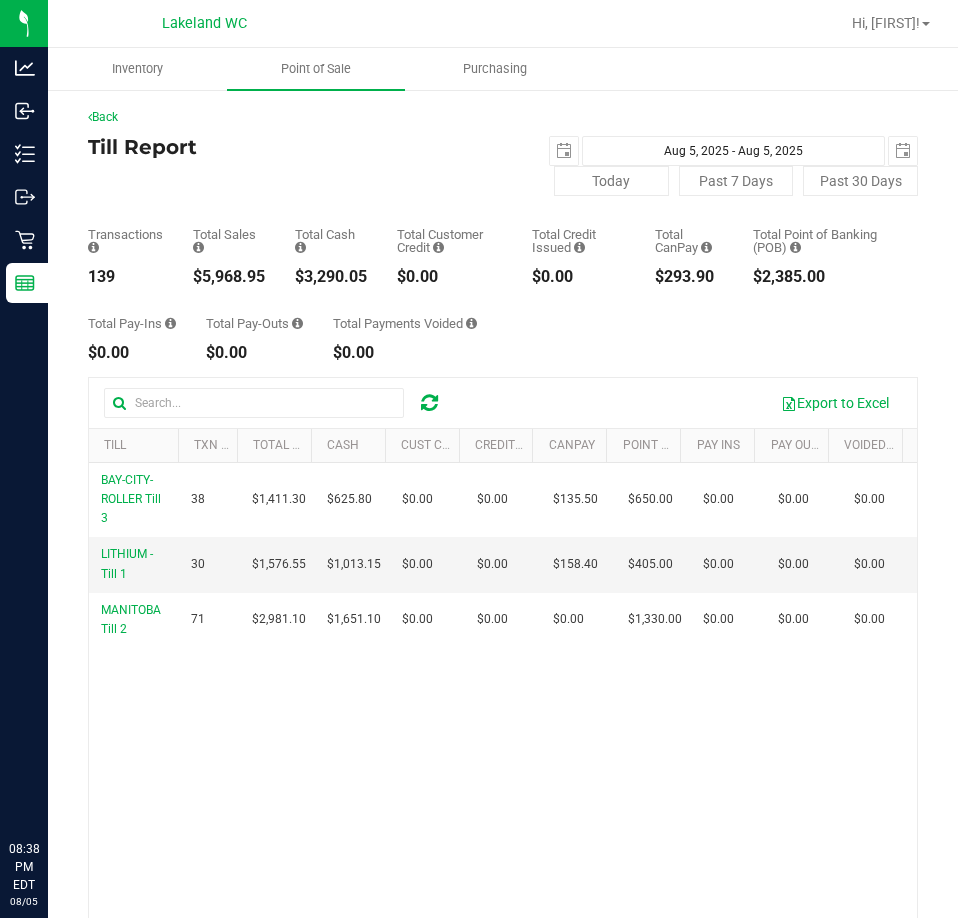 scroll, scrollTop: 0, scrollLeft: 0, axis: both 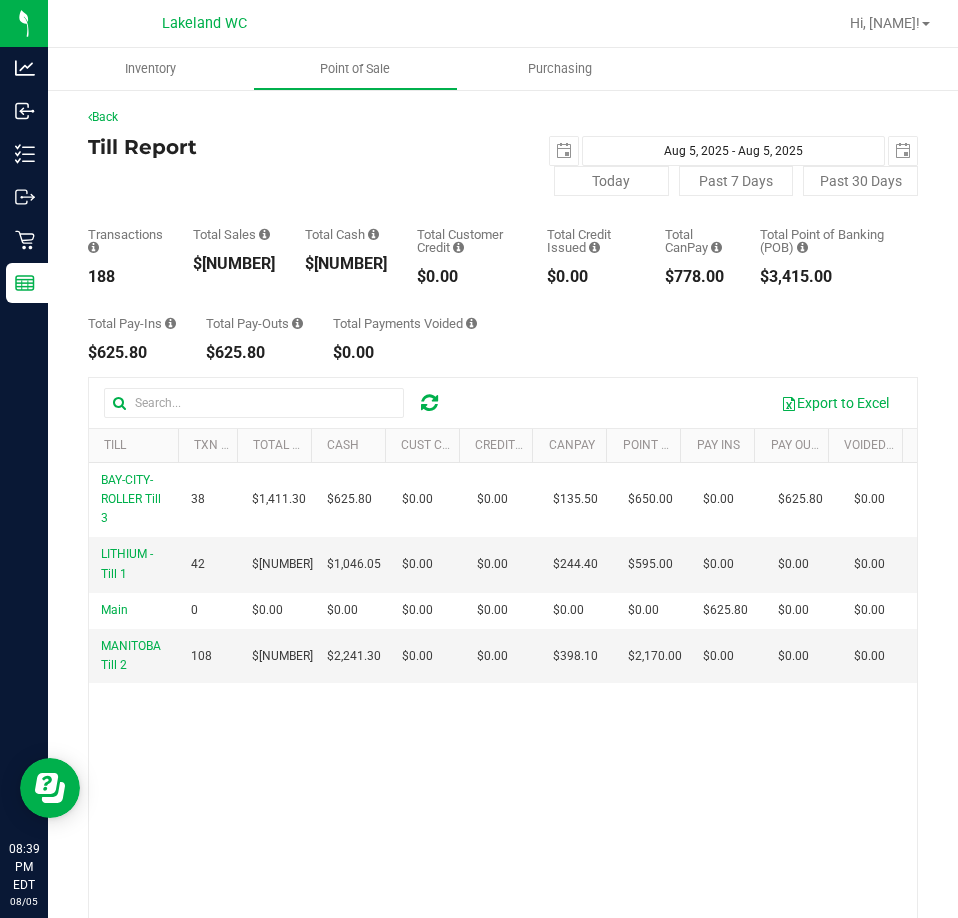 click on "$[NUMBER]" at bounding box center (346, 264) 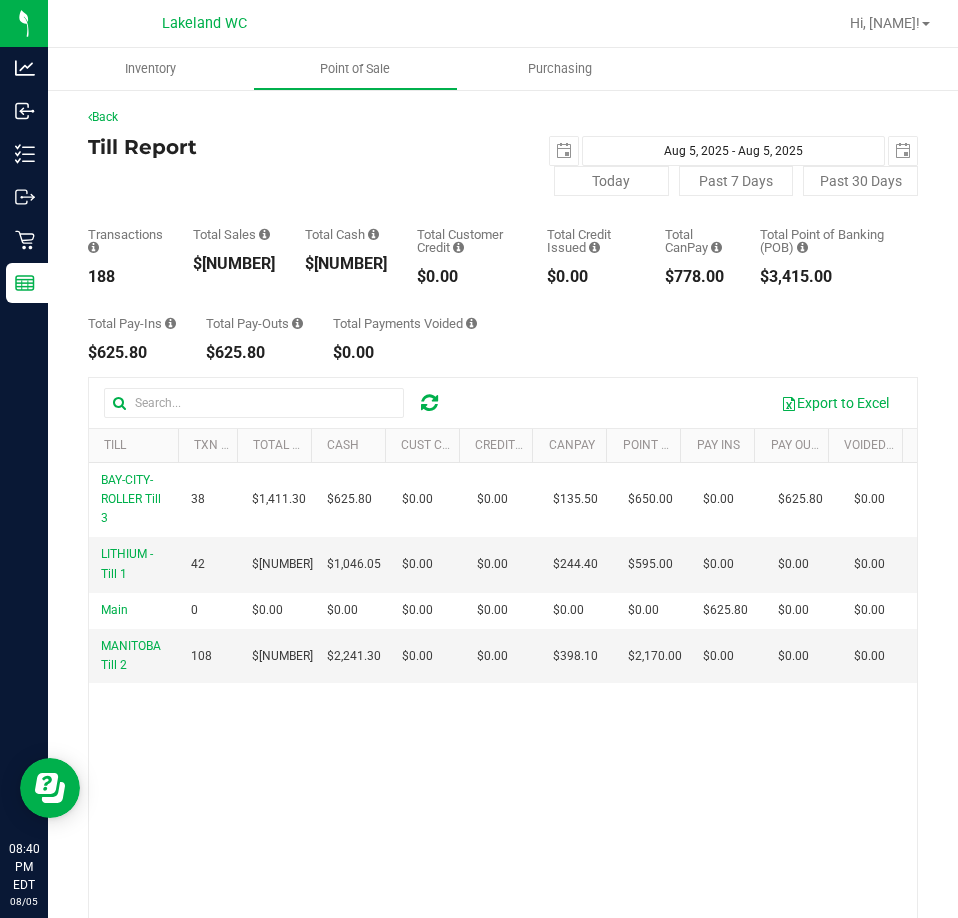 click on "$[NUMBER]" at bounding box center [234, 264] 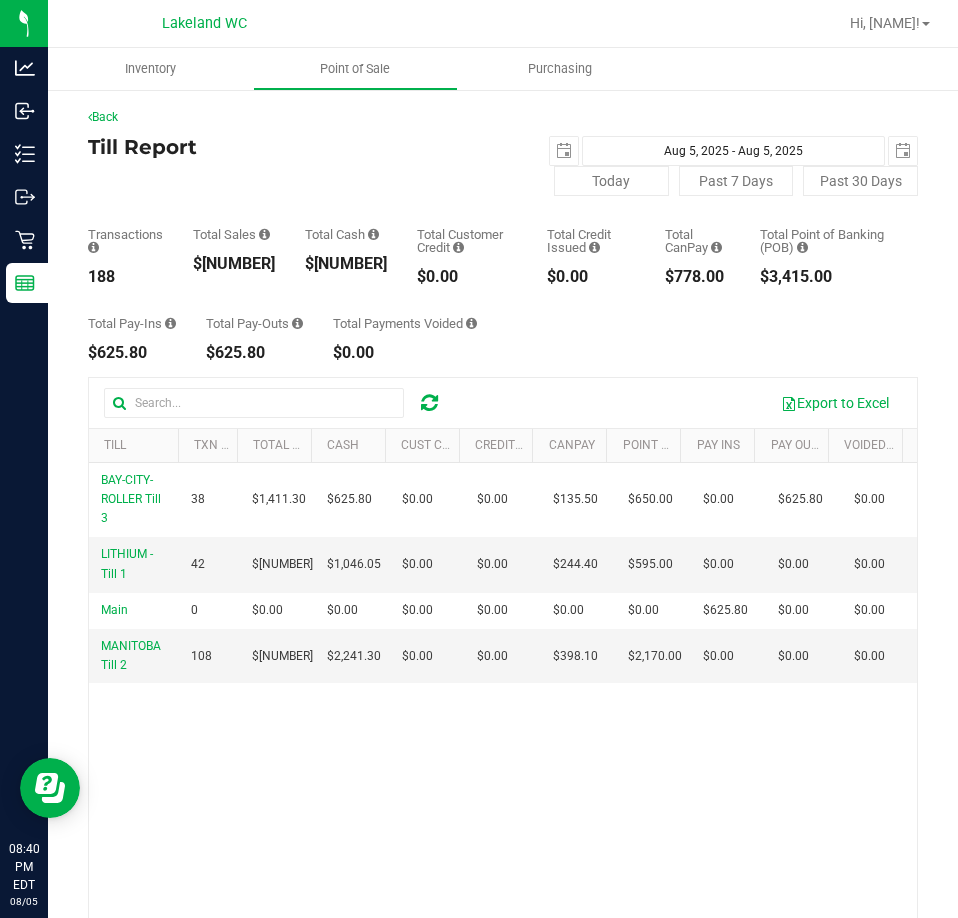 copy on "[NUMBER]" 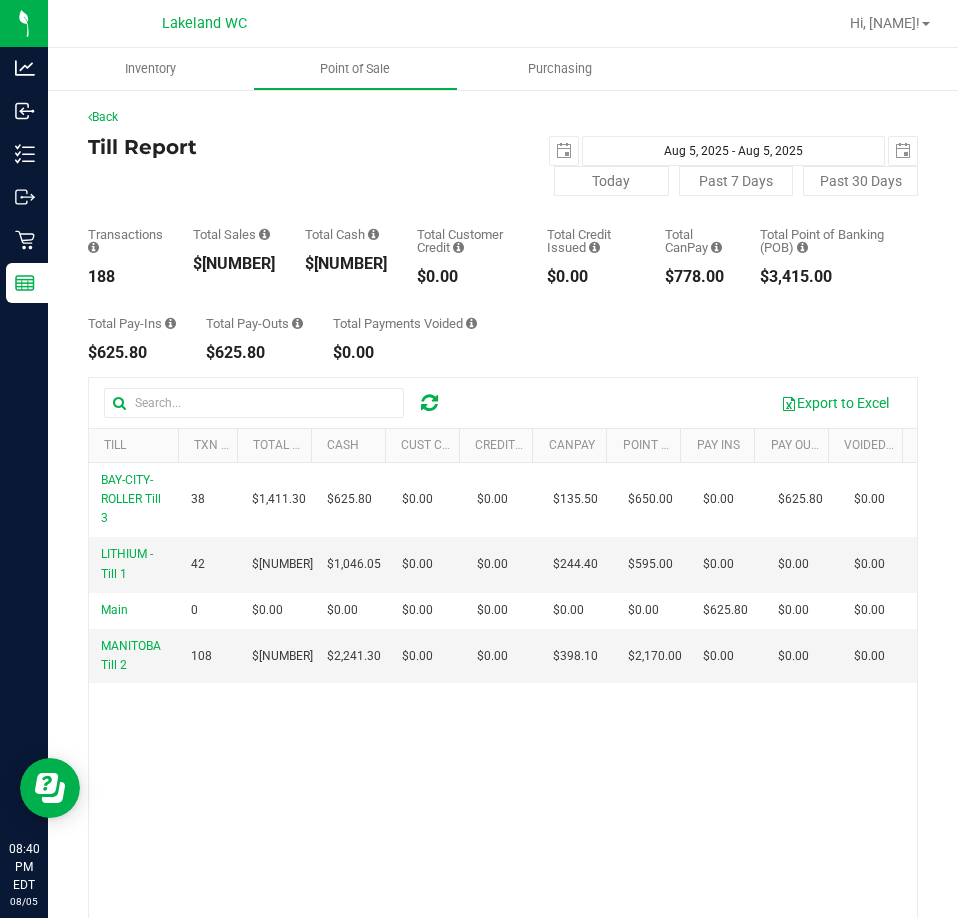 click on "Total Pay-Ins
$[NUMBER]
Total Pay-Outs
$[NUMBER]
Total Payments Voided
$[NUMBER]" at bounding box center (503, 323) 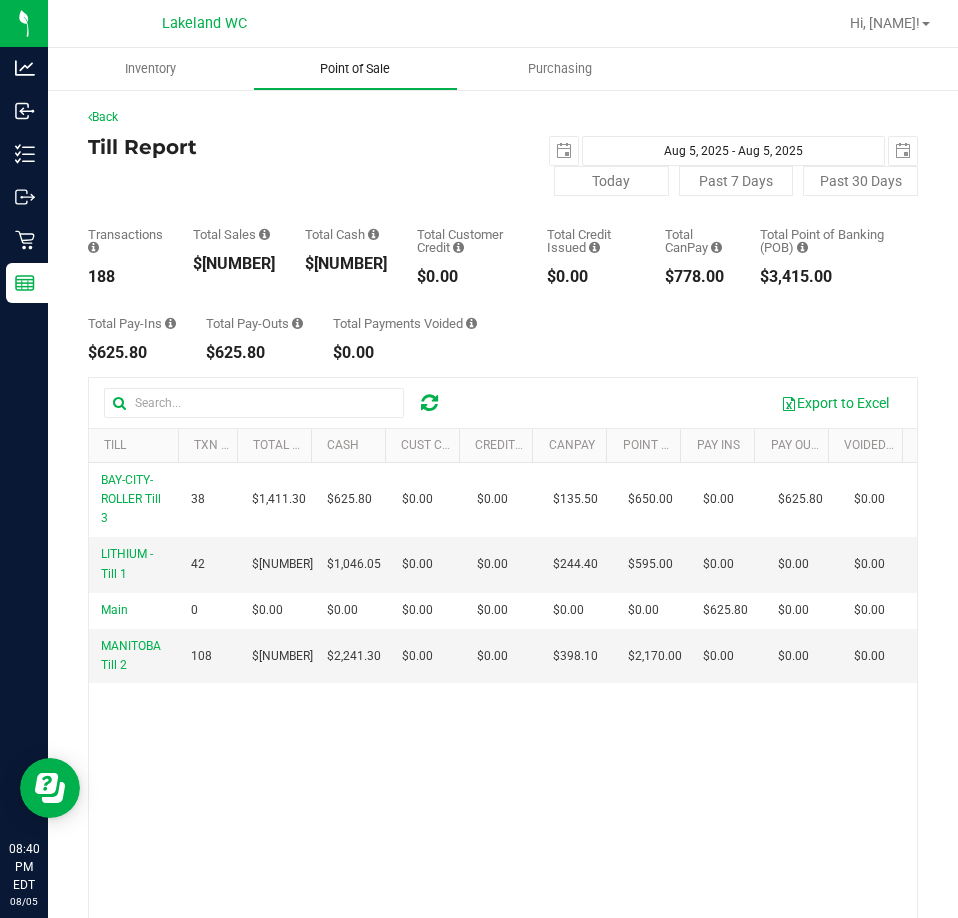 click on "Point of Sale" at bounding box center (355, 69) 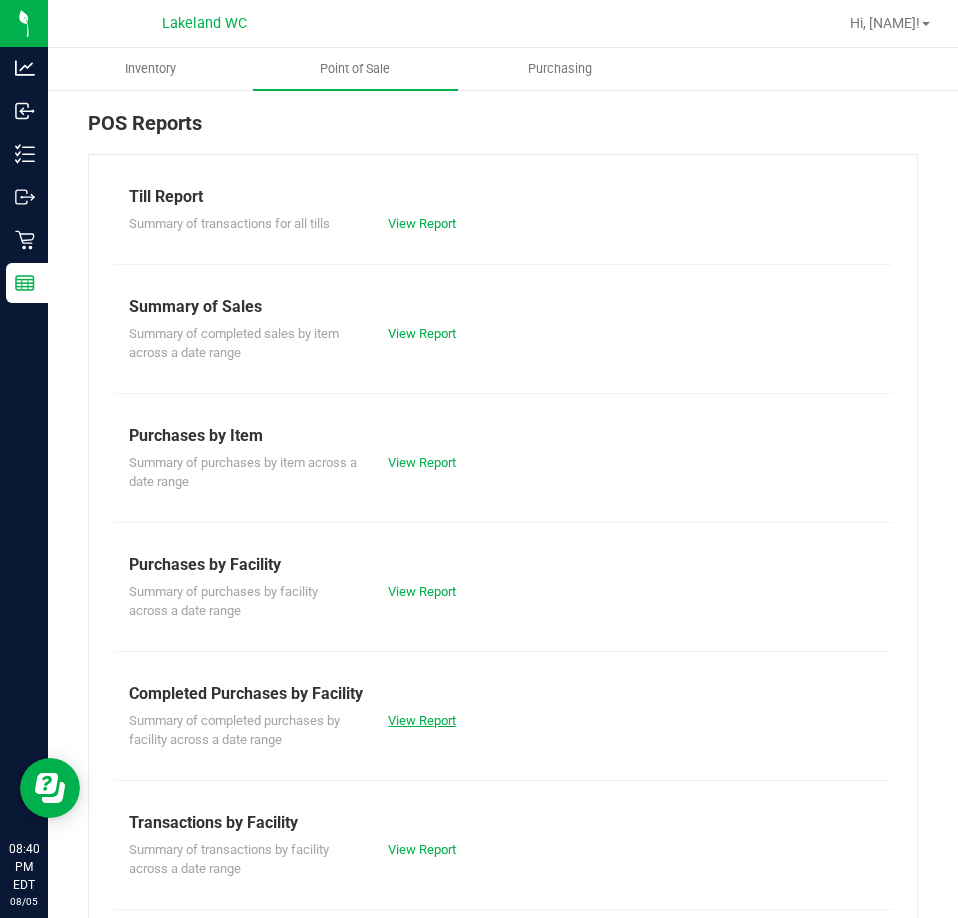 click on "View Report" at bounding box center [422, 720] 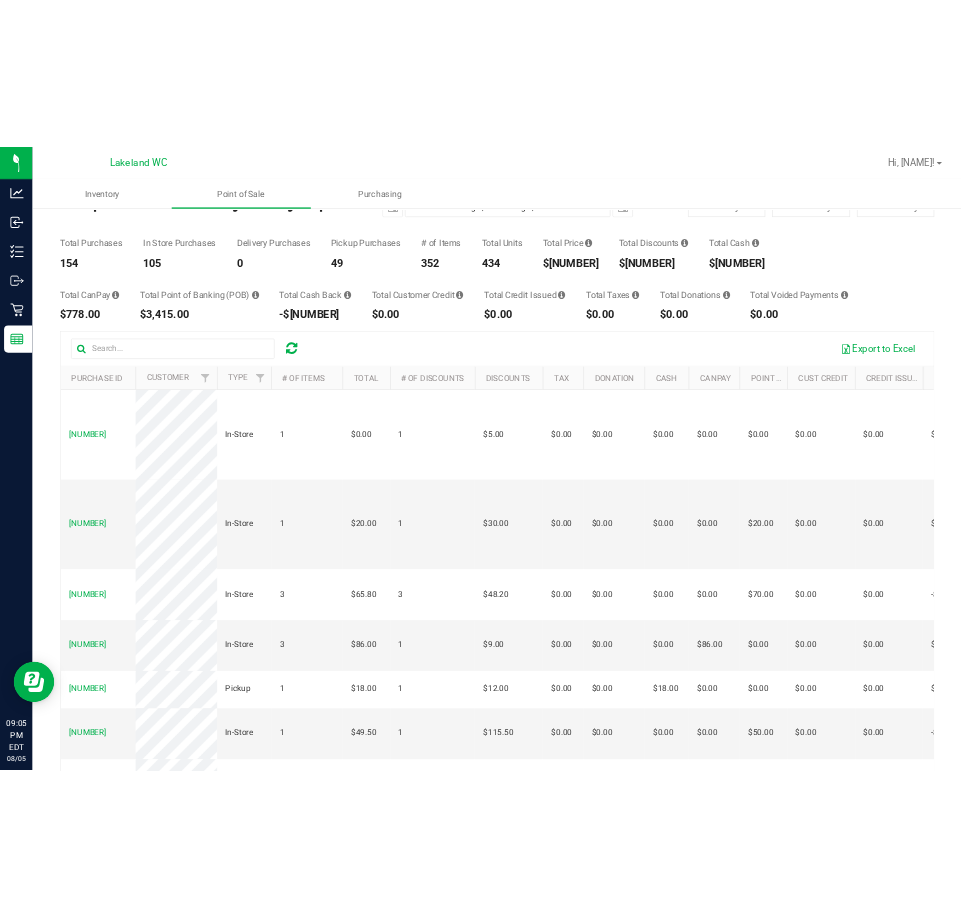 scroll, scrollTop: 0, scrollLeft: 0, axis: both 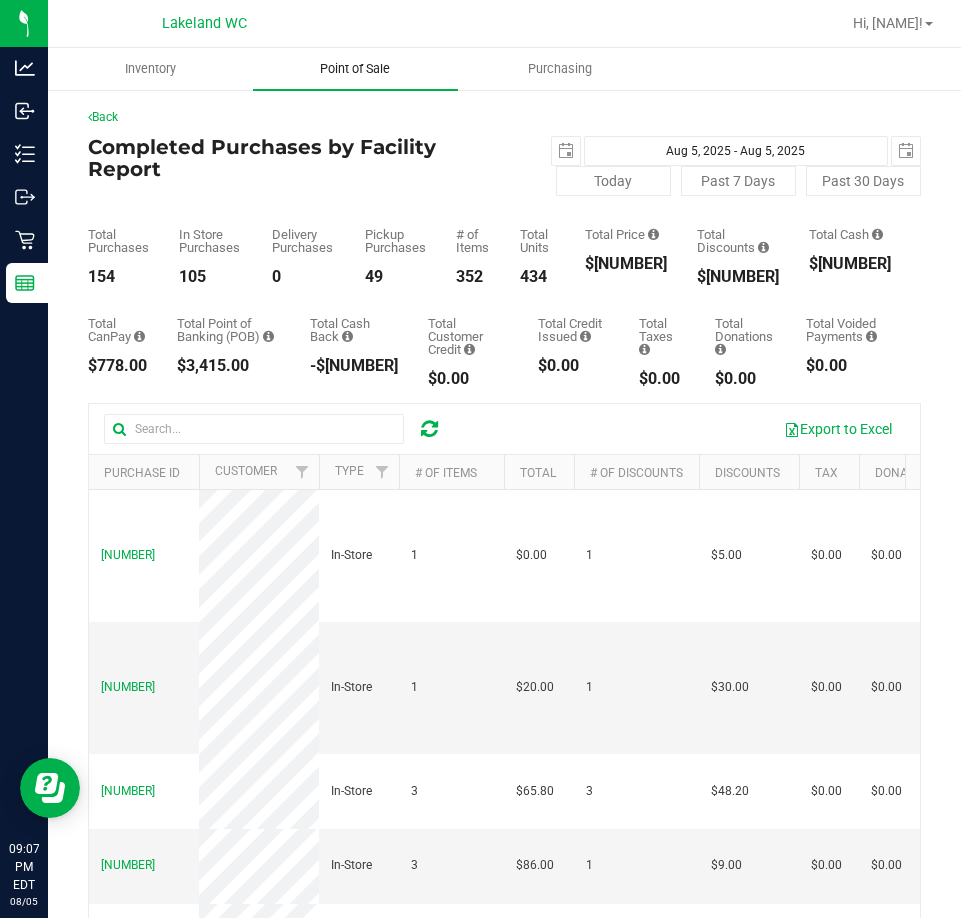 click on "Point of Sale" at bounding box center [355, 69] 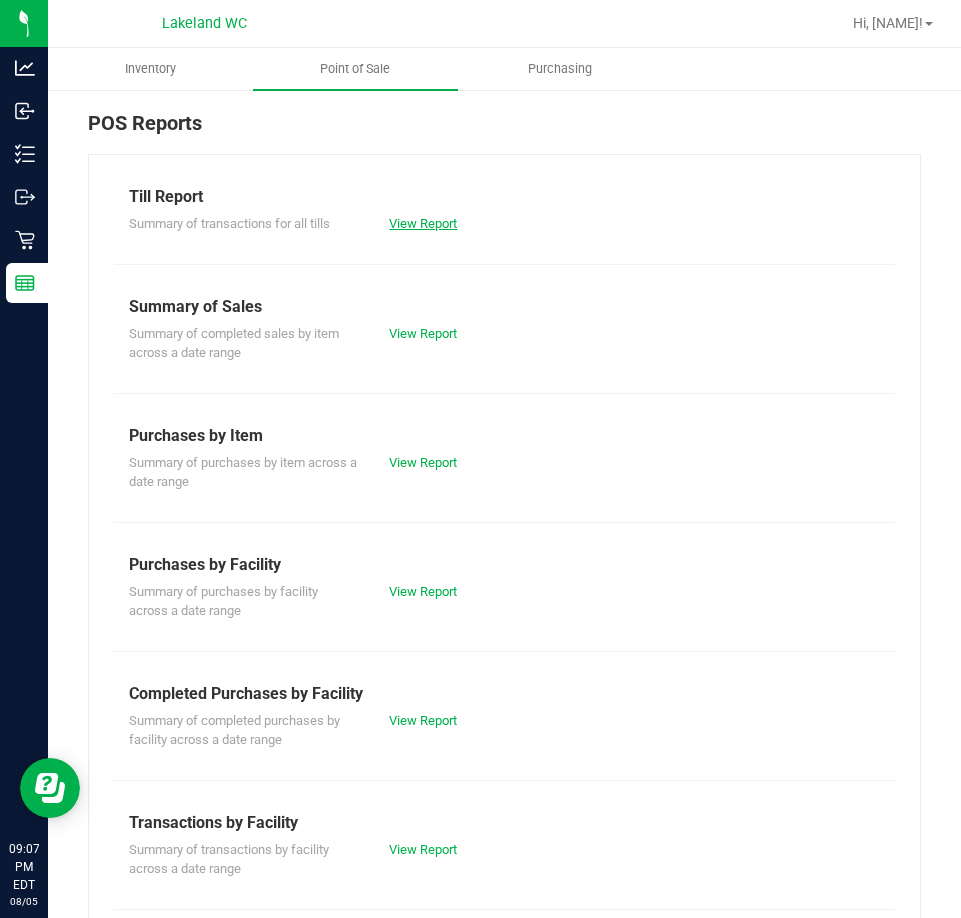 click on "View Report" at bounding box center (423, 223) 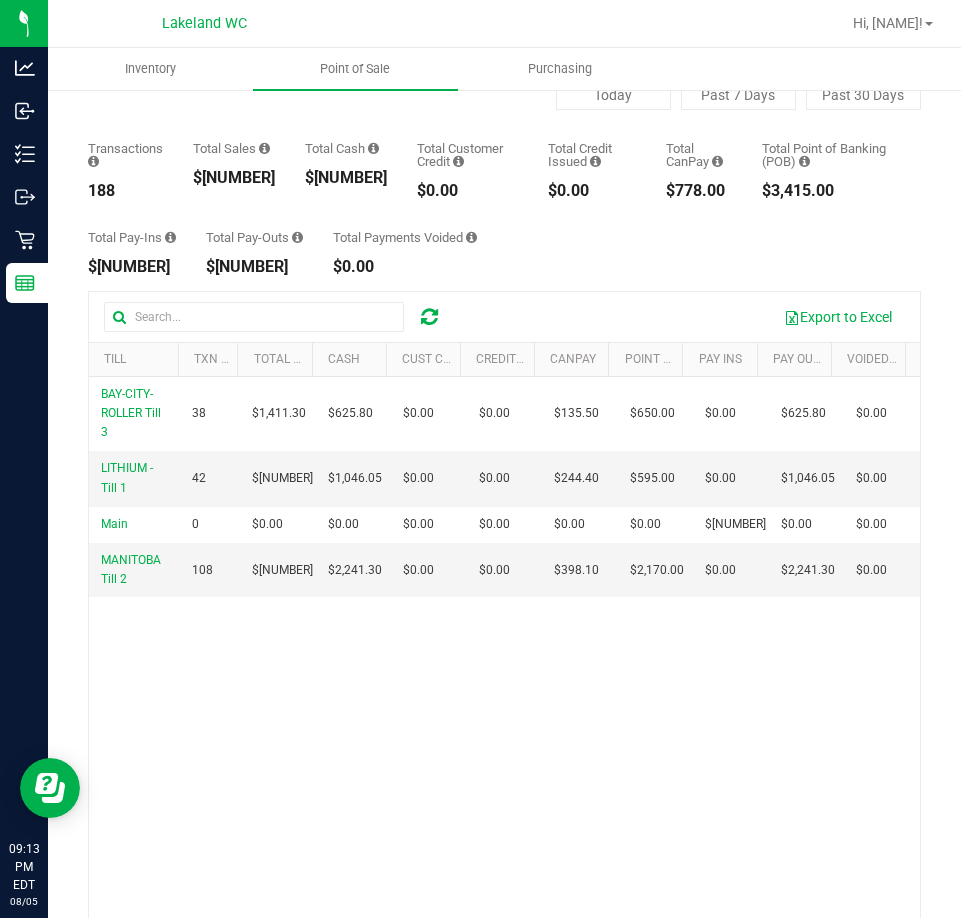 scroll, scrollTop: 0, scrollLeft: 0, axis: both 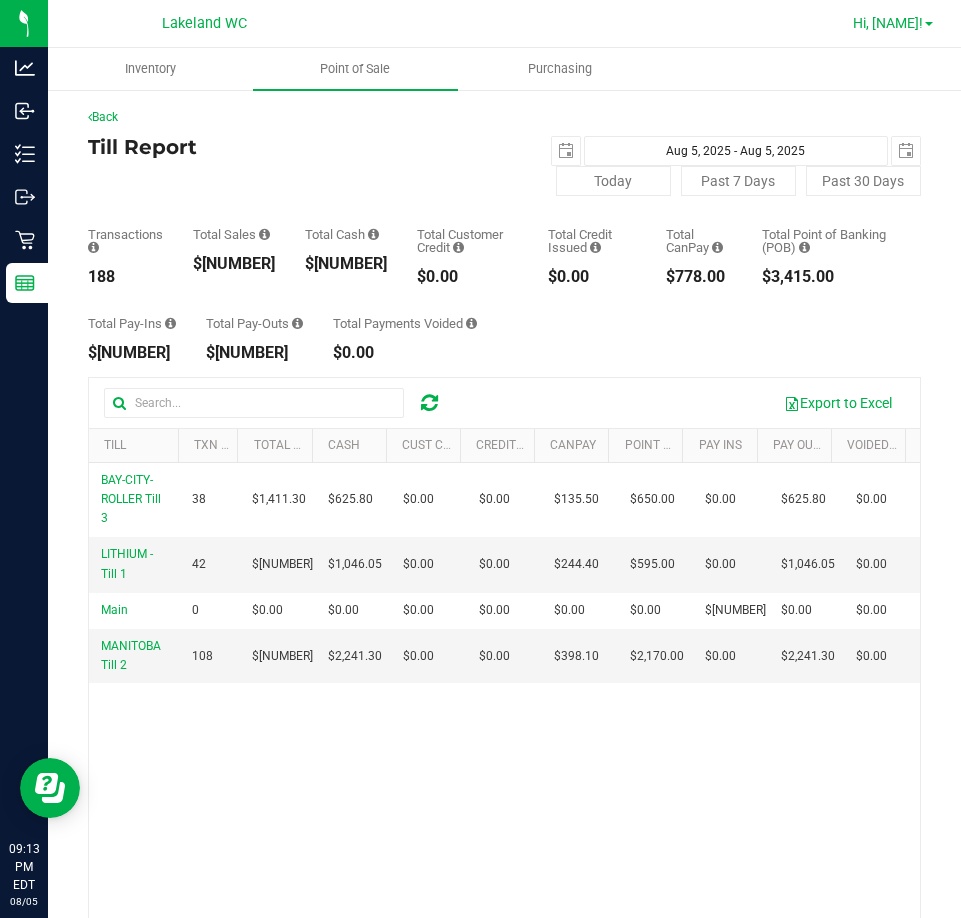 click on "Hi, [NAME]!" at bounding box center [888, 23] 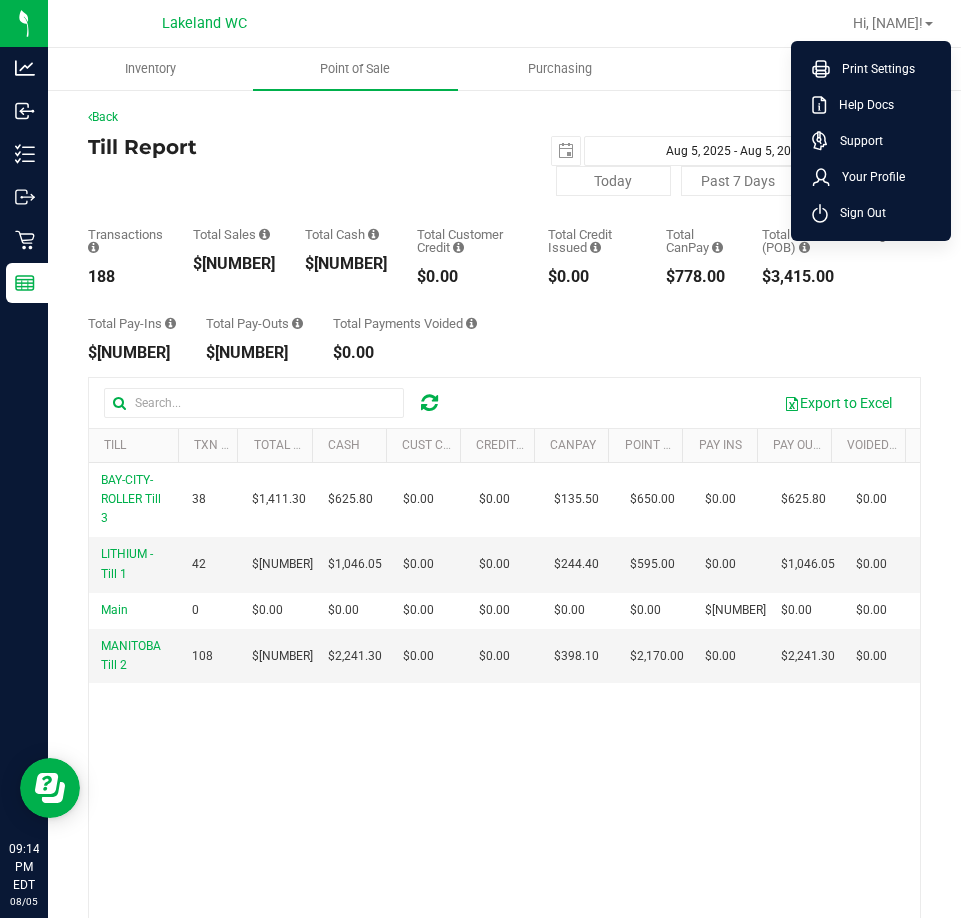 drag, startPoint x: 562, startPoint y: 24, endPoint x: 128, endPoint y: 97, distance: 440.0966 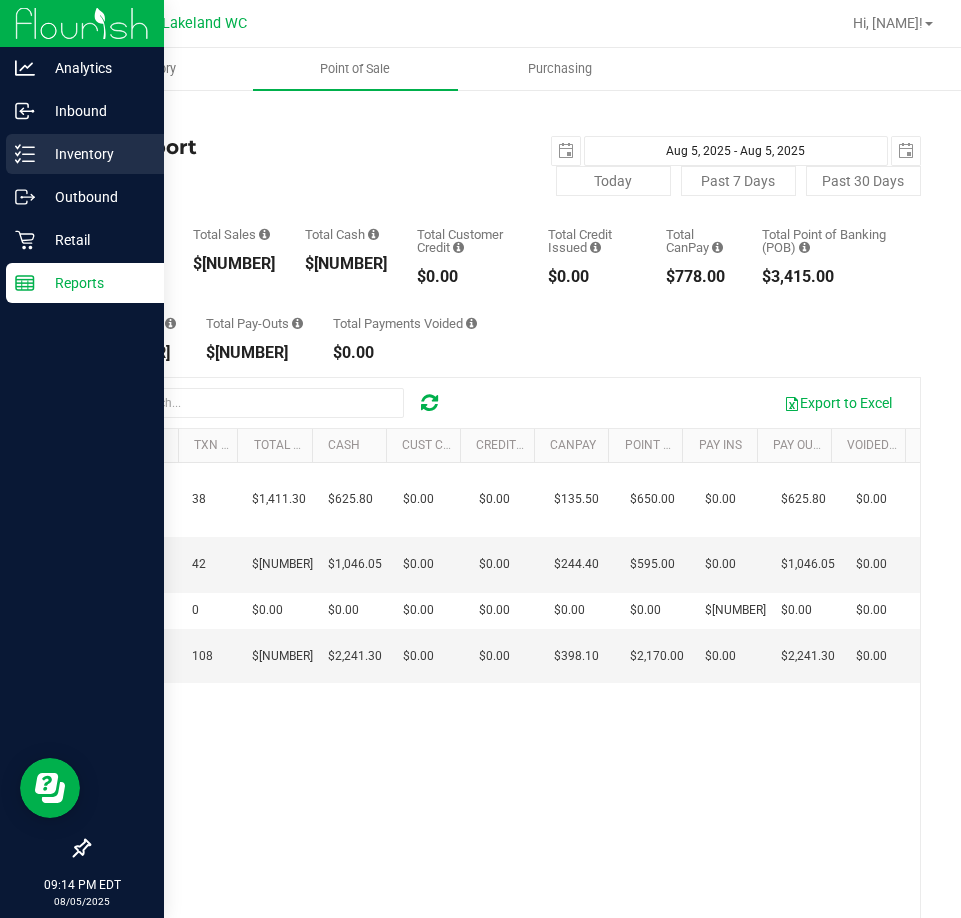 click 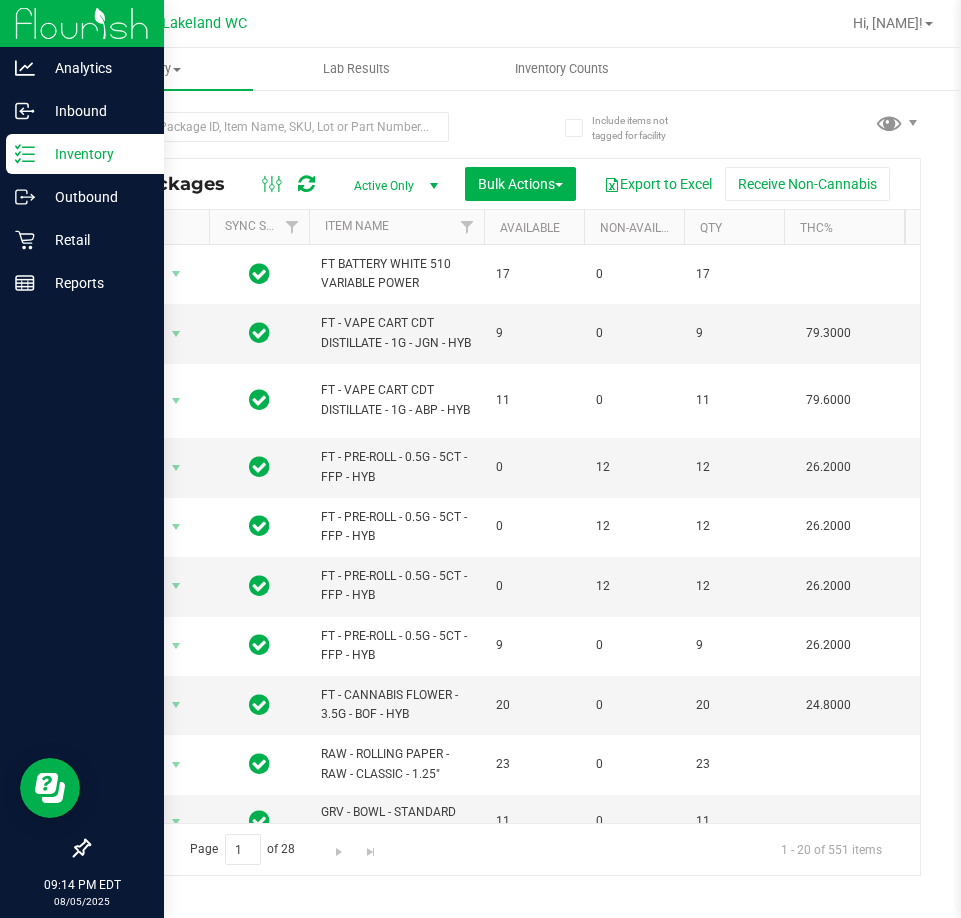 click on "All Packages
Active Only Active Only Lab Samples Locked All External Internal
Bulk Actions
Add to manufacturing run
Add to outbound order
Combine packages" at bounding box center (504, 484) 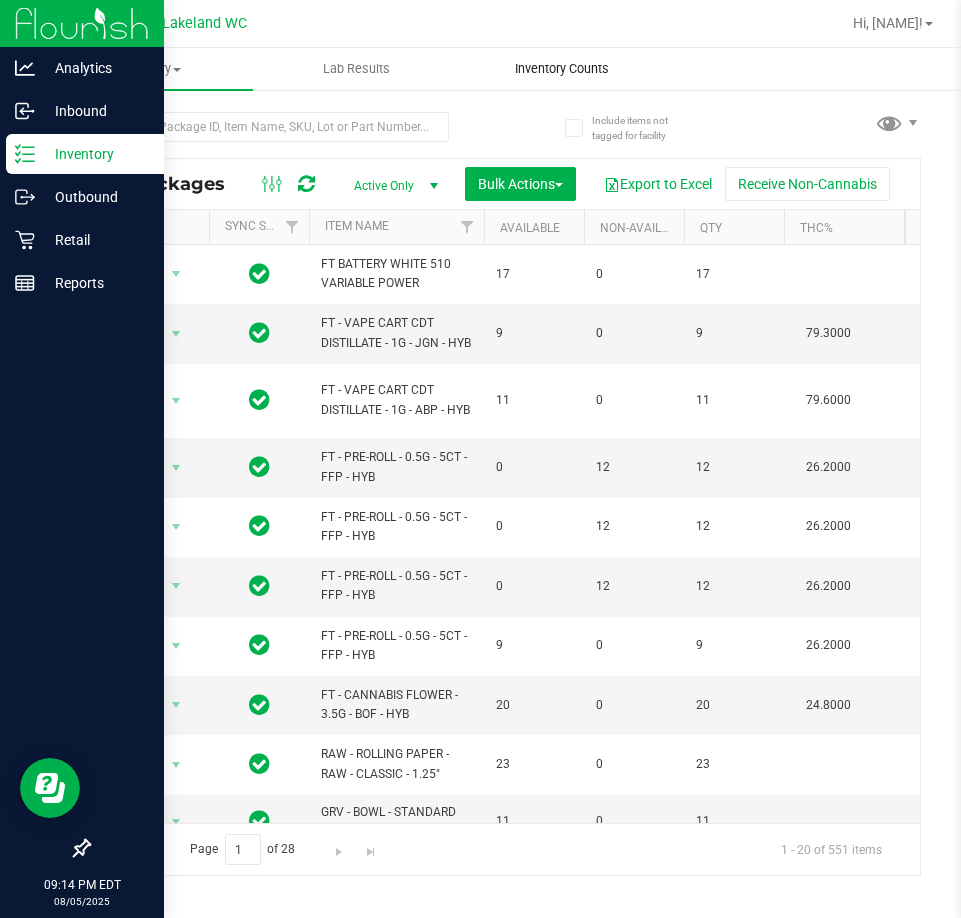 click on "Inventory Counts" at bounding box center (561, 69) 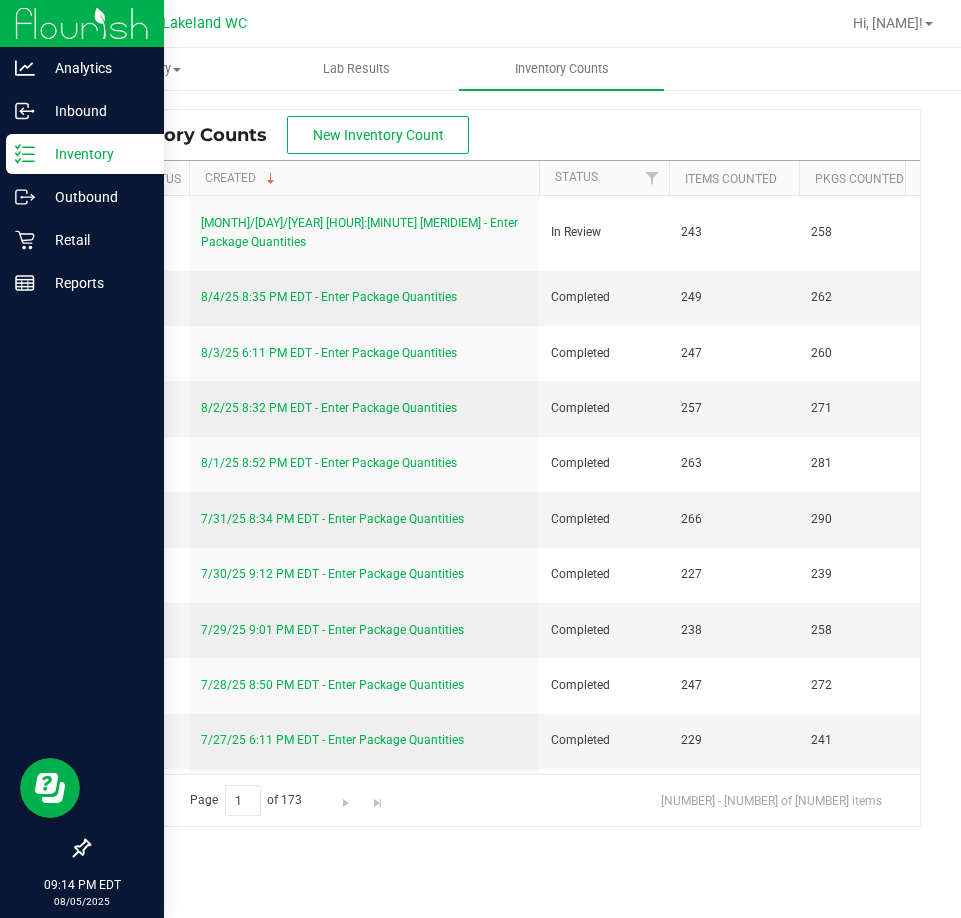 click on "Inventory" at bounding box center (95, 154) 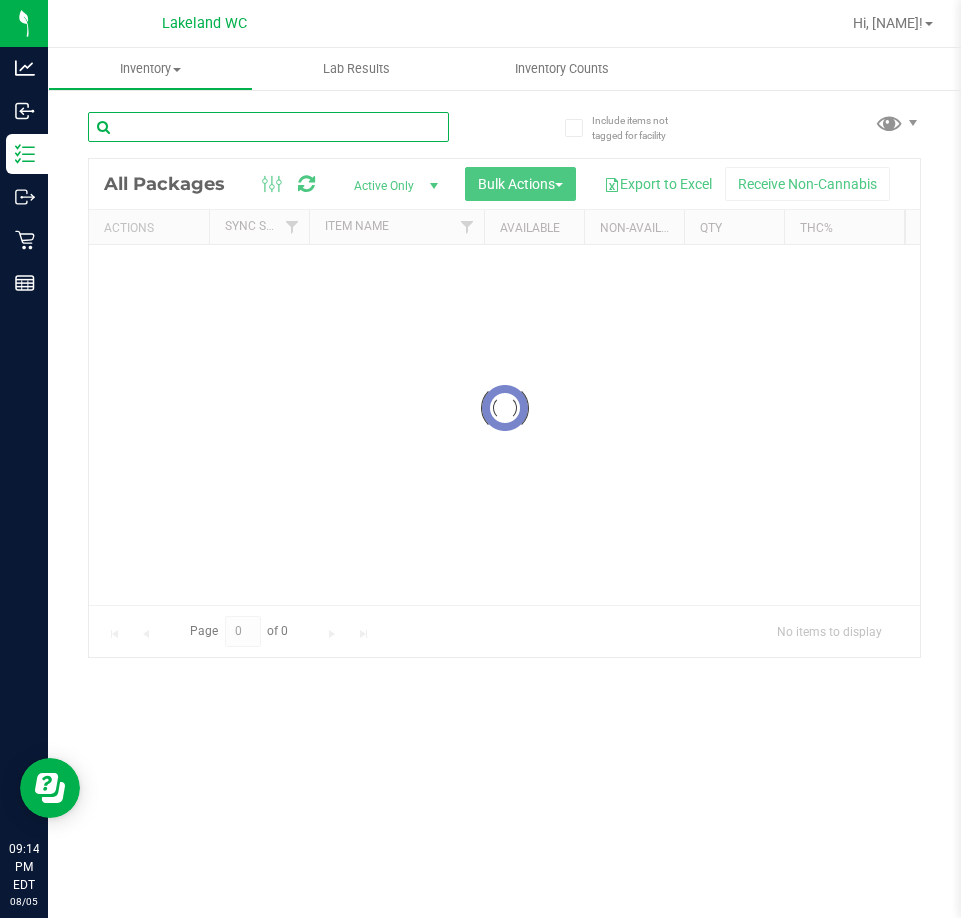click at bounding box center [268, 127] 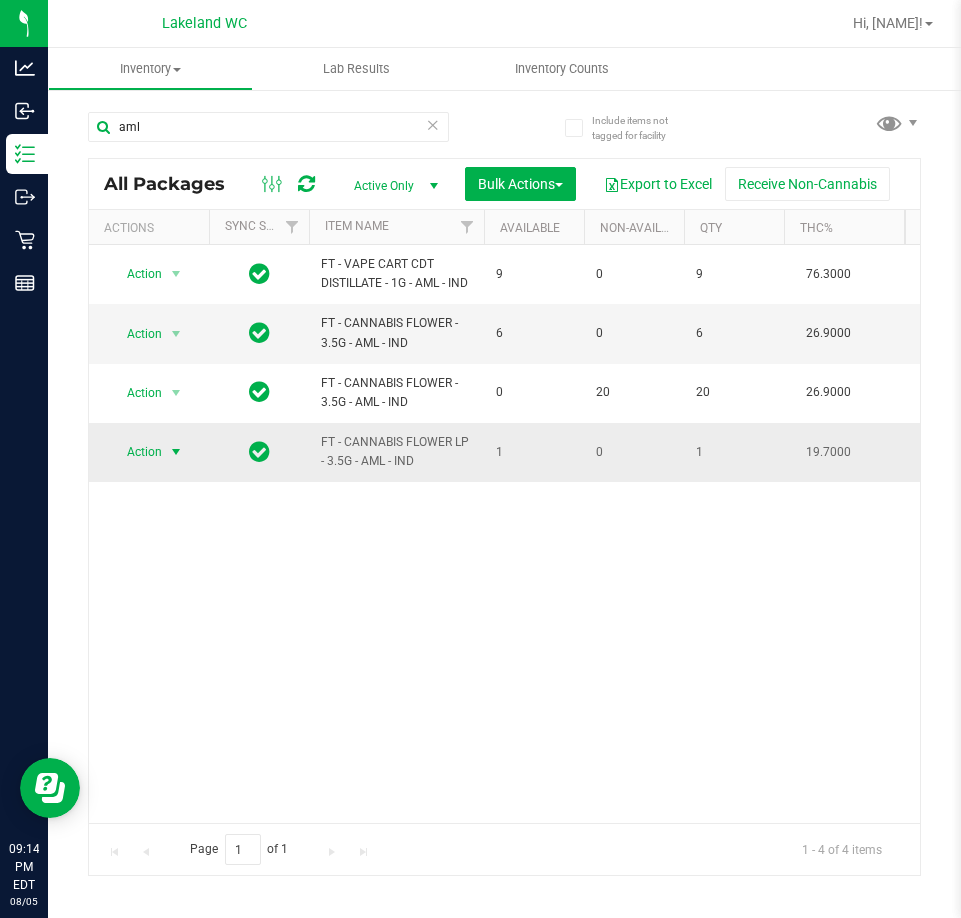 click at bounding box center (176, 452) 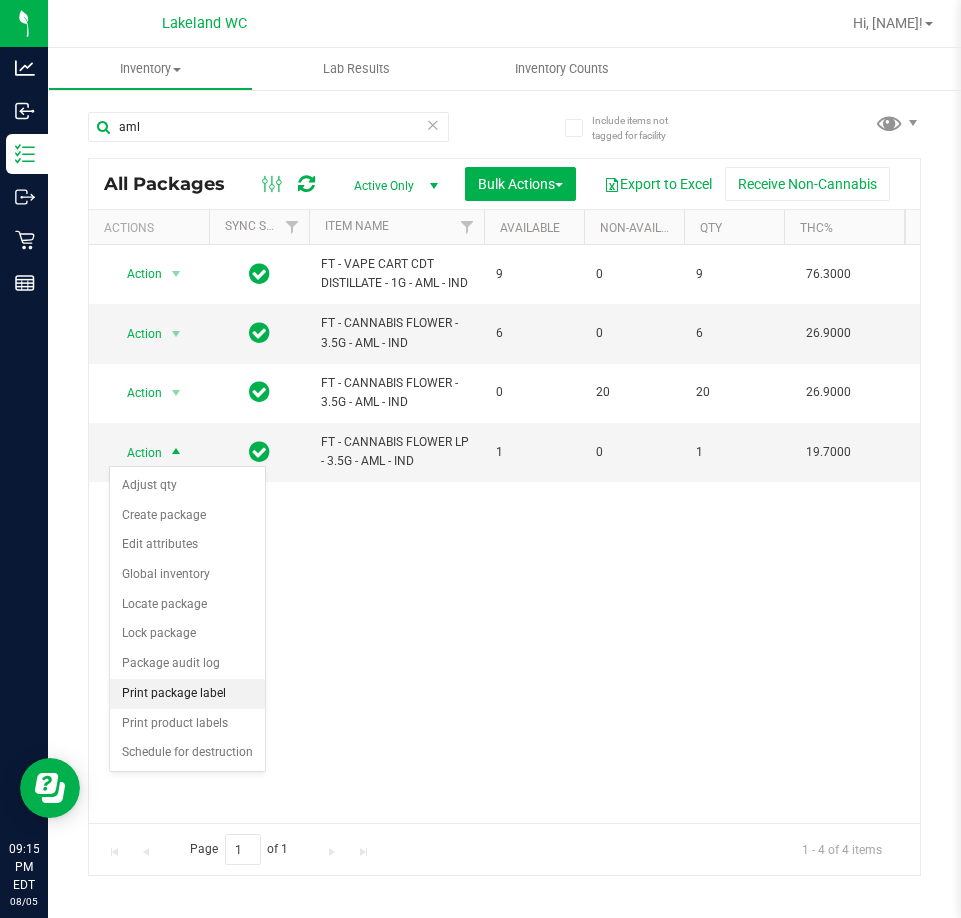 click on "Print package label" at bounding box center [187, 694] 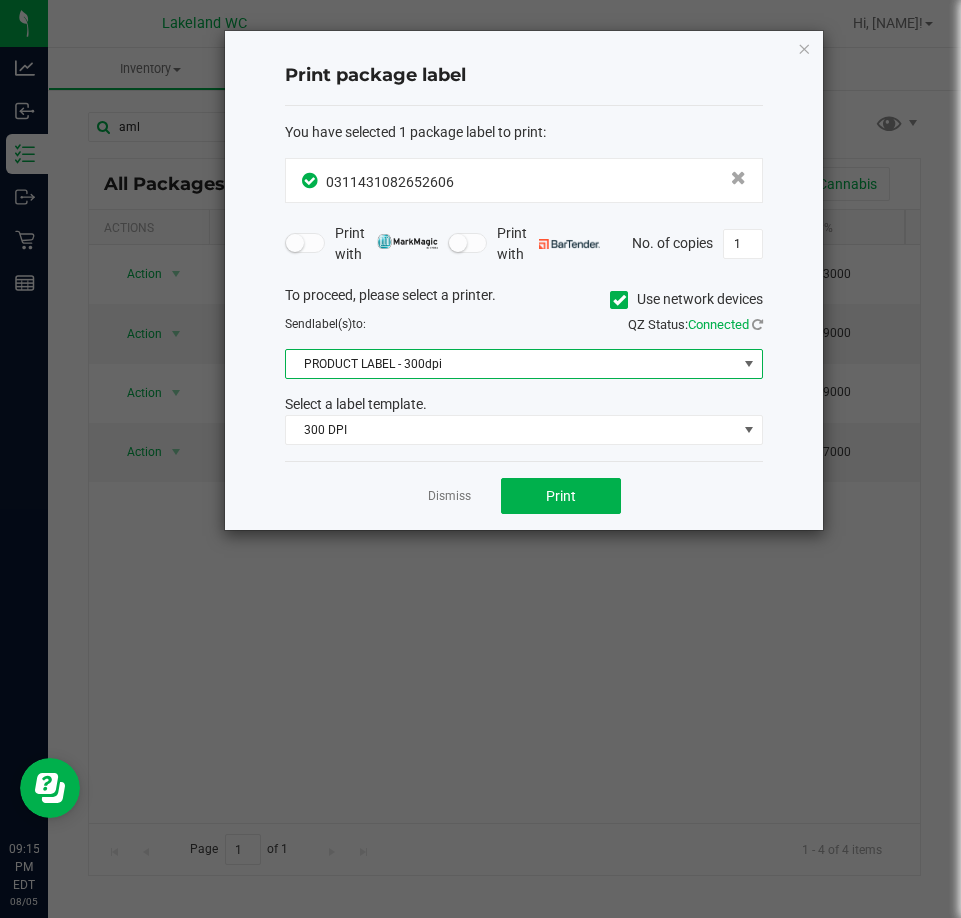 click on "PRODUCT LABEL - 300dpi" at bounding box center (511, 364) 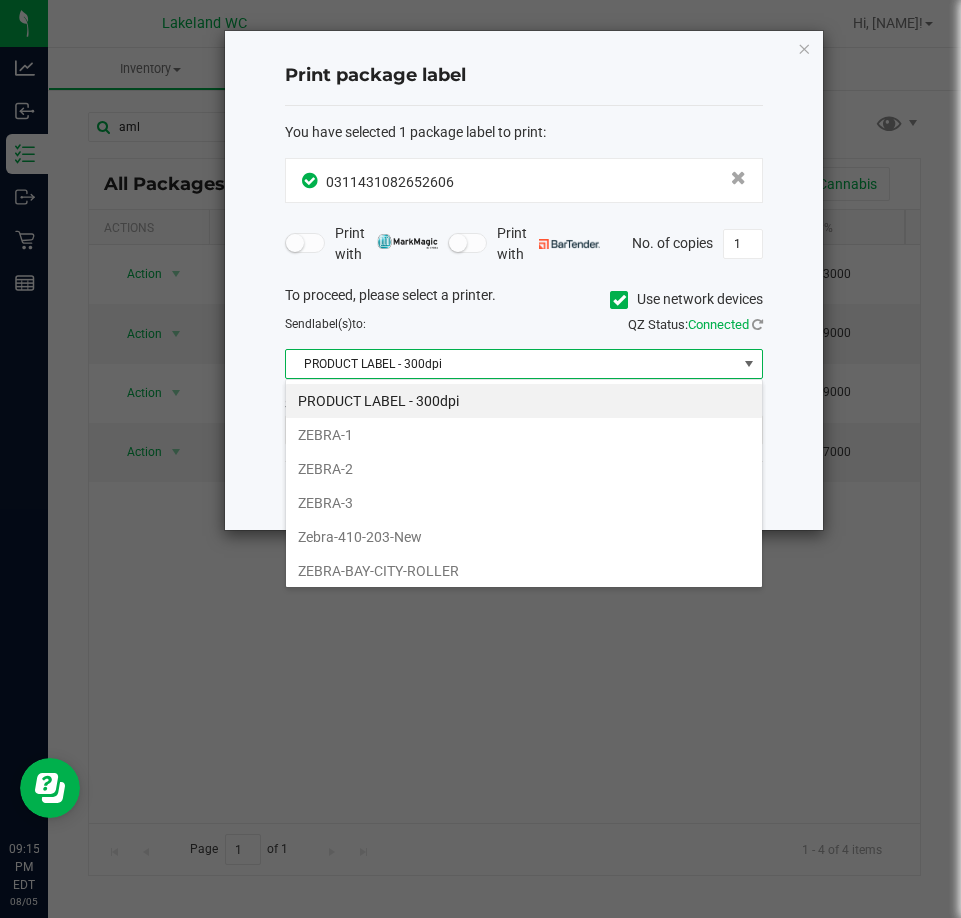 scroll, scrollTop: 99970, scrollLeft: 99522, axis: both 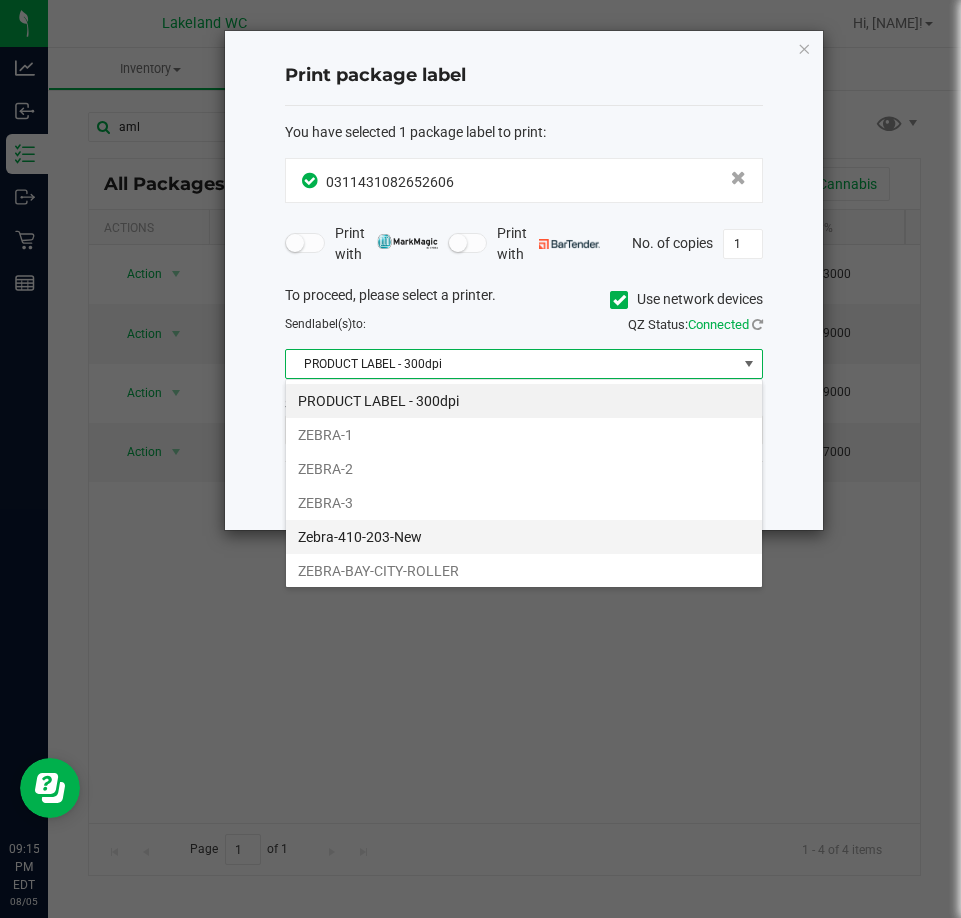 click on "Zebra-410-203-New" at bounding box center (524, 537) 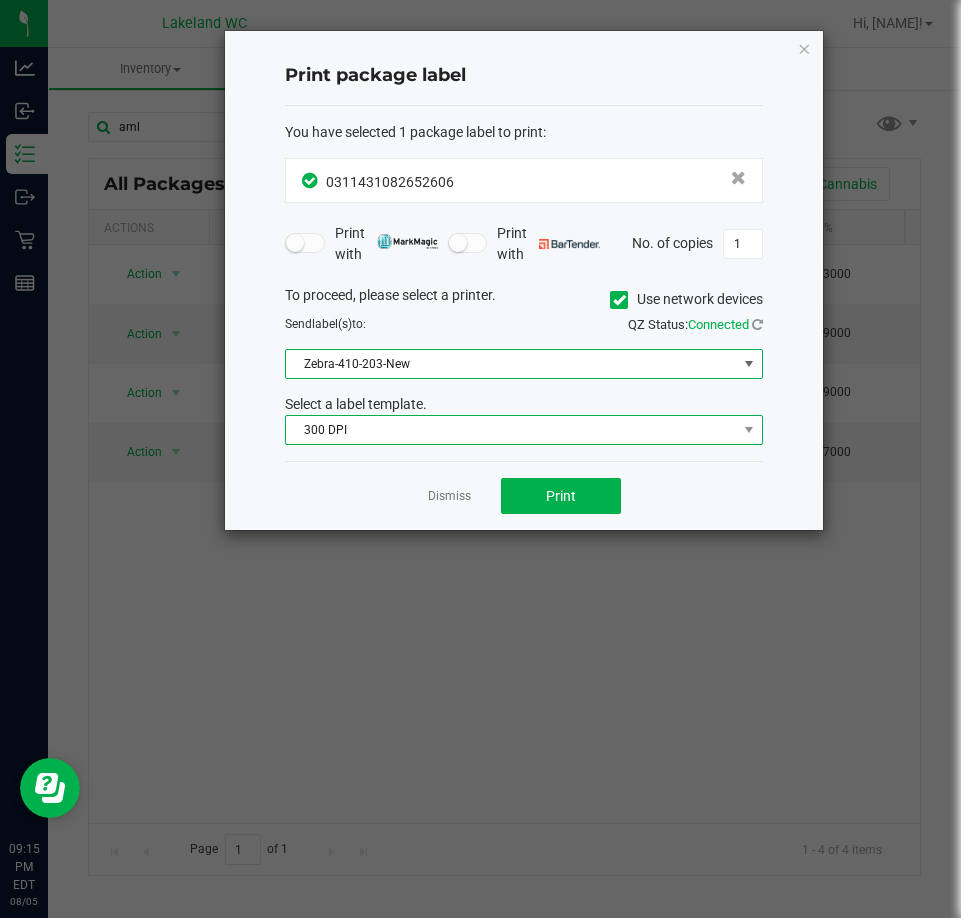 click on "300 DPI" at bounding box center [511, 430] 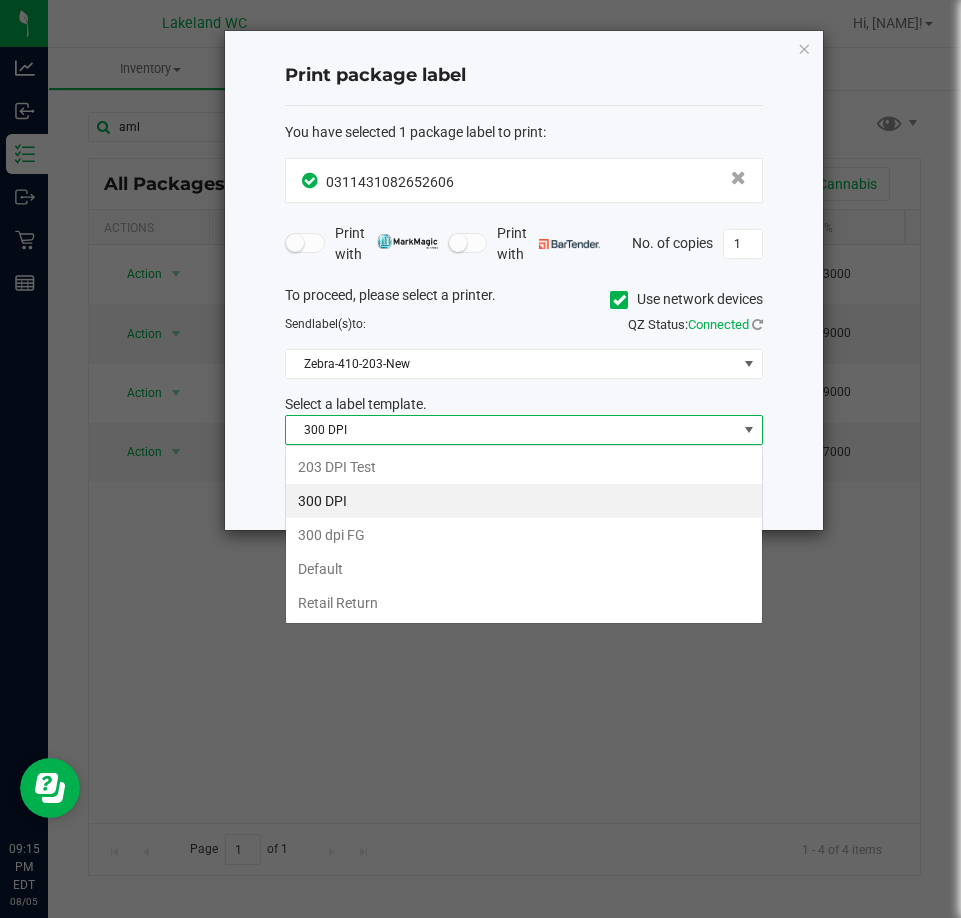 scroll, scrollTop: 99970, scrollLeft: 99522, axis: both 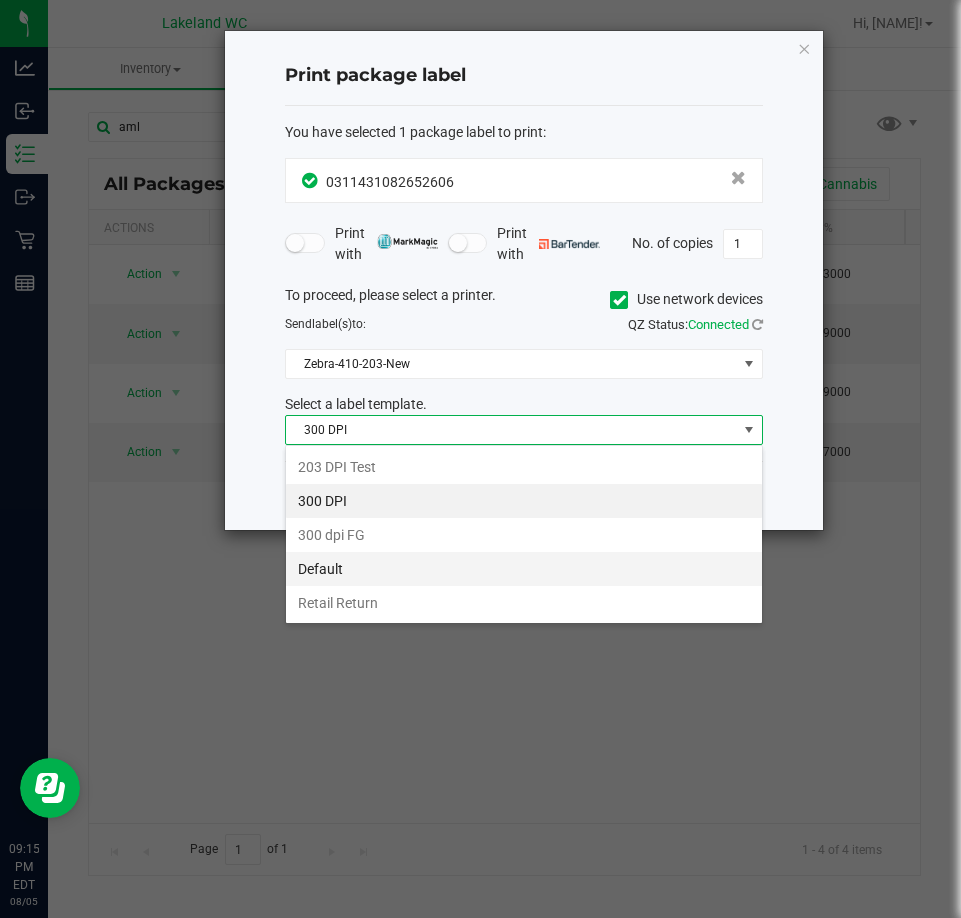 click on "Default" at bounding box center [524, 569] 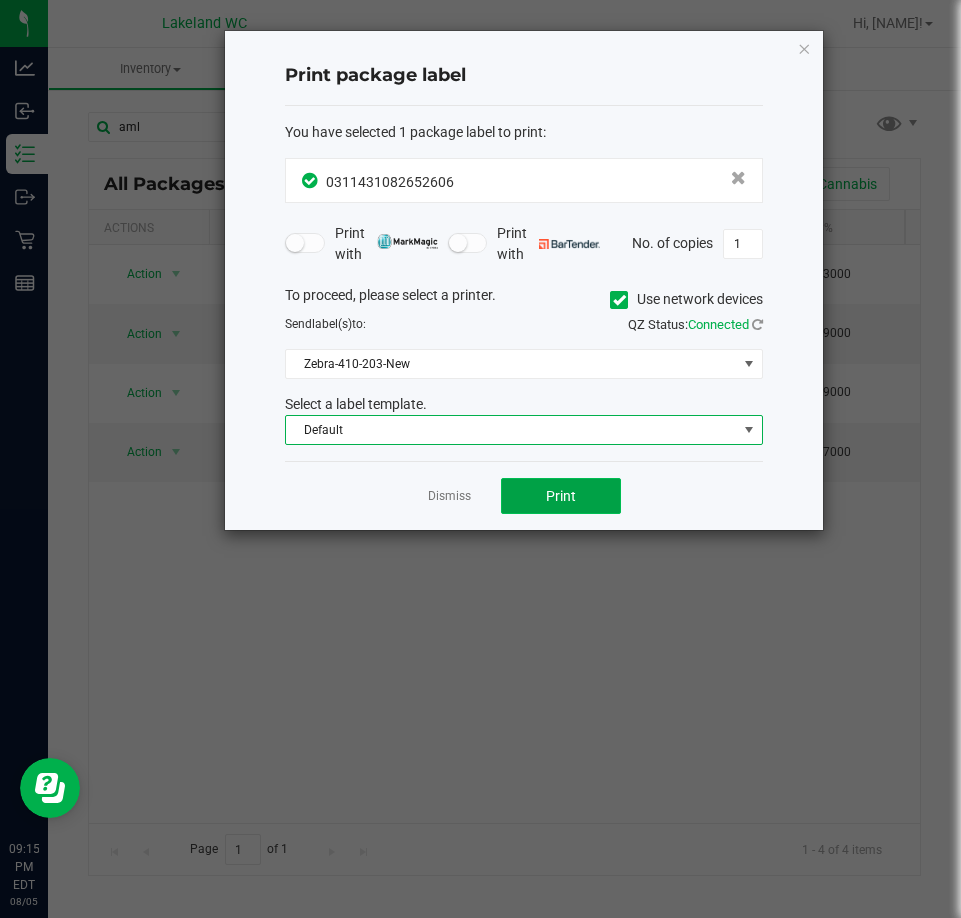 click on "Print" 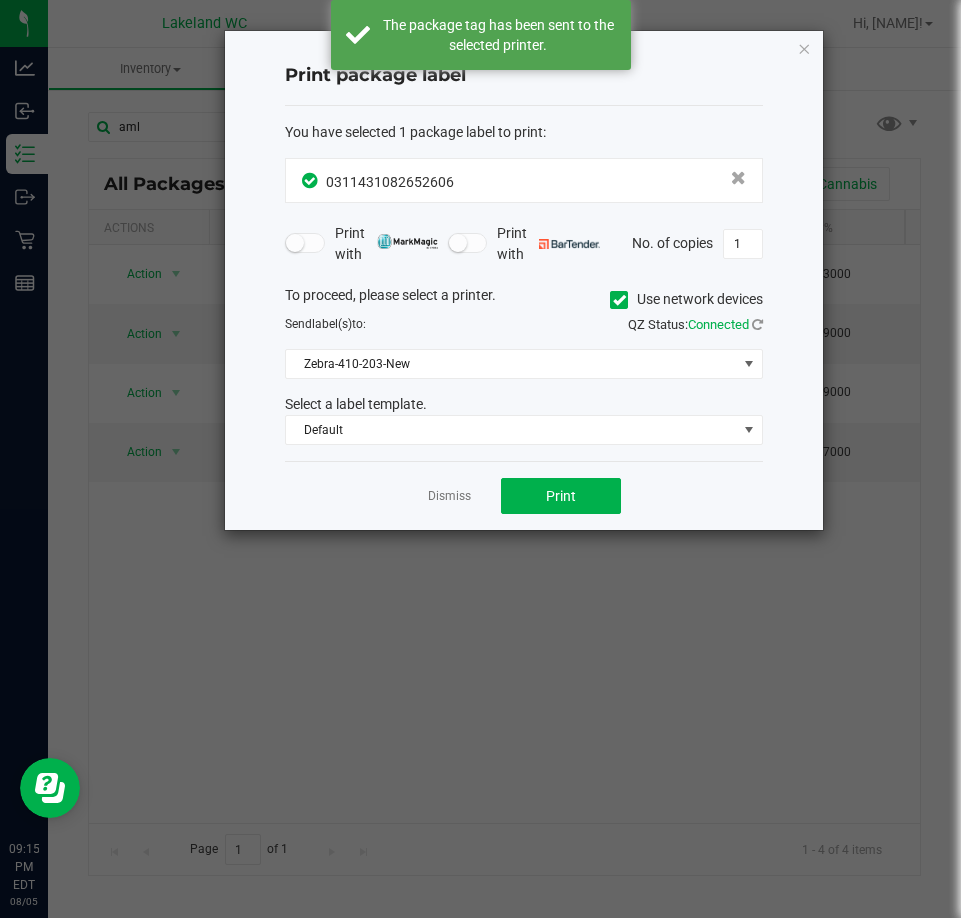 click on "Dismiss" 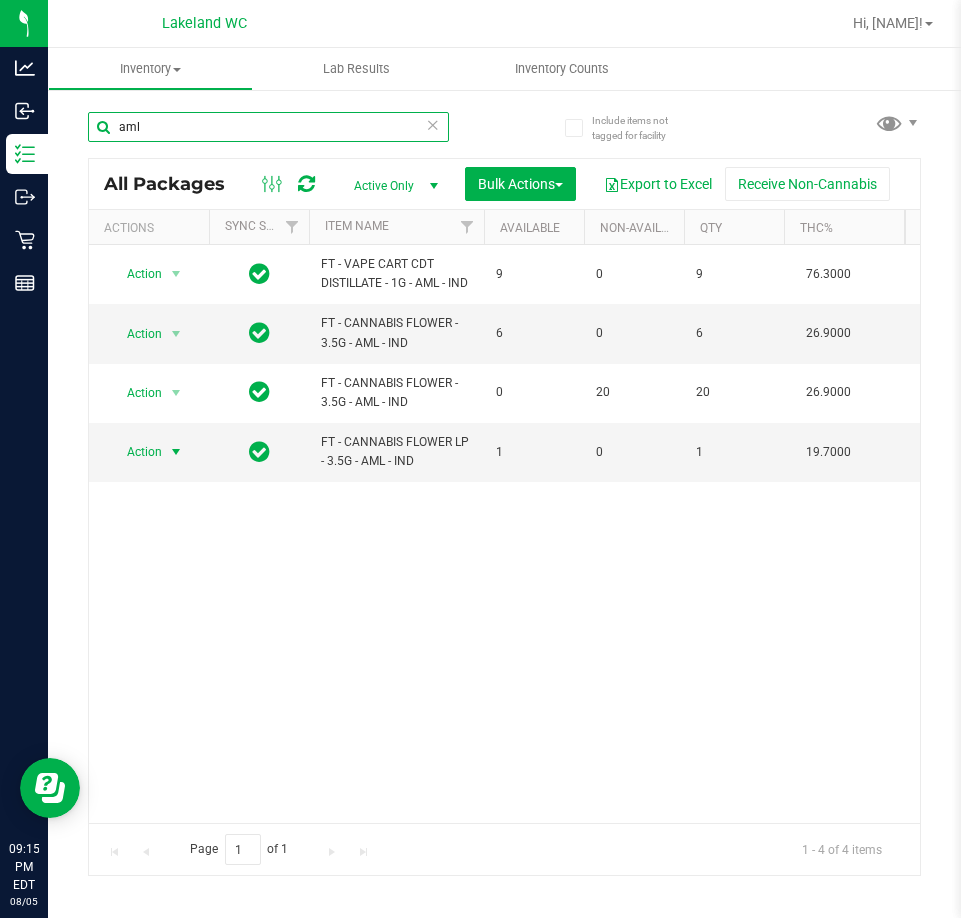click on "aml" at bounding box center [268, 127] 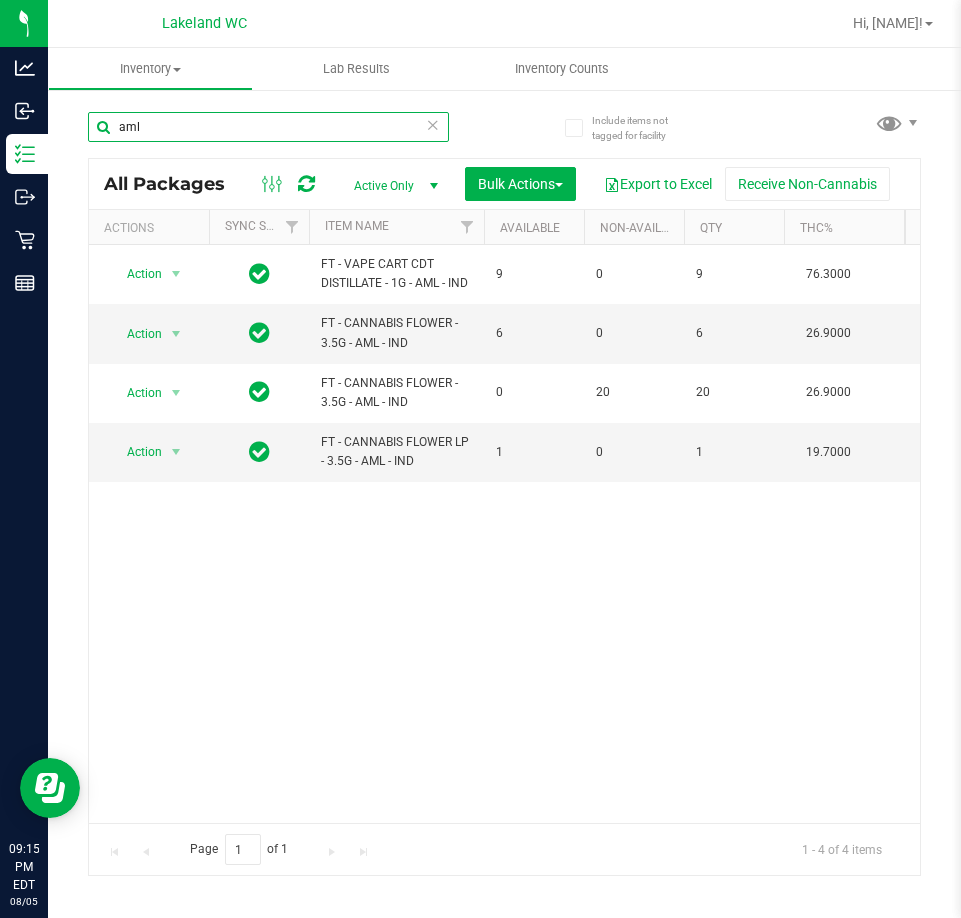 click on "aml" at bounding box center (268, 127) 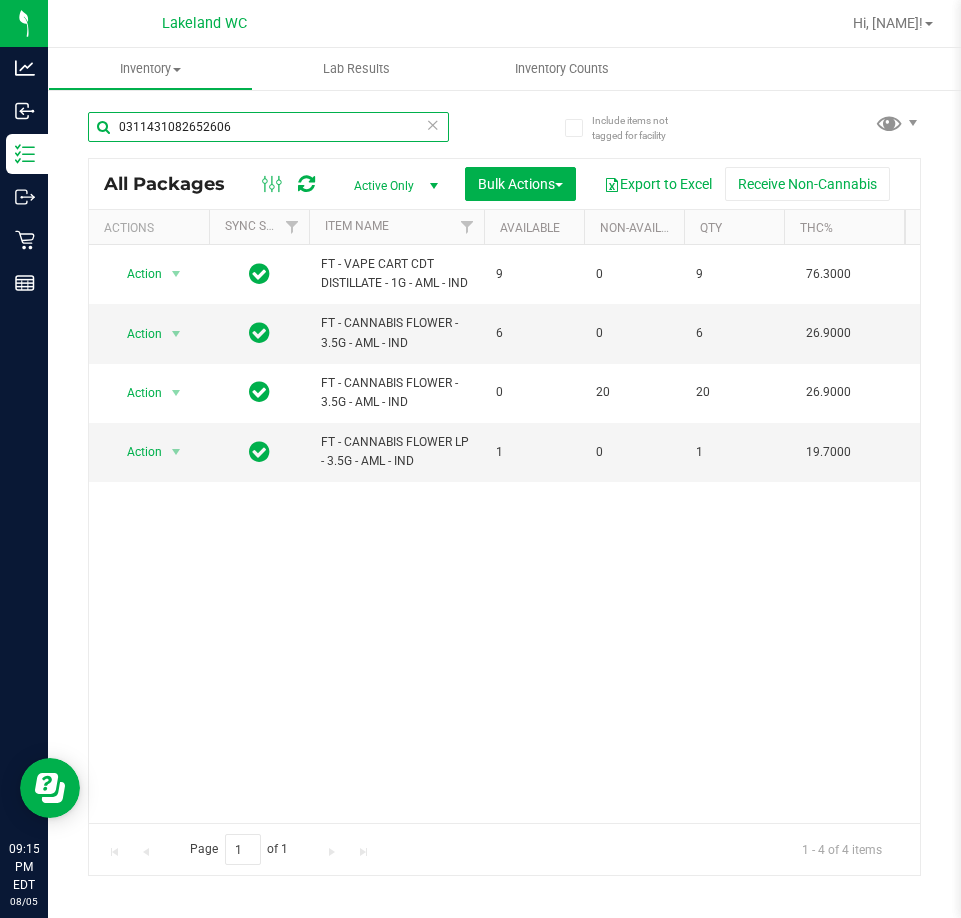 type on "0311431082652606" 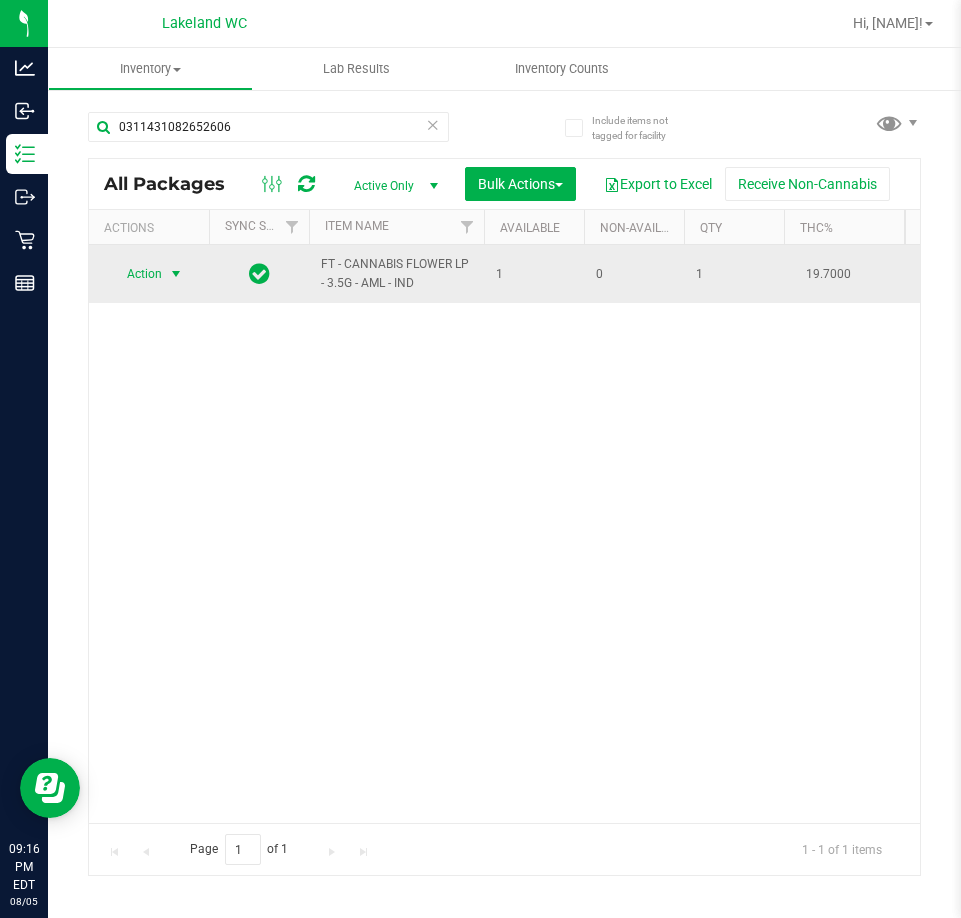 click on "Action" at bounding box center [136, 274] 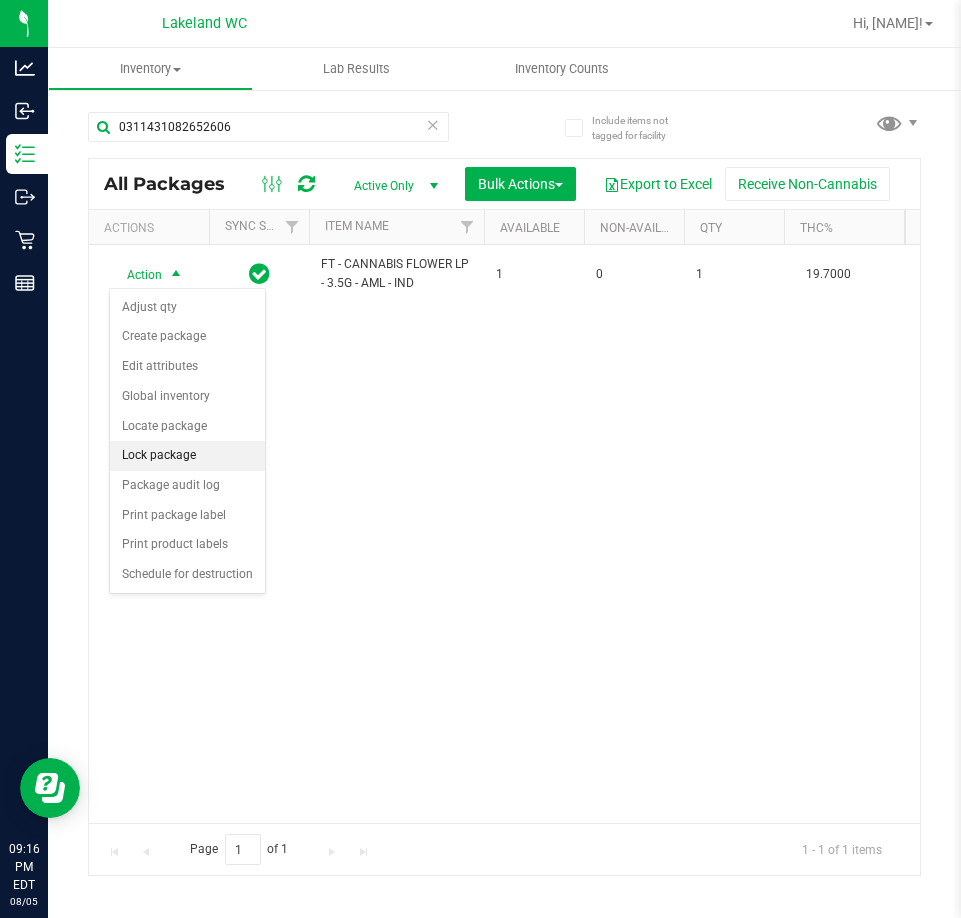 click on "Lock package" at bounding box center (187, 456) 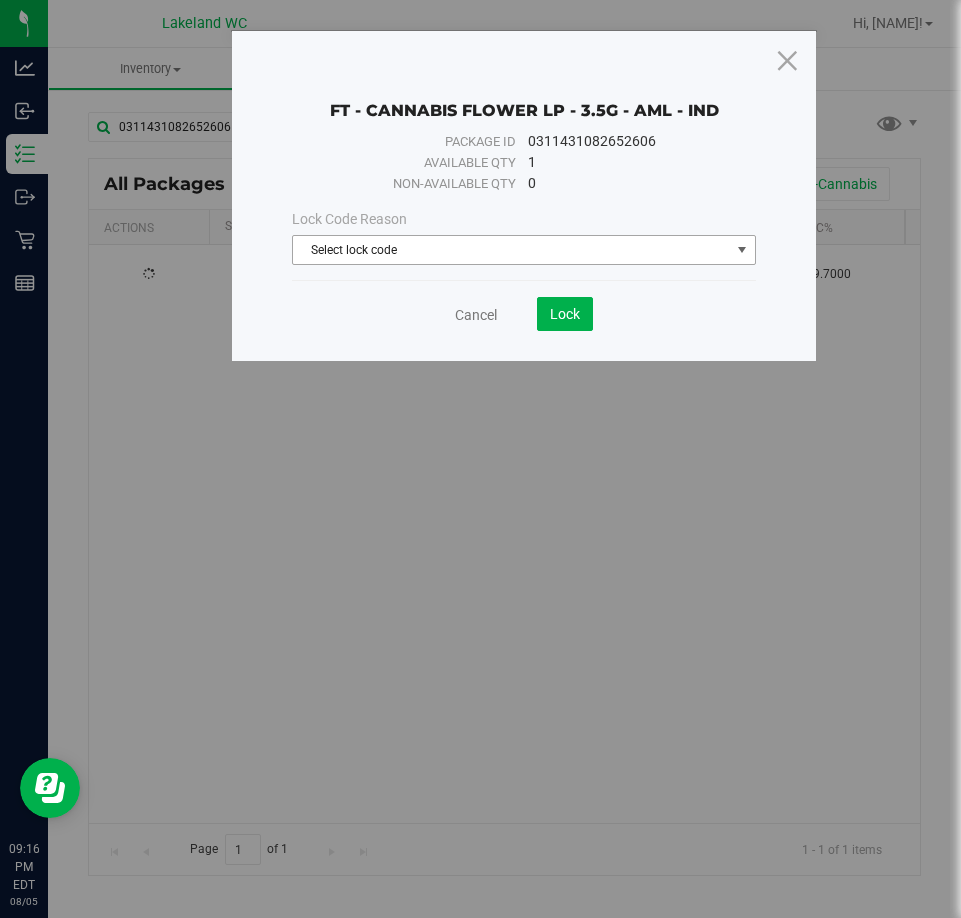 click on "Select lock code" at bounding box center [511, 250] 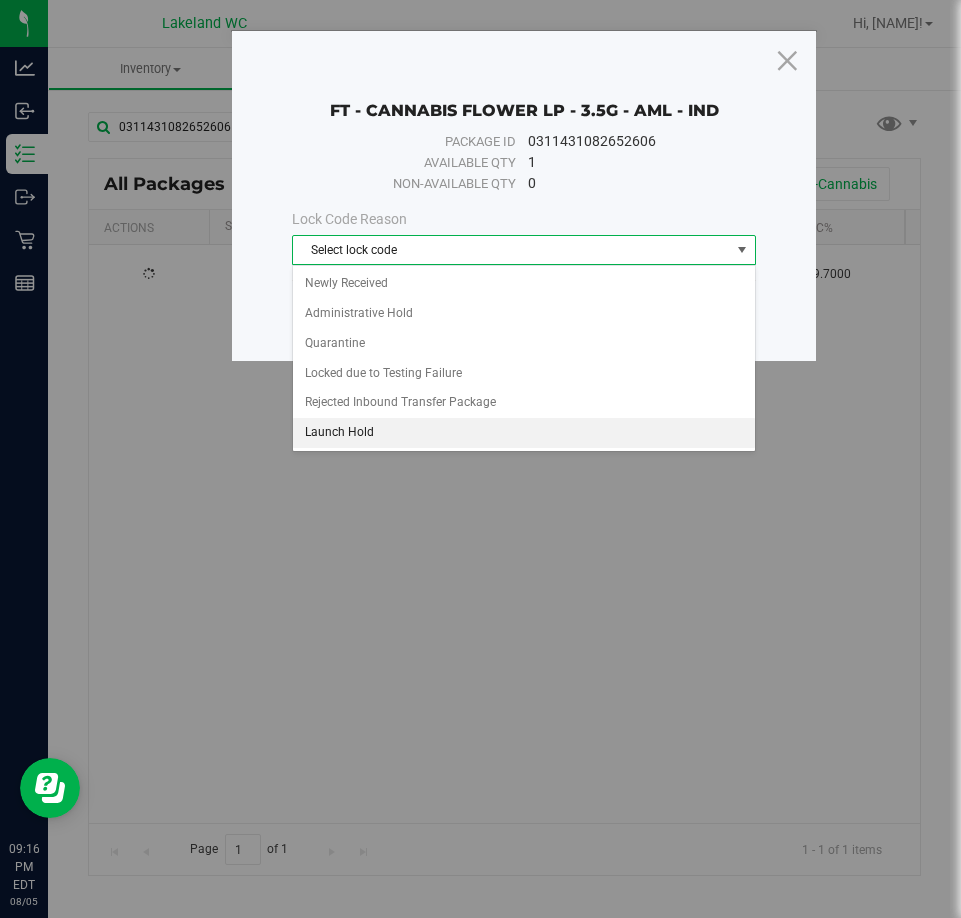 click on "Launch Hold" at bounding box center (524, 433) 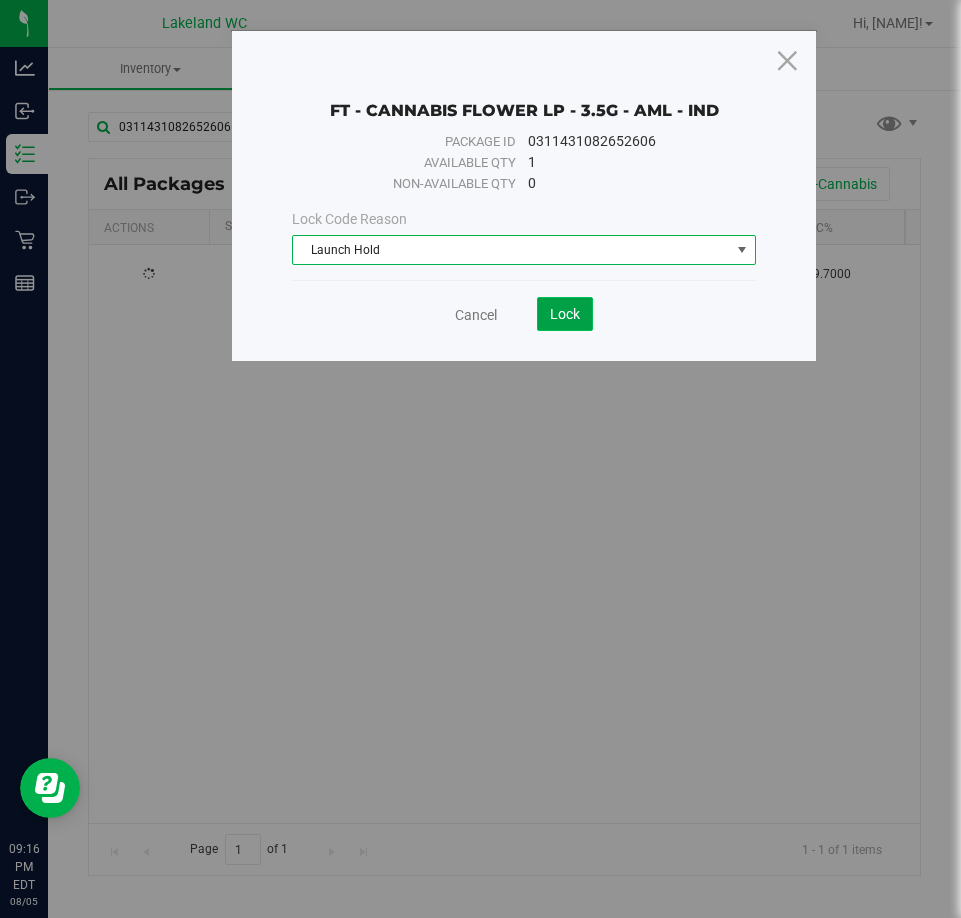 click on "Lock" 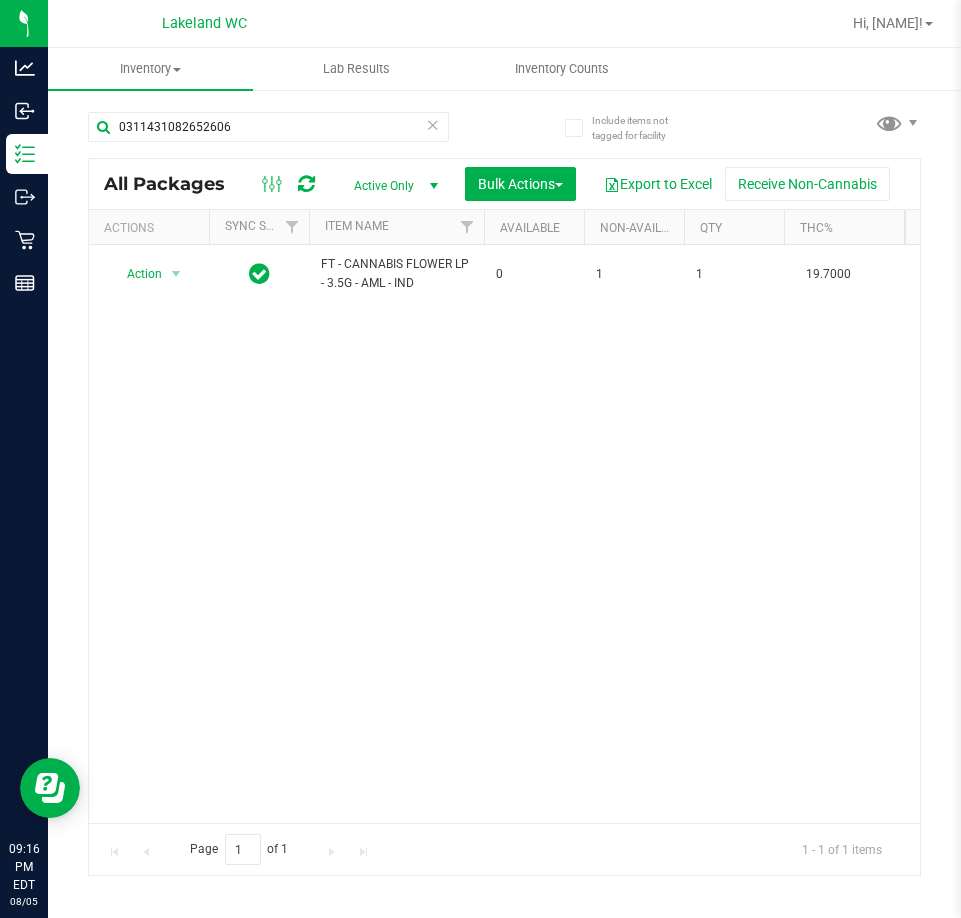 click on "Action Action Edit attributes Global inventory Locate package Package audit log Print package label Print product labels Unlock package
[PRODUCT_NAME]
[NUMBER]
[NUMBER]
[NUMBER]
[NUMBER]
[NUMBER]
[PRODUCT_CODE]
Launch Hold
[DATE_CODE]
Created
[PRODUCT_NAME]" at bounding box center [504, 534] 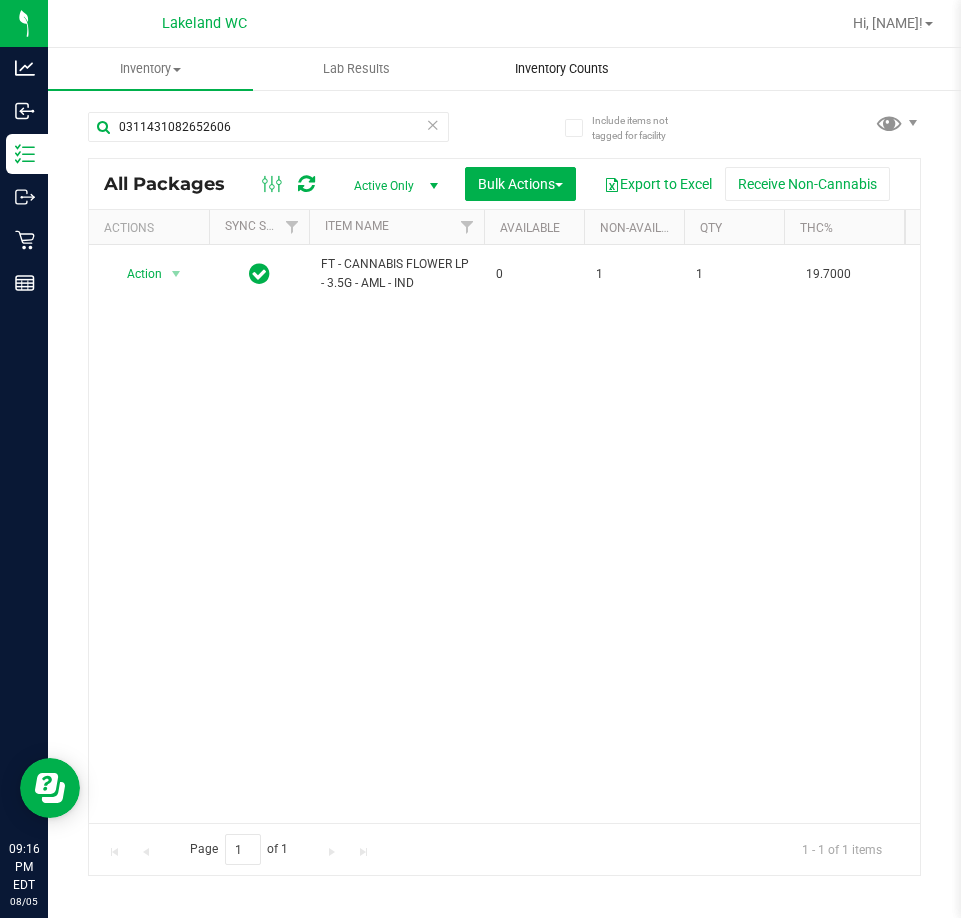 click on "Inventory Counts" at bounding box center [562, 69] 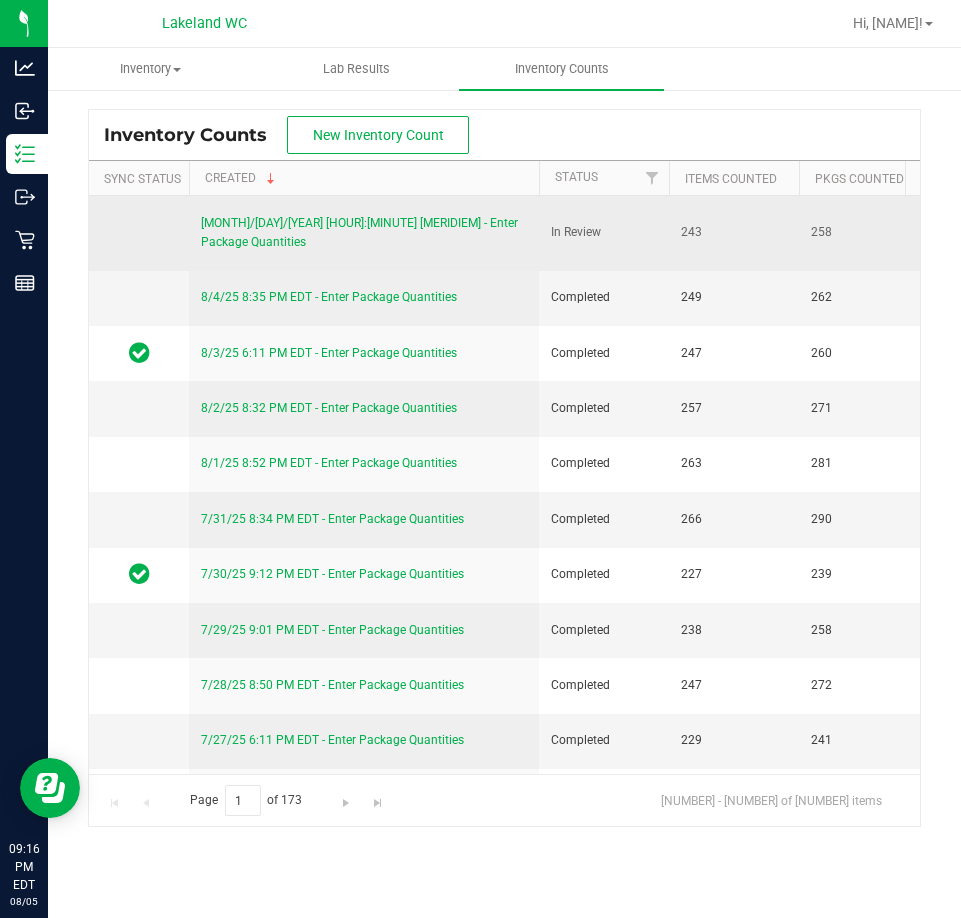 click on "[MONTH]/[DAY]/[YEAR] [HOUR]:[MINUTE] [MERIDIEM] - Enter Package Quantities" at bounding box center (359, 232) 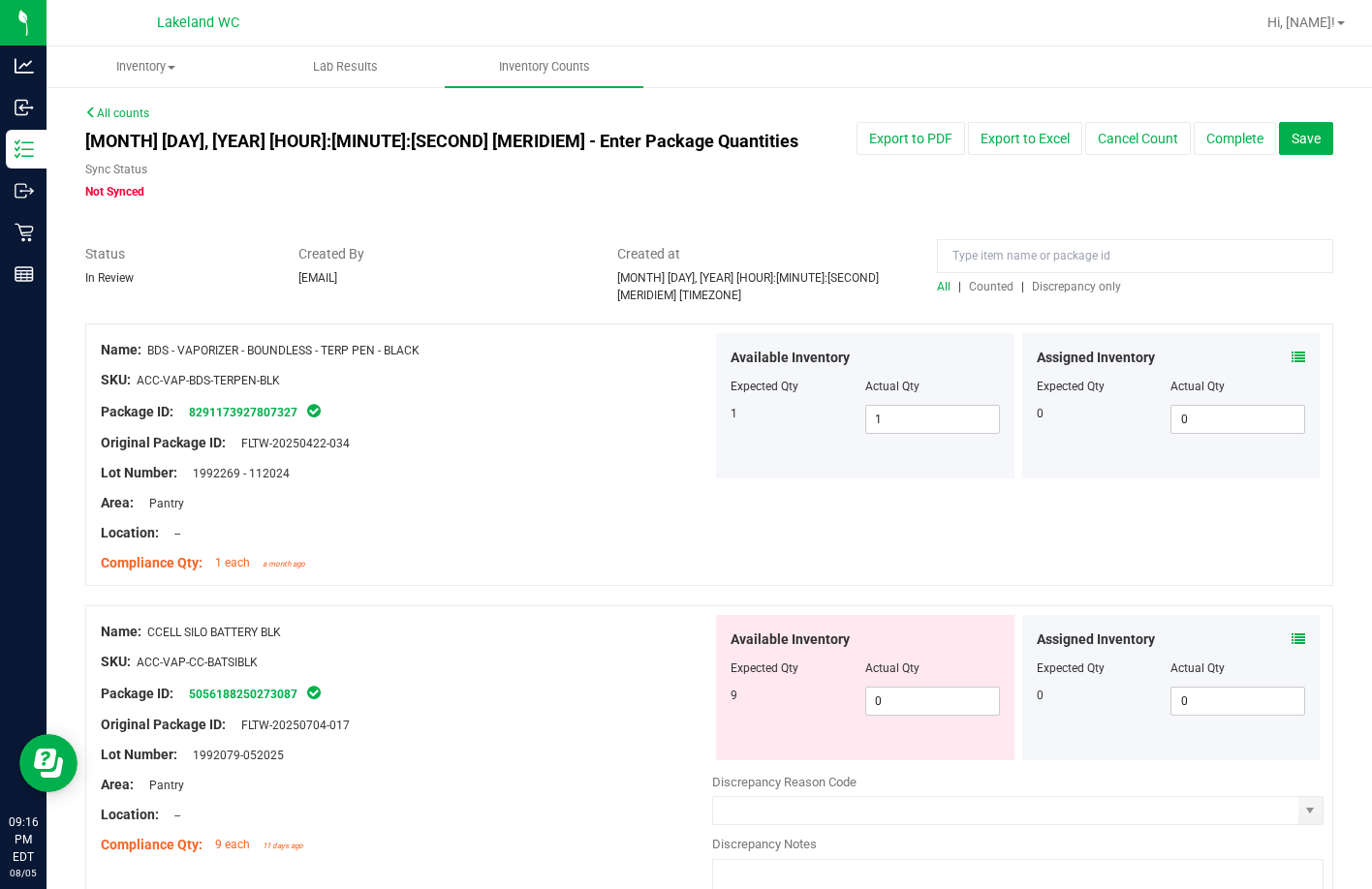 click on "Discrepancy only" at bounding box center [1076, 287] 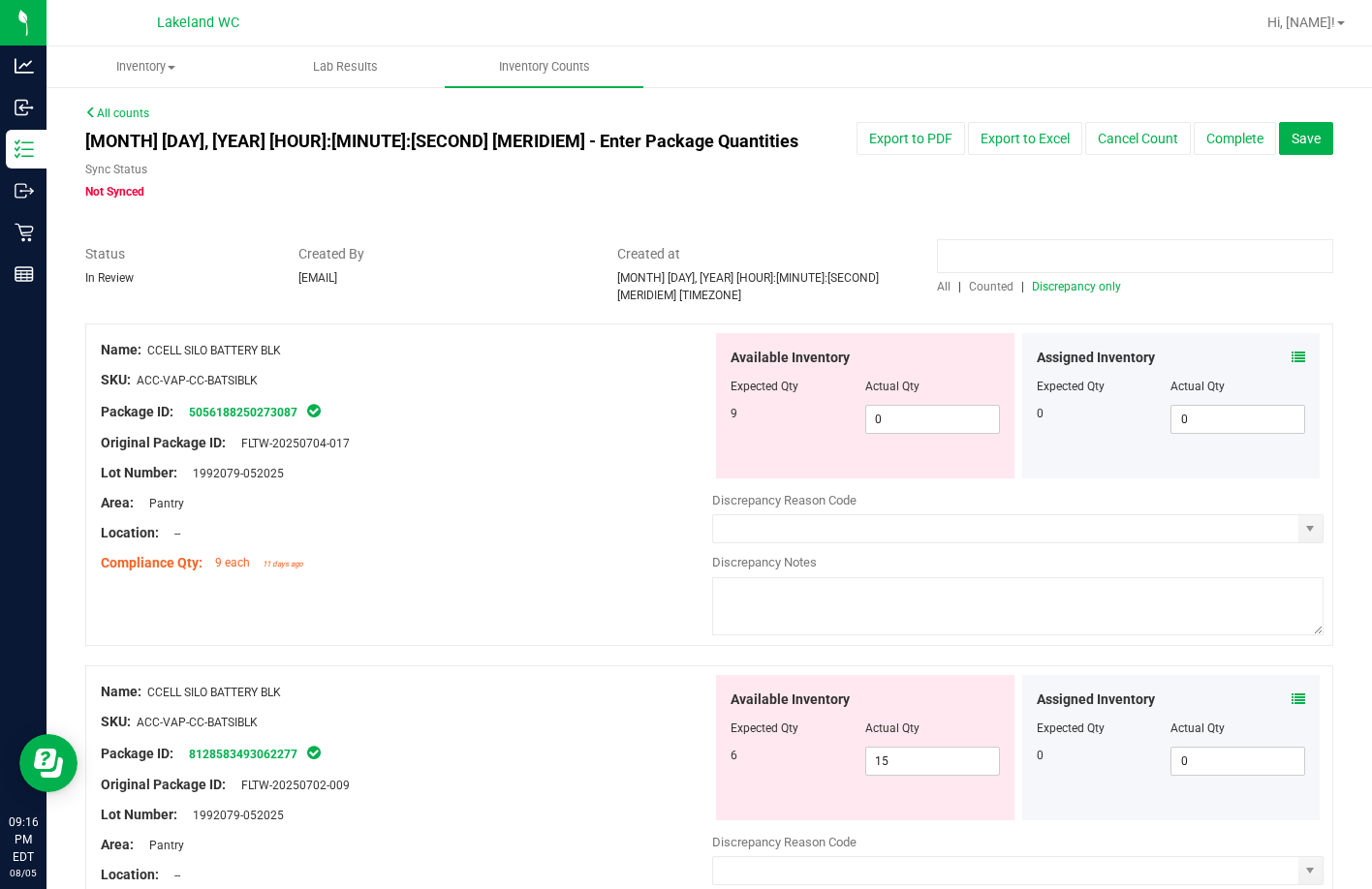 click at bounding box center (1135, 256) 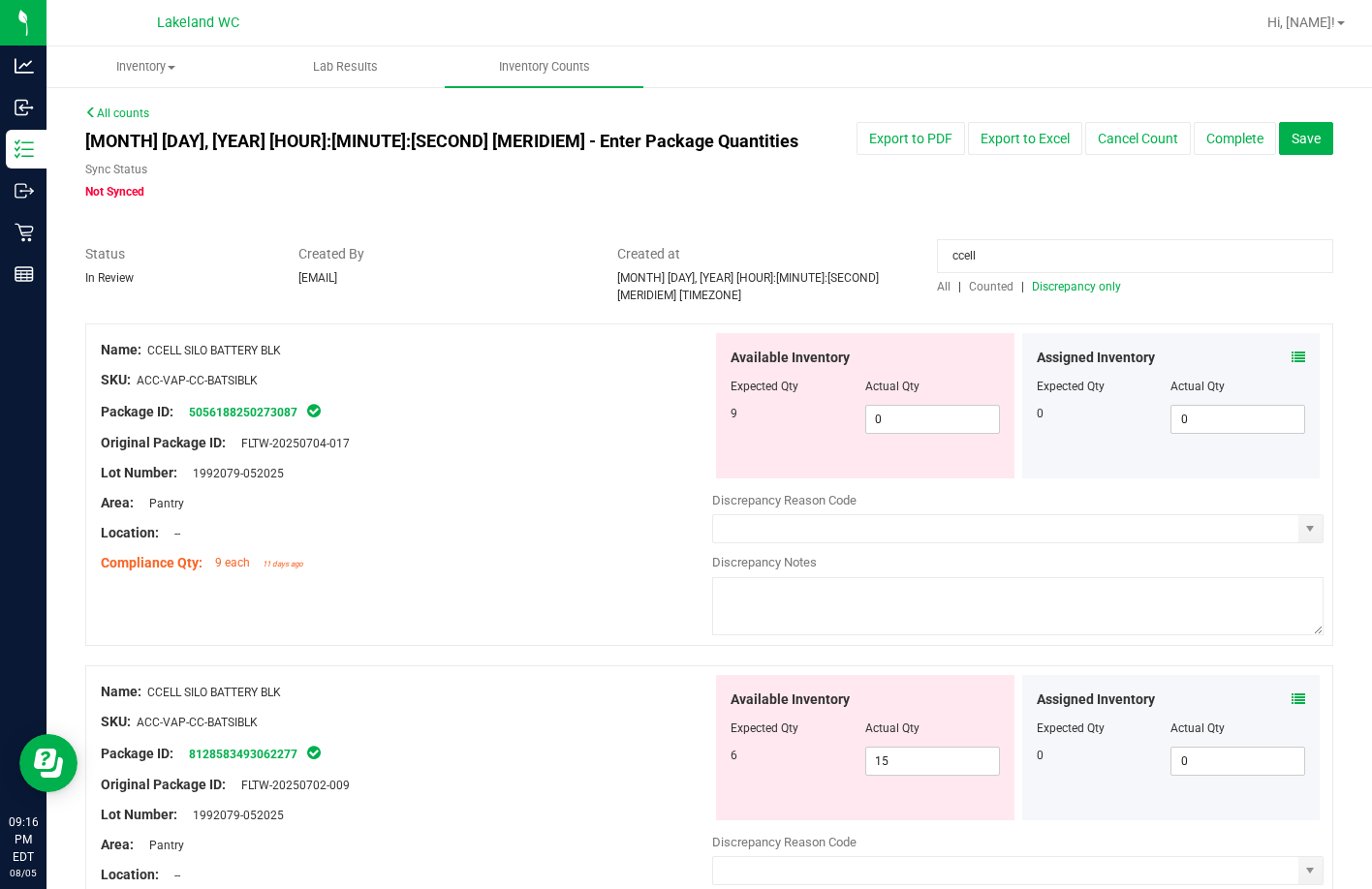 type on "ccell" 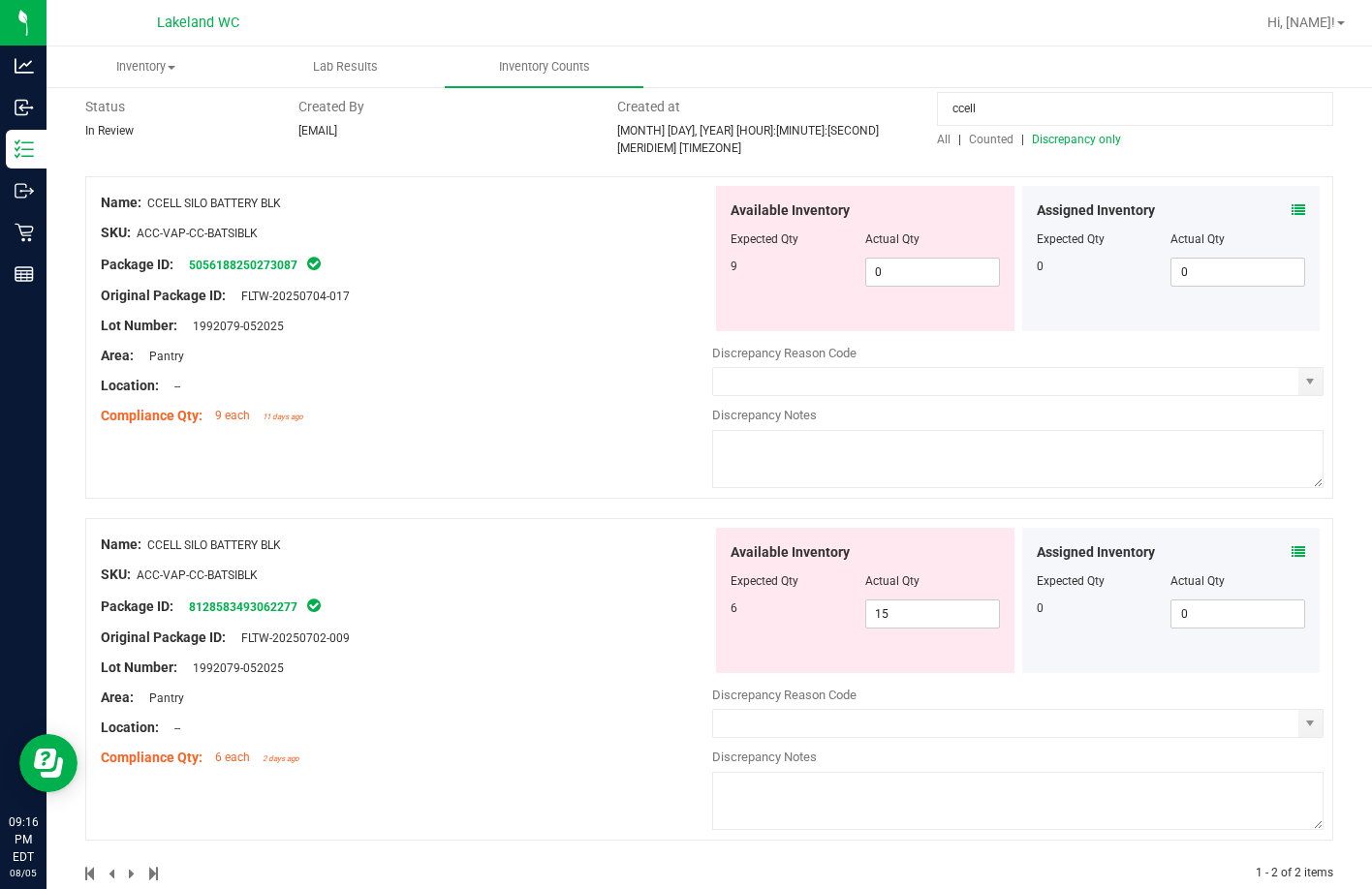 scroll, scrollTop: 175, scrollLeft: 0, axis: vertical 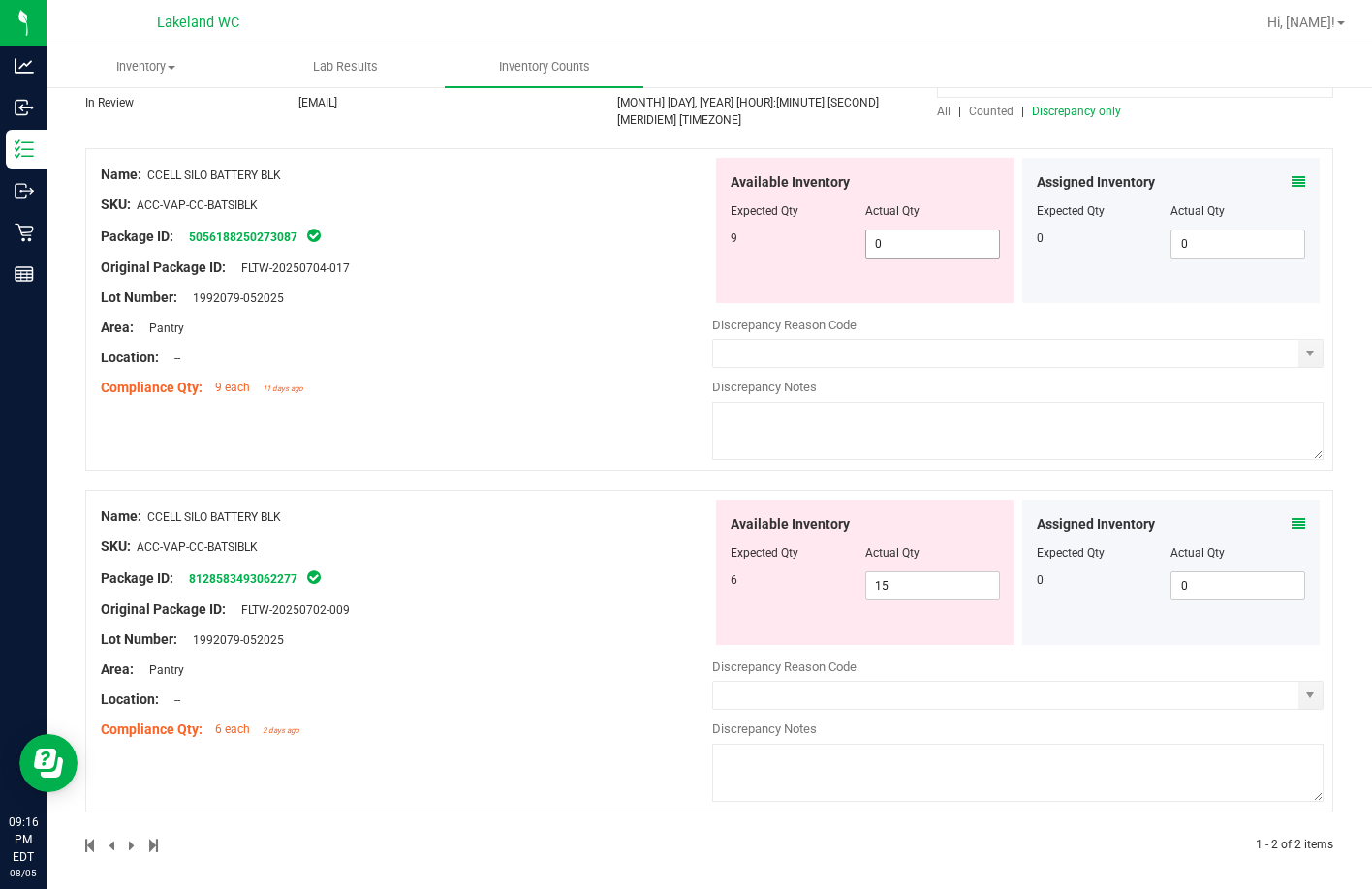 drag, startPoint x: 919, startPoint y: 252, endPoint x: 918, endPoint y: 232, distance: 20.024984 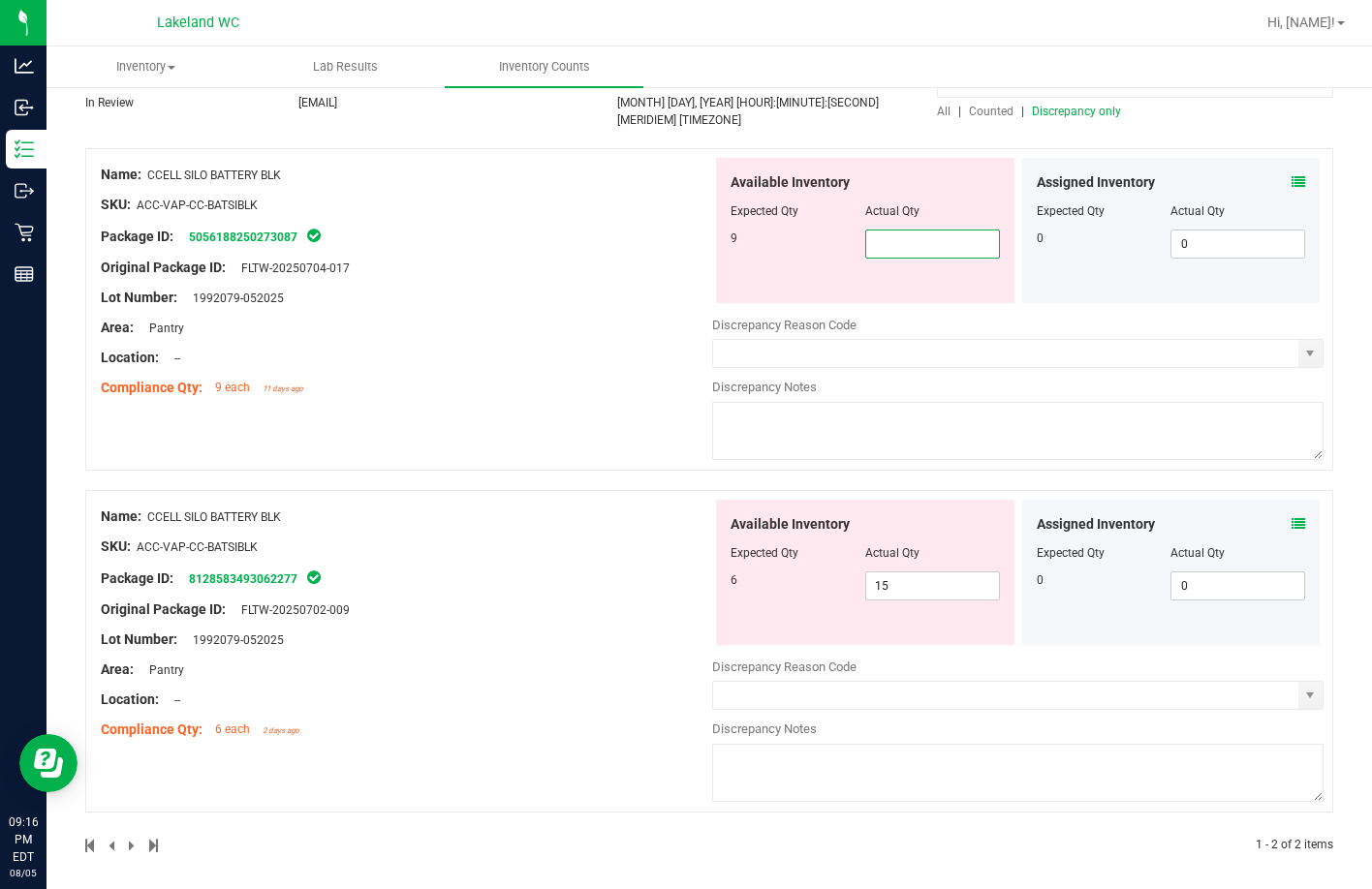 type on "9" 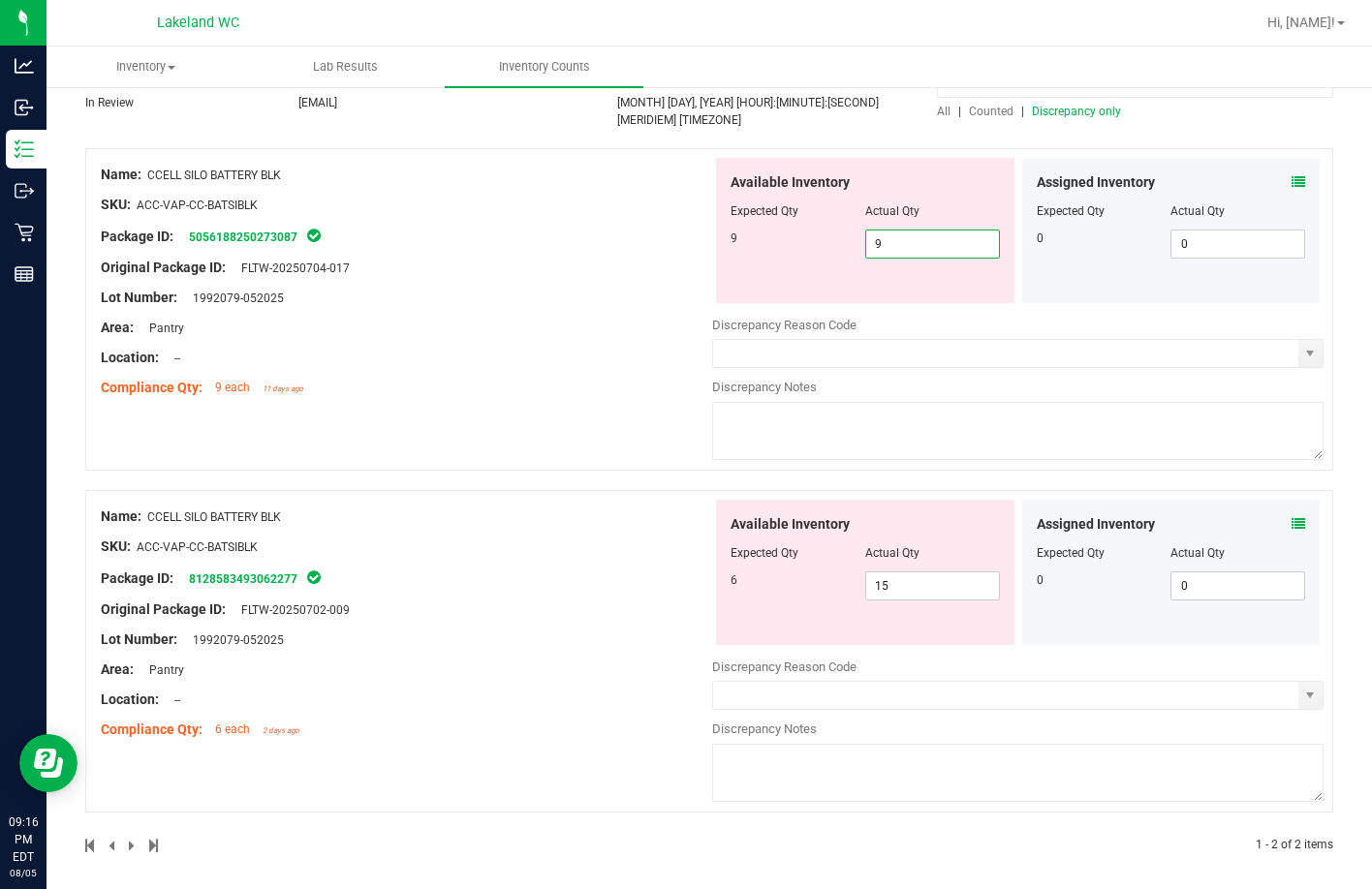 type on "9" 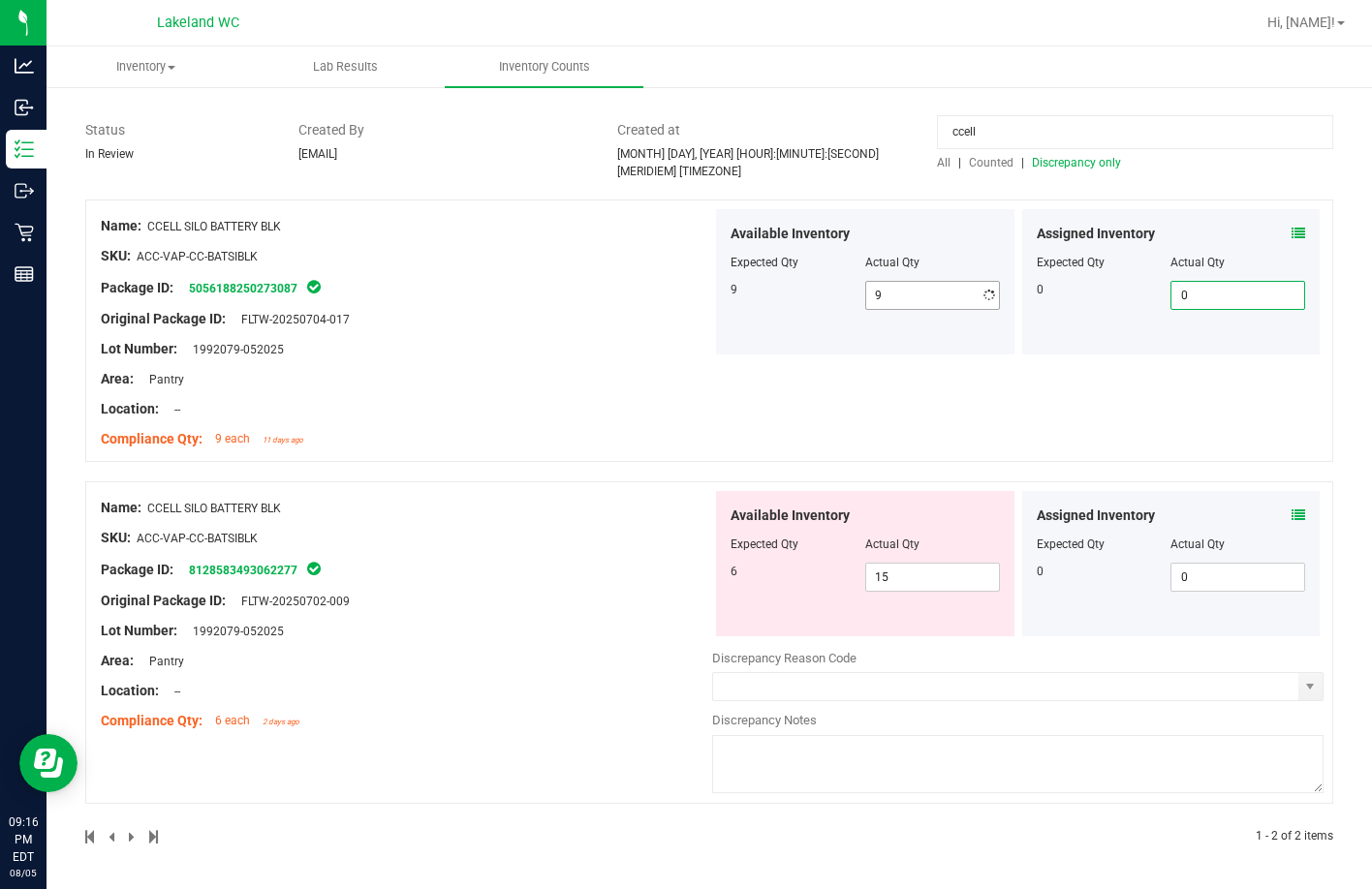 scroll, scrollTop: 115, scrollLeft: 0, axis: vertical 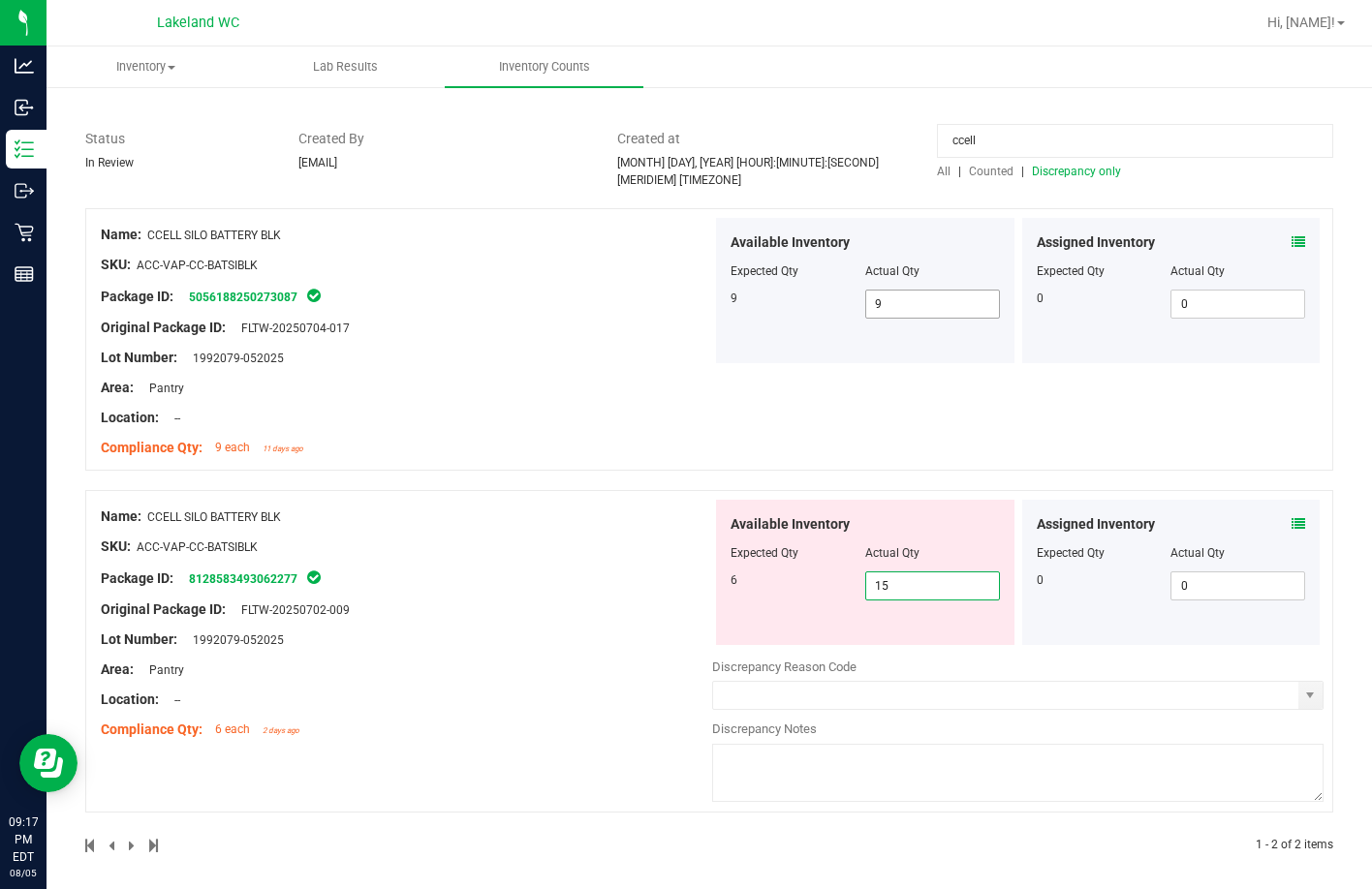 type on "5" 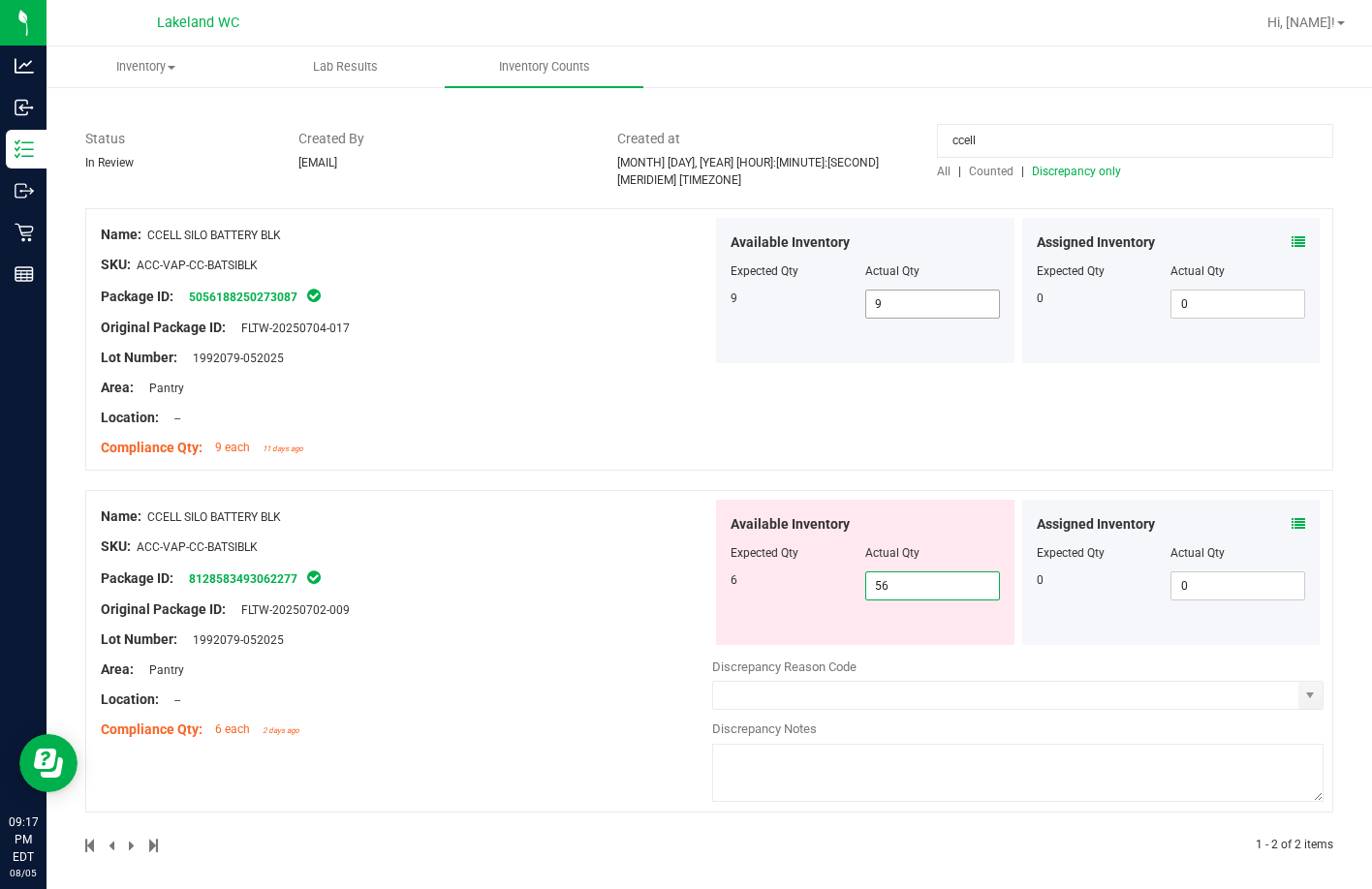 type on "5" 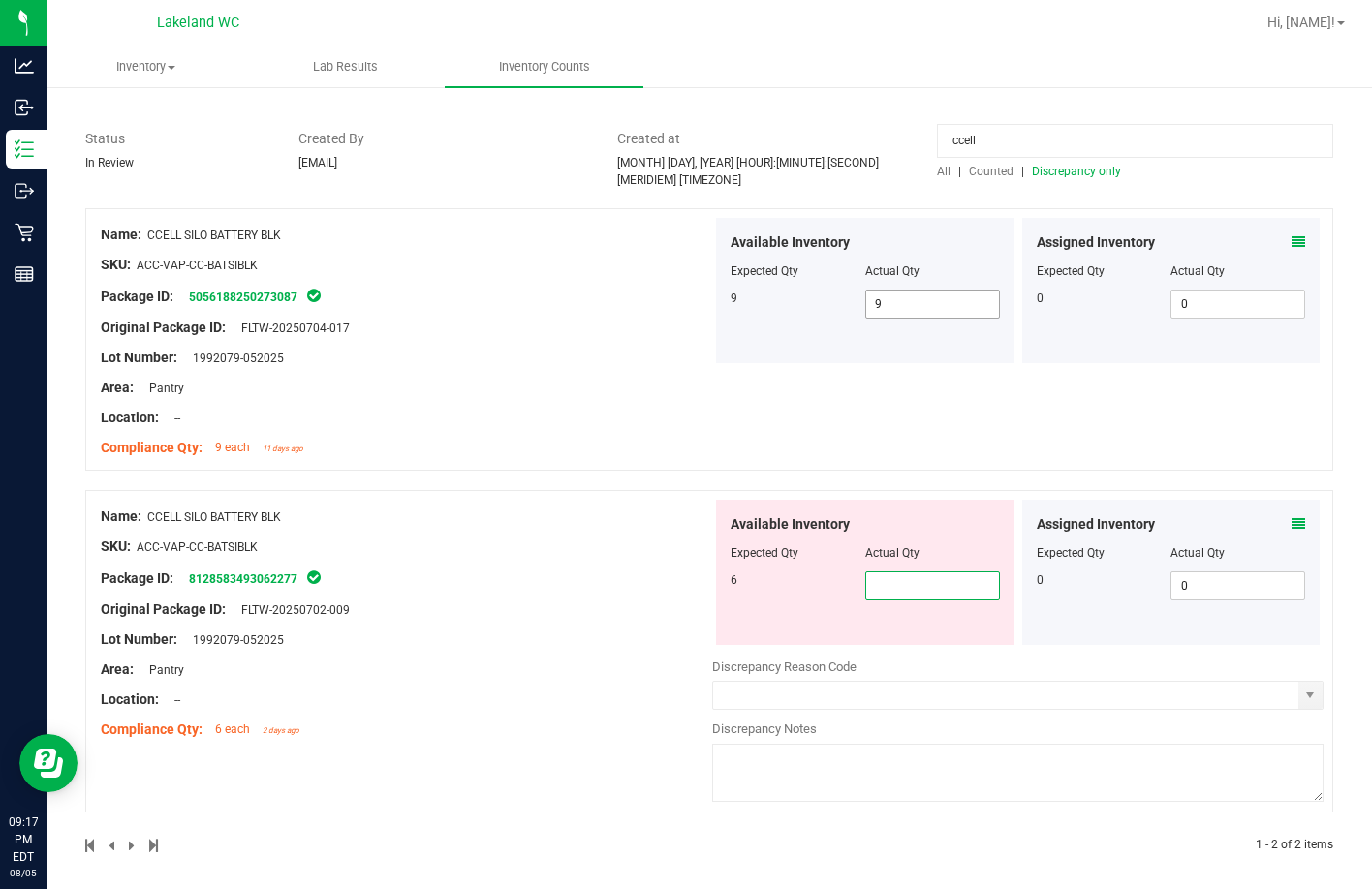 type on "6" 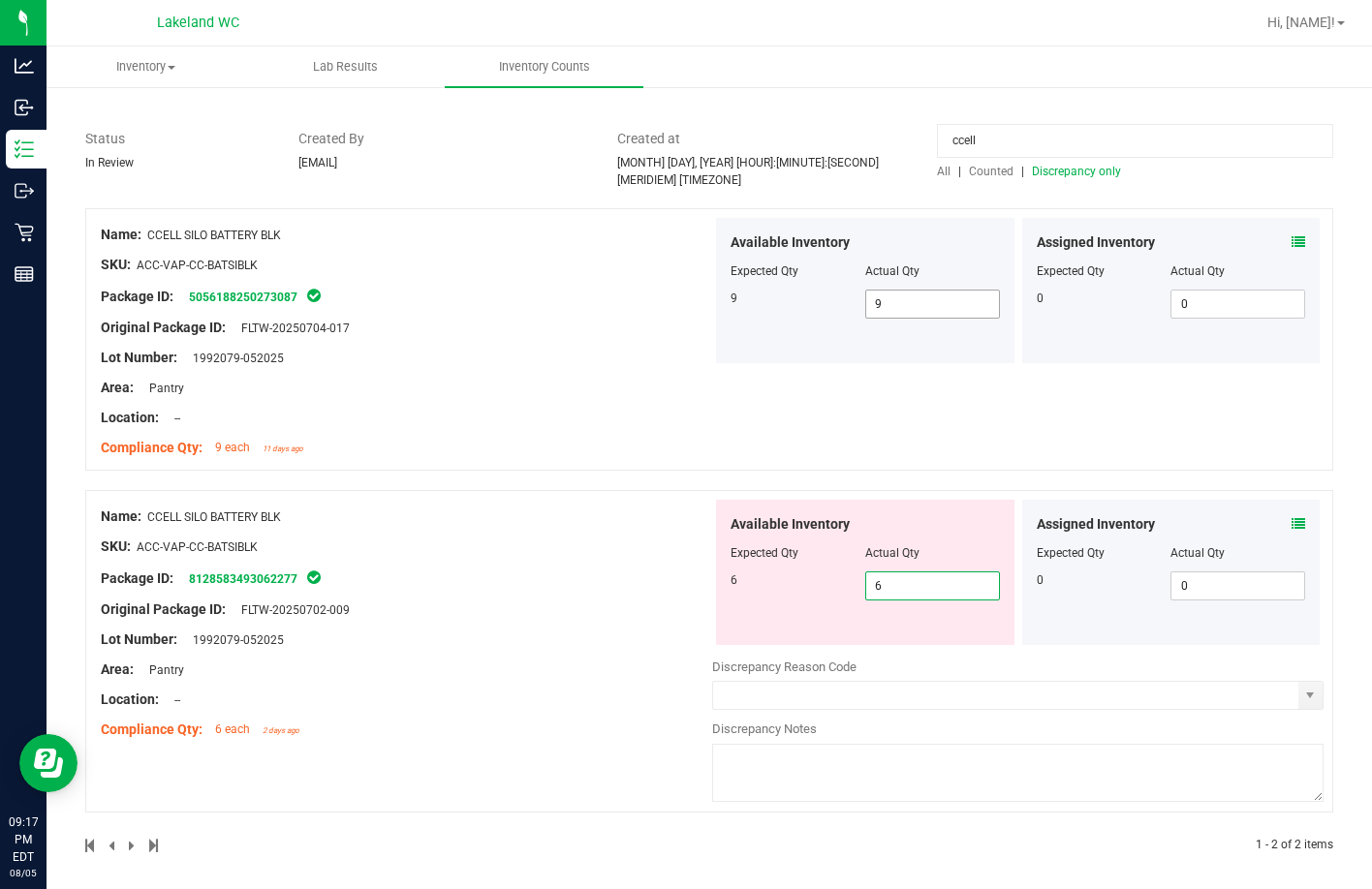 type on "6" 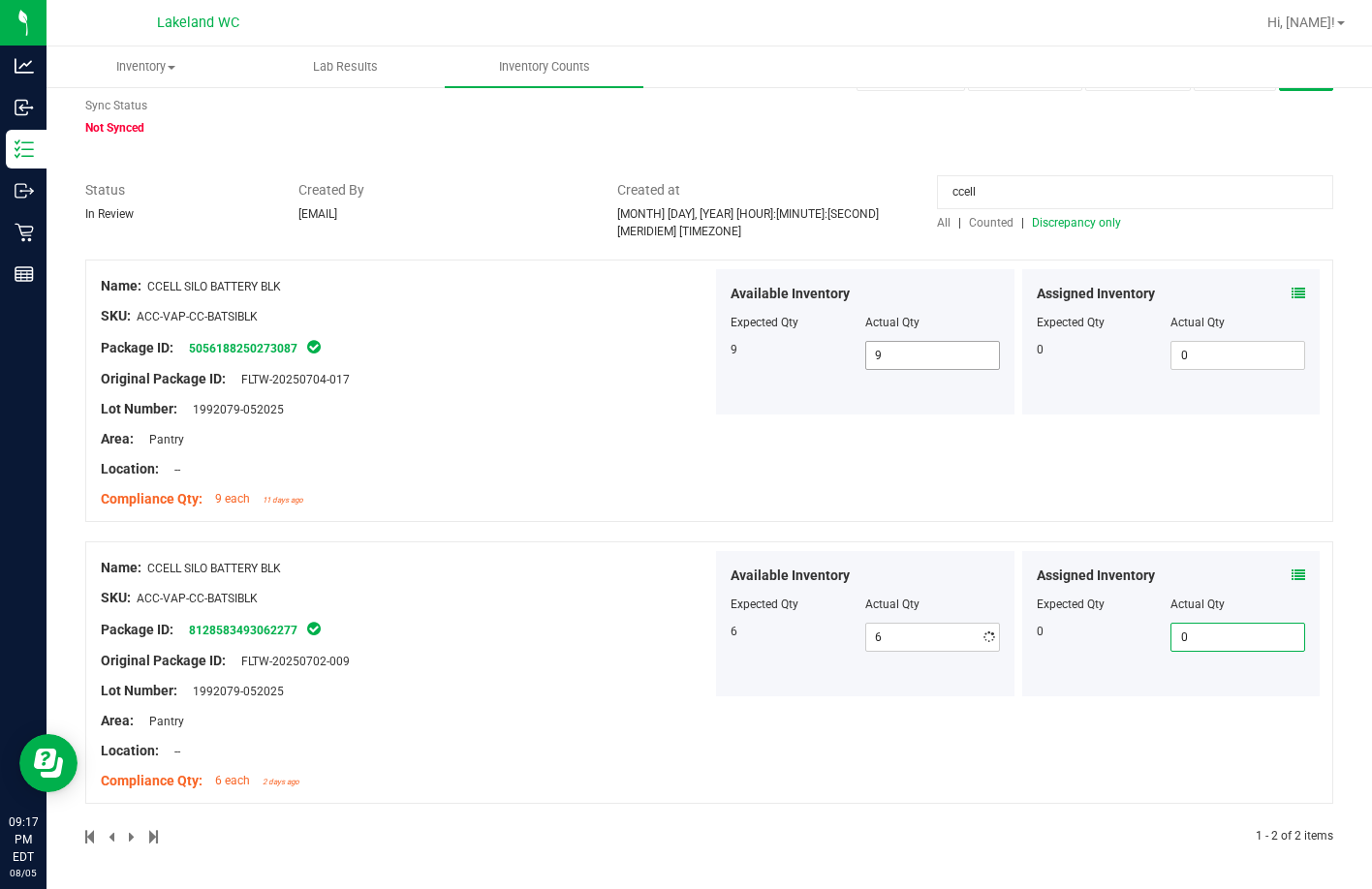 scroll, scrollTop: 55, scrollLeft: 0, axis: vertical 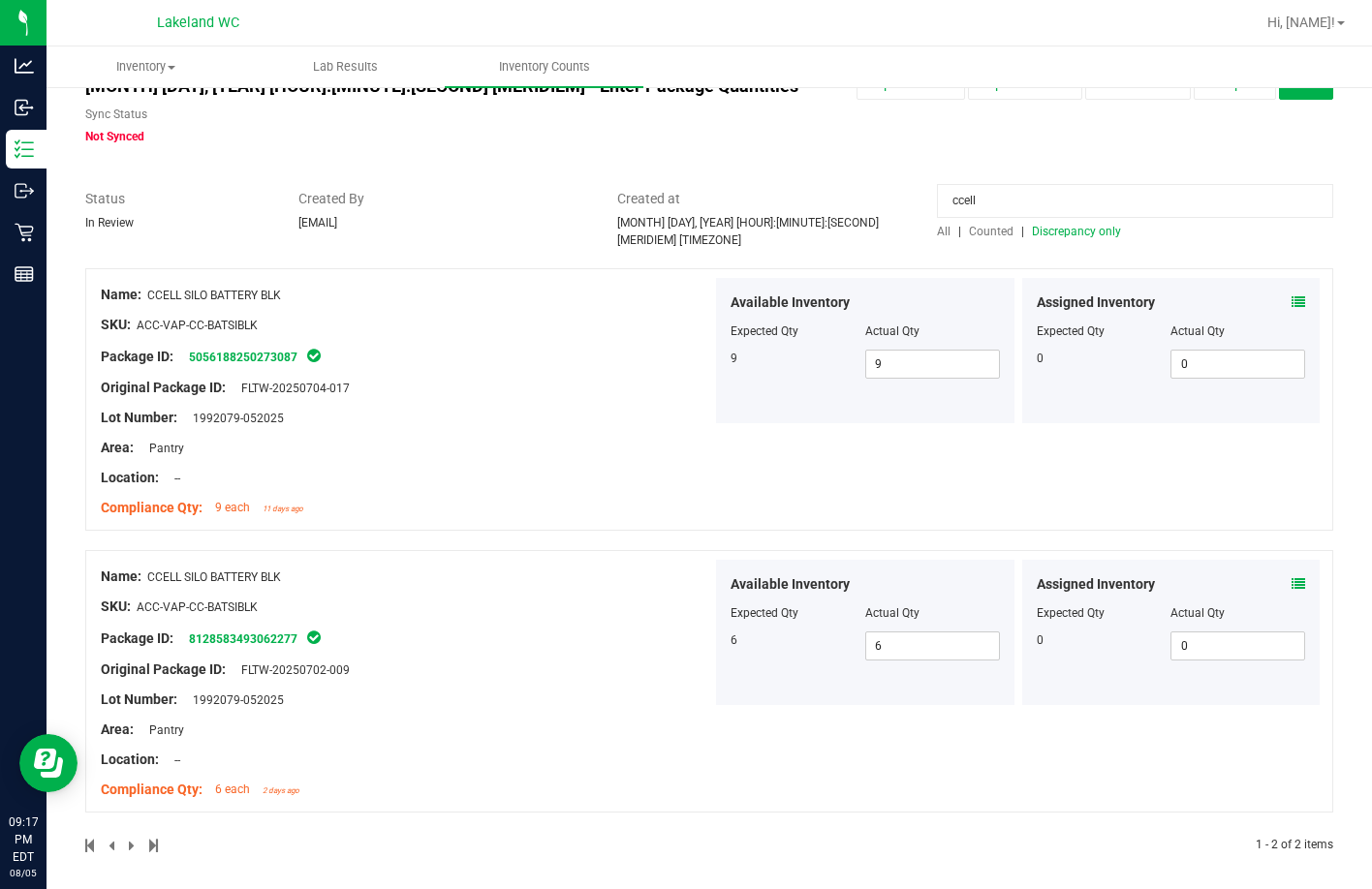 click at bounding box center (709, 259) 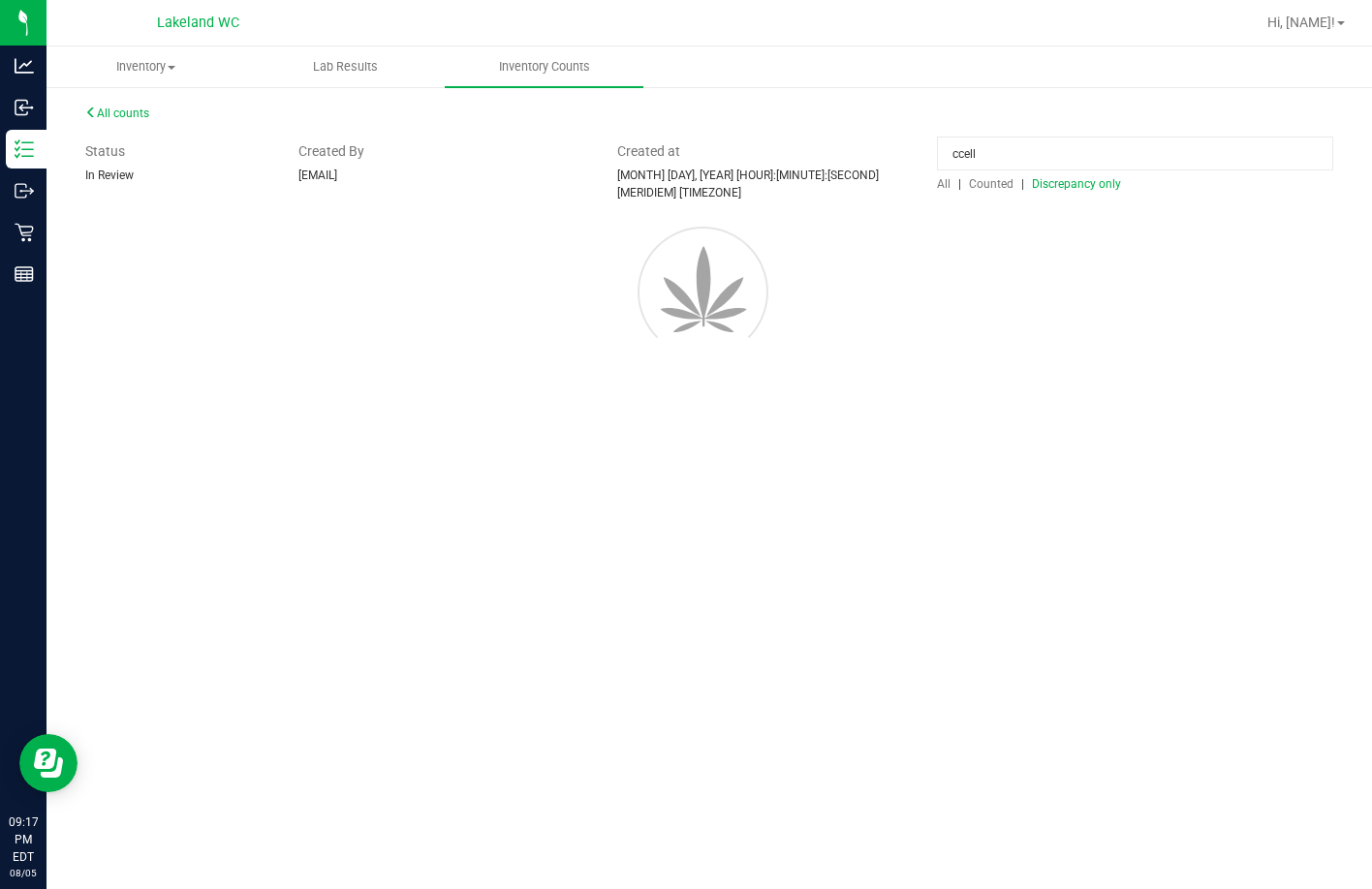 scroll, scrollTop: 0, scrollLeft: 0, axis: both 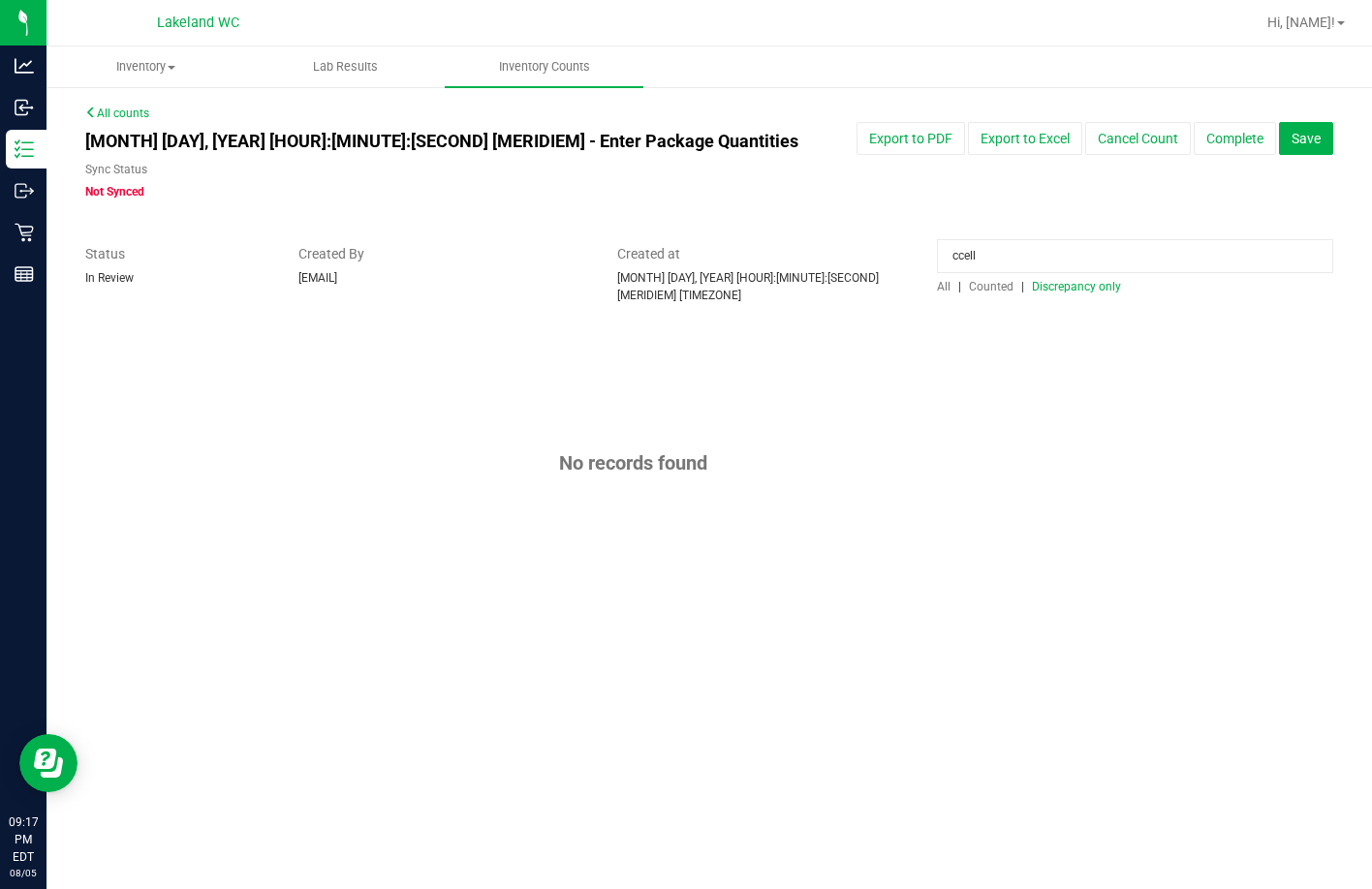 click on "ccell" at bounding box center [1135, 256] 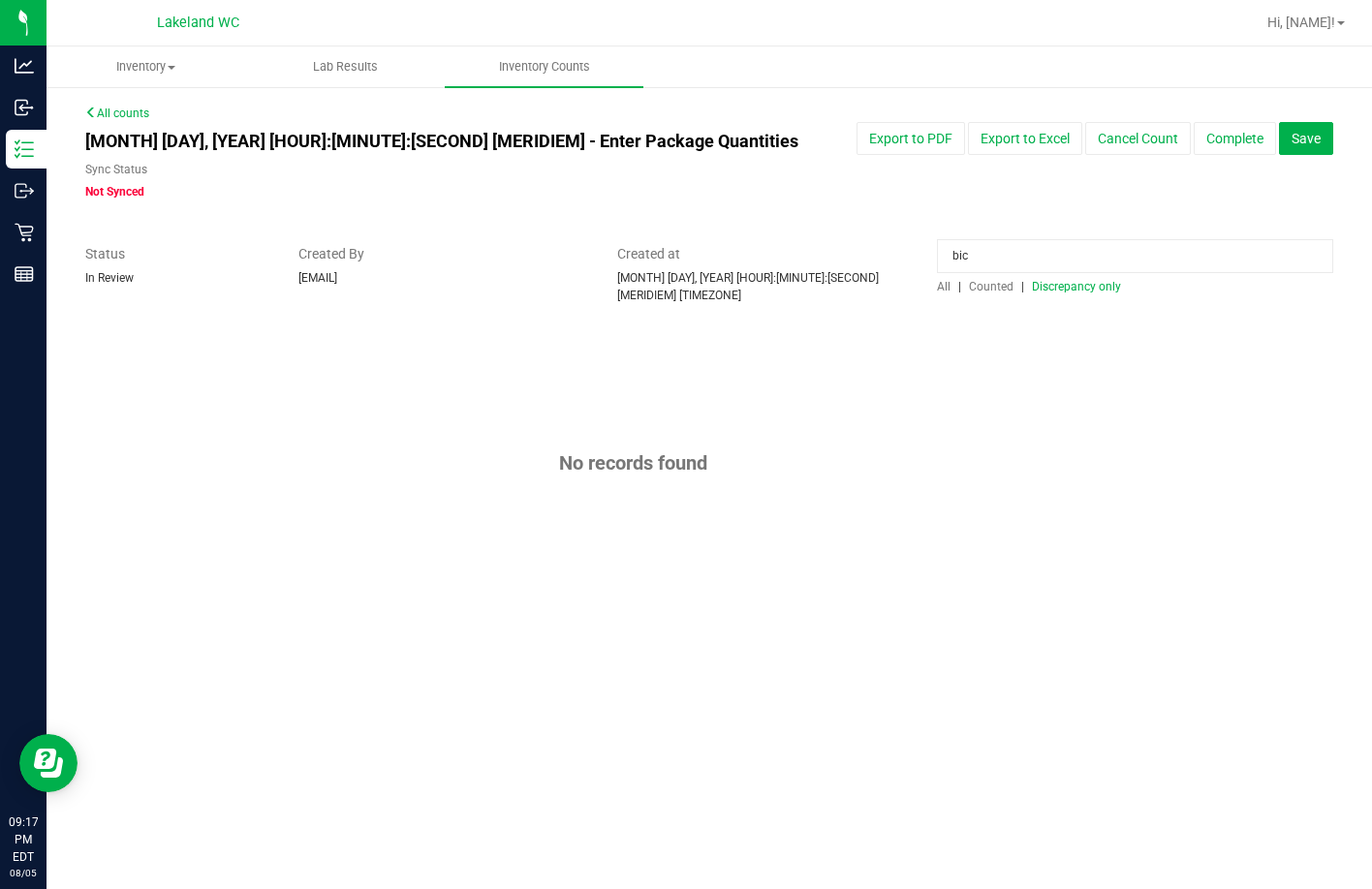 type on "bic" 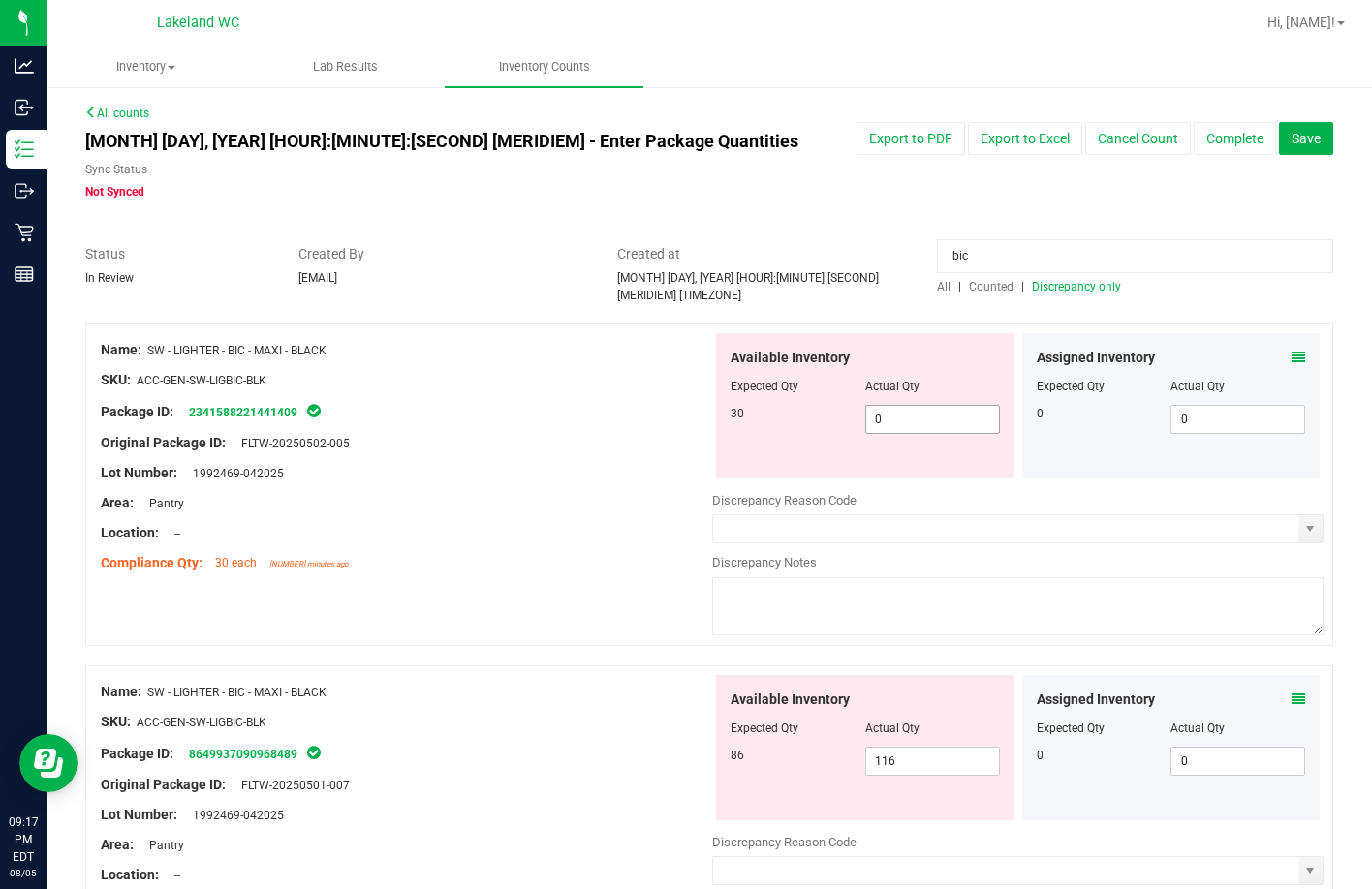 click on "0 0" at bounding box center (932, 419) 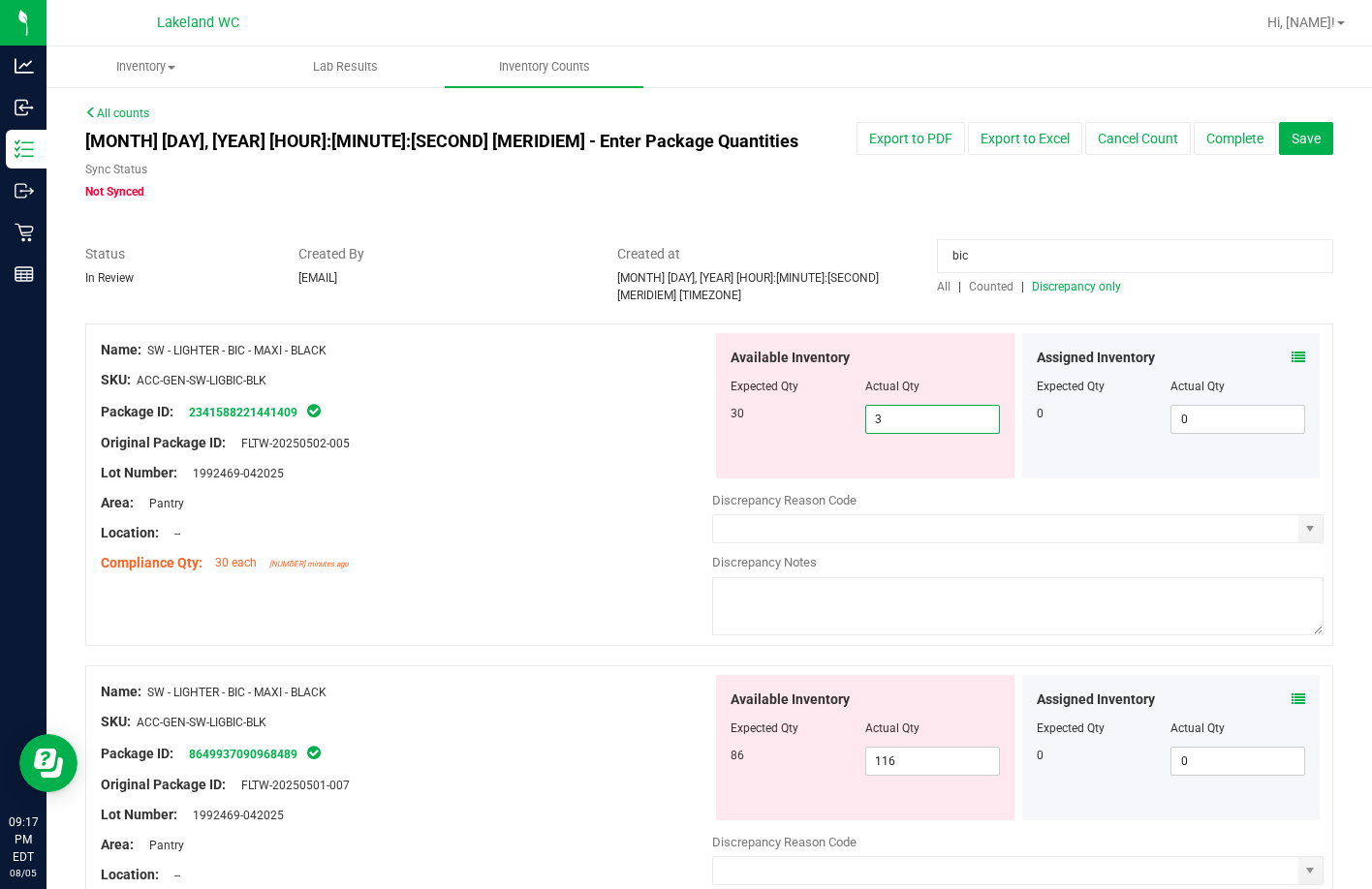 type on "30" 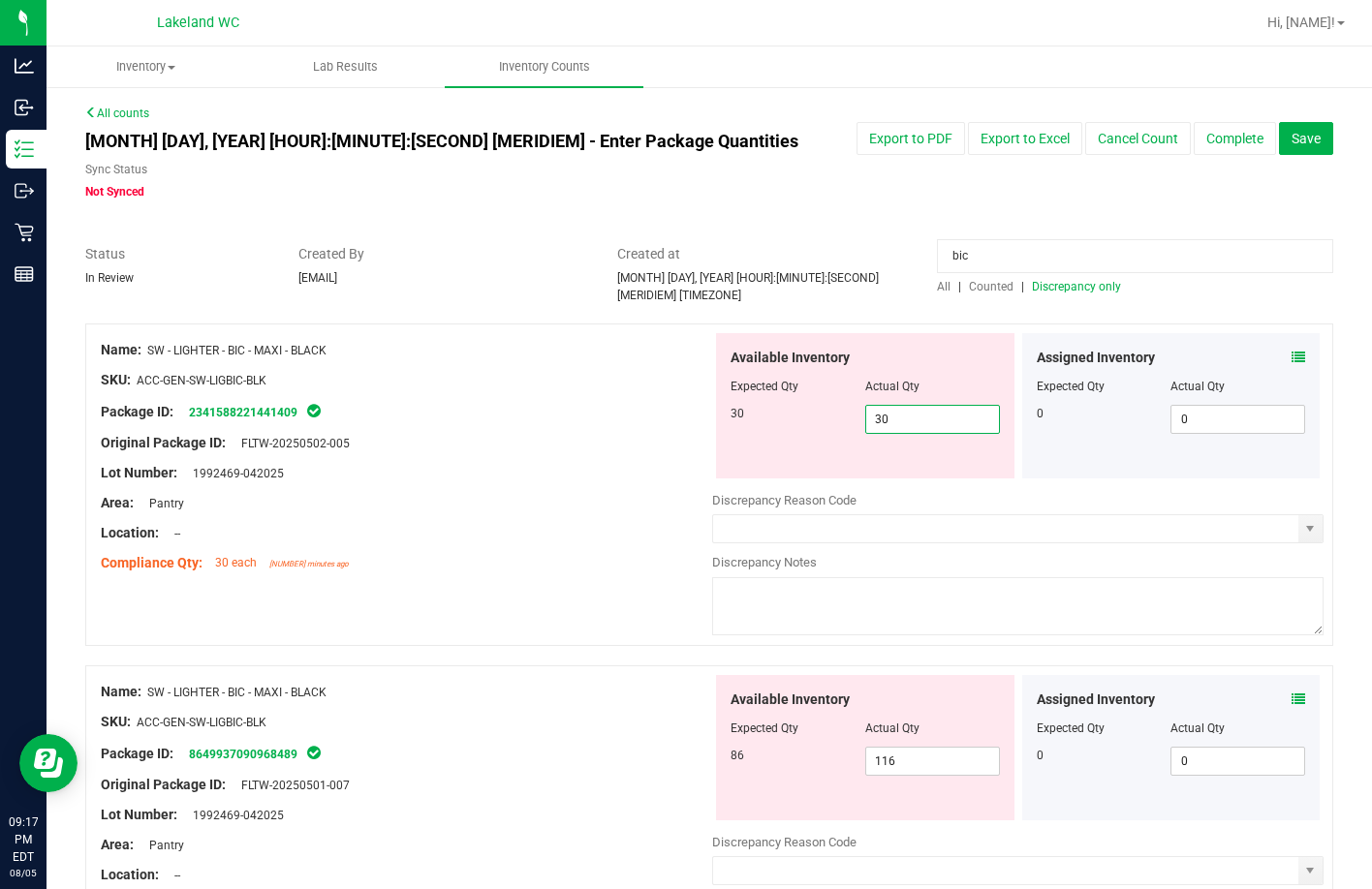 type on "30" 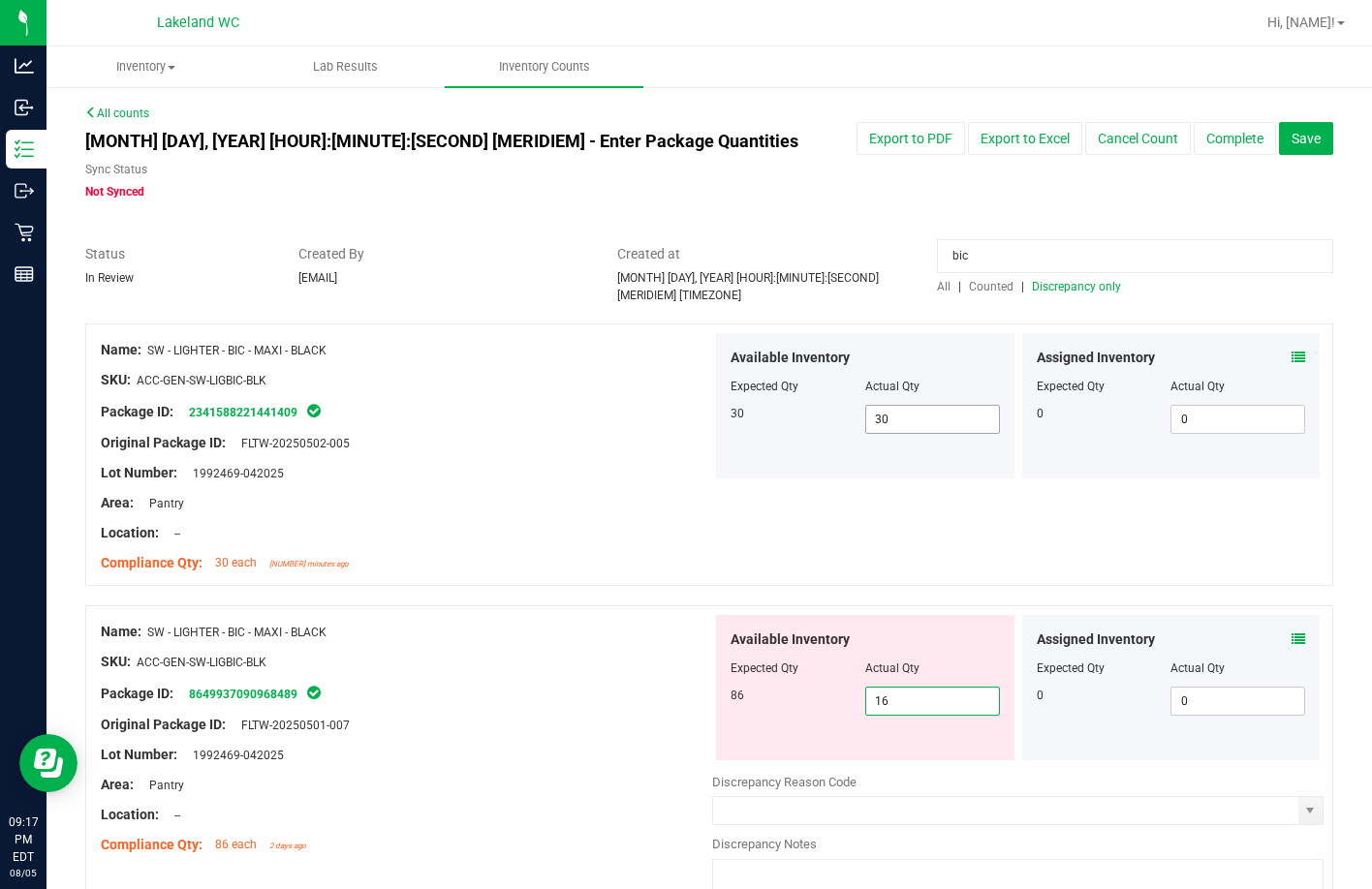 type on "6" 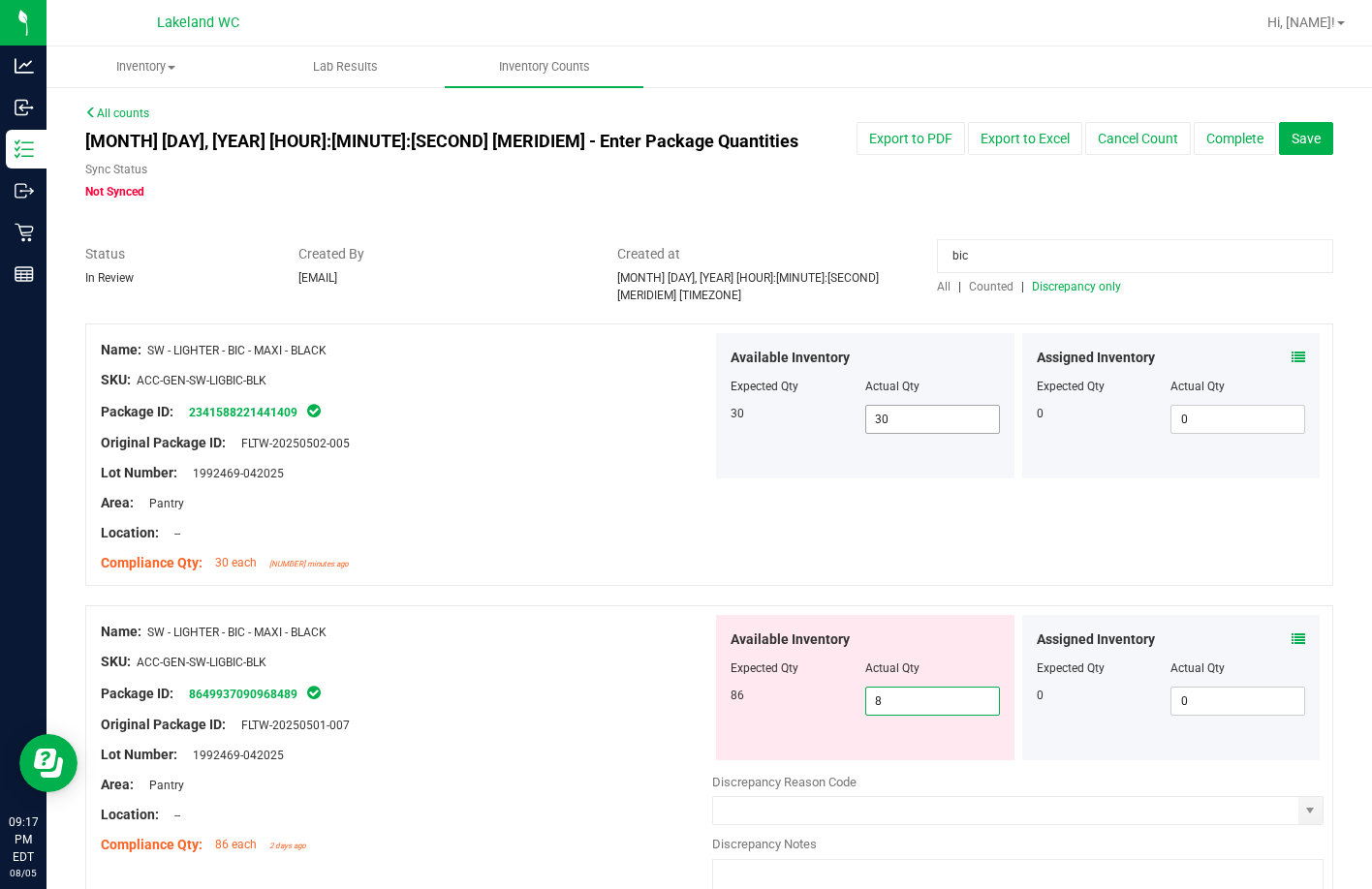 type on "86" 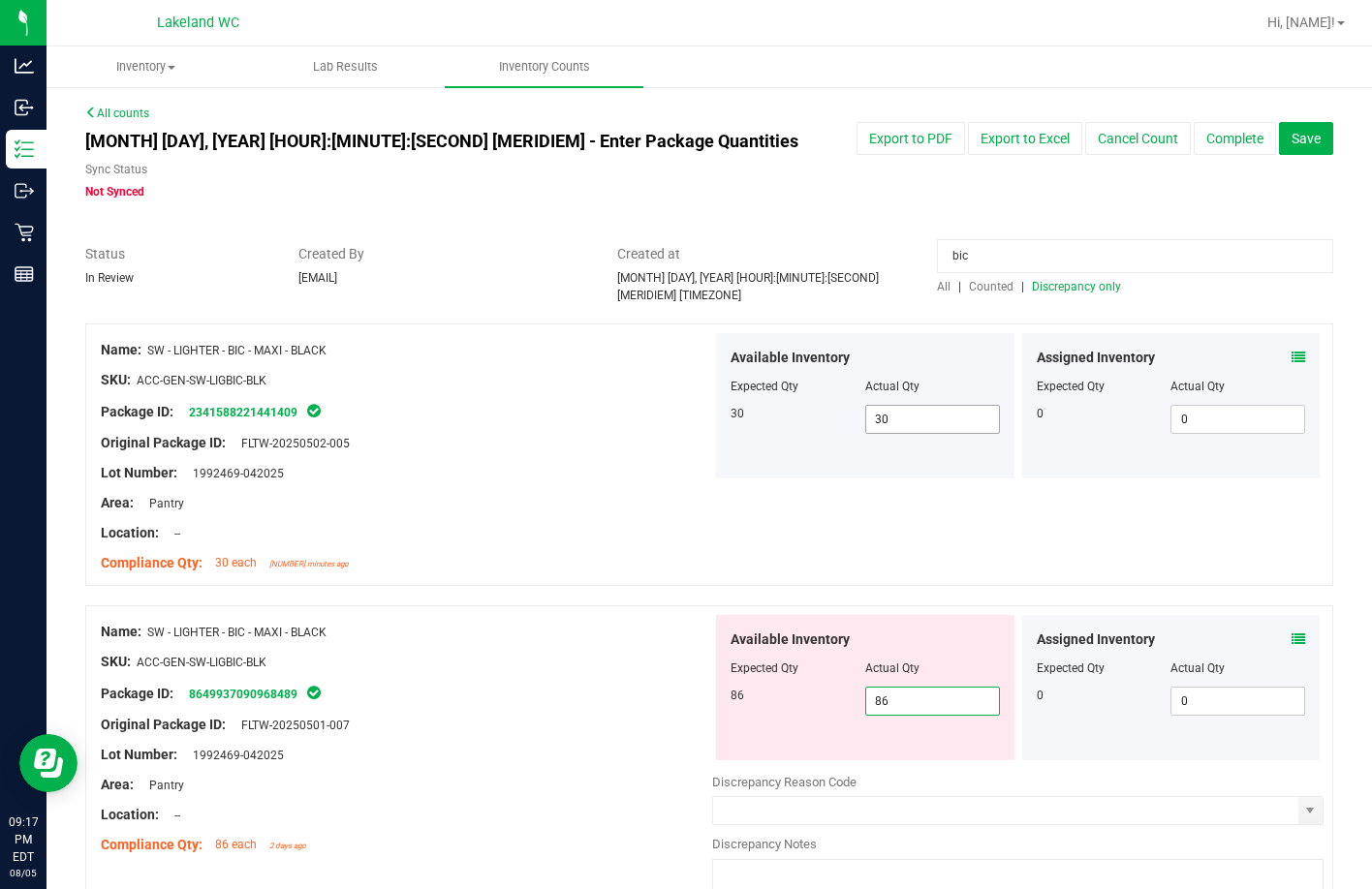 type on "86" 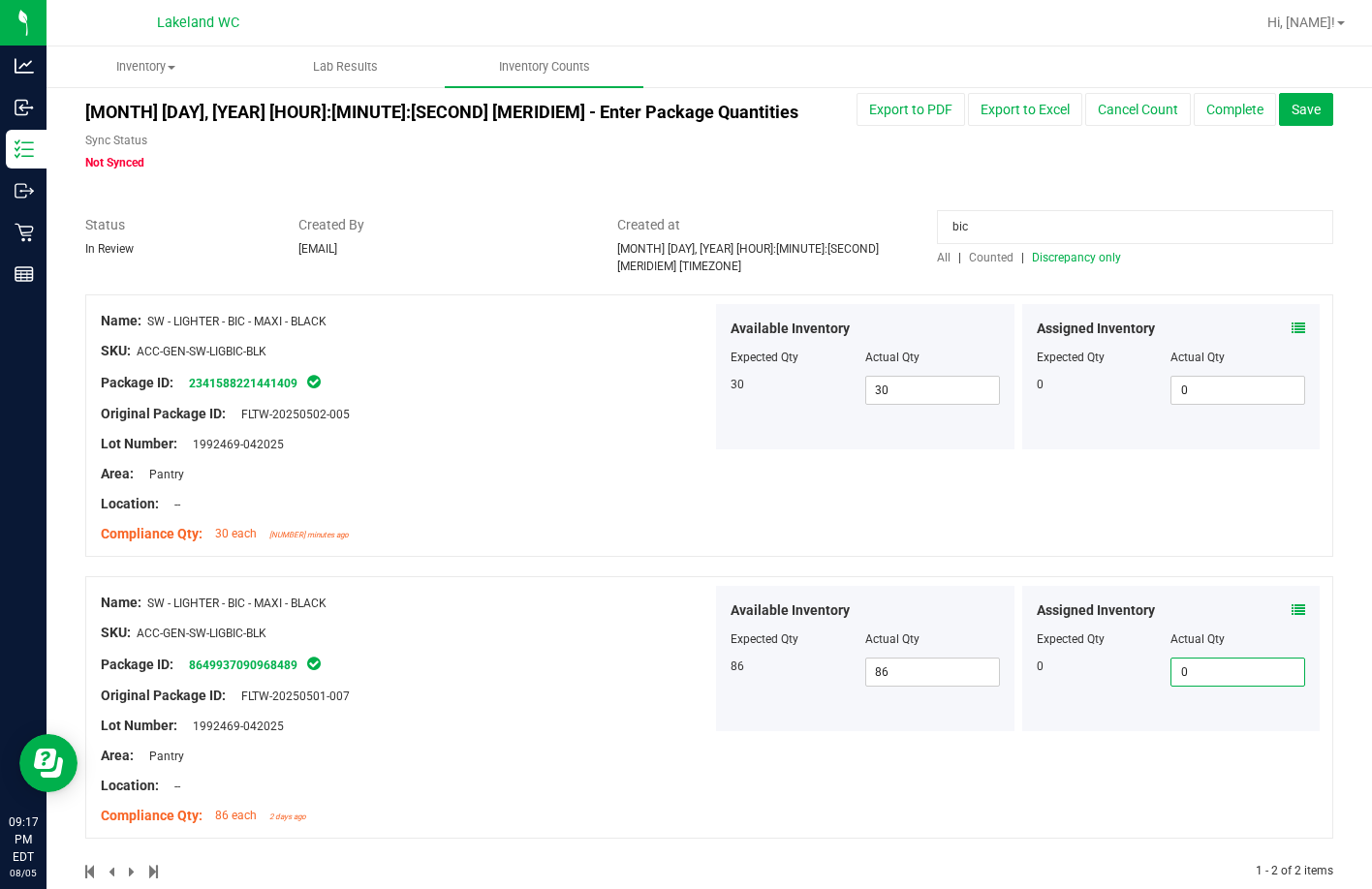 scroll, scrollTop: 55, scrollLeft: 0, axis: vertical 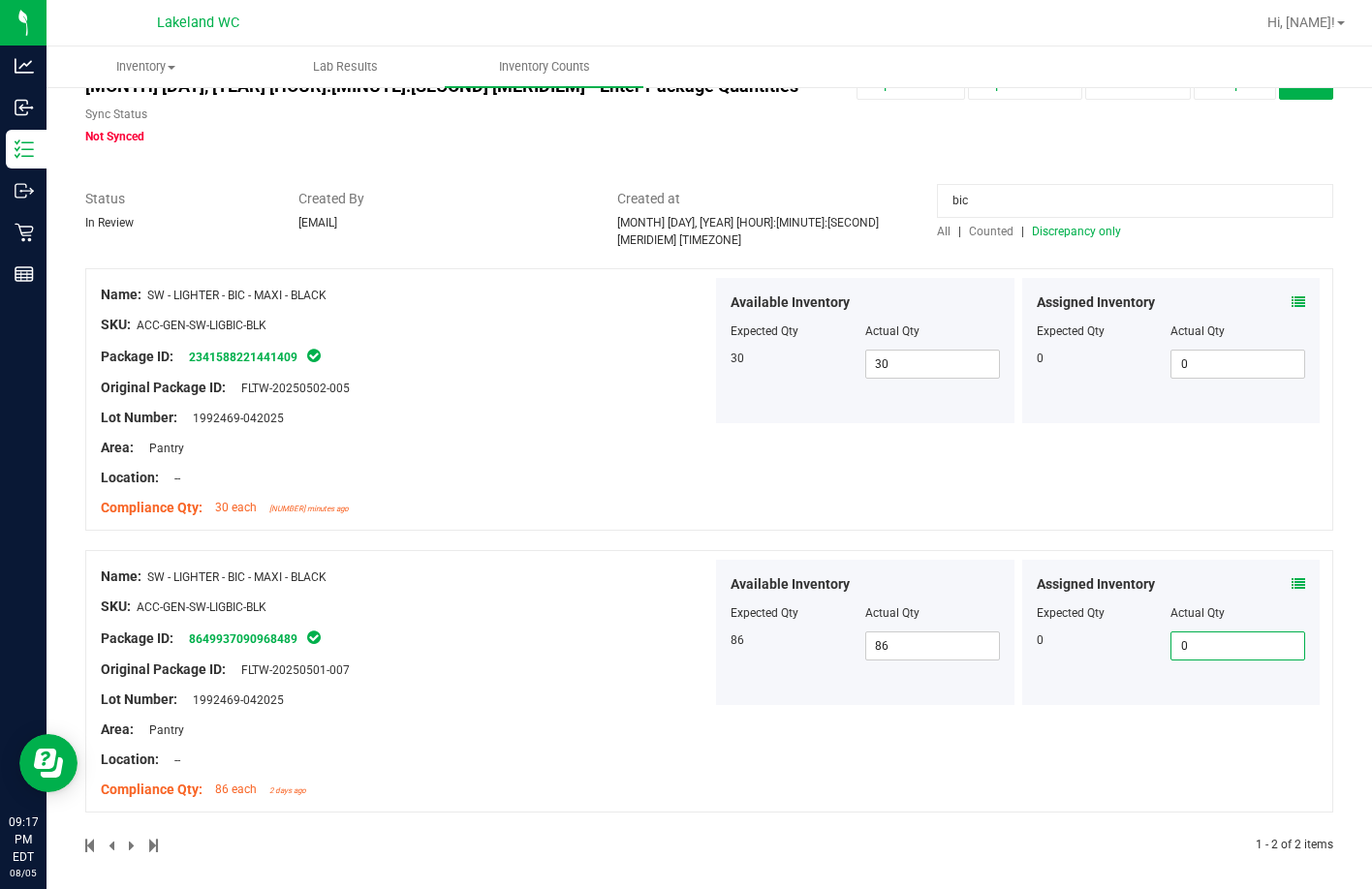 click on "bic" at bounding box center [1135, 205] 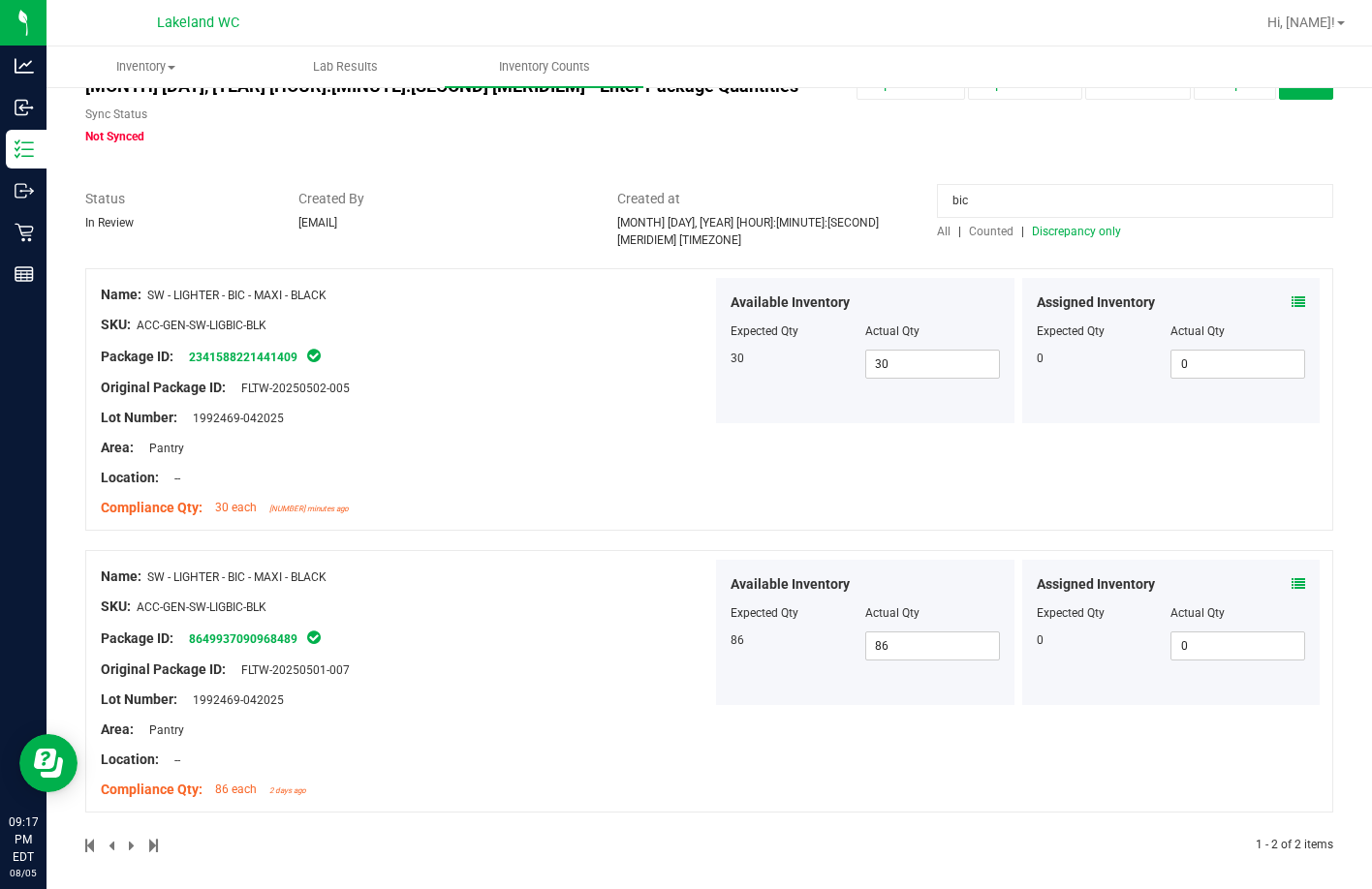 click on "Discrepancy only" at bounding box center (1076, 231) 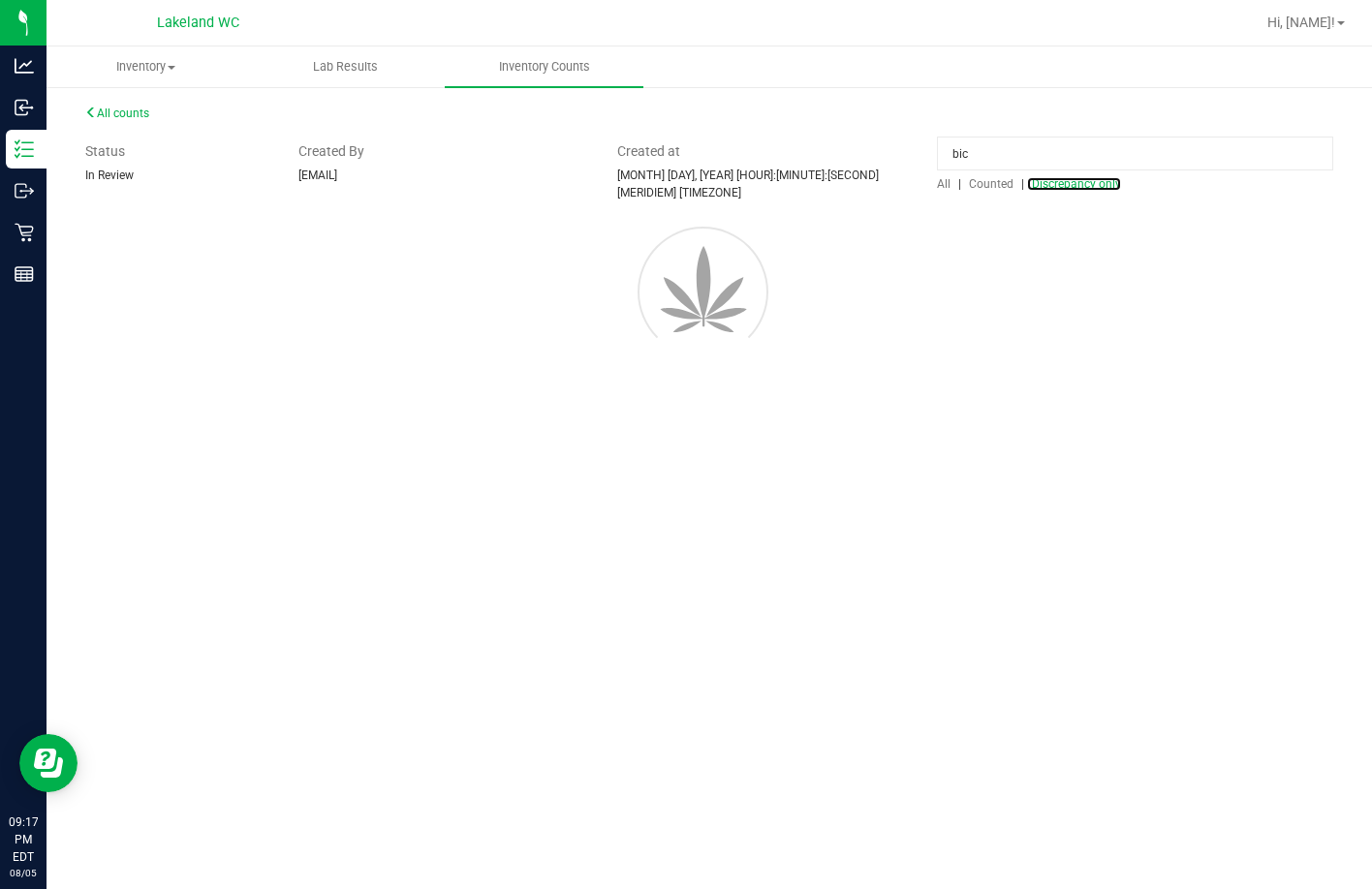 scroll, scrollTop: 0, scrollLeft: 0, axis: both 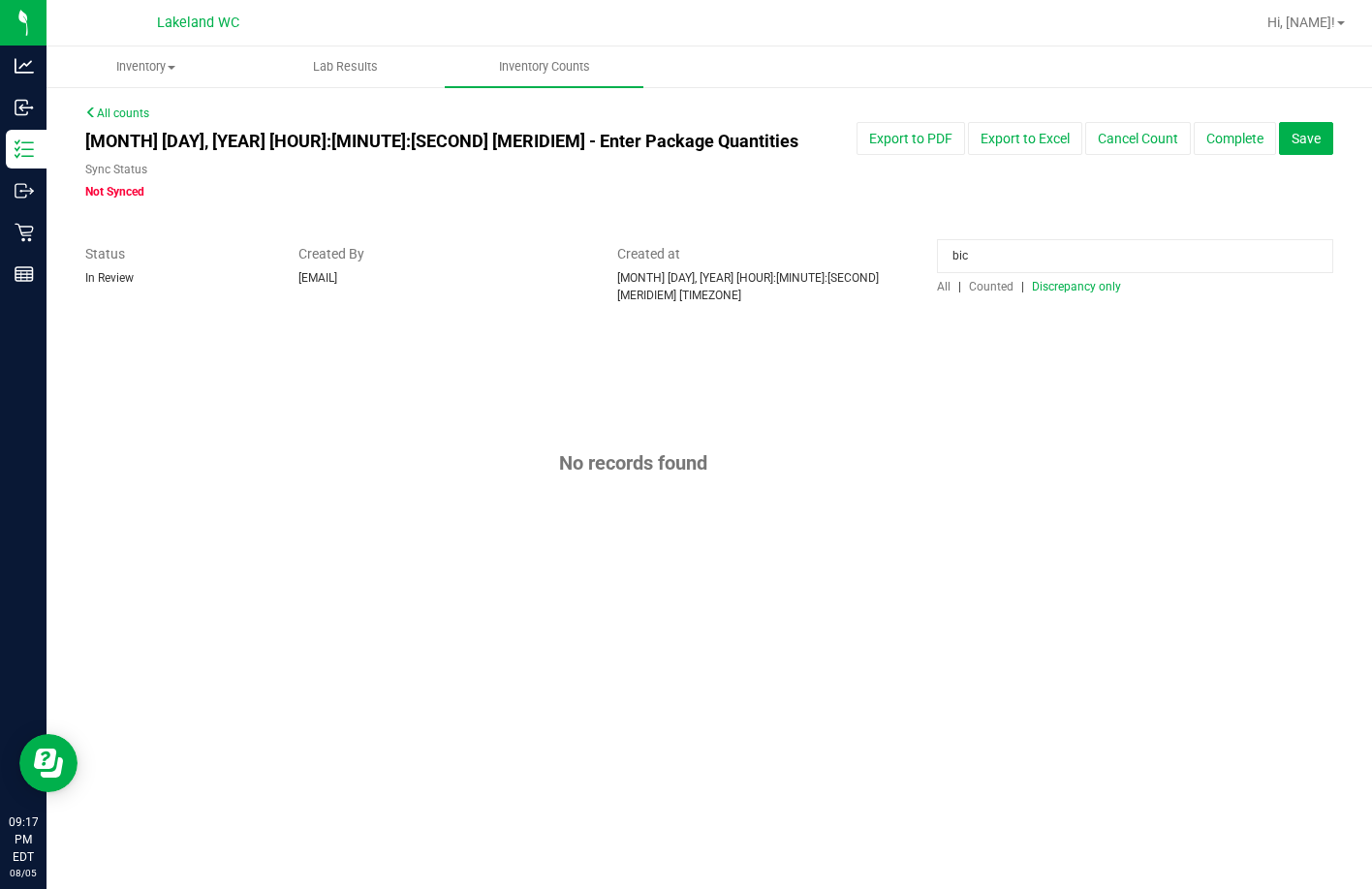 click on "bic" at bounding box center (1135, 256) 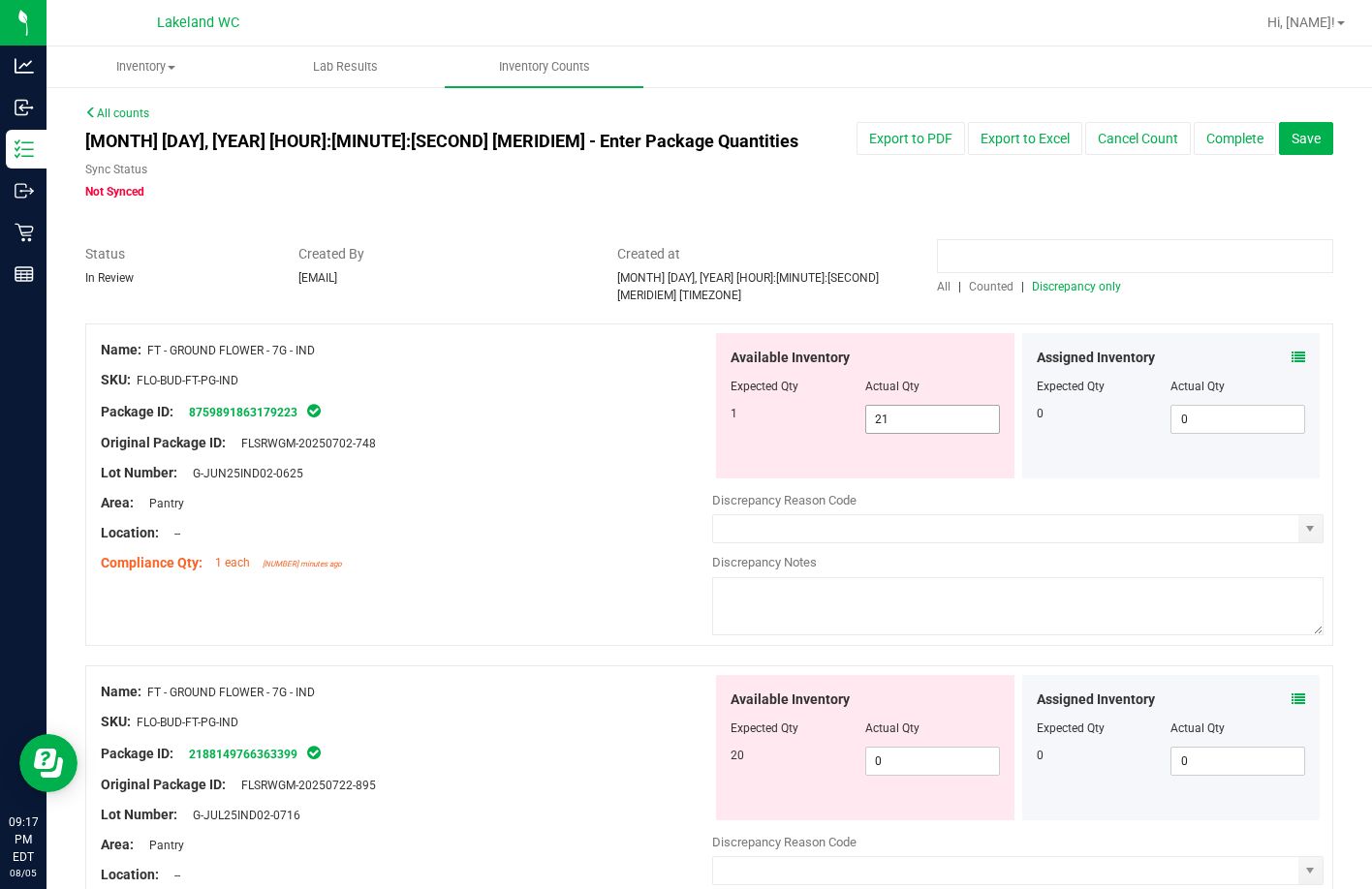 type 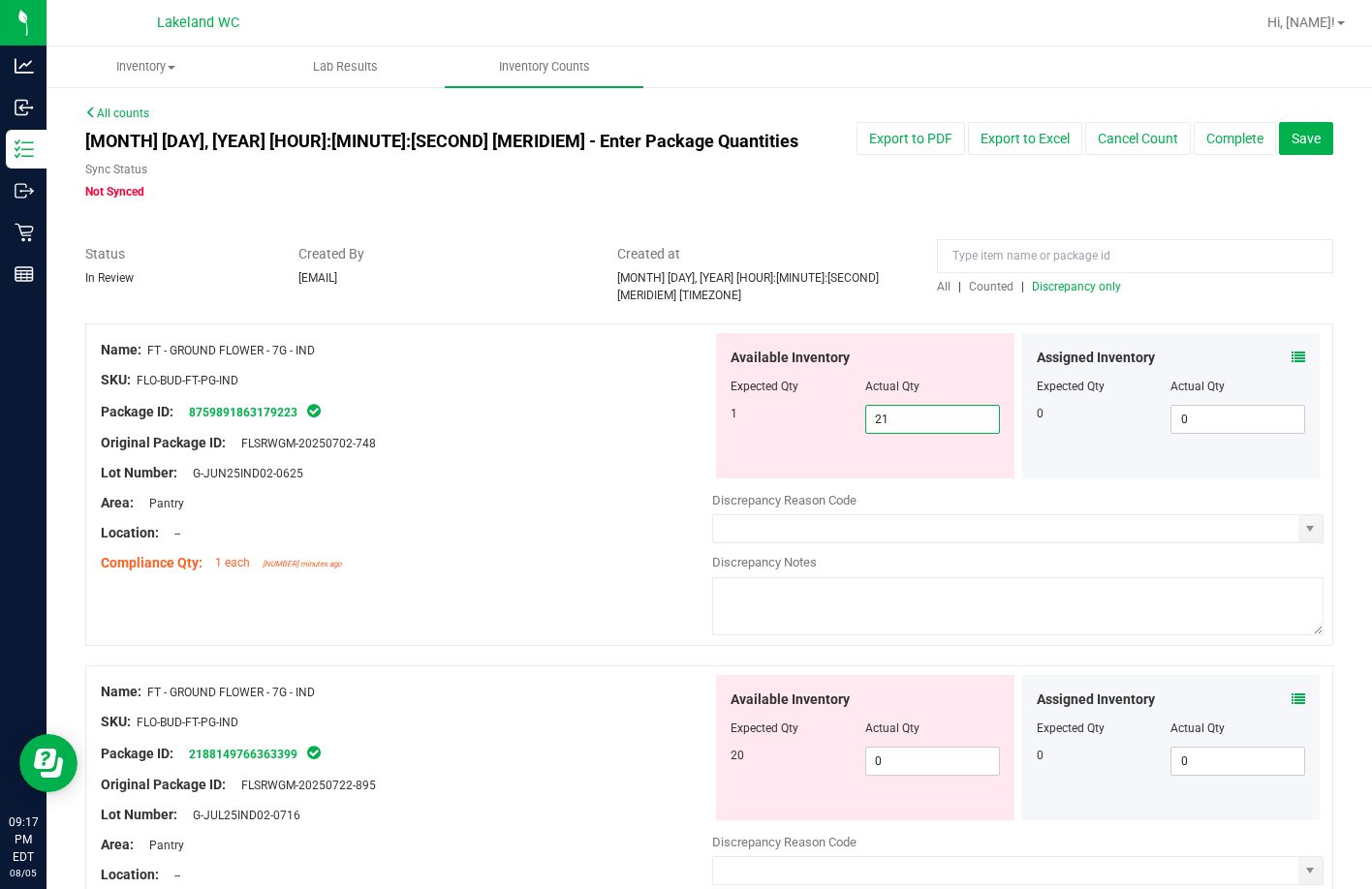 click on "21 21" at bounding box center [932, 419] 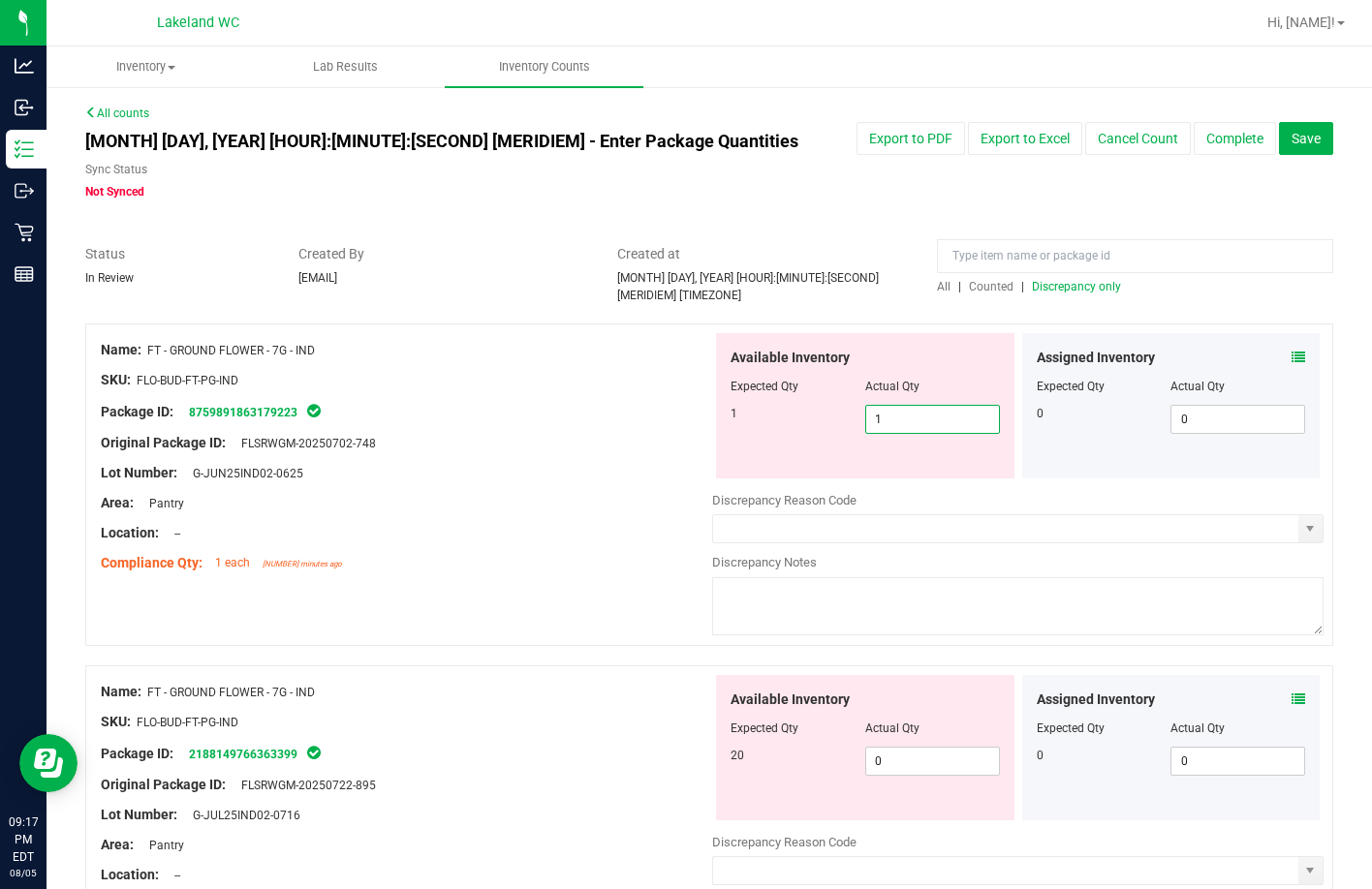 type on "1" 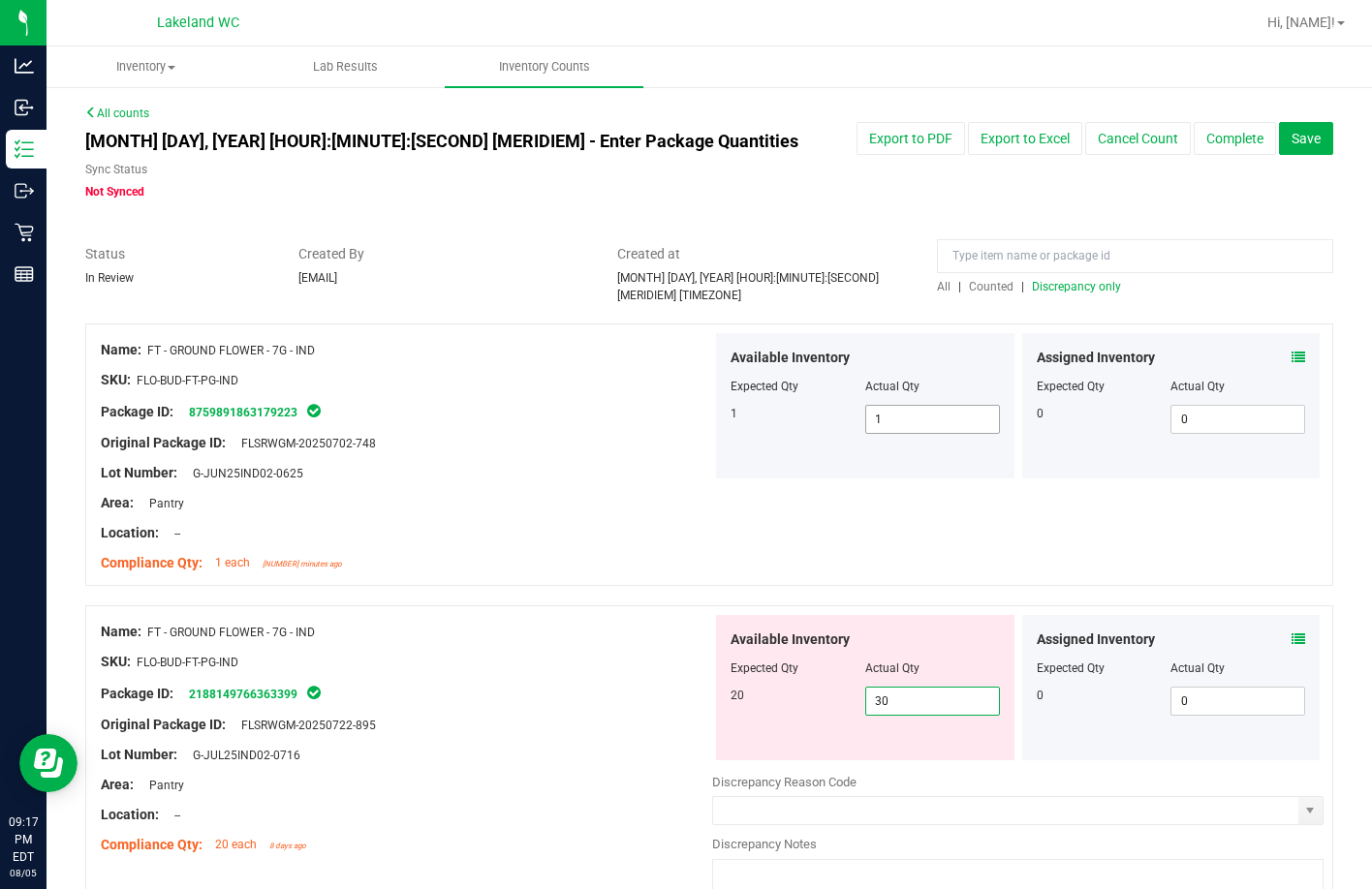 type on "0" 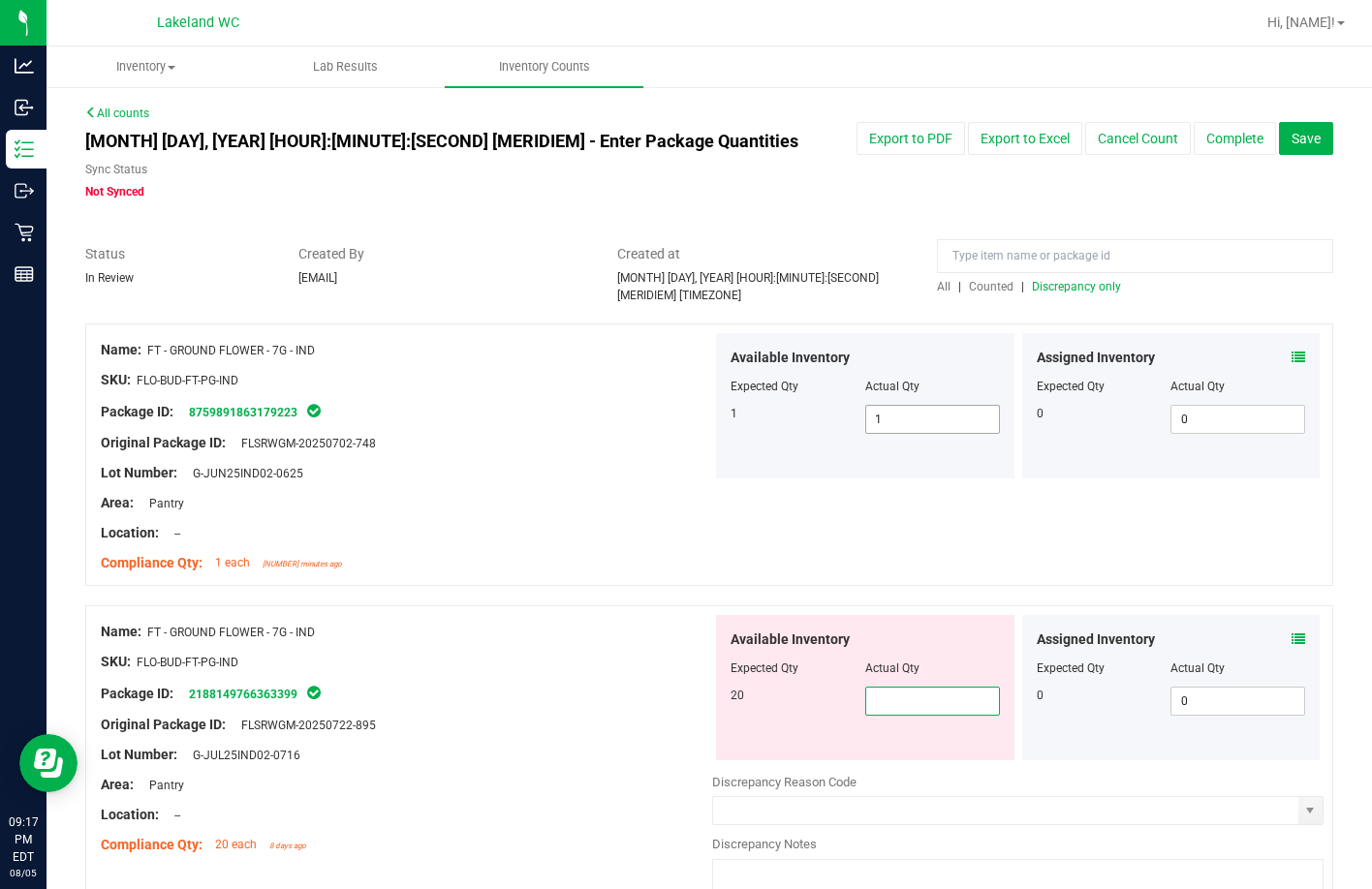 type on "1" 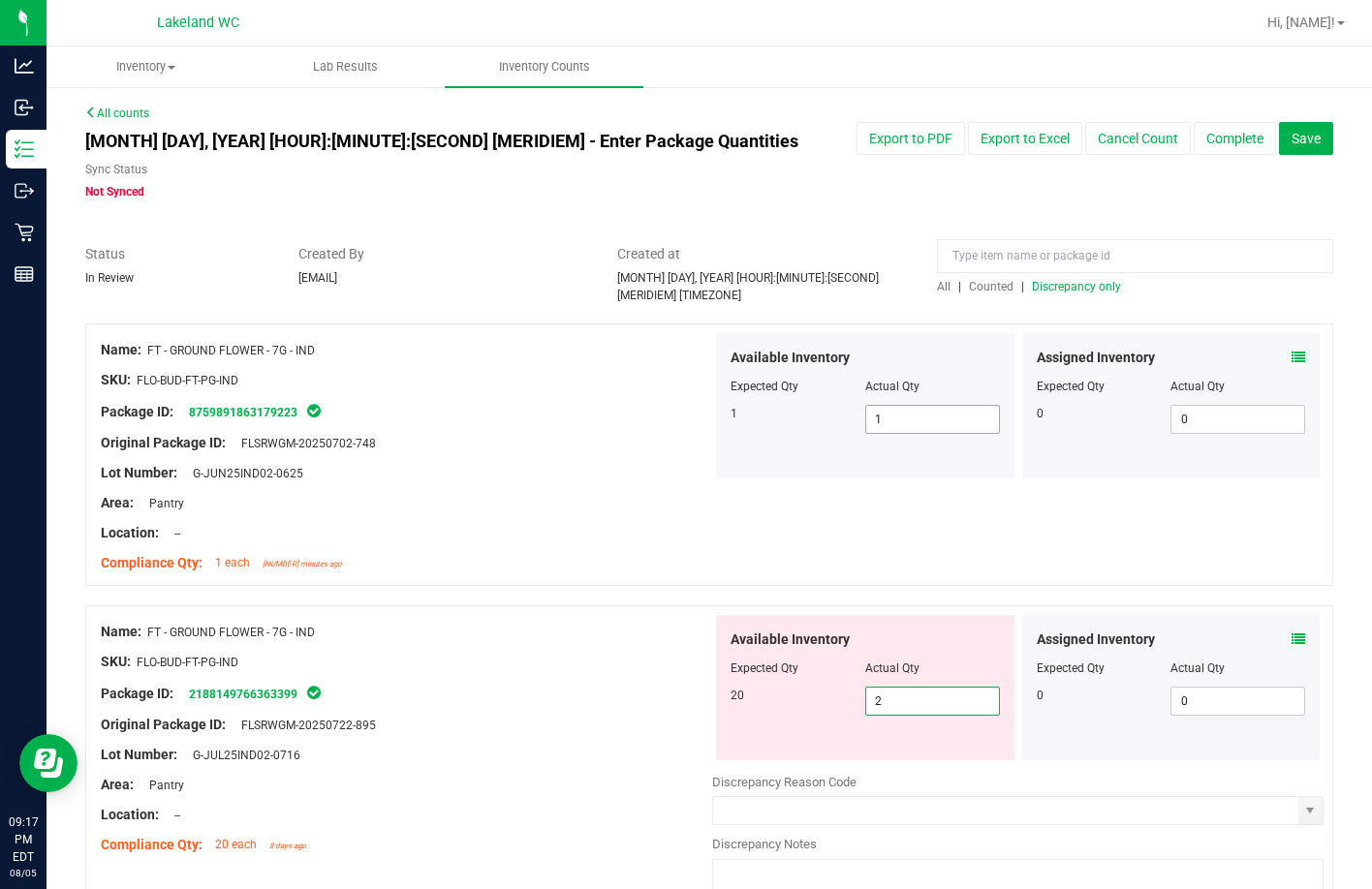 type on "20" 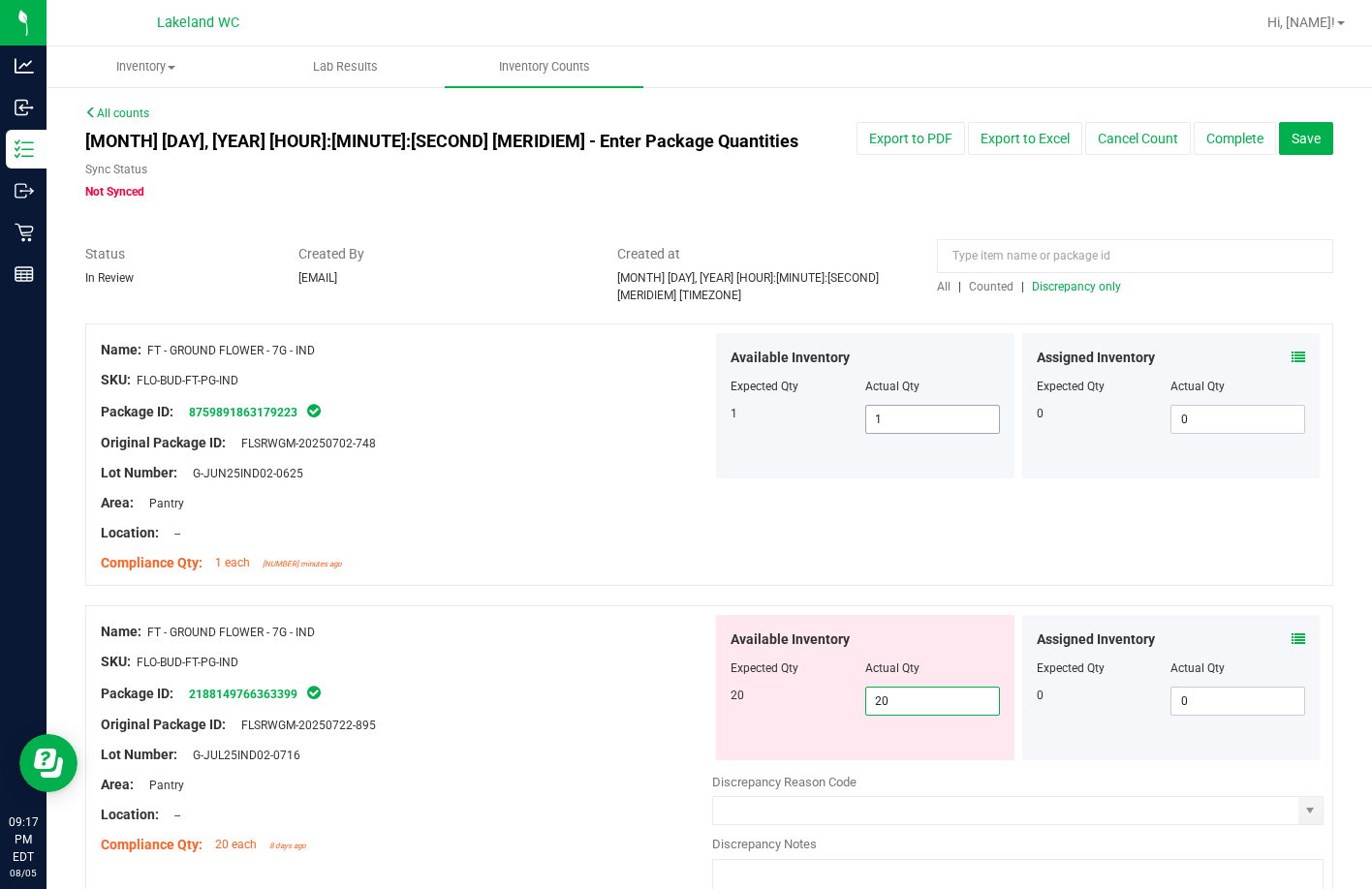 type on "20" 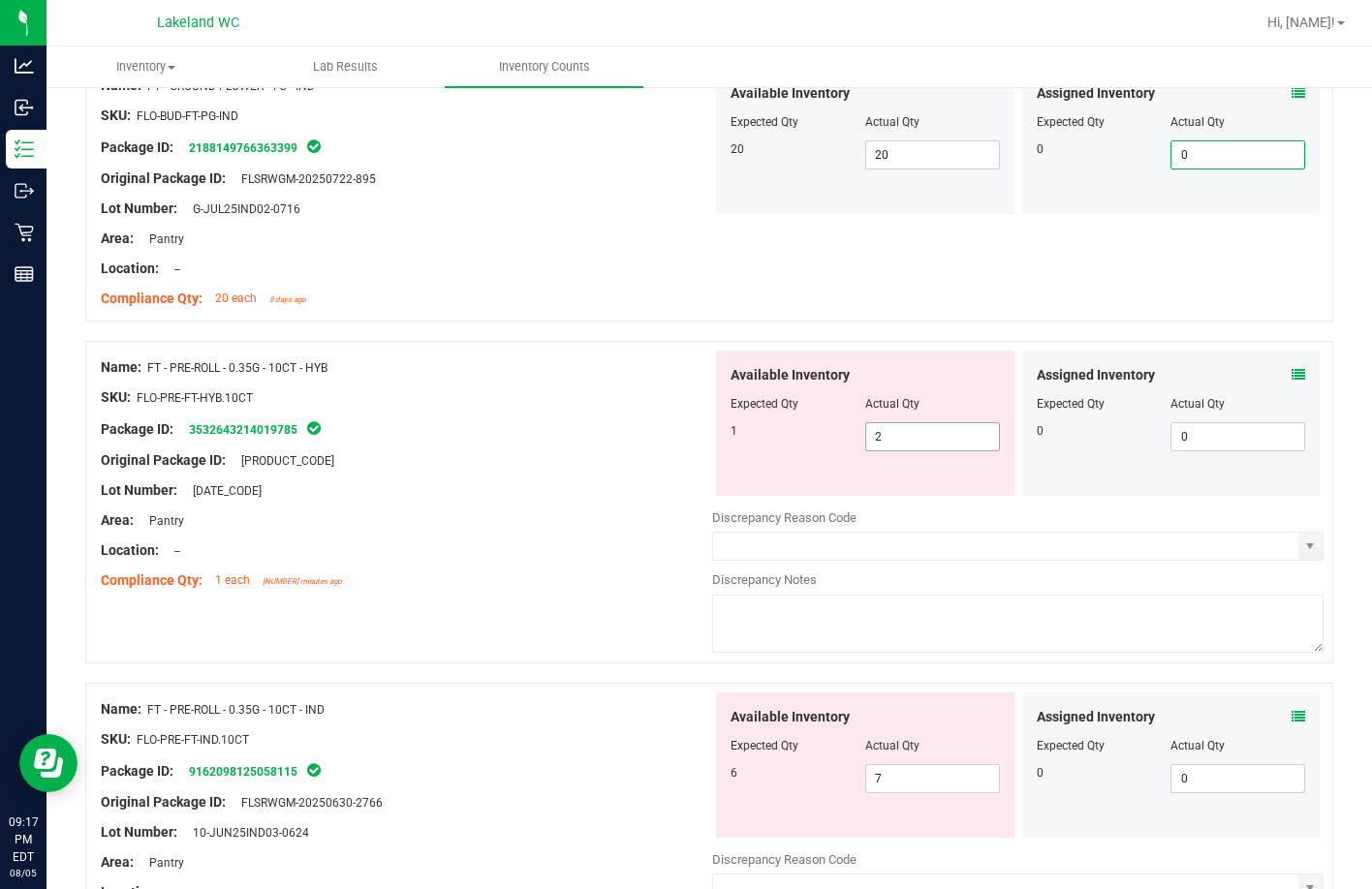scroll, scrollTop: 581, scrollLeft: 0, axis: vertical 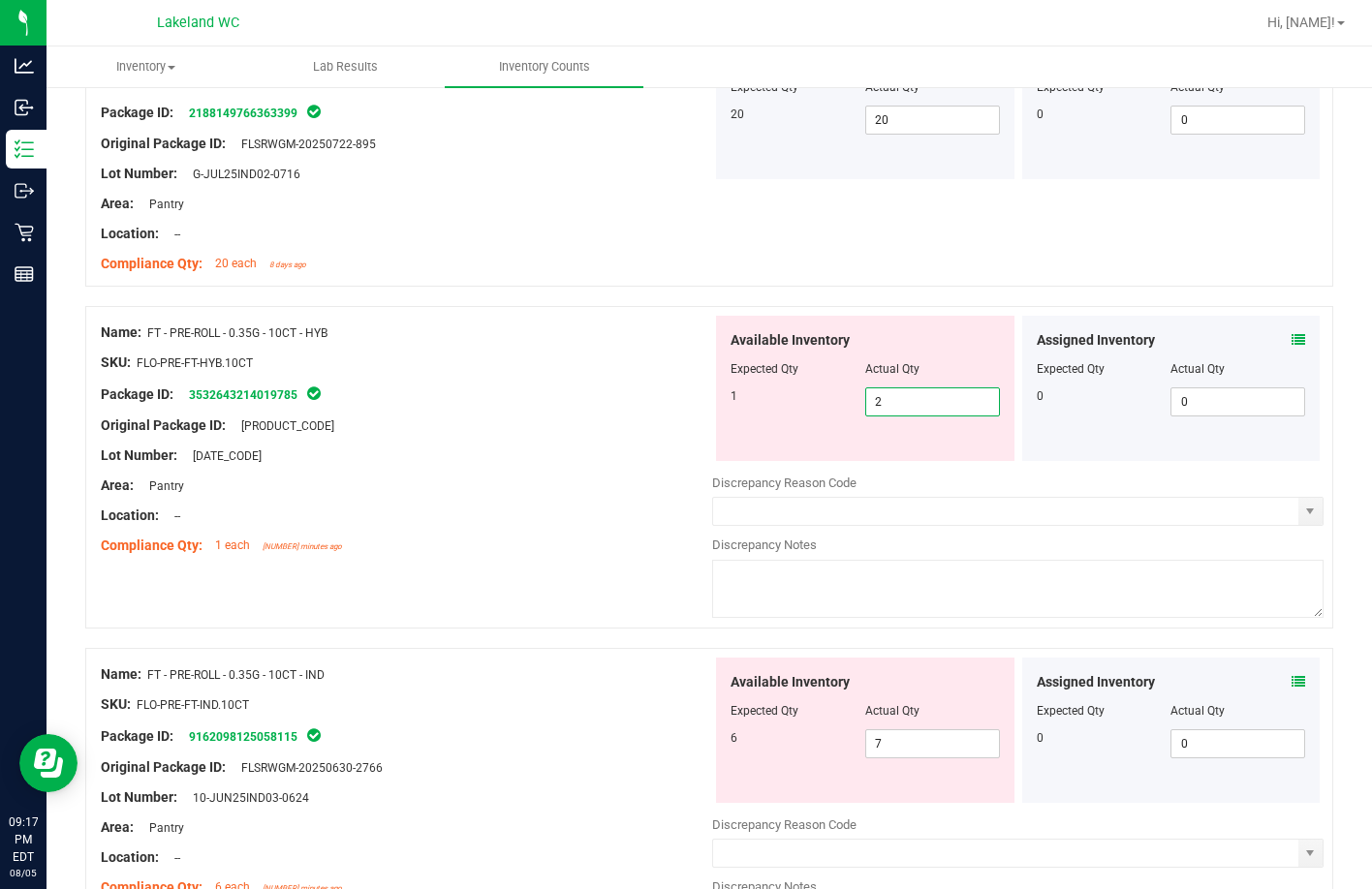 click on "2 2" at bounding box center (932, 402) 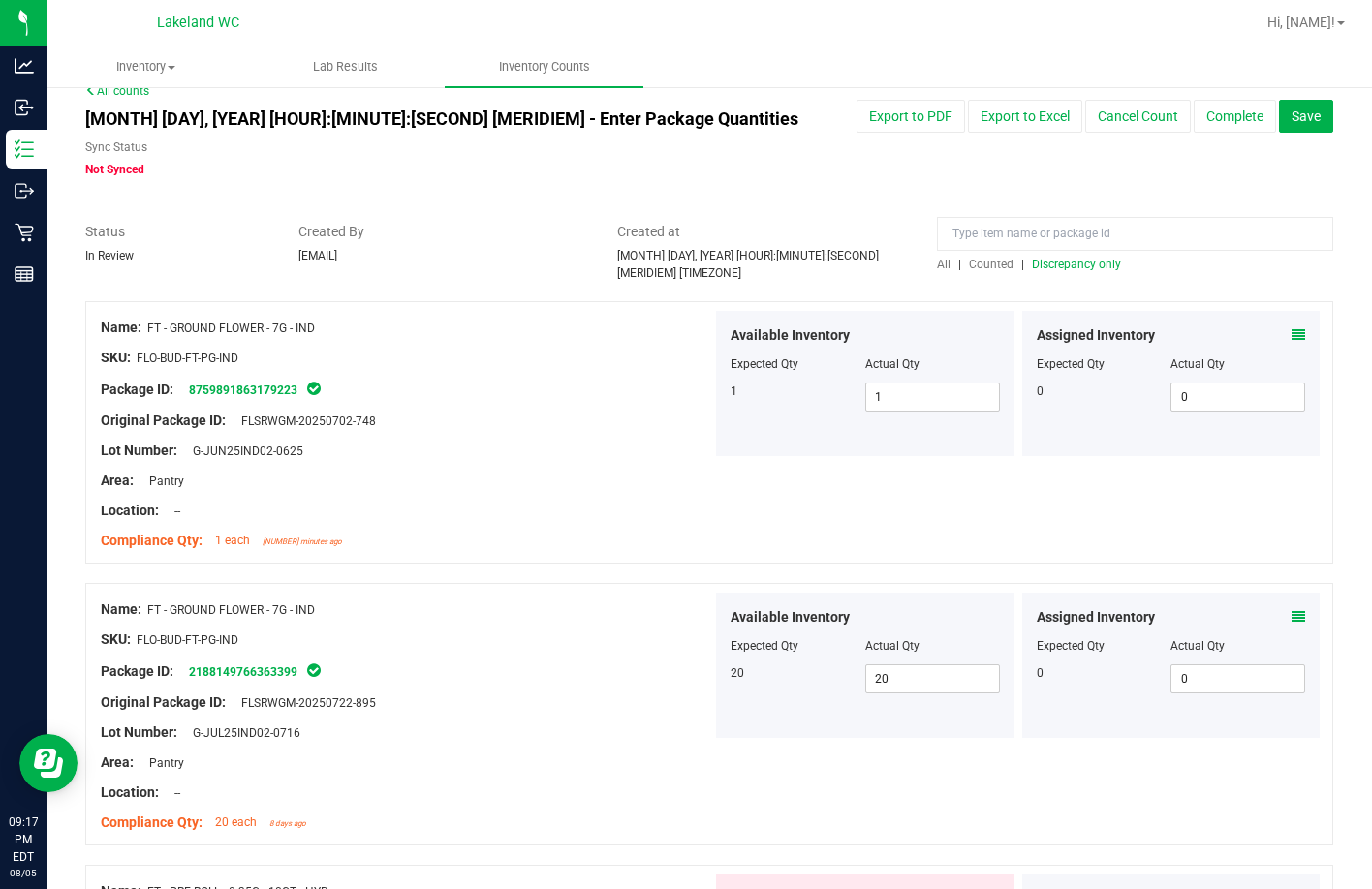 scroll, scrollTop: 0, scrollLeft: 0, axis: both 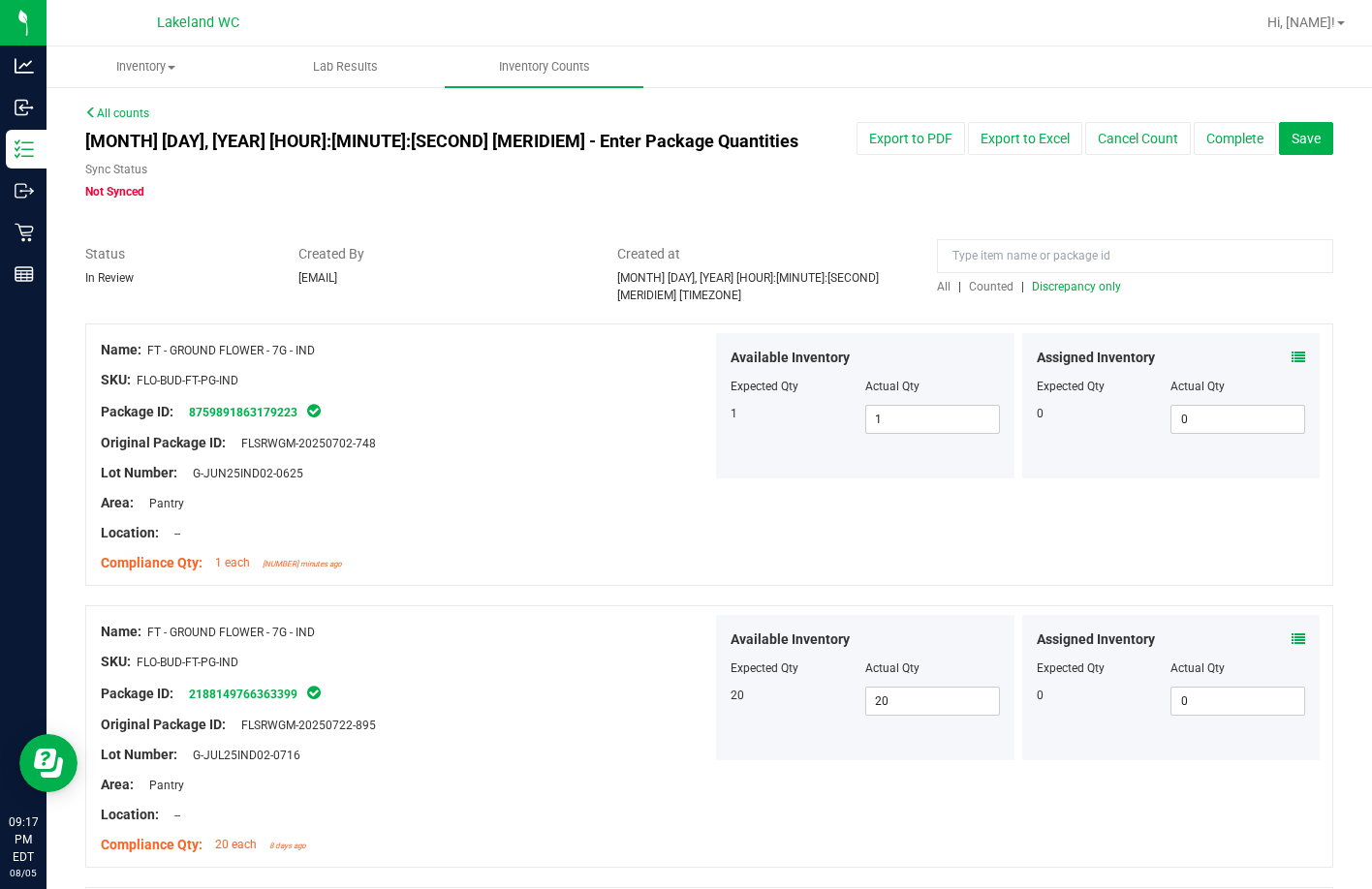 click on "Discrepancy only" at bounding box center [1076, 287] 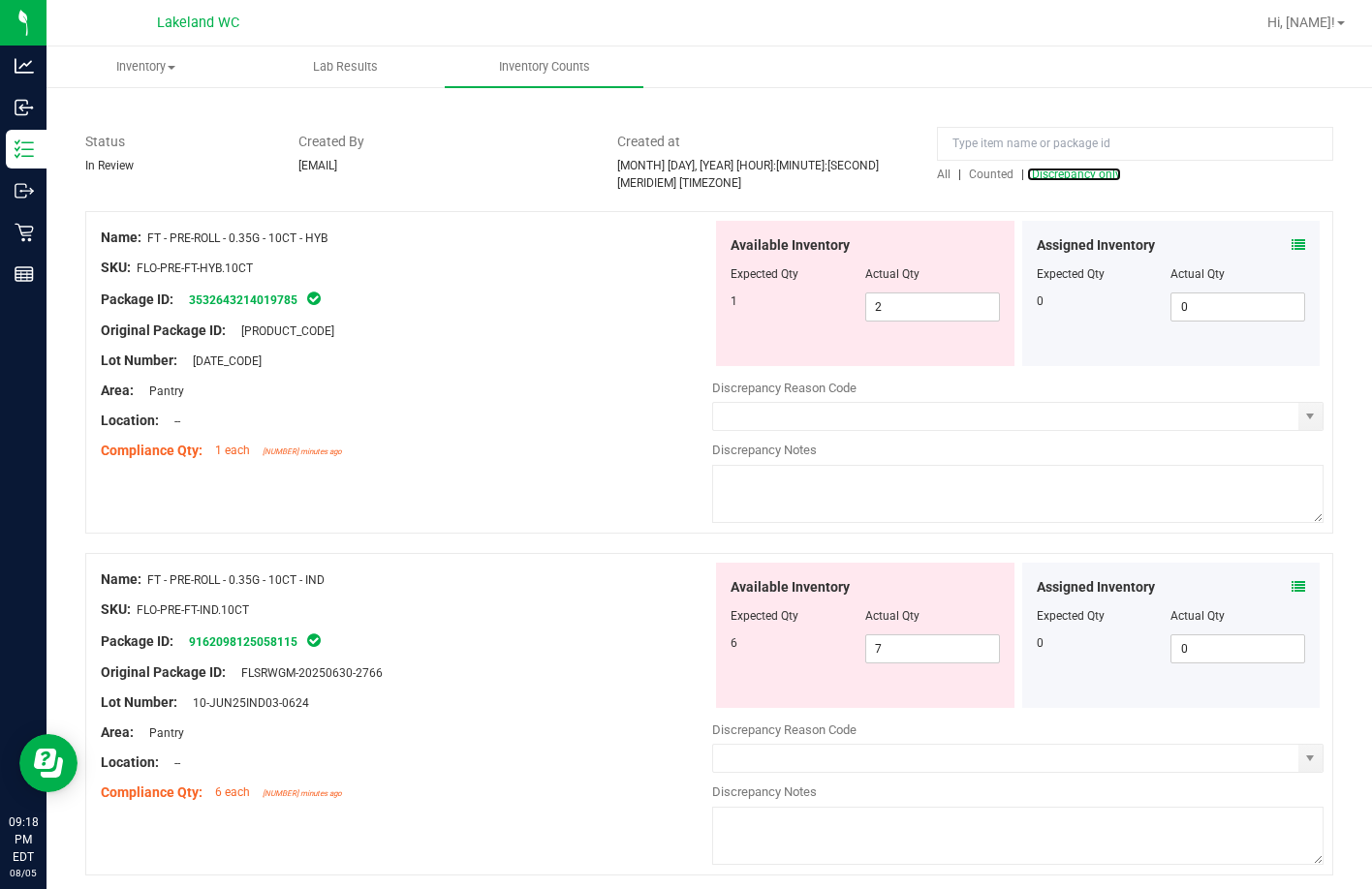 scroll, scrollTop: 0, scrollLeft: 0, axis: both 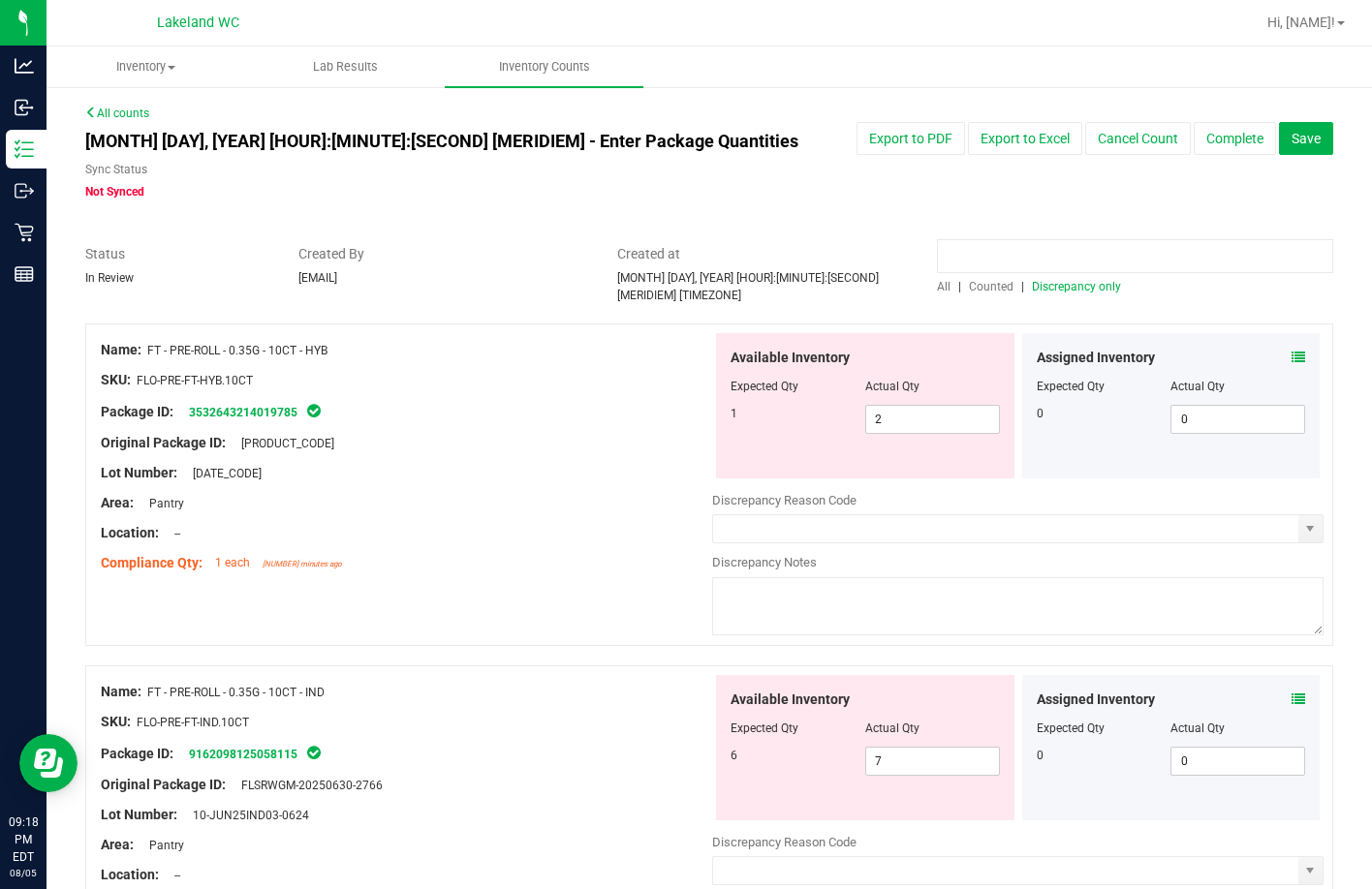 click at bounding box center [1135, 256] 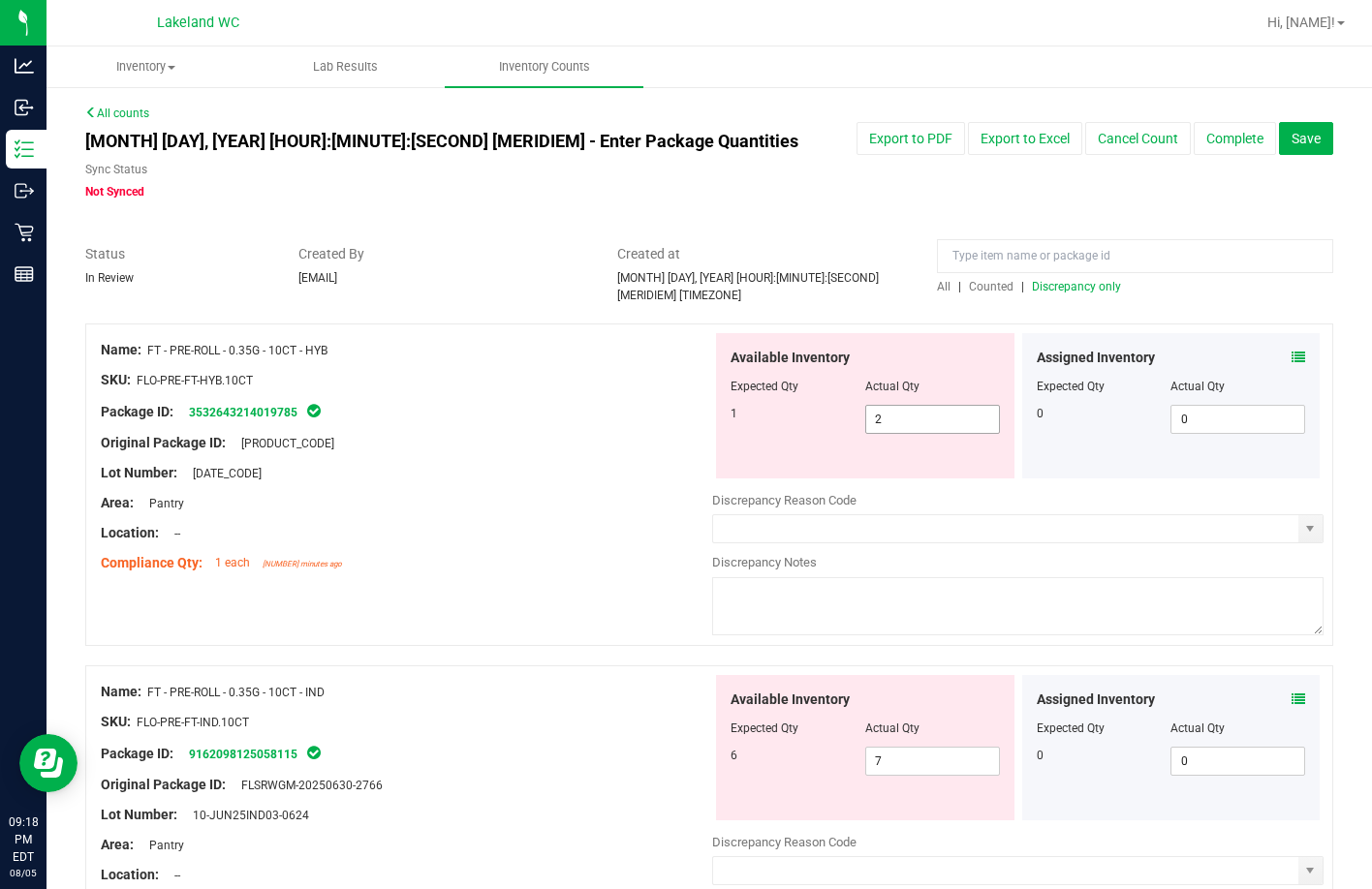 click on "2 2" at bounding box center [932, 419] 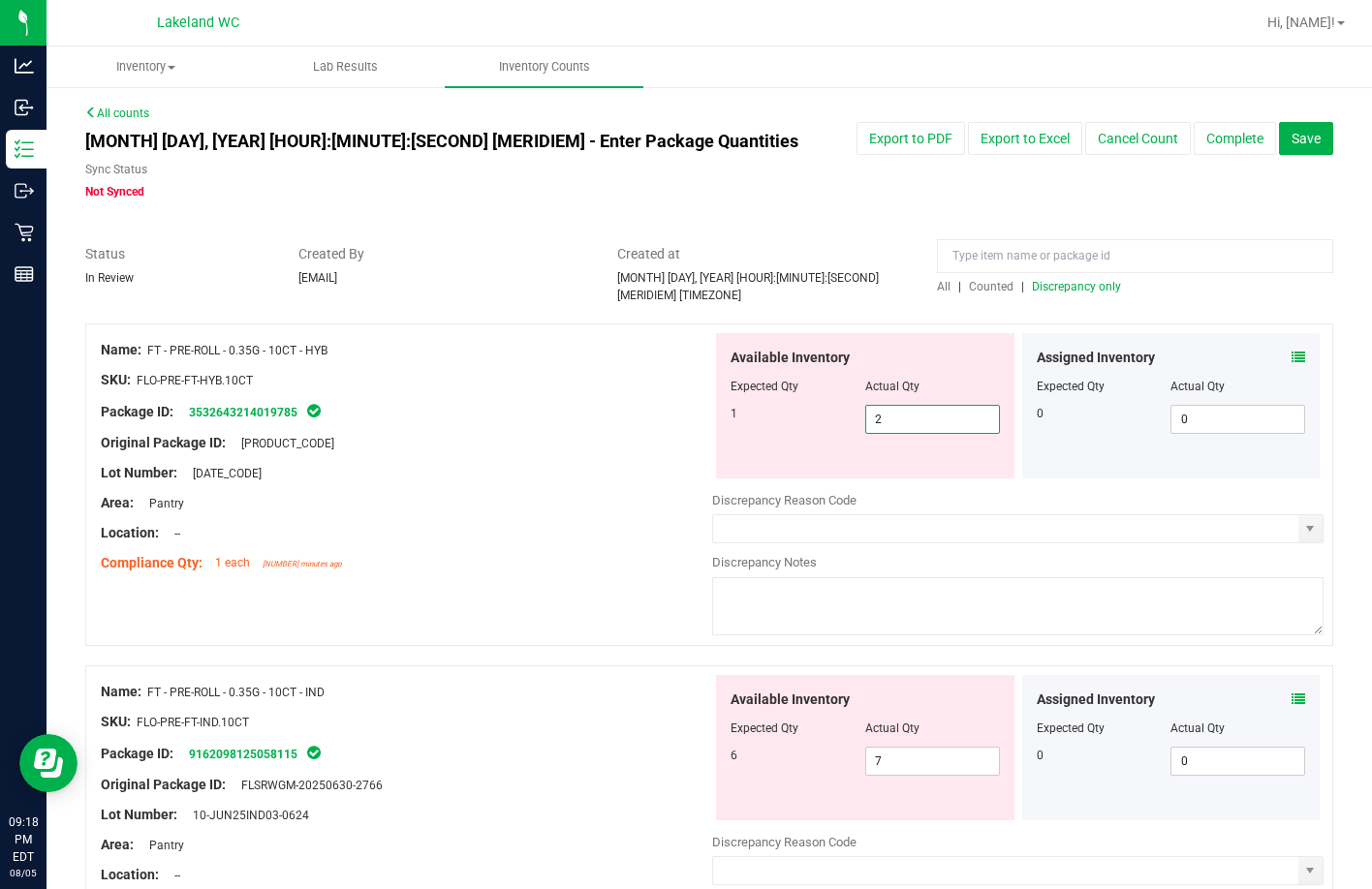 click on "2" at bounding box center (932, 419) 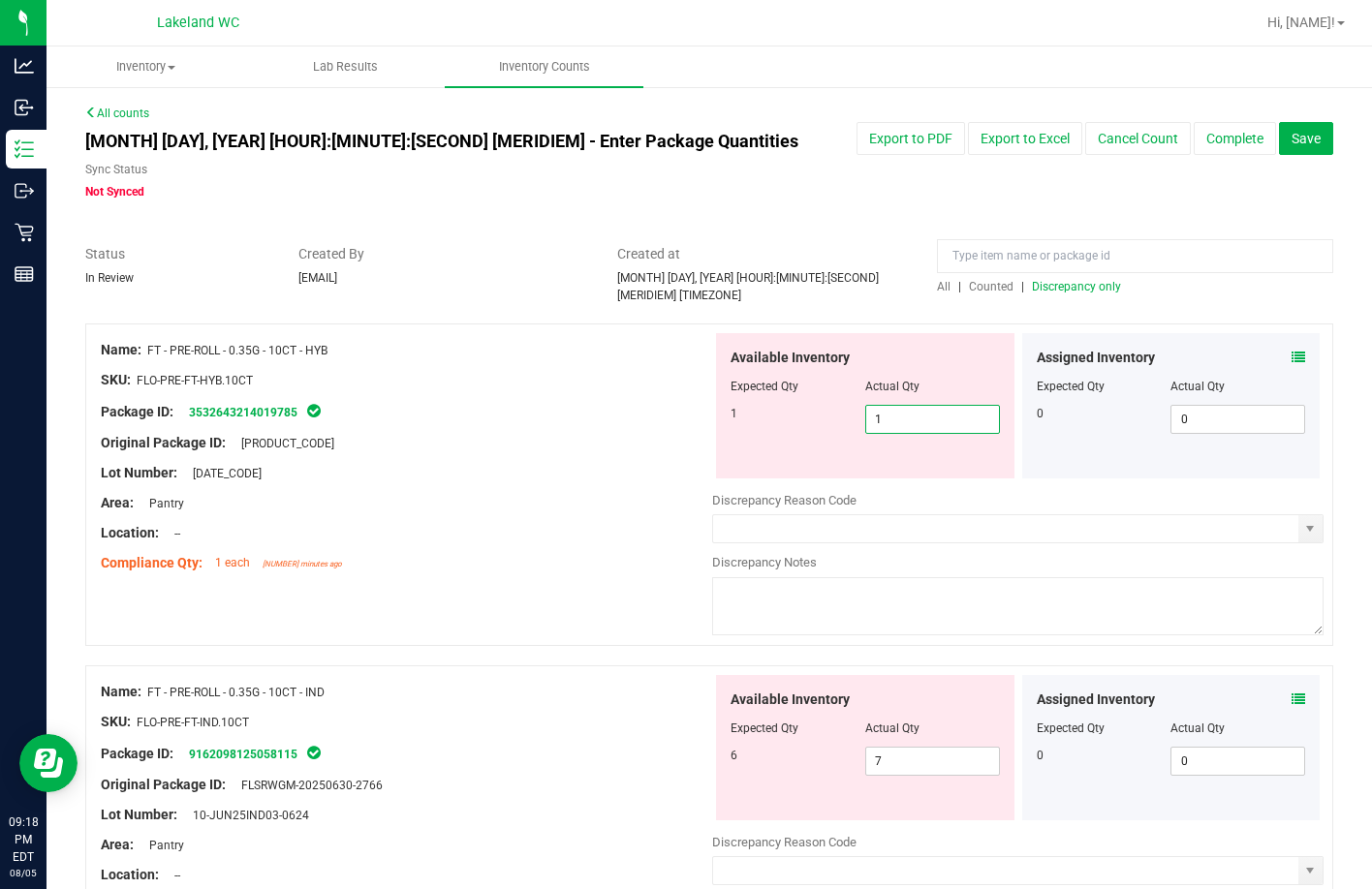 type on "1" 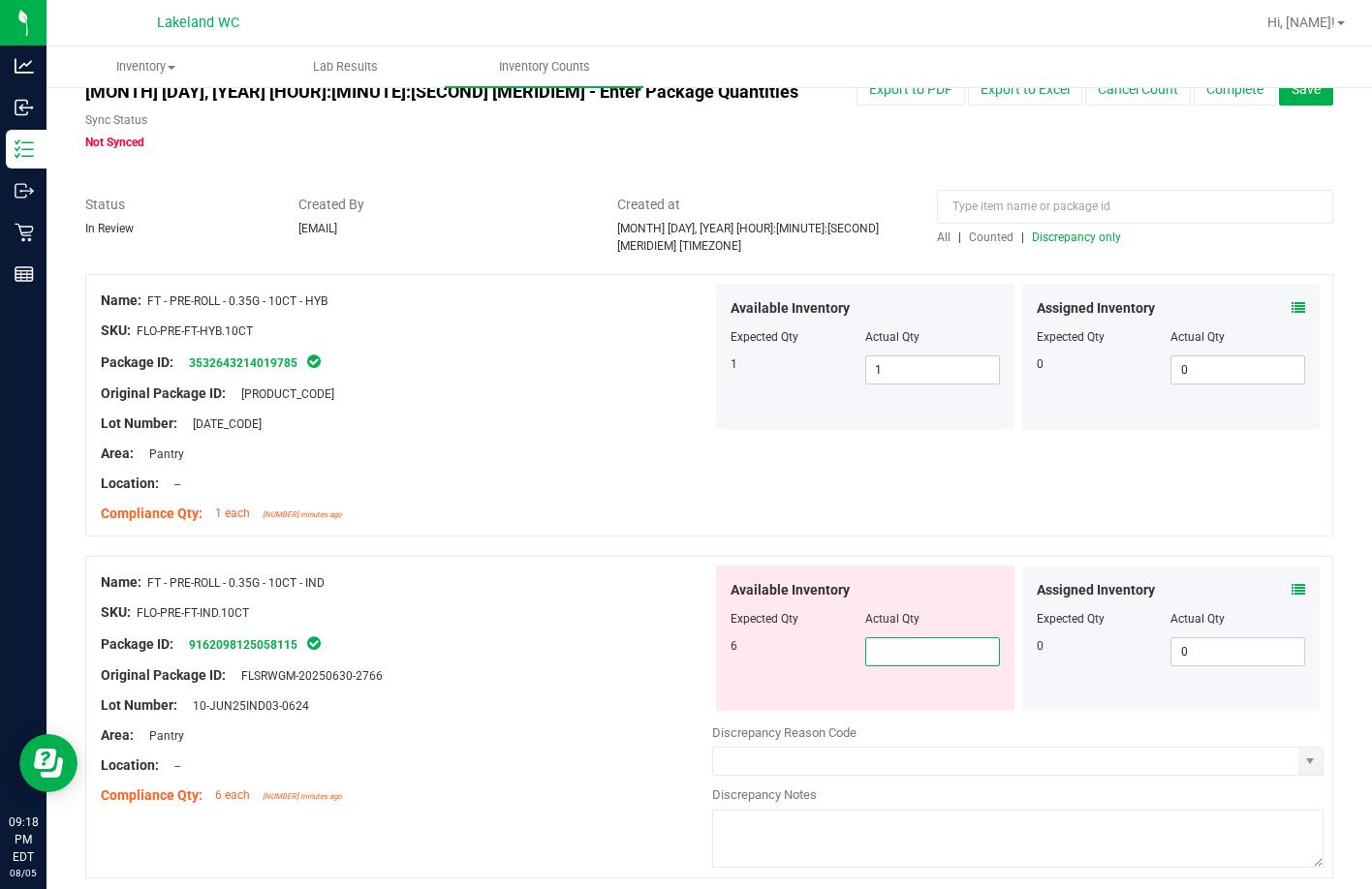 scroll, scrollTop: 97, scrollLeft: 0, axis: vertical 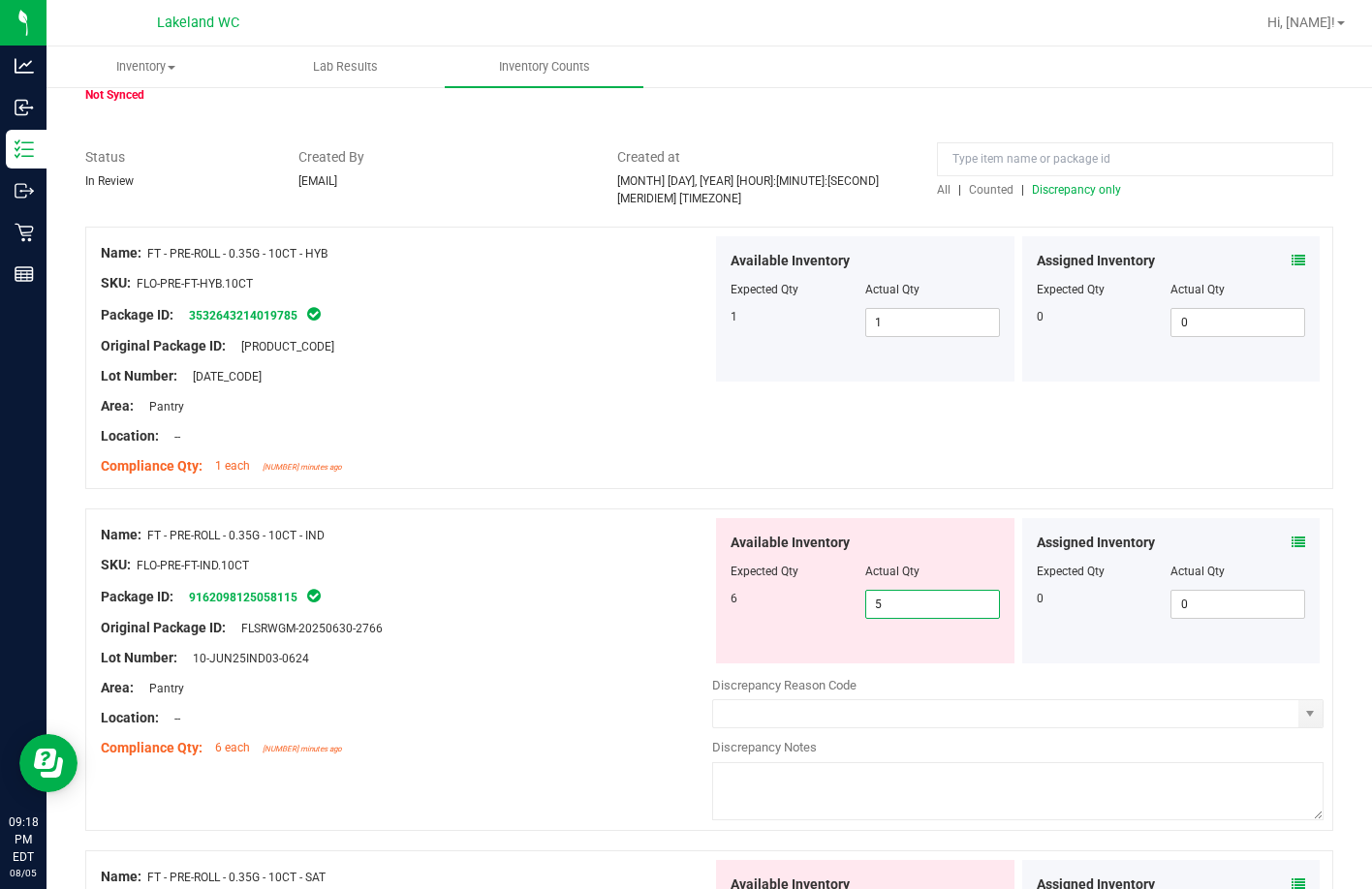 type on "56" 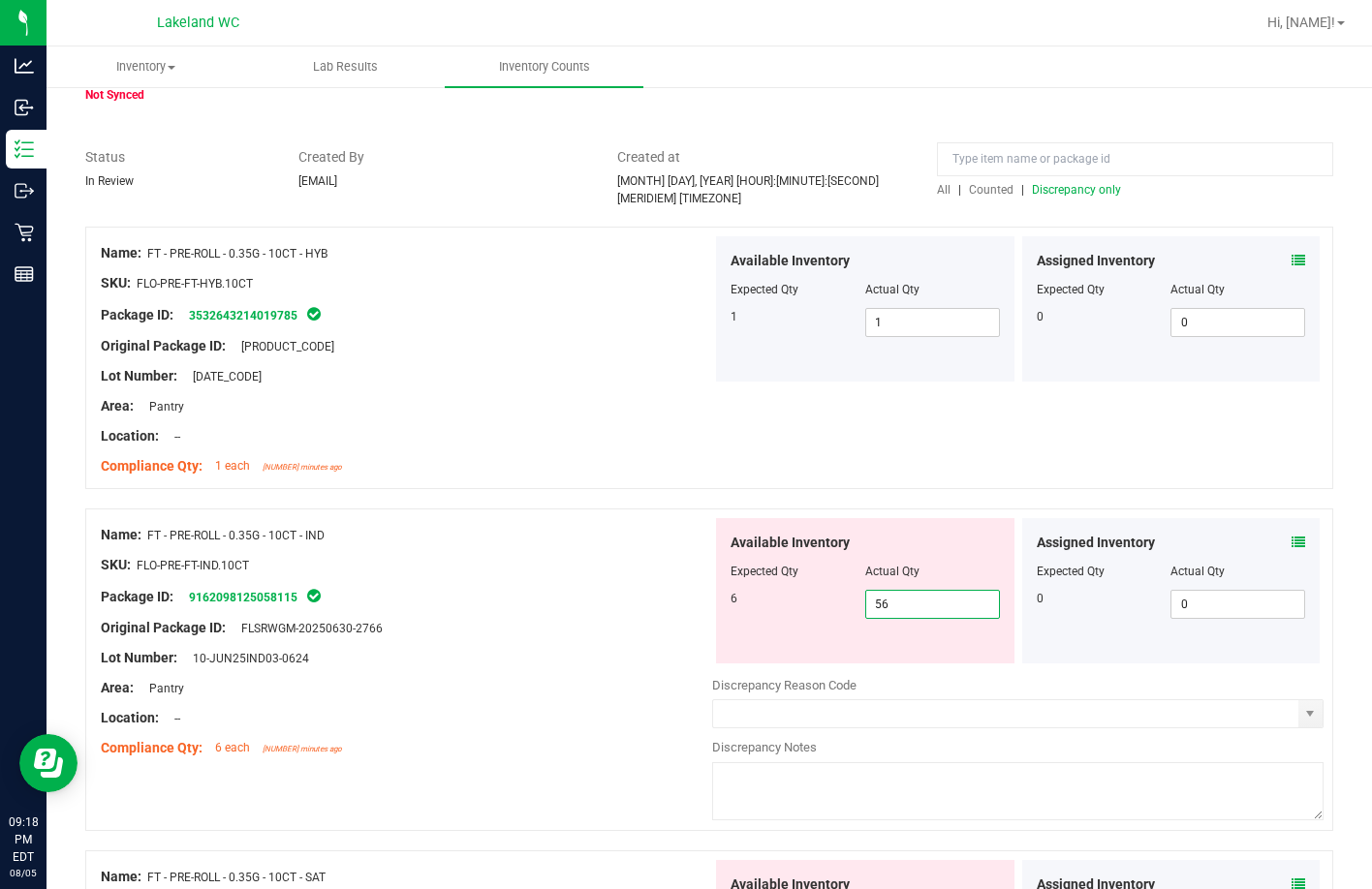 type on "56" 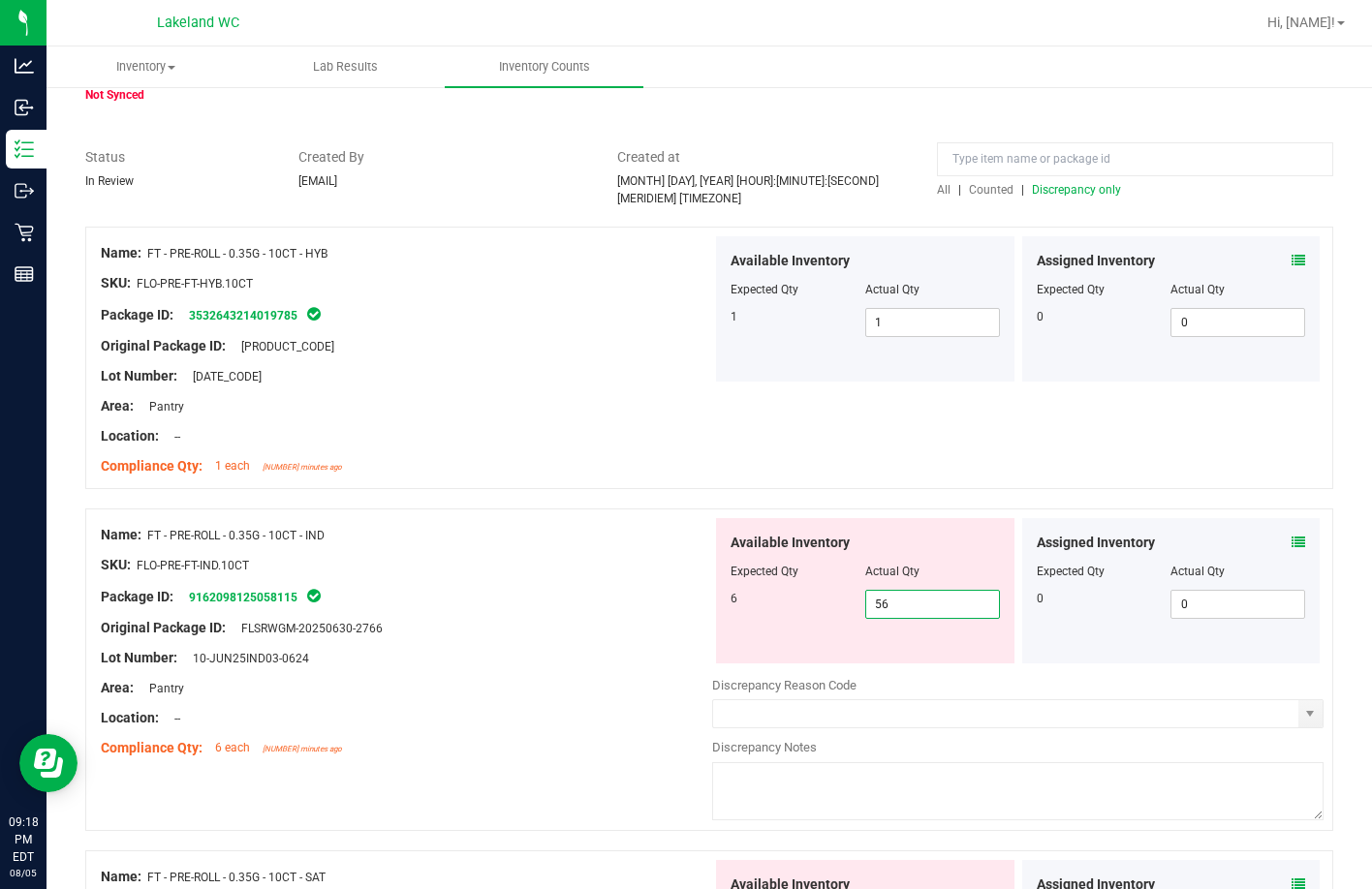 click on "[NUMBER] [NUMBER]" at bounding box center (932, 604) 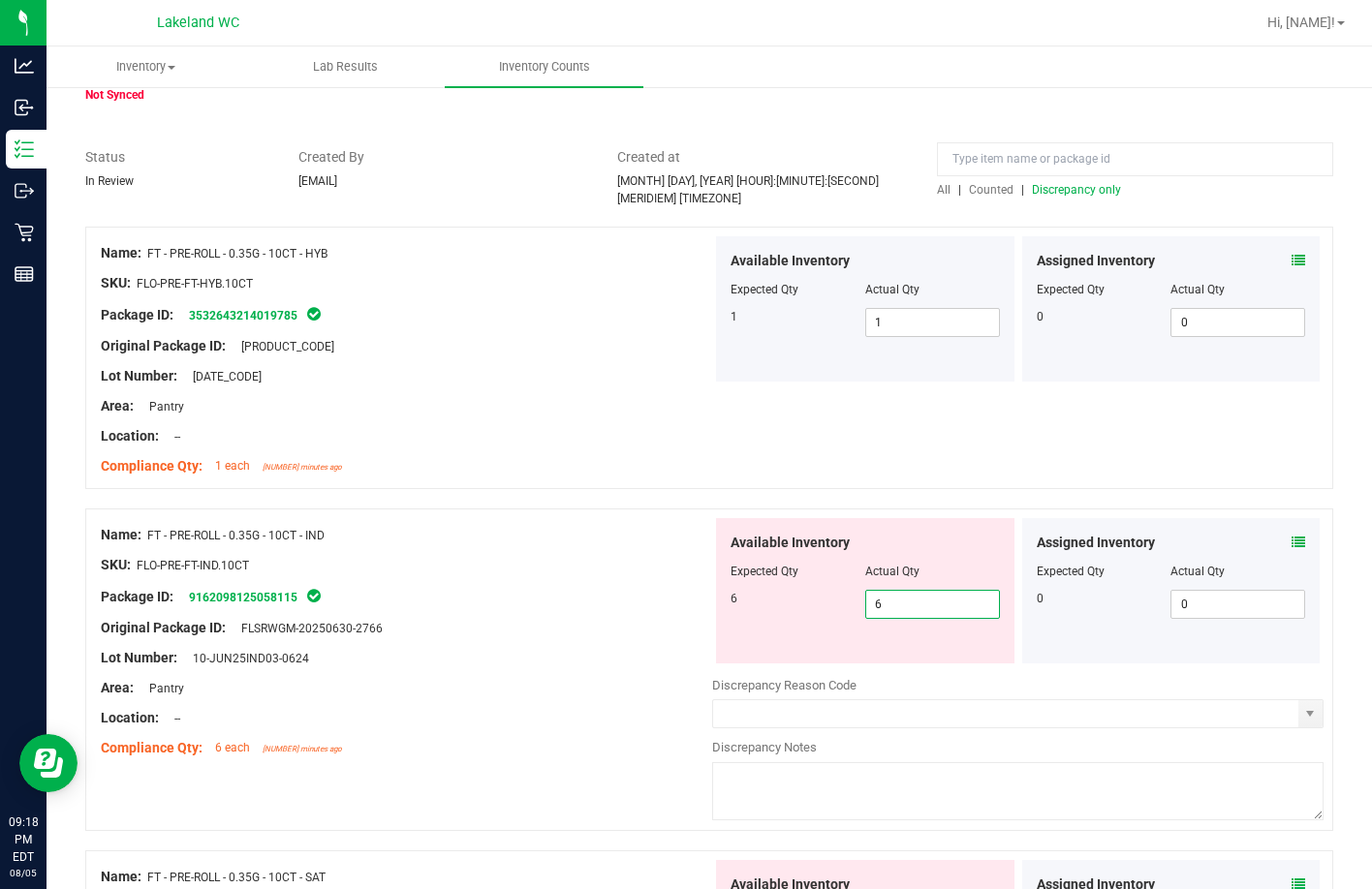 type on "6" 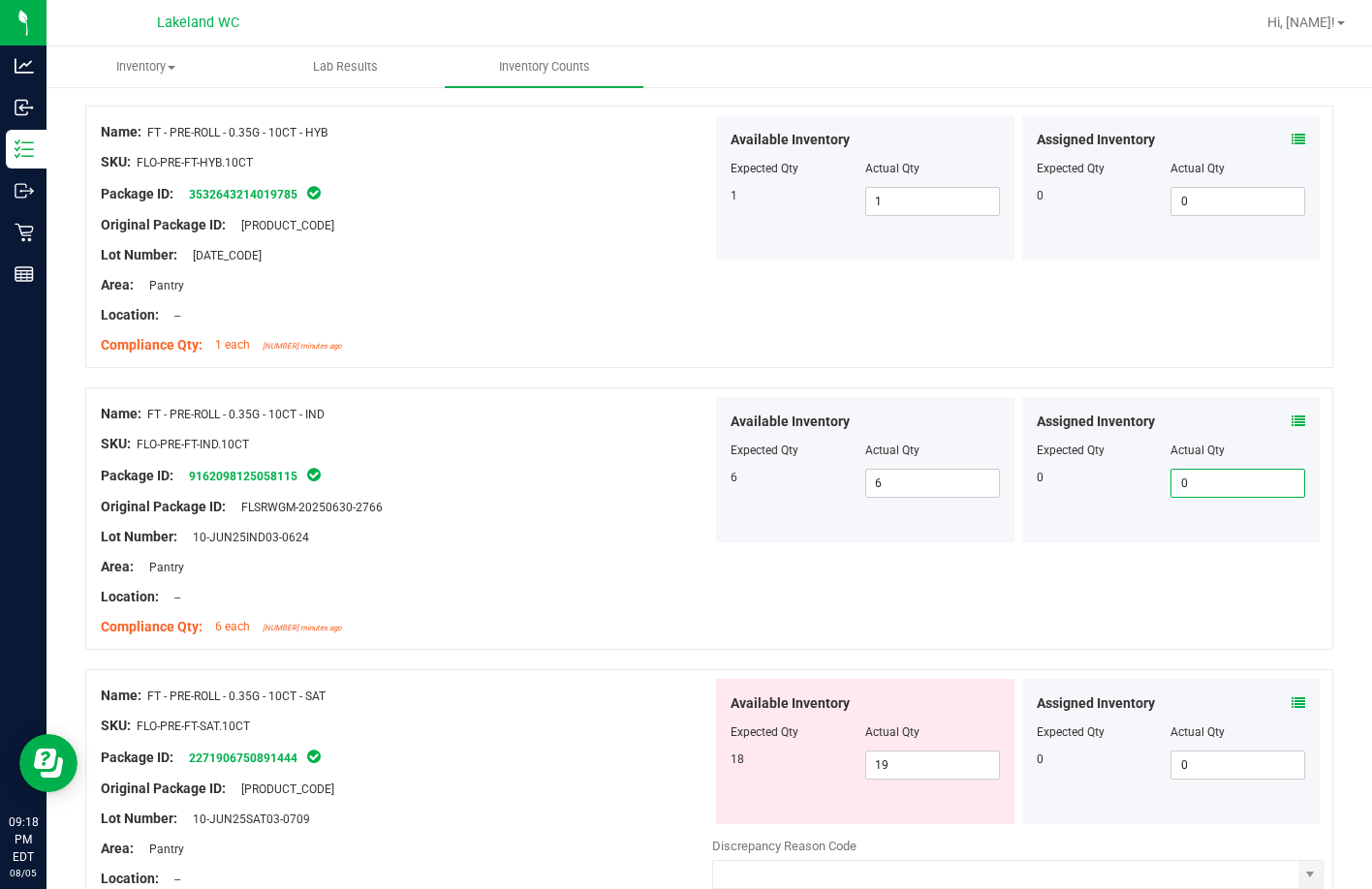 scroll, scrollTop: 387, scrollLeft: 0, axis: vertical 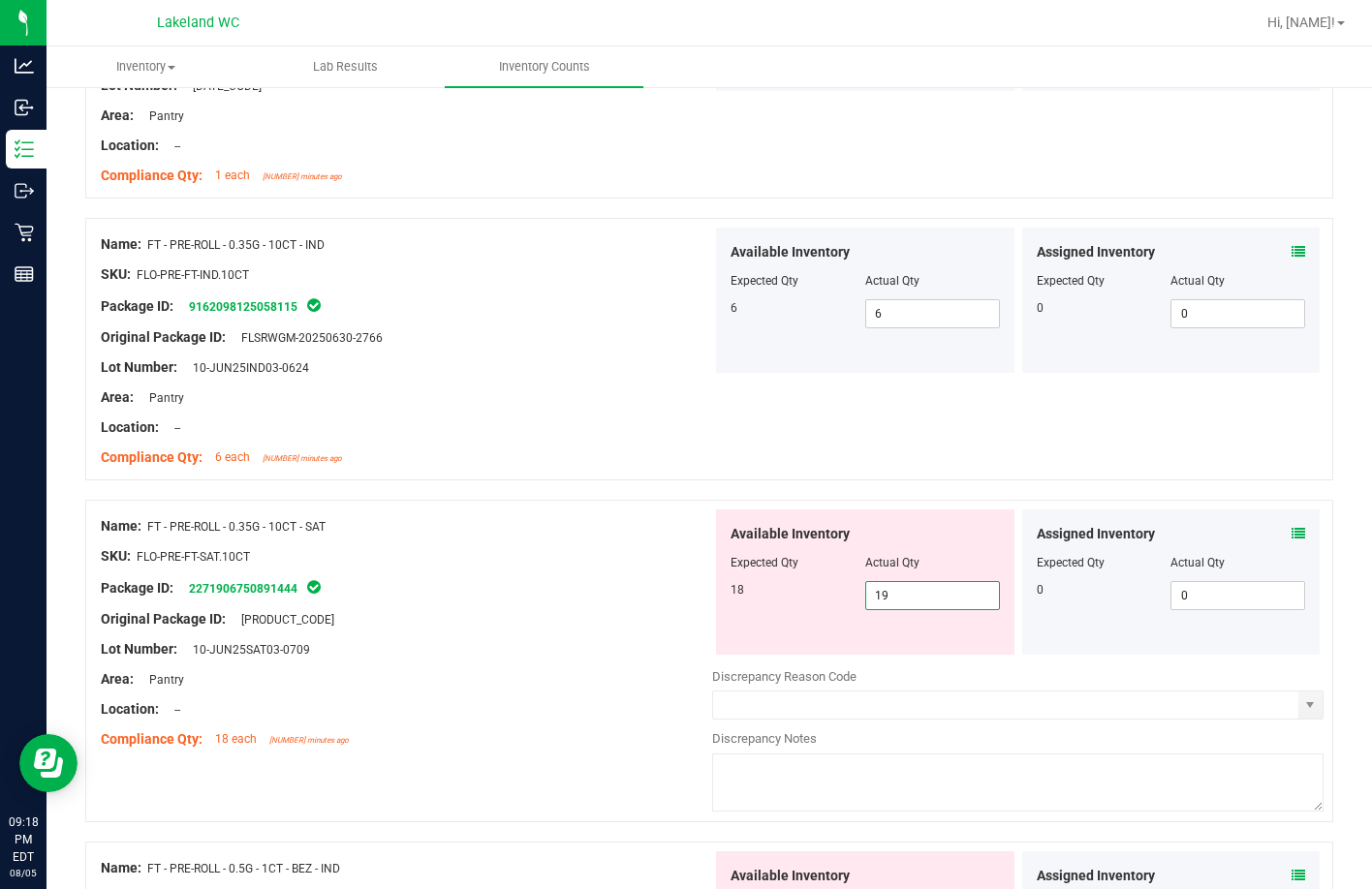 click on "19 19" at bounding box center [932, 596] 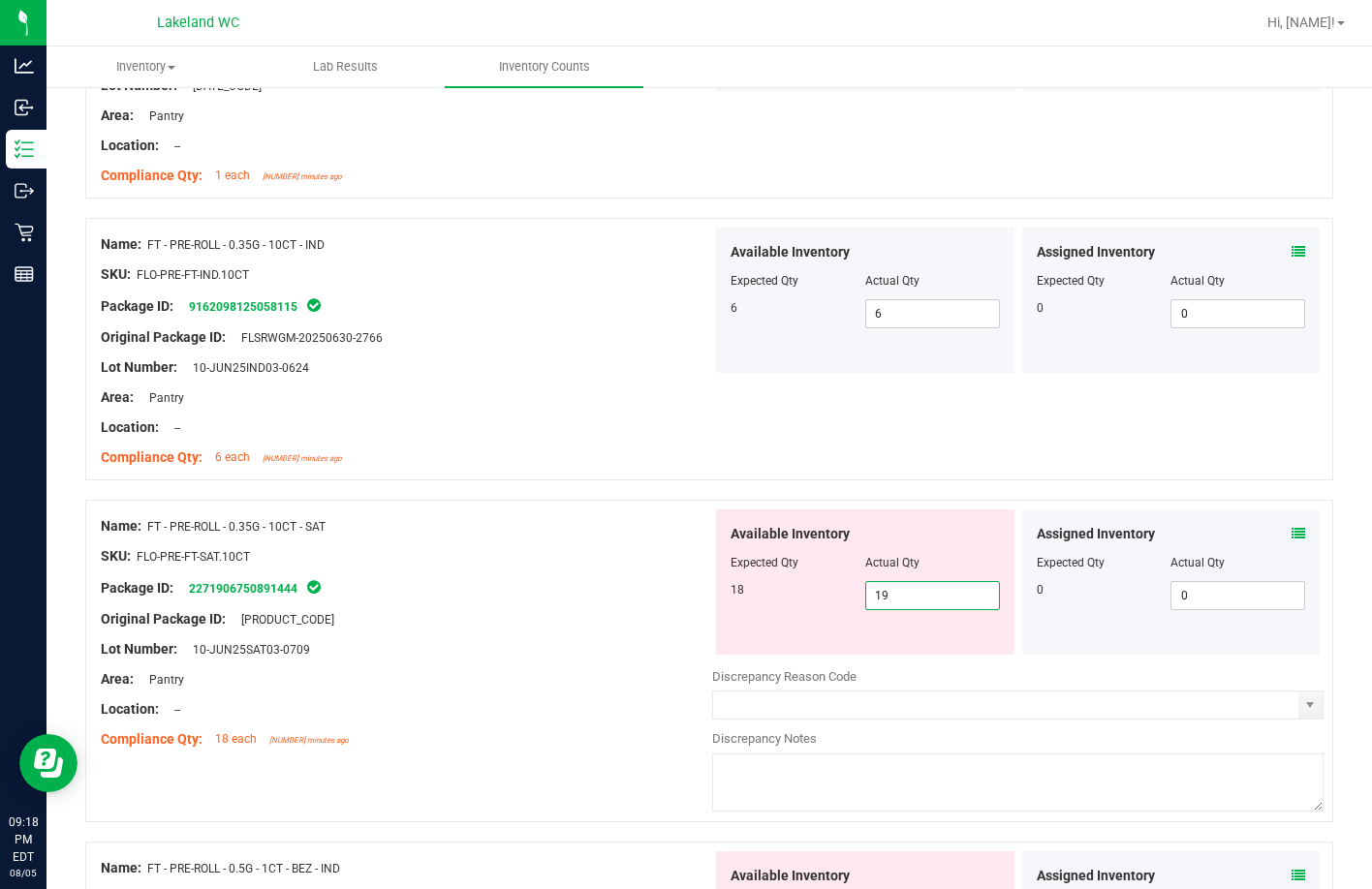 drag, startPoint x: 953, startPoint y: 578, endPoint x: 485, endPoint y: 552, distance: 468.72167 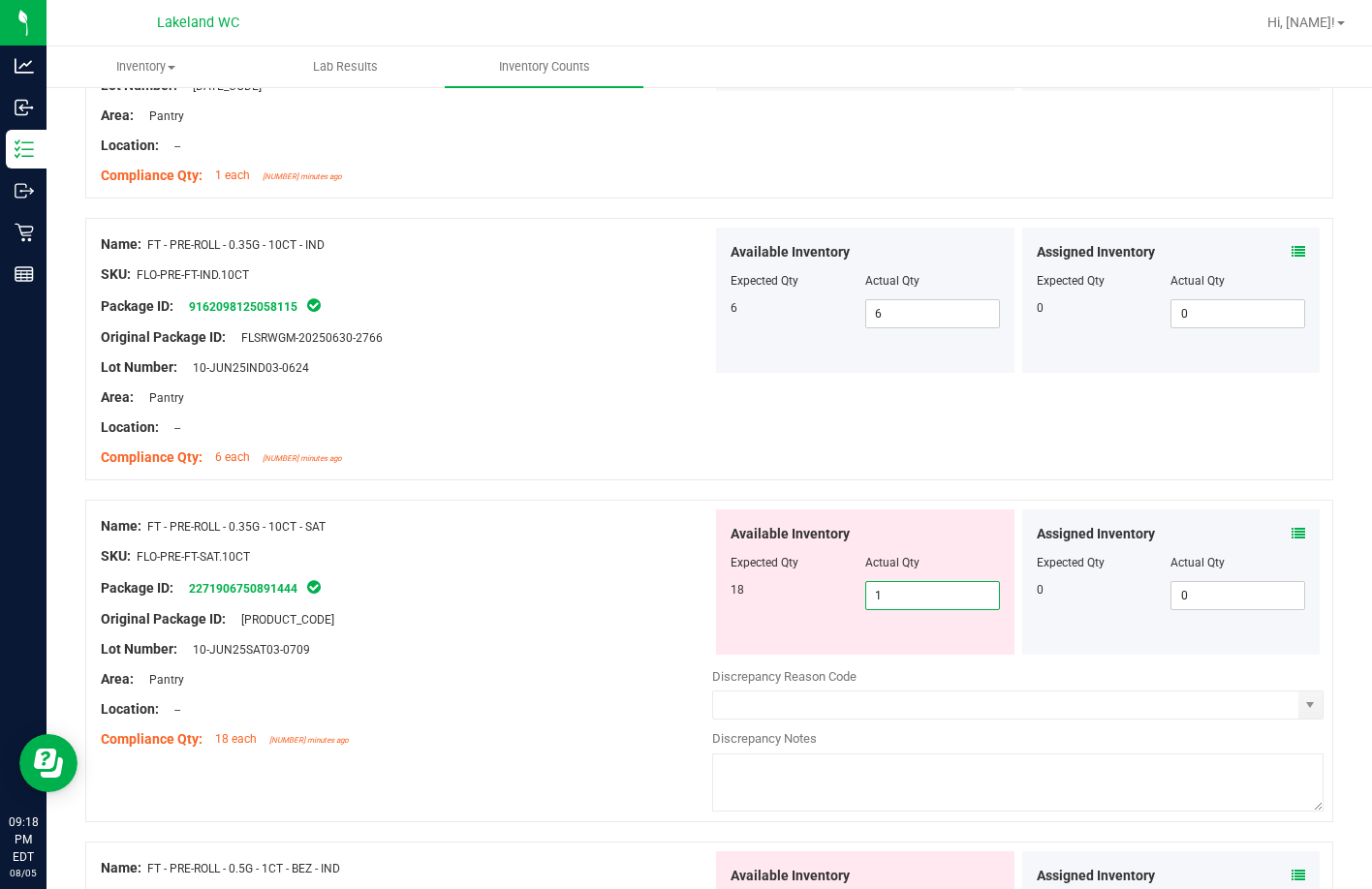 type on "18" 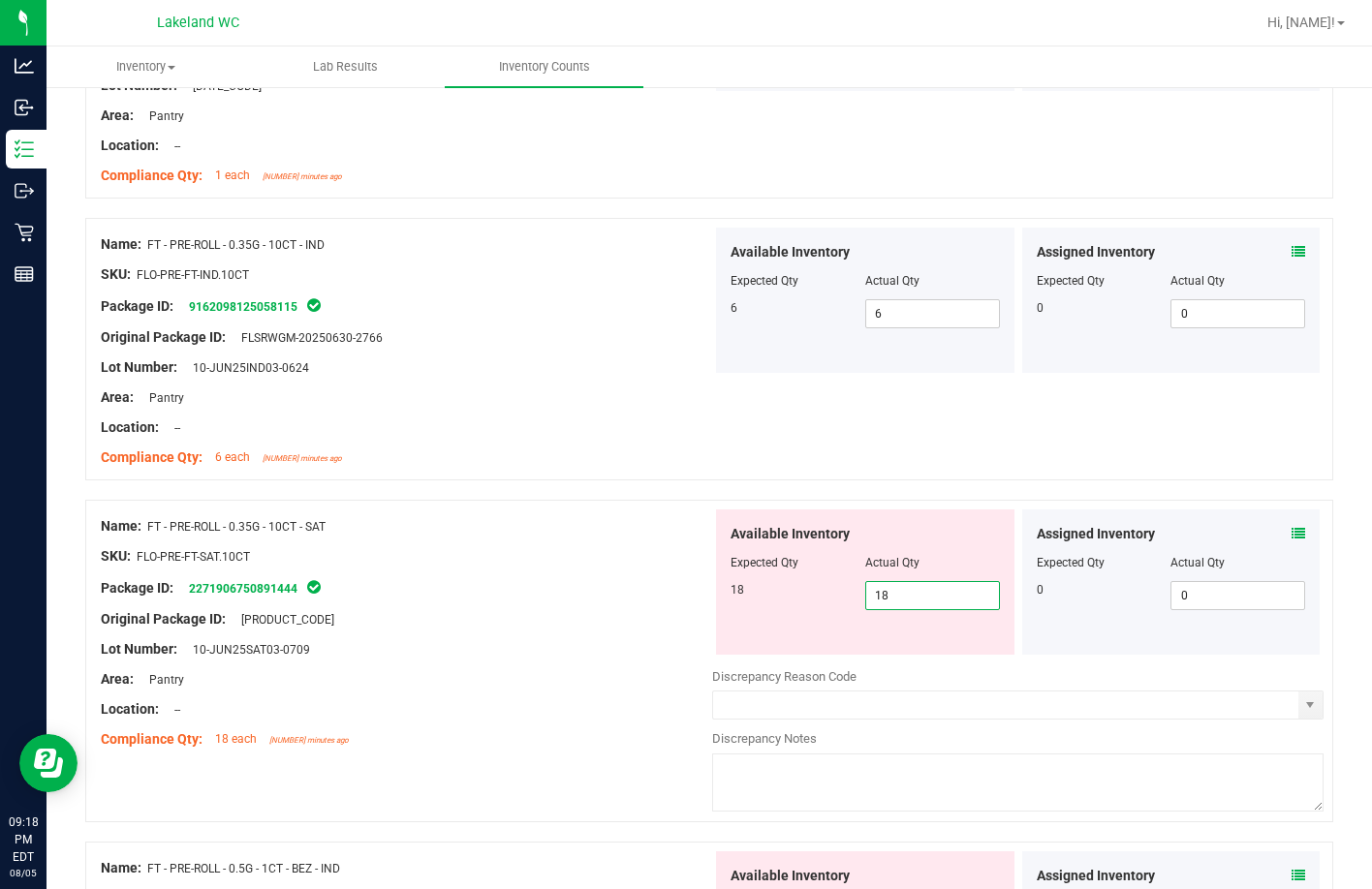 type on "18" 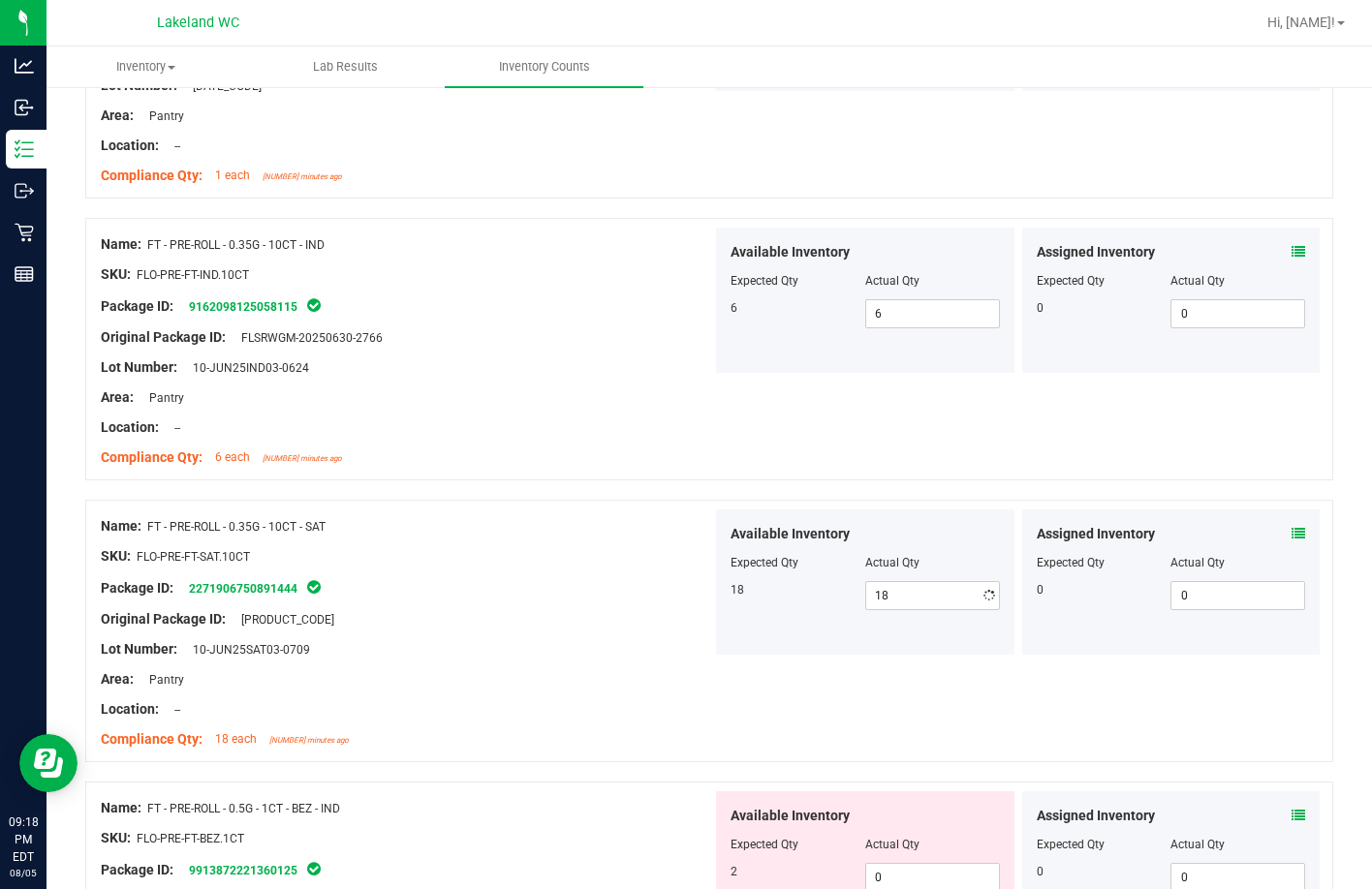 click on "Original Package ID:
[PRODUCT_CODE]" at bounding box center (406, 619) 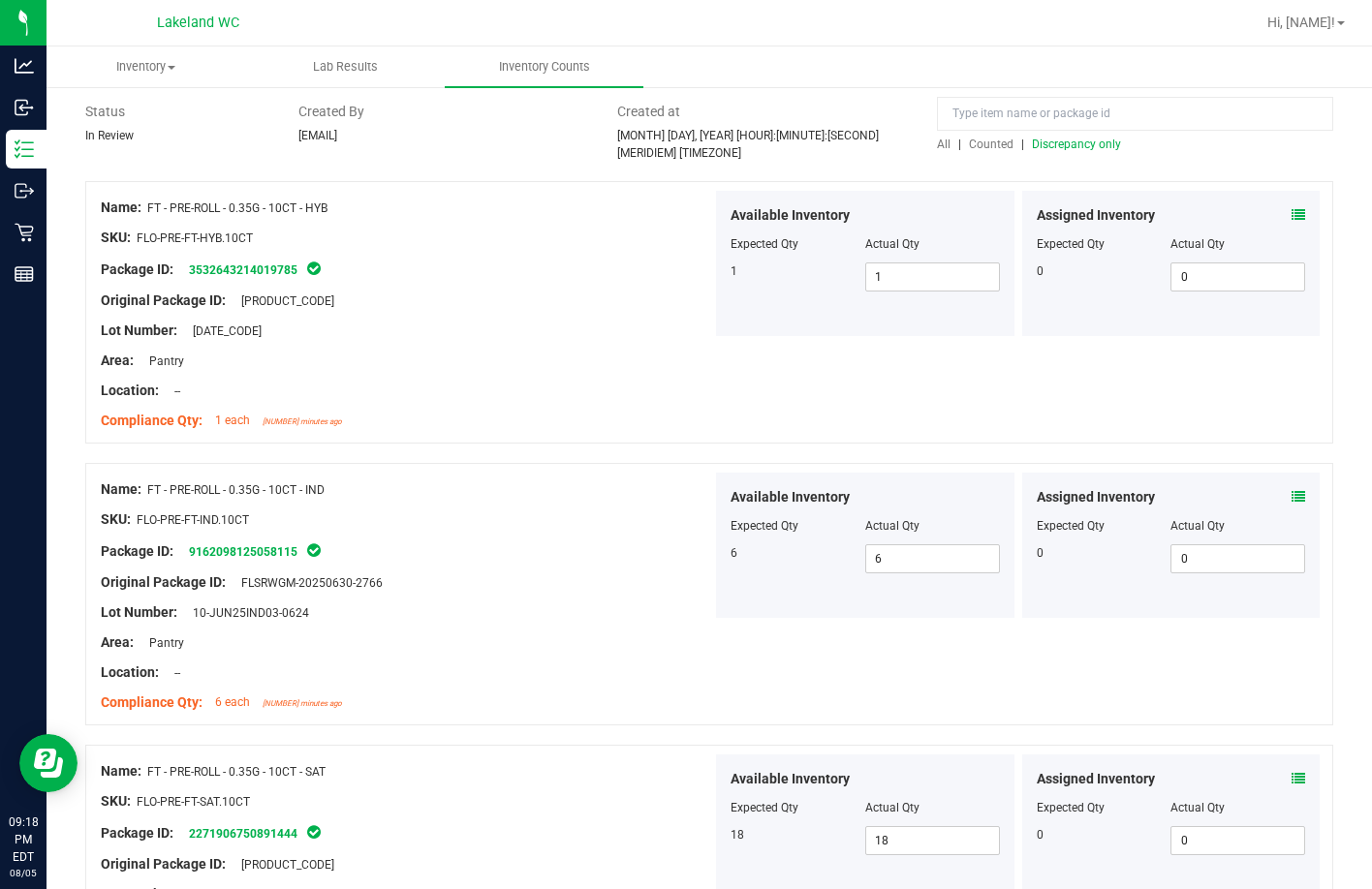scroll, scrollTop: 0, scrollLeft: 0, axis: both 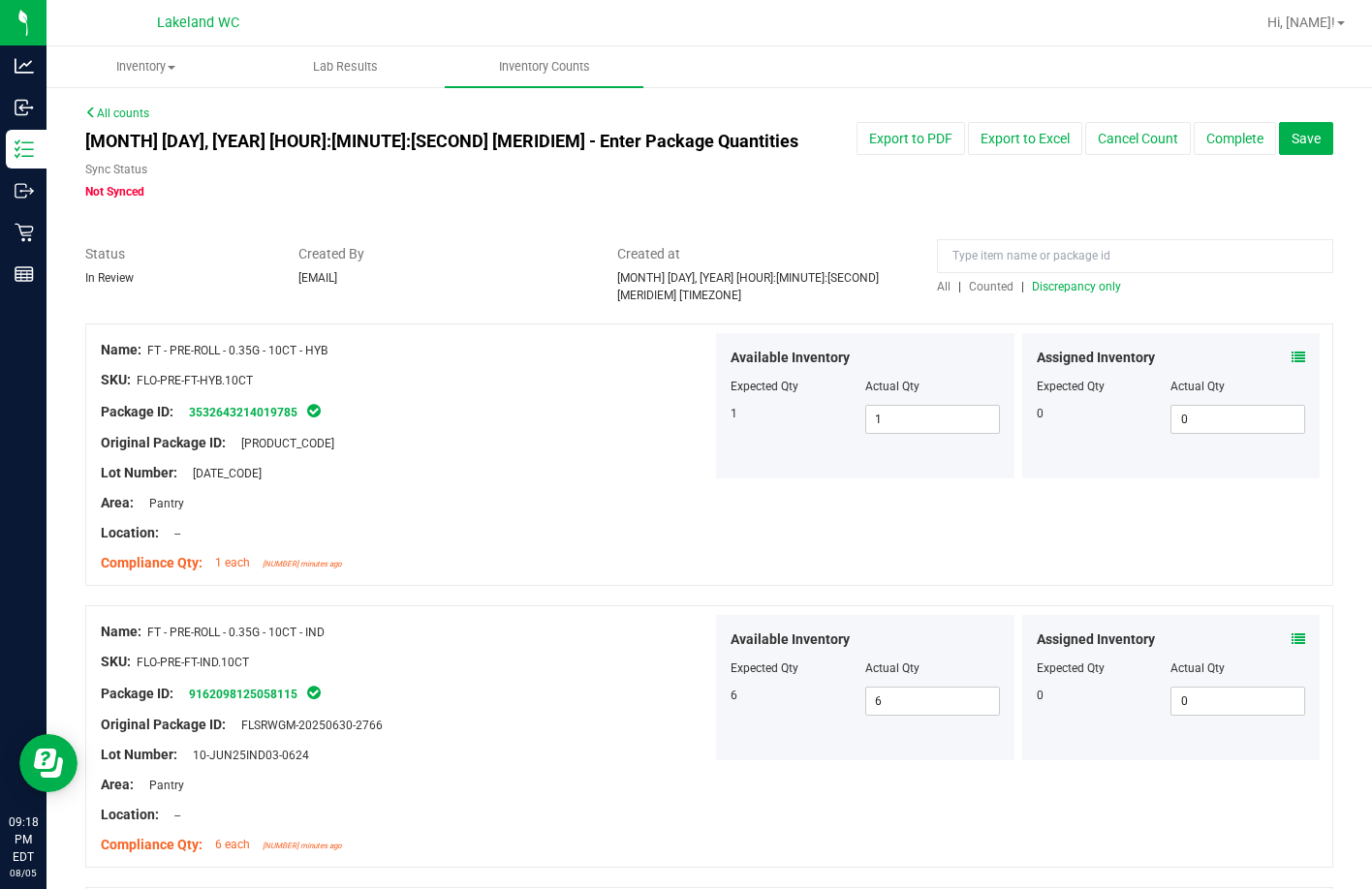 click on "Discrepancy only" at bounding box center [1076, 287] 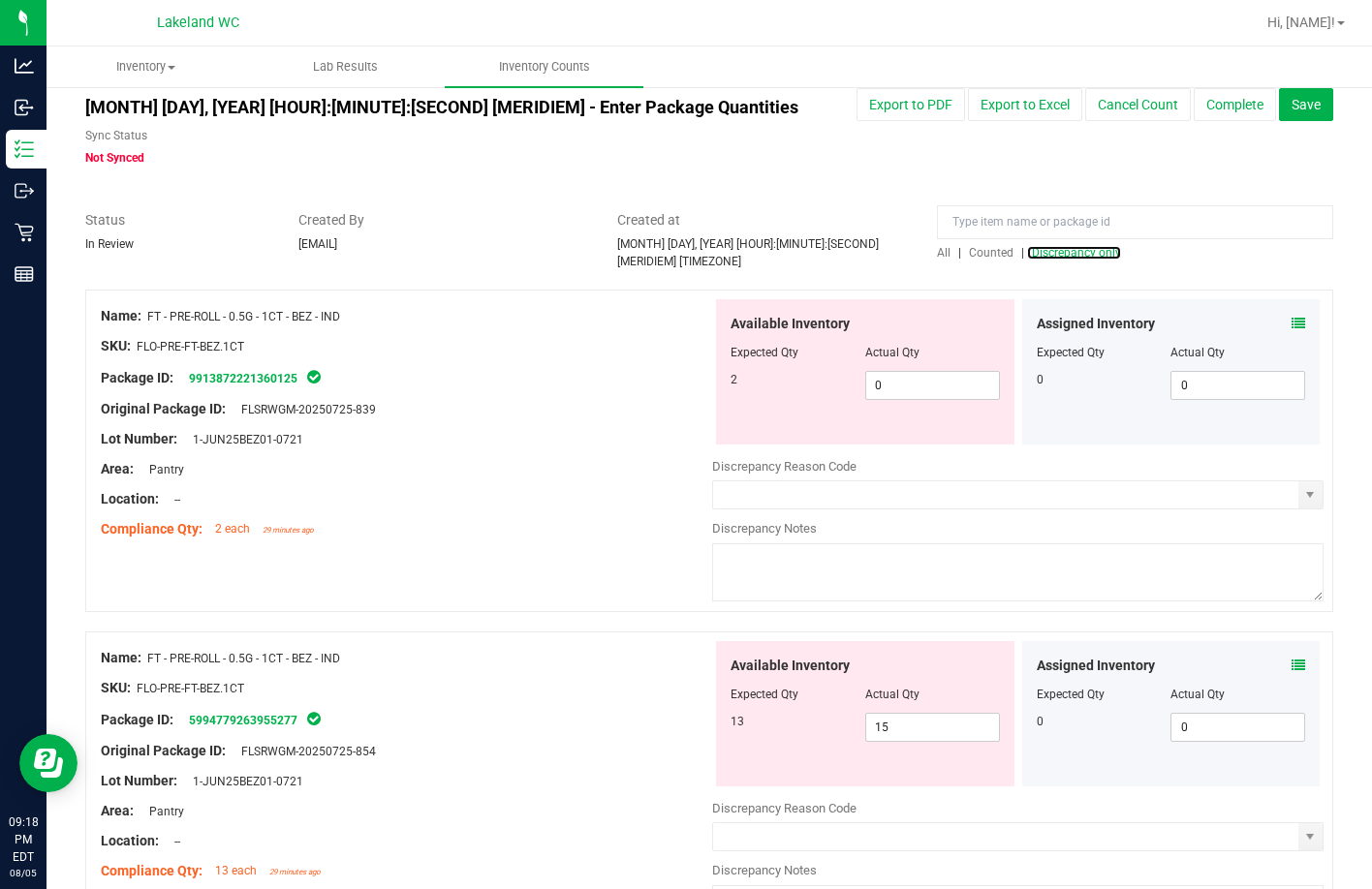 scroll, scrollTop: 0, scrollLeft: 0, axis: both 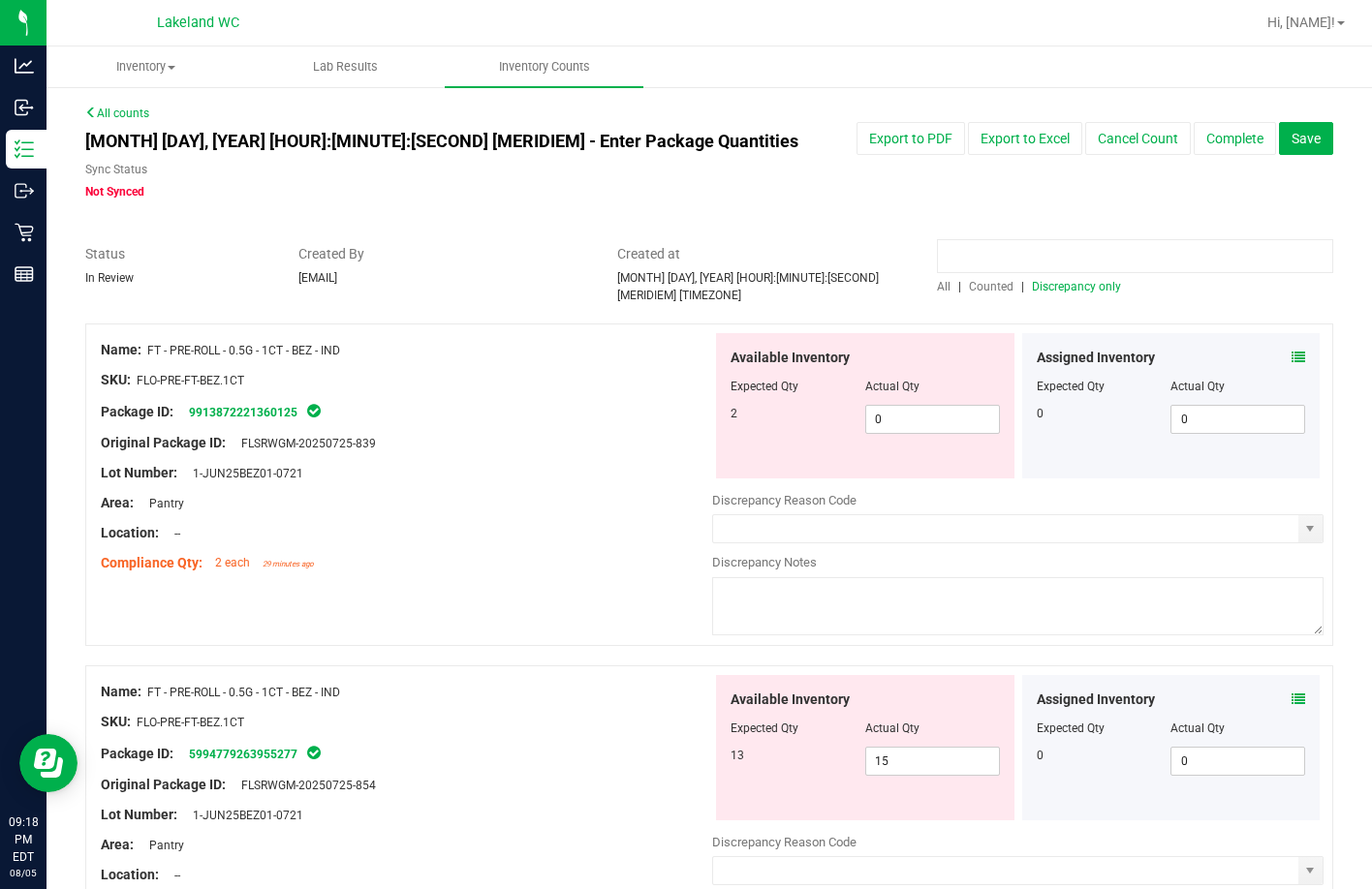 click at bounding box center [1135, 256] 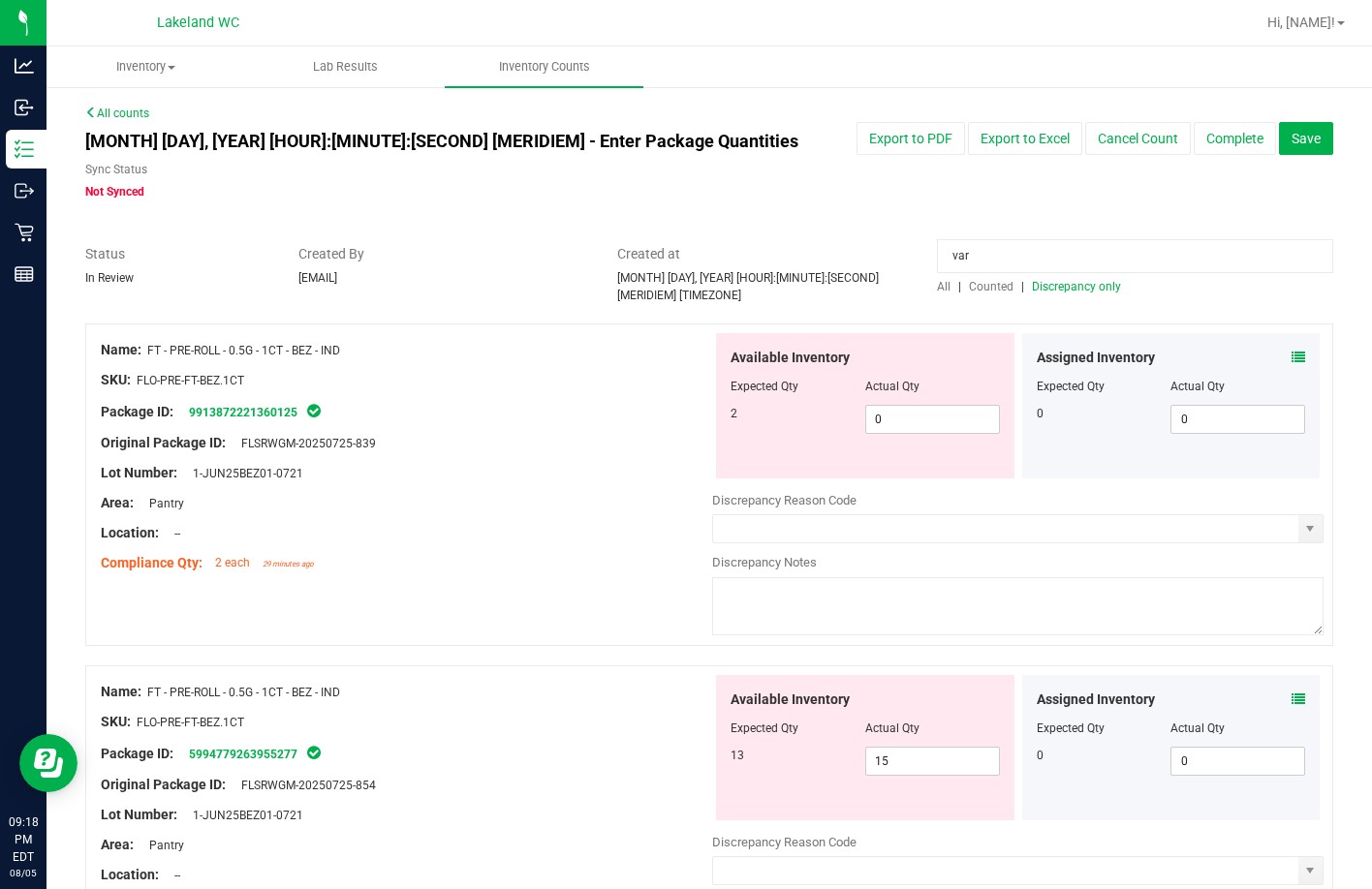 type on "var" 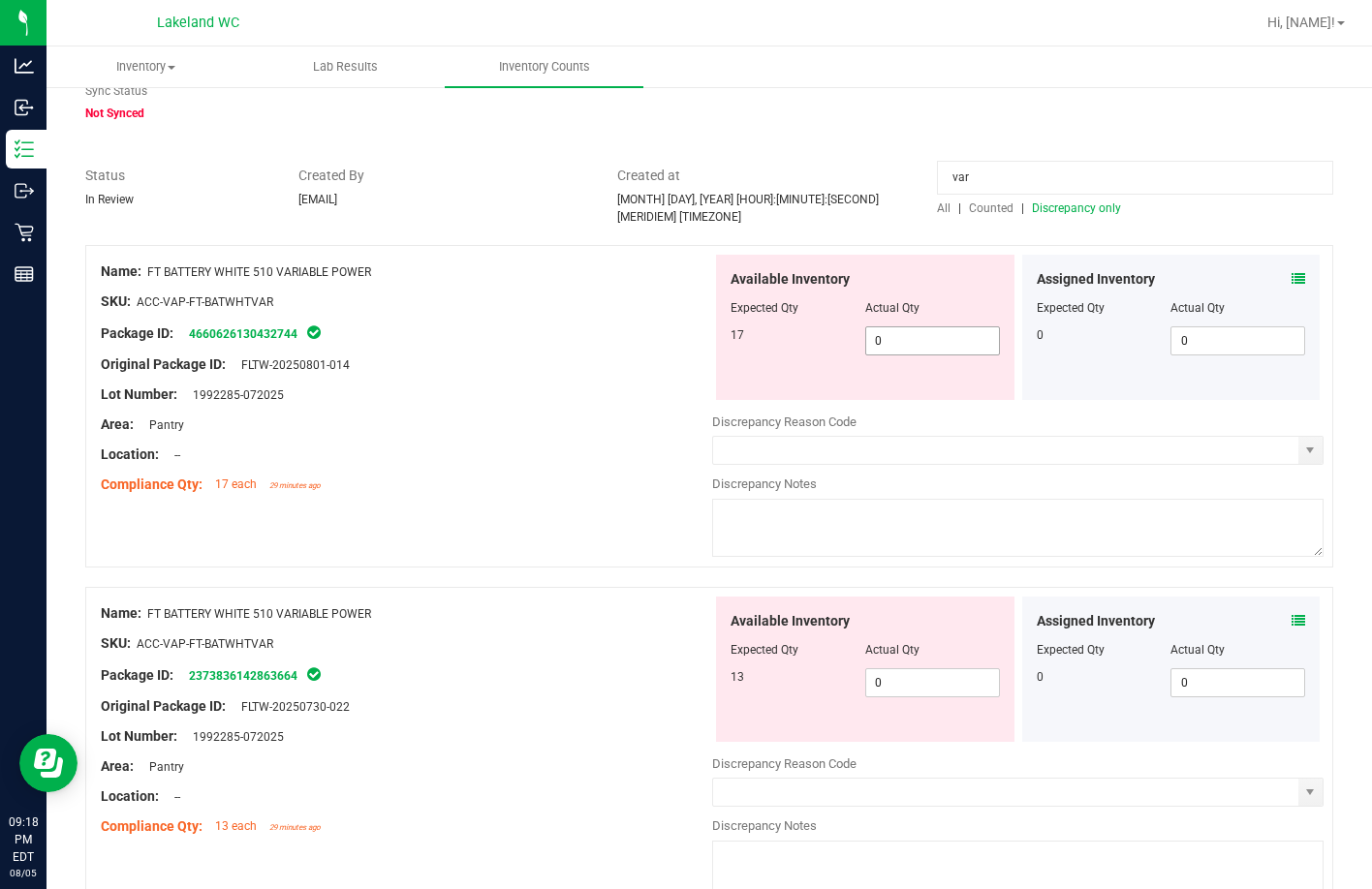 scroll, scrollTop: 0, scrollLeft: 0, axis: both 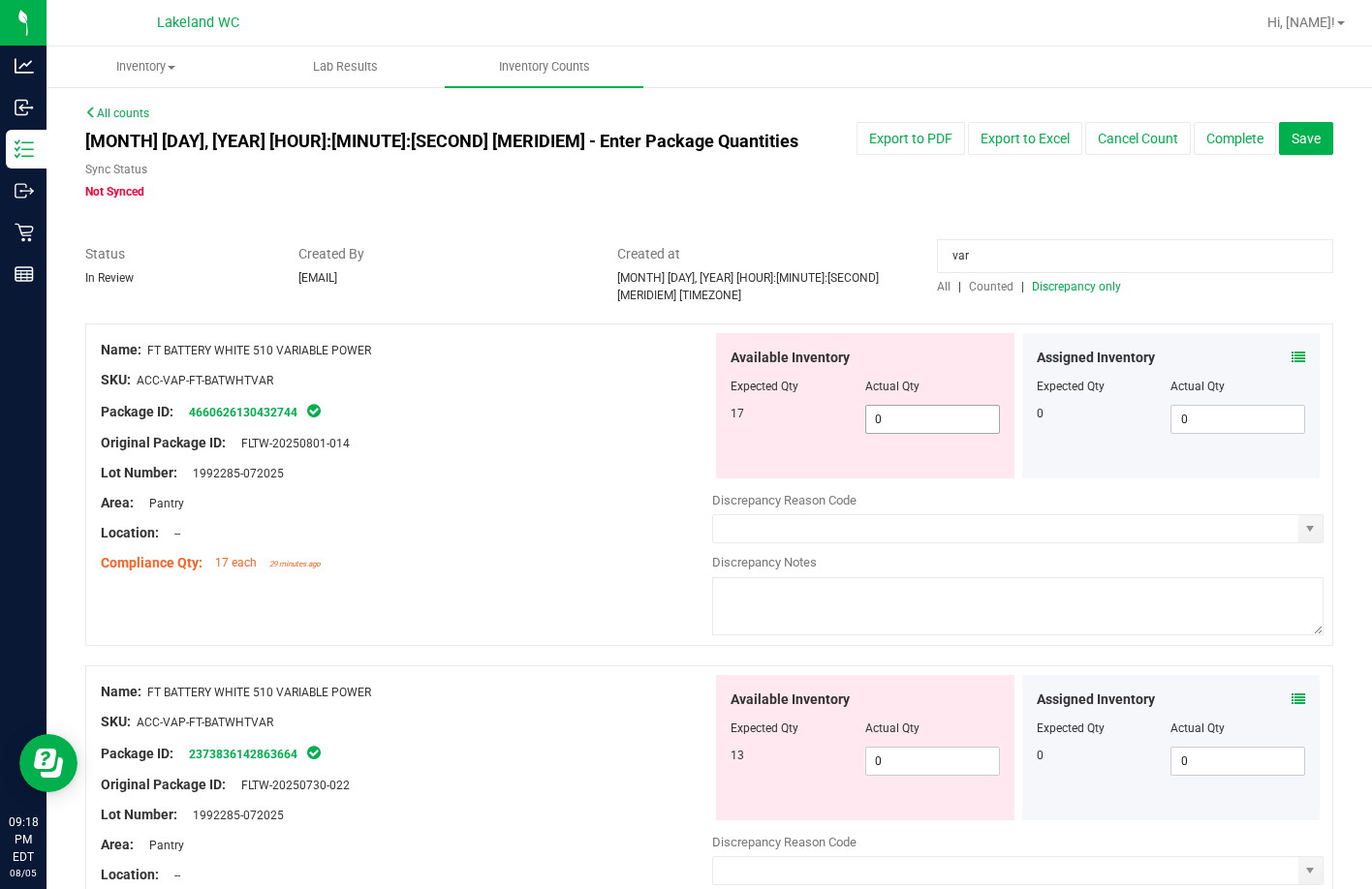 click on "0 0" at bounding box center [932, 419] 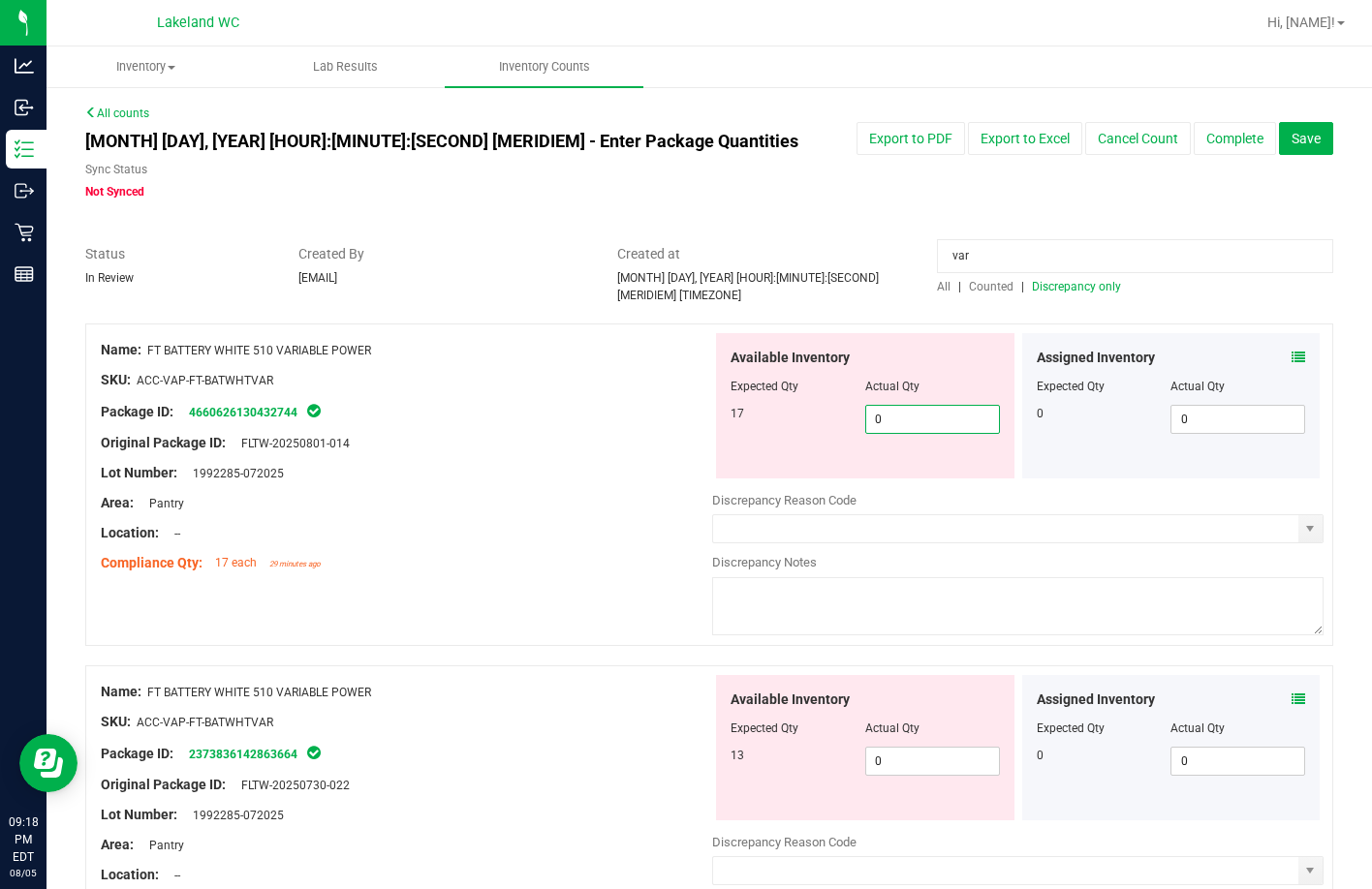 click on "0" at bounding box center [932, 419] 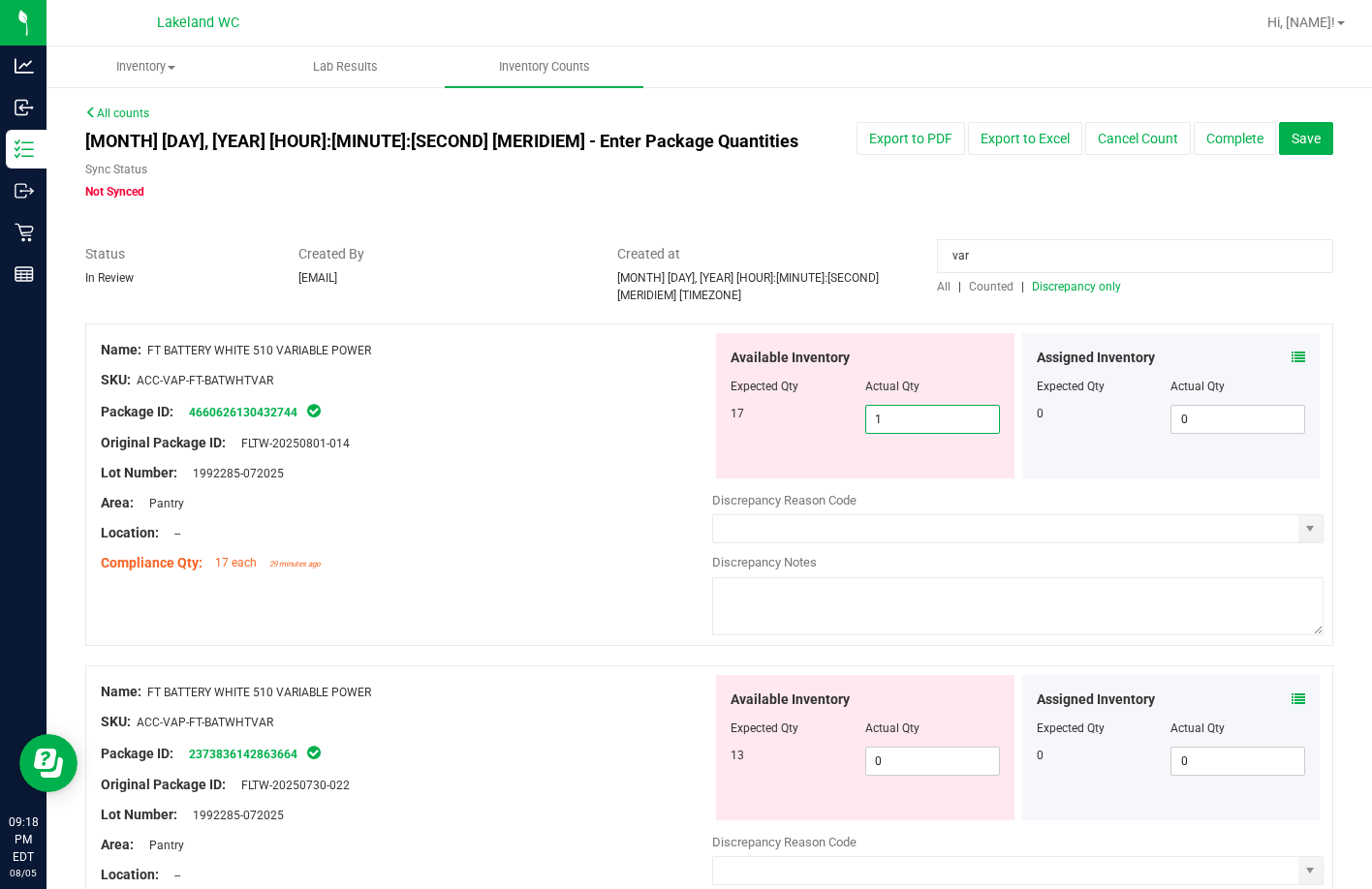 type on "17" 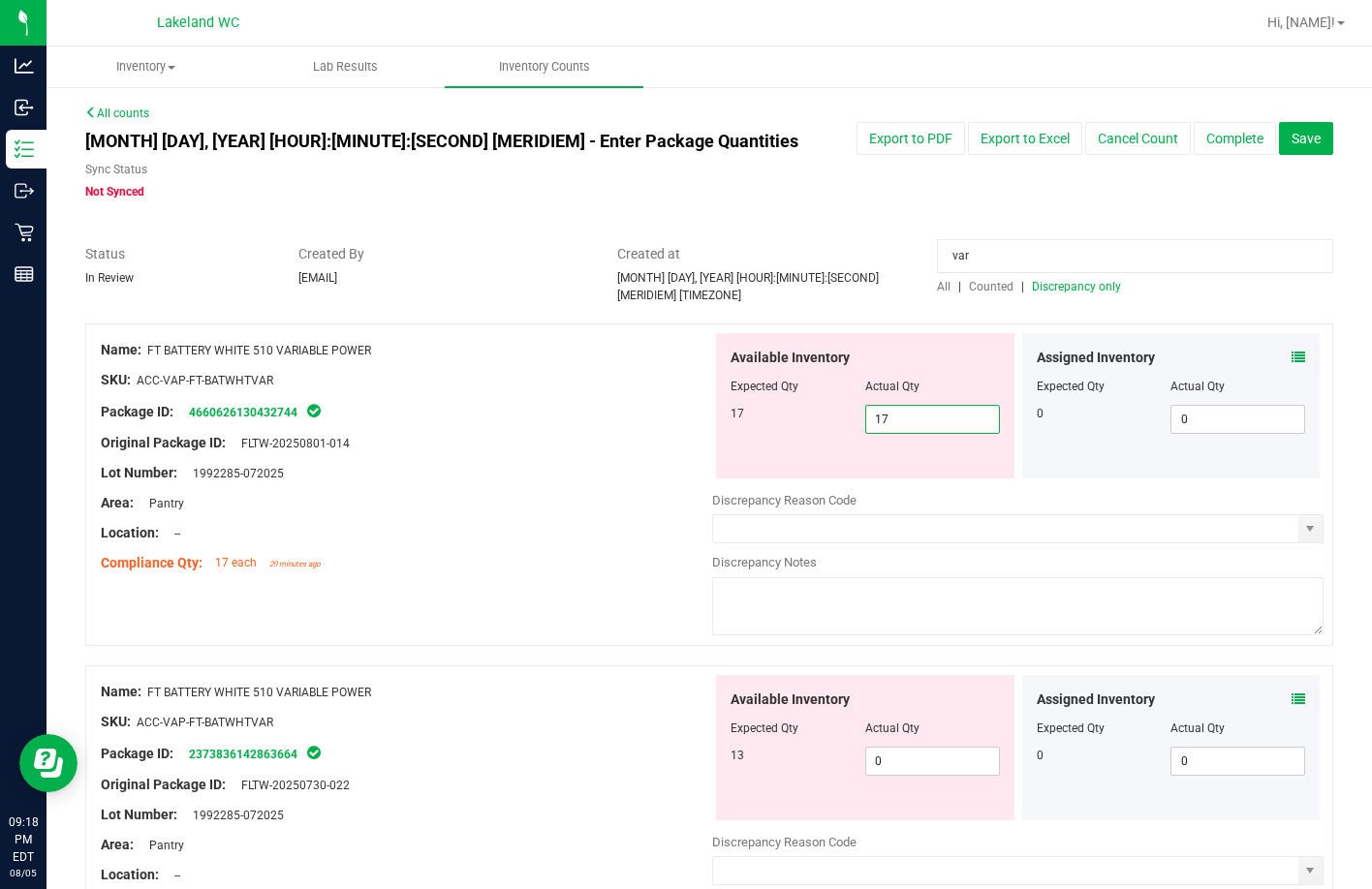 type on "17" 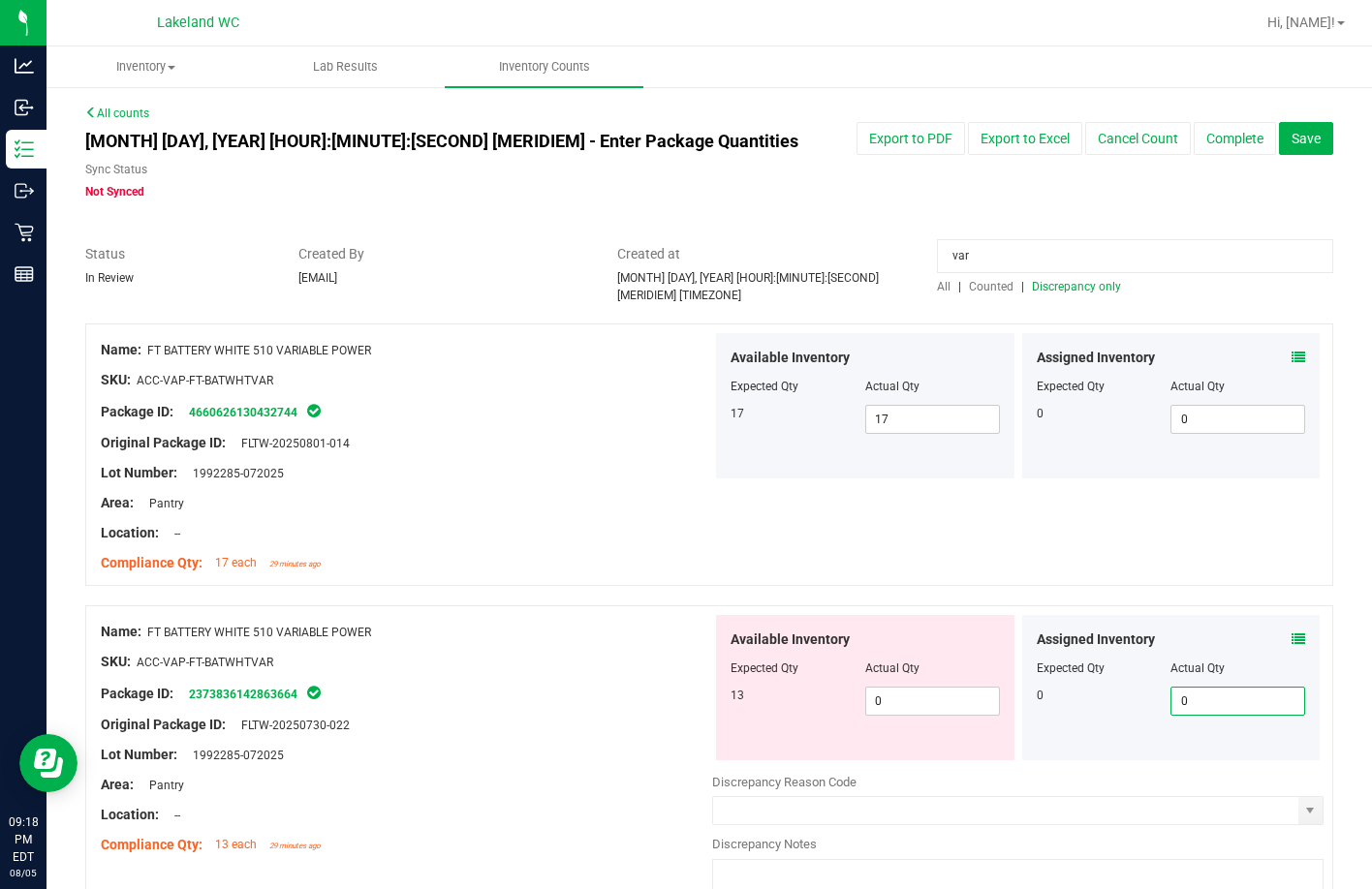 click at bounding box center (865, 682) 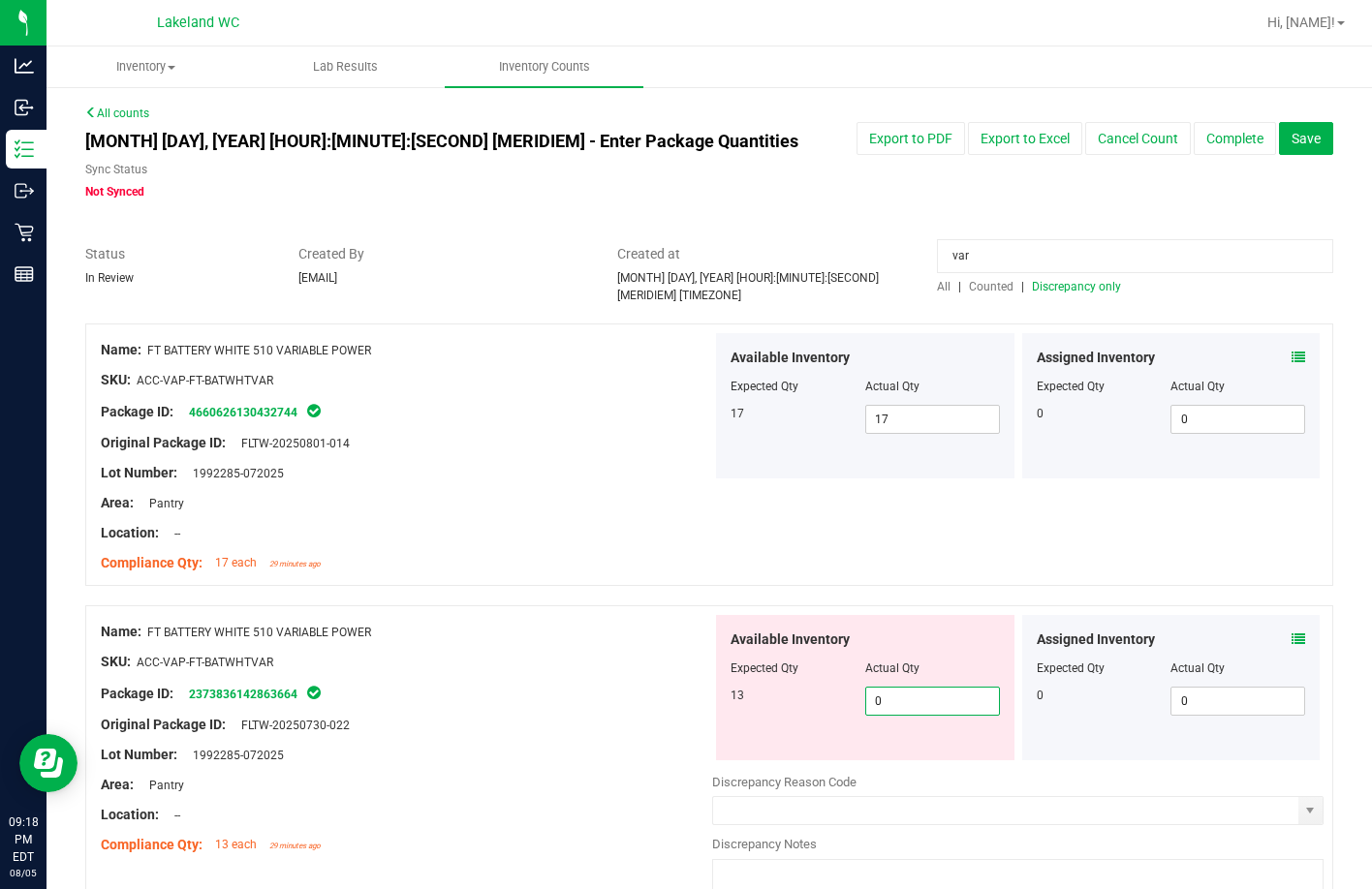 click on "0 0" at bounding box center (932, 701) 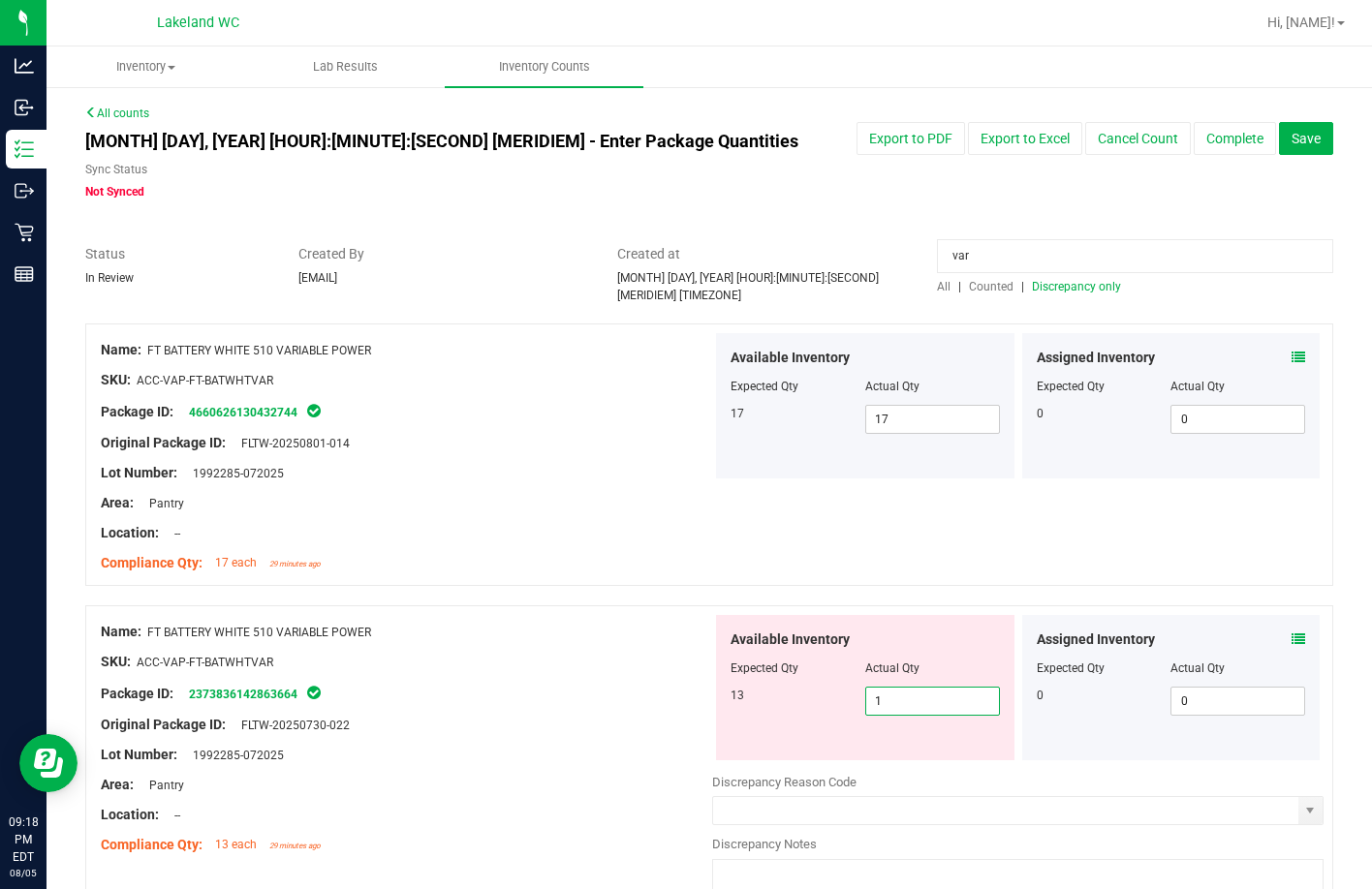 type on "13" 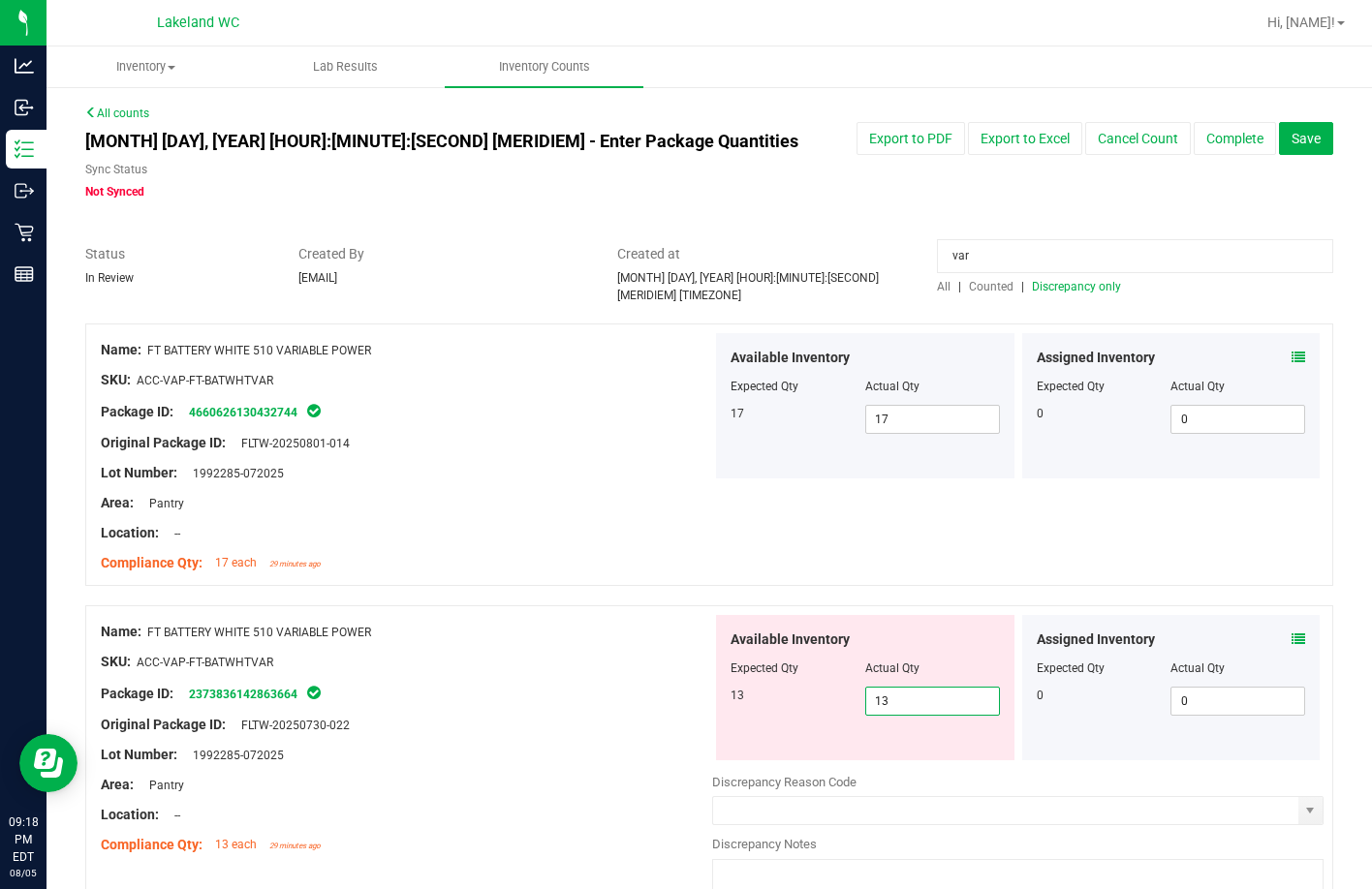 type on "13" 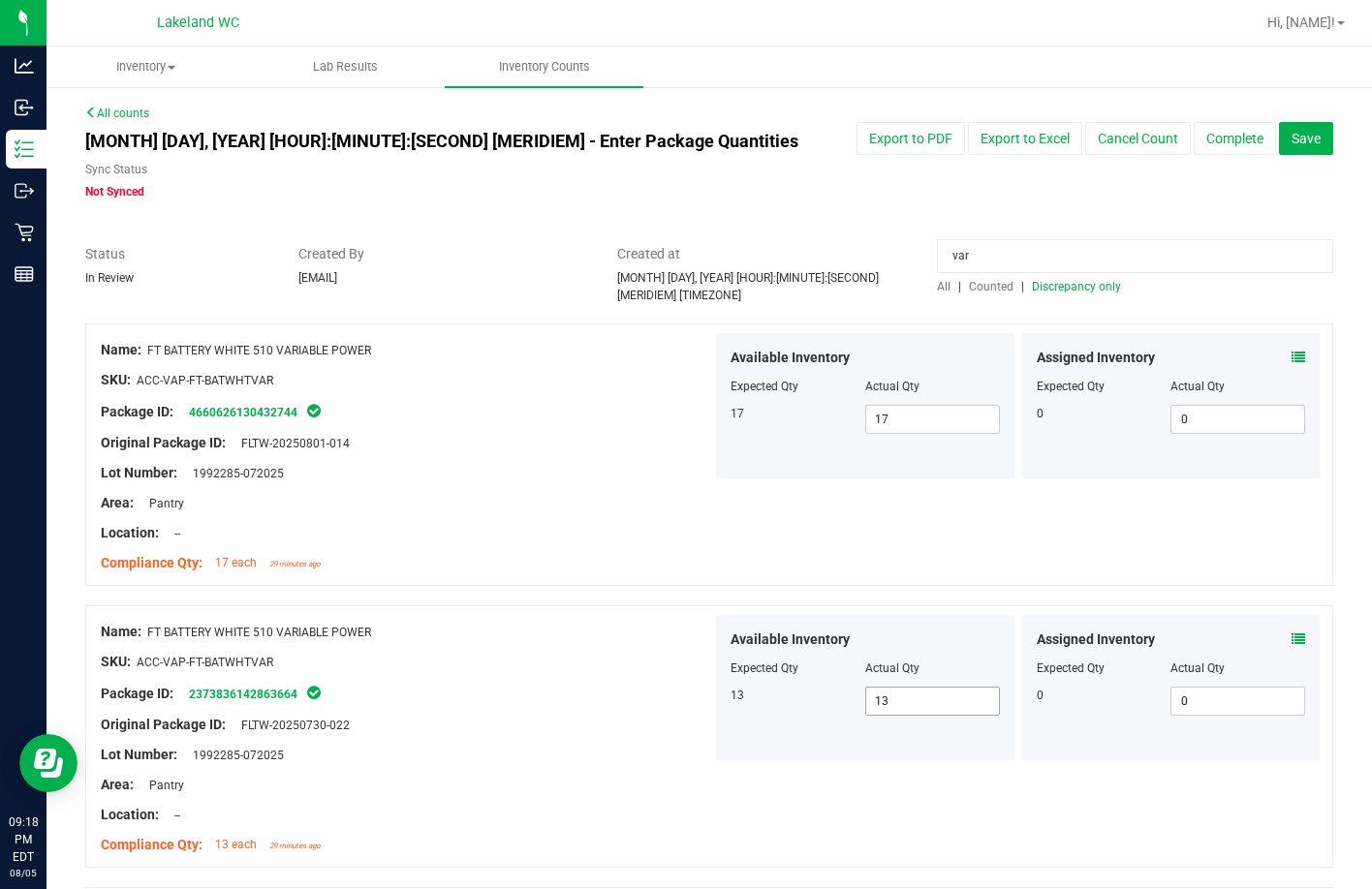 scroll, scrollTop: 397, scrollLeft: 0, axis: vertical 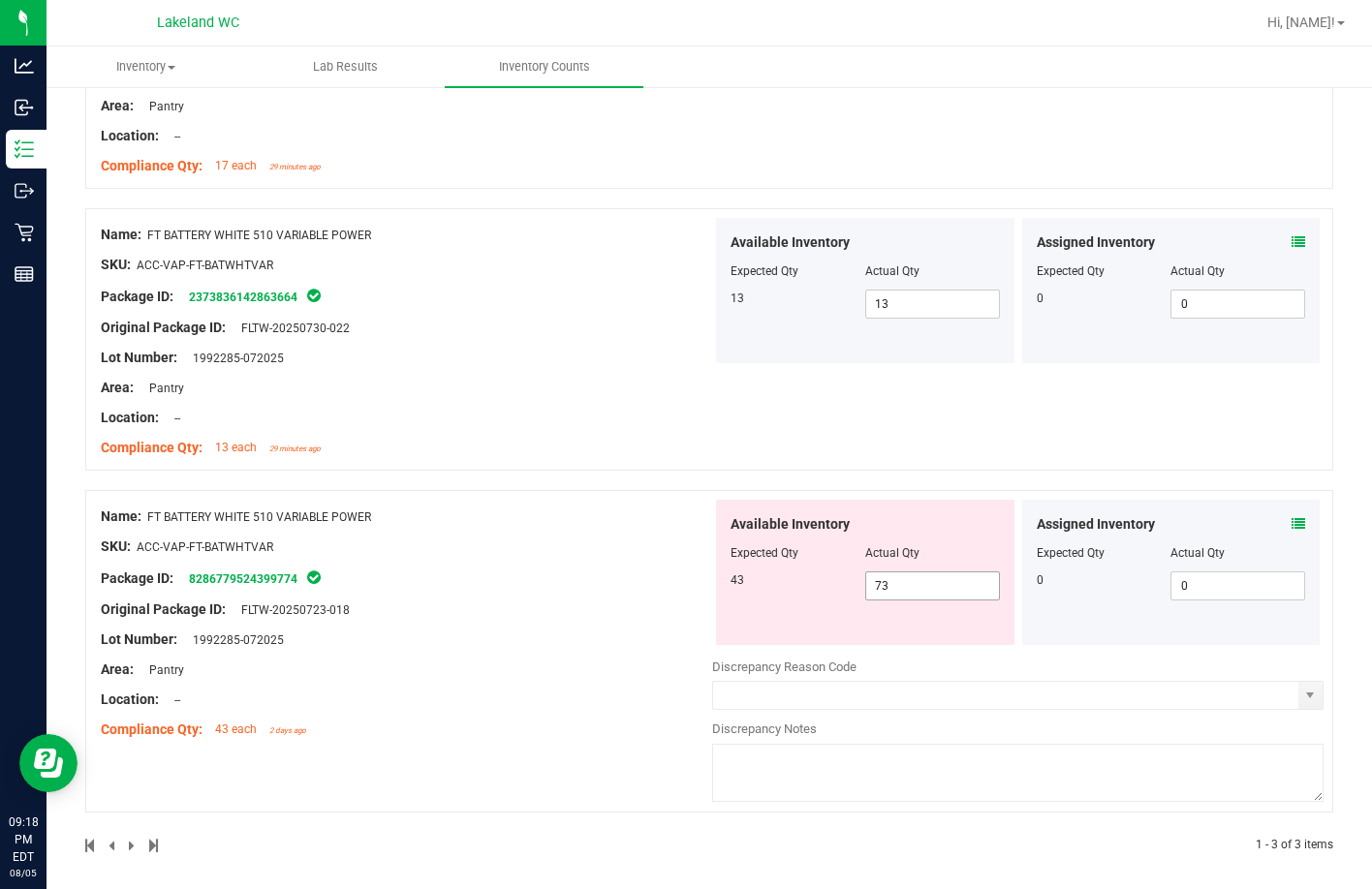 click on "[NUMBER] [NUMBER]" at bounding box center (932, 586) 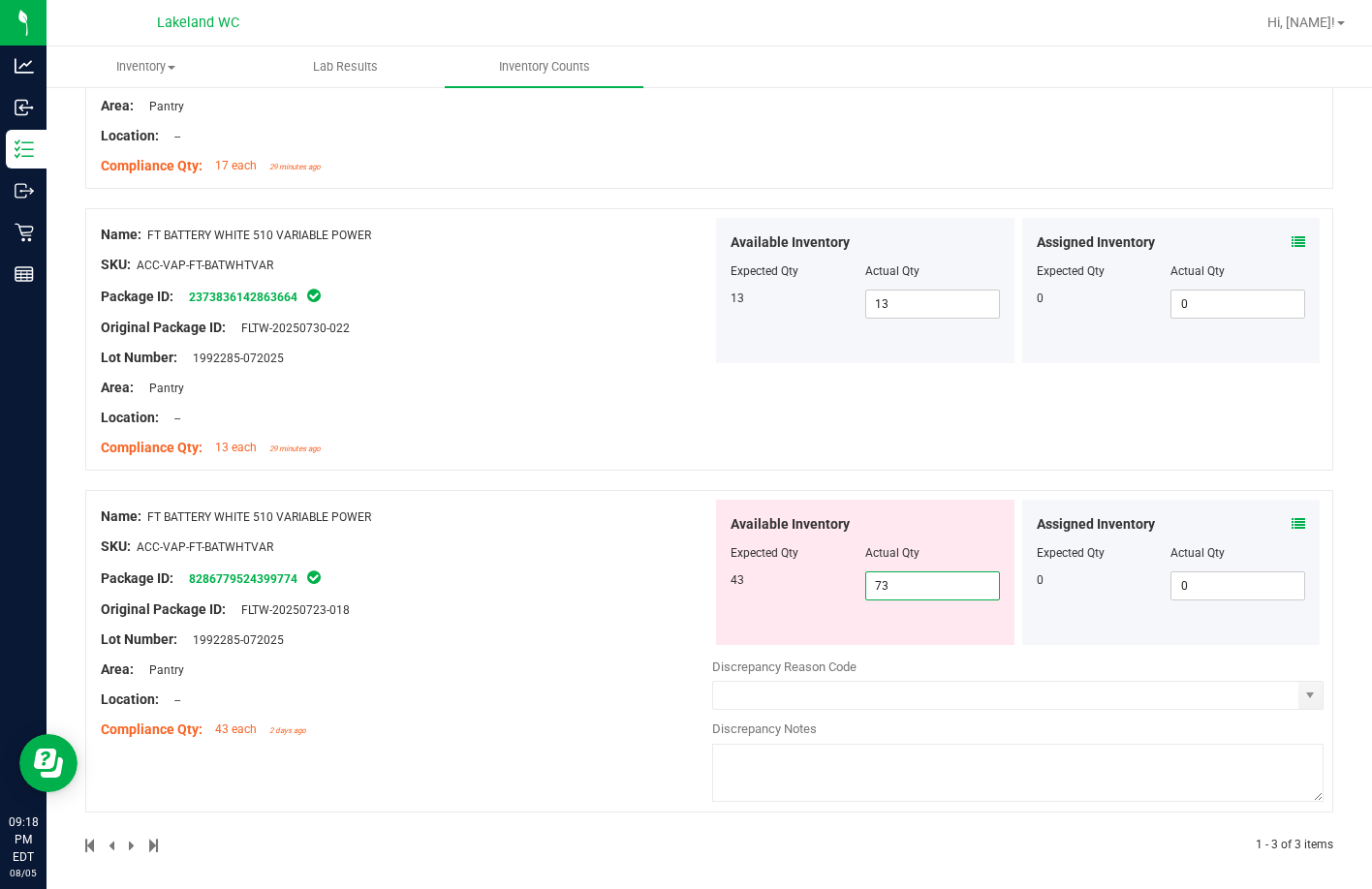 click on "73" at bounding box center [932, 586] 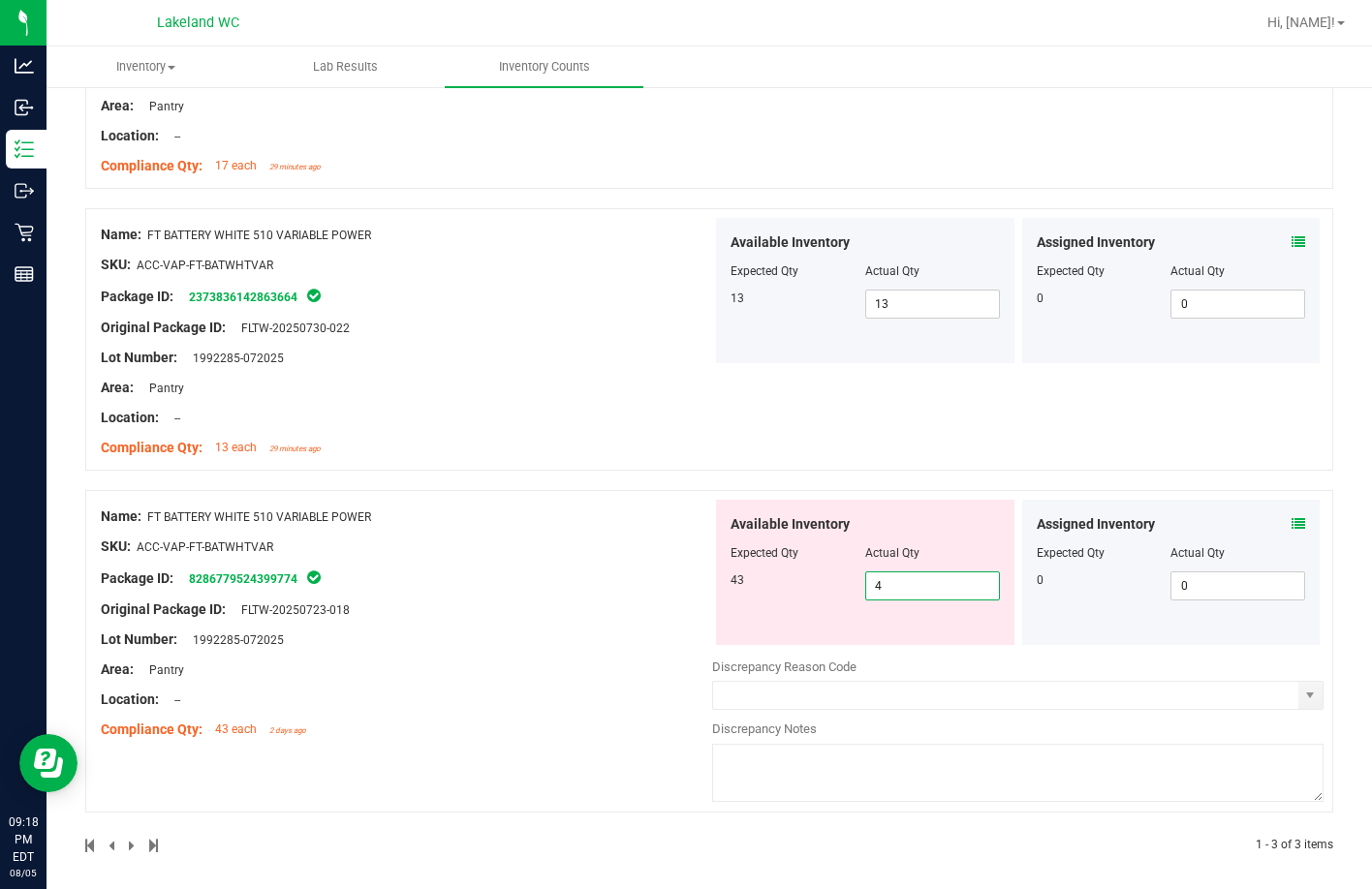type on "43" 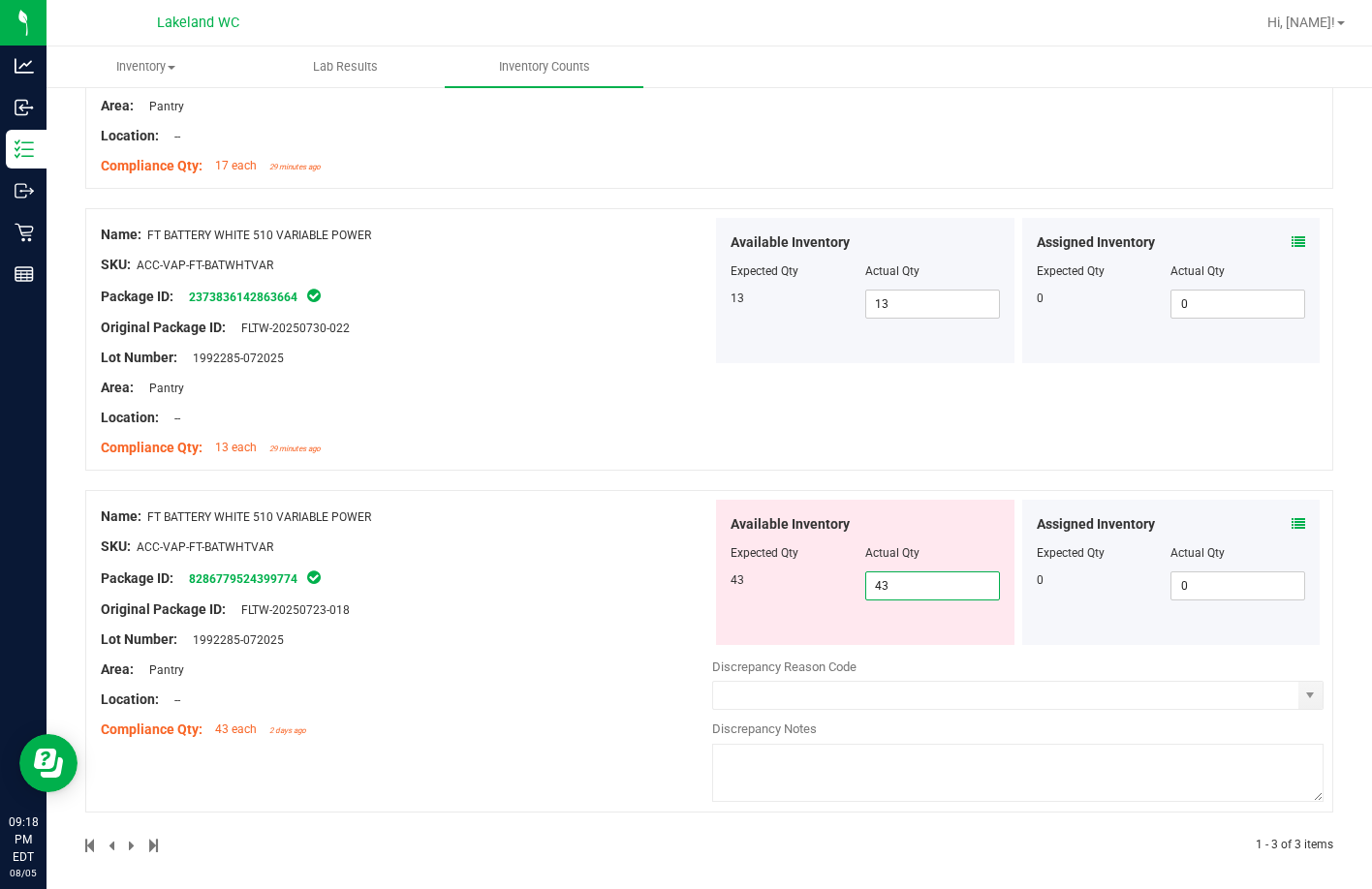 type on "43" 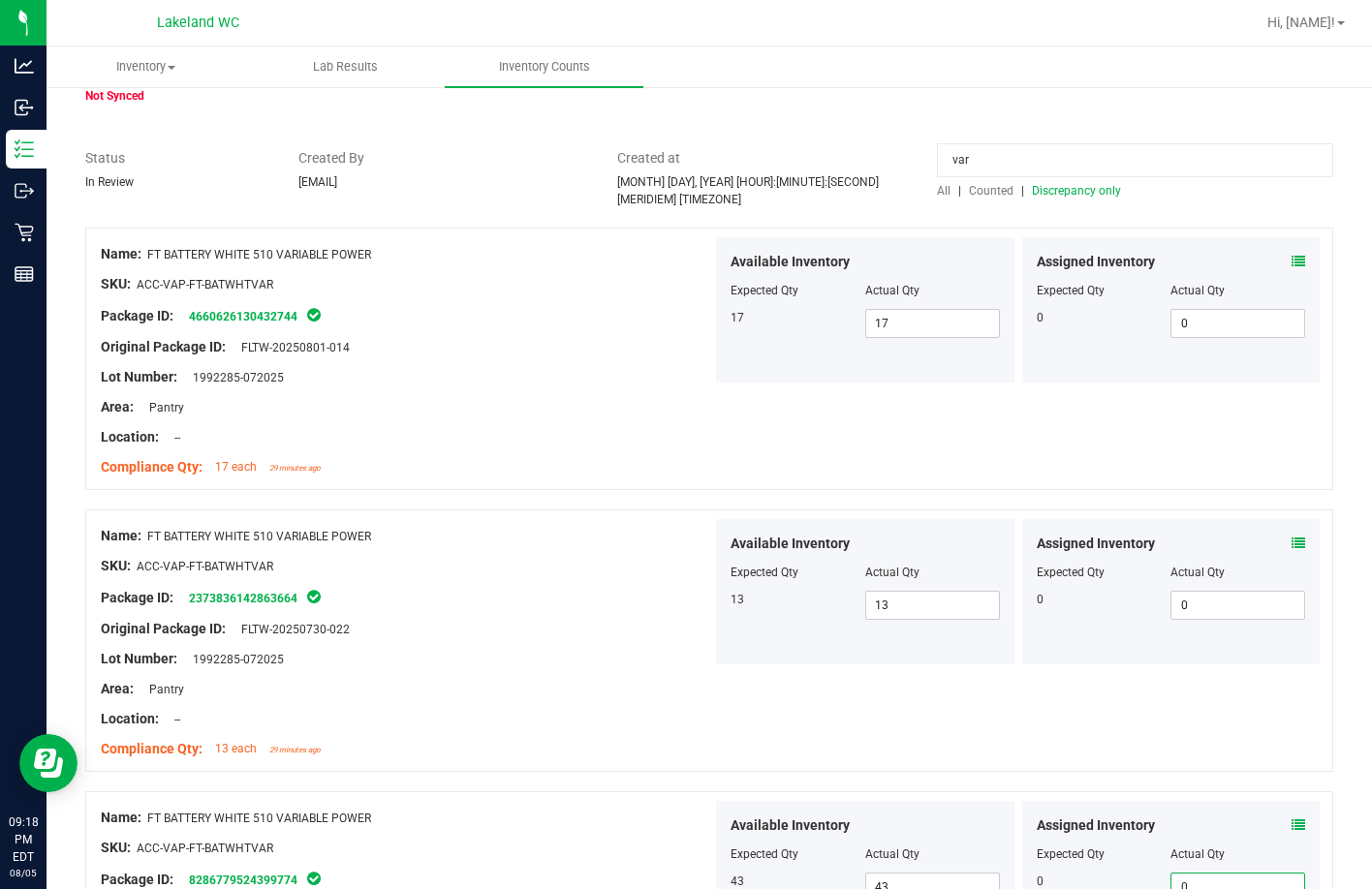 scroll, scrollTop: 0, scrollLeft: 0, axis: both 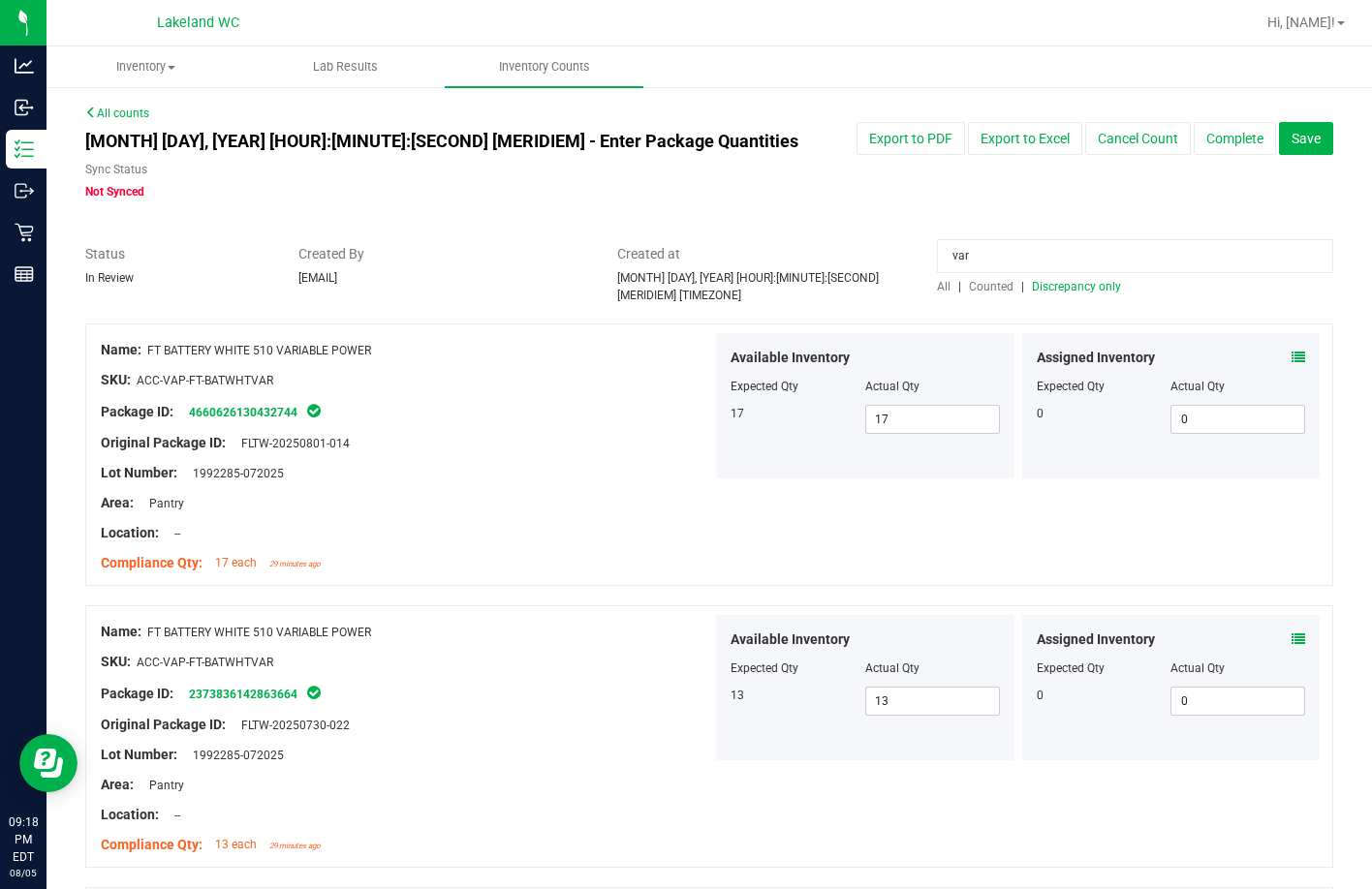 click on "var" at bounding box center (1135, 256) 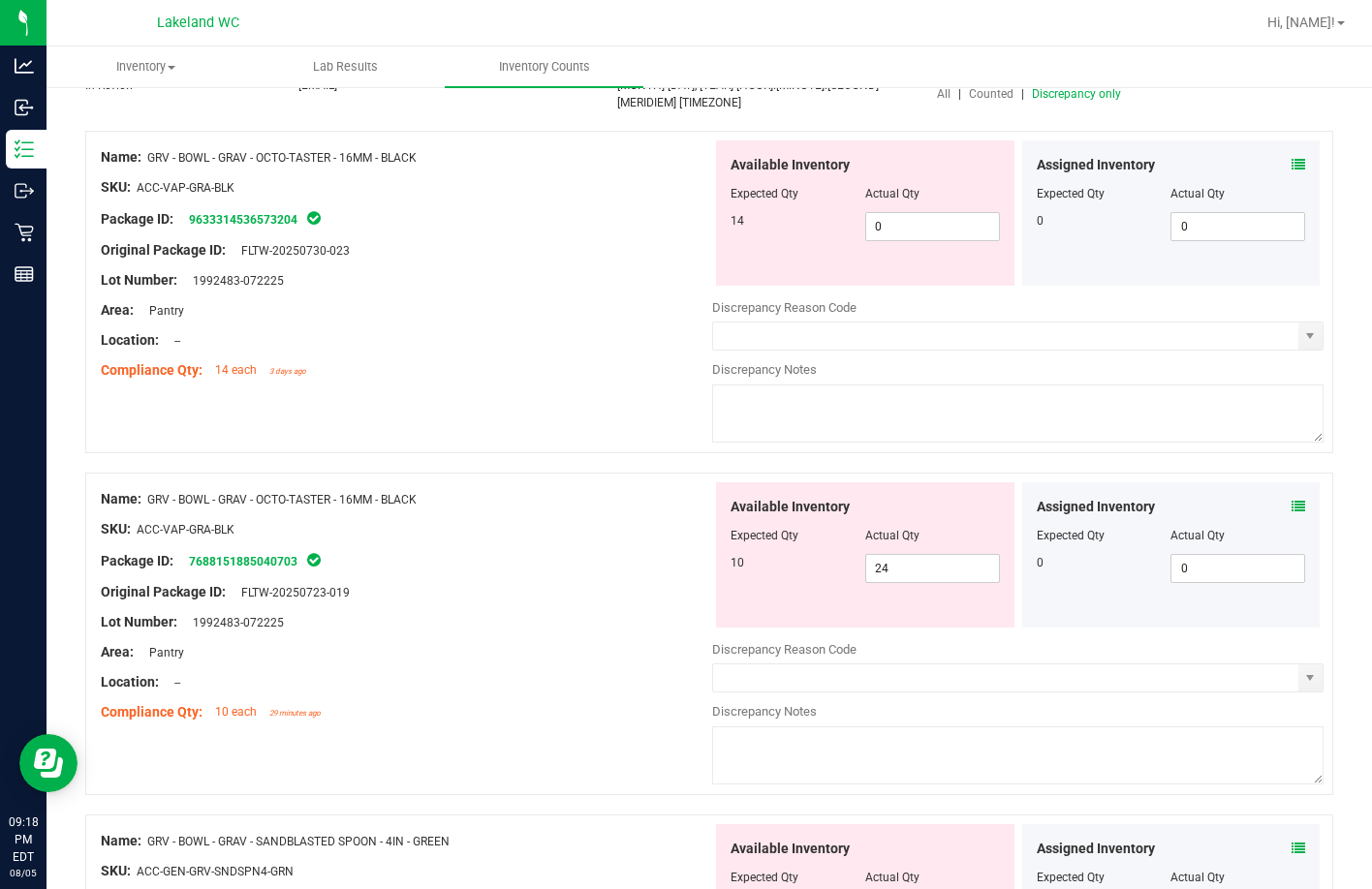 scroll, scrollTop: 97, scrollLeft: 0, axis: vertical 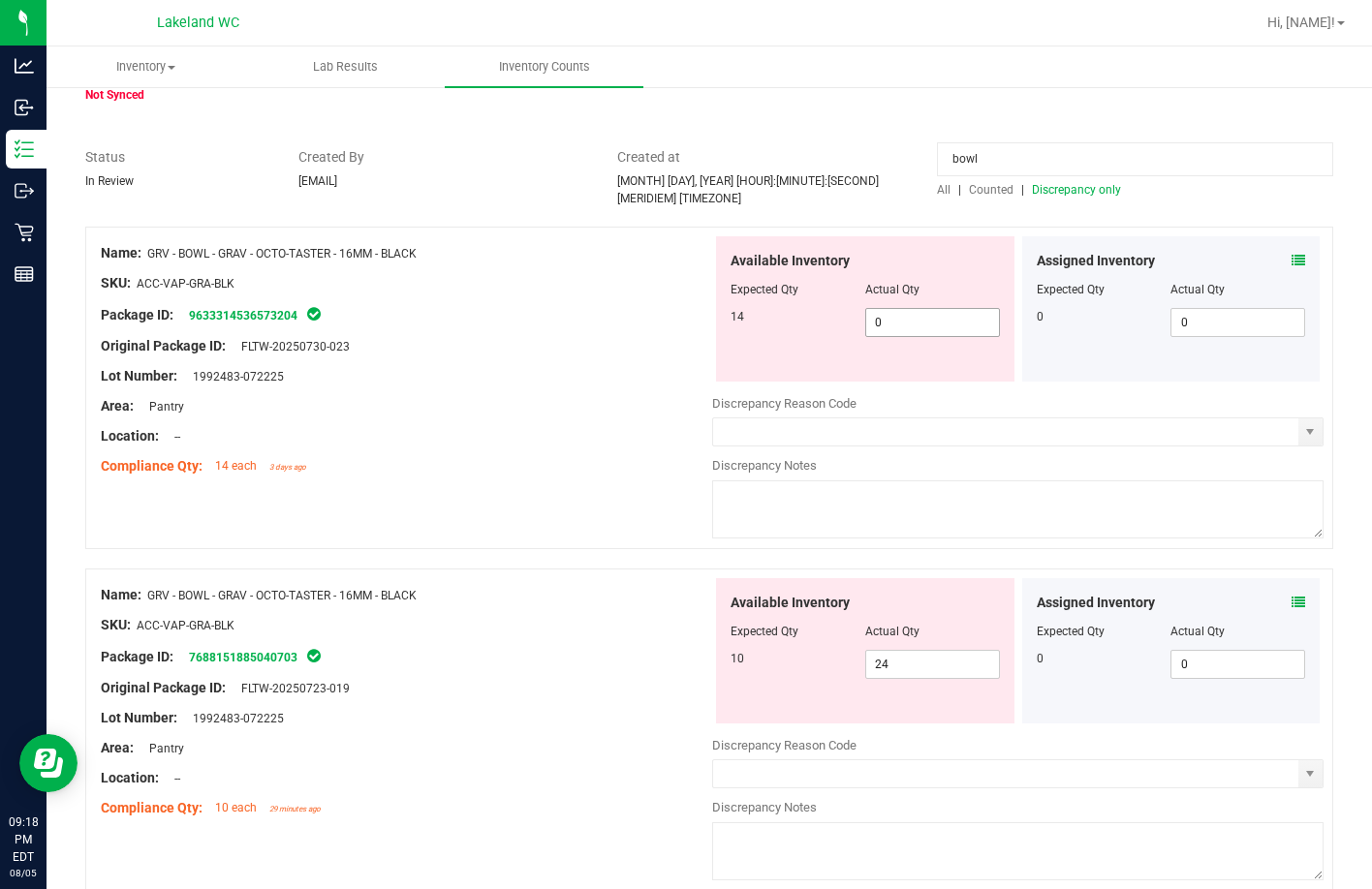 type on "bowl" 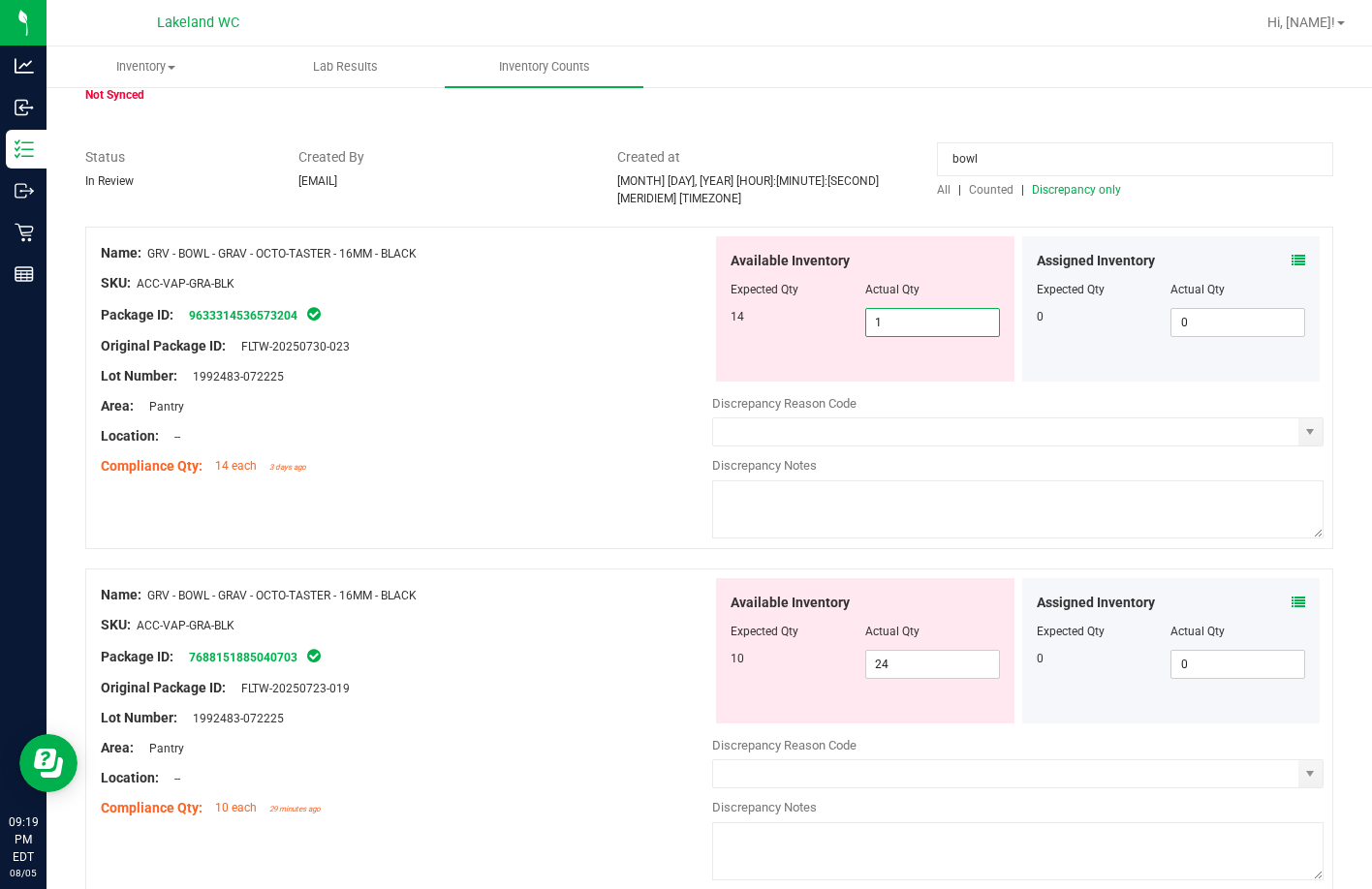 type on "14" 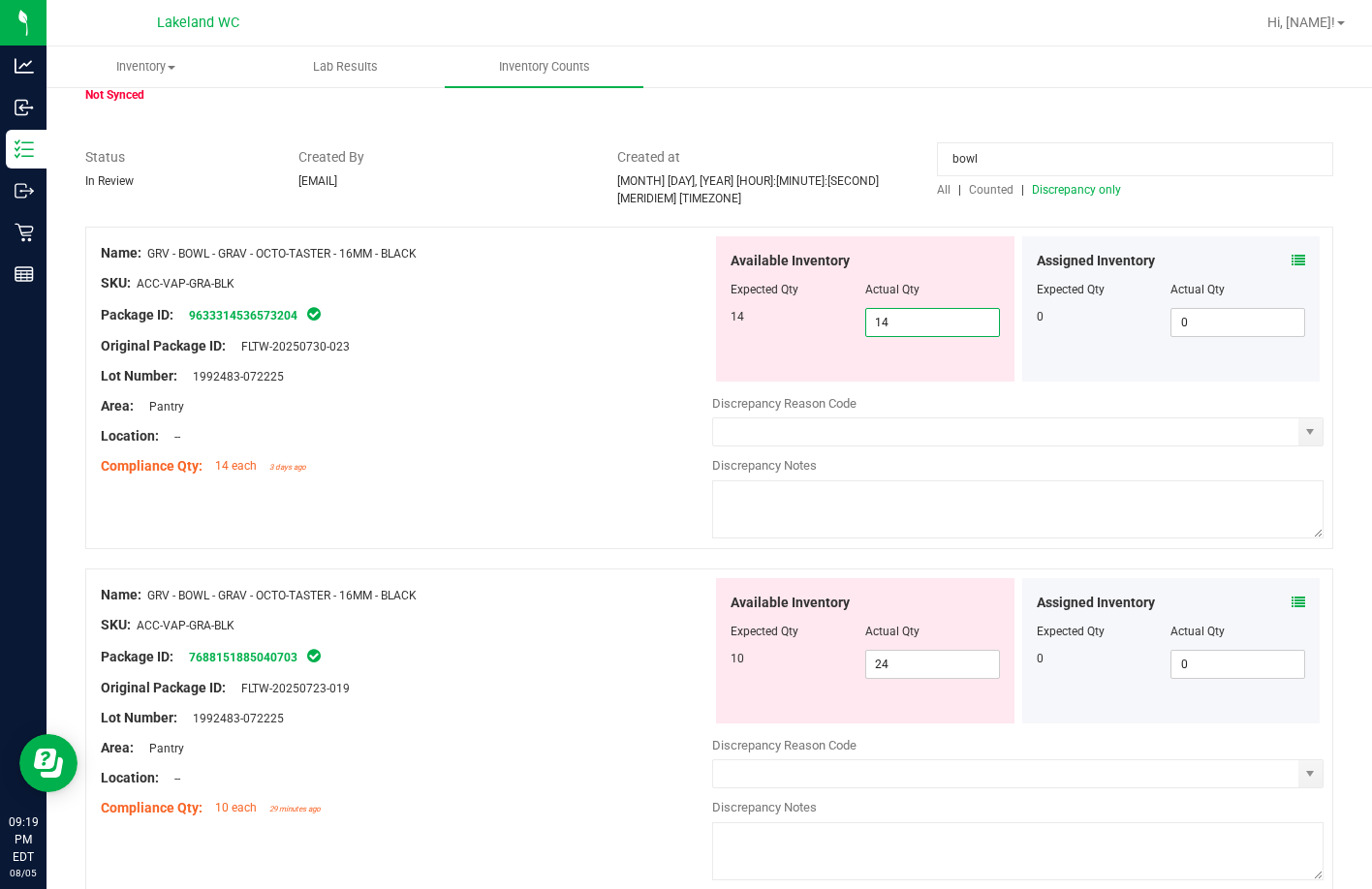 type on "14" 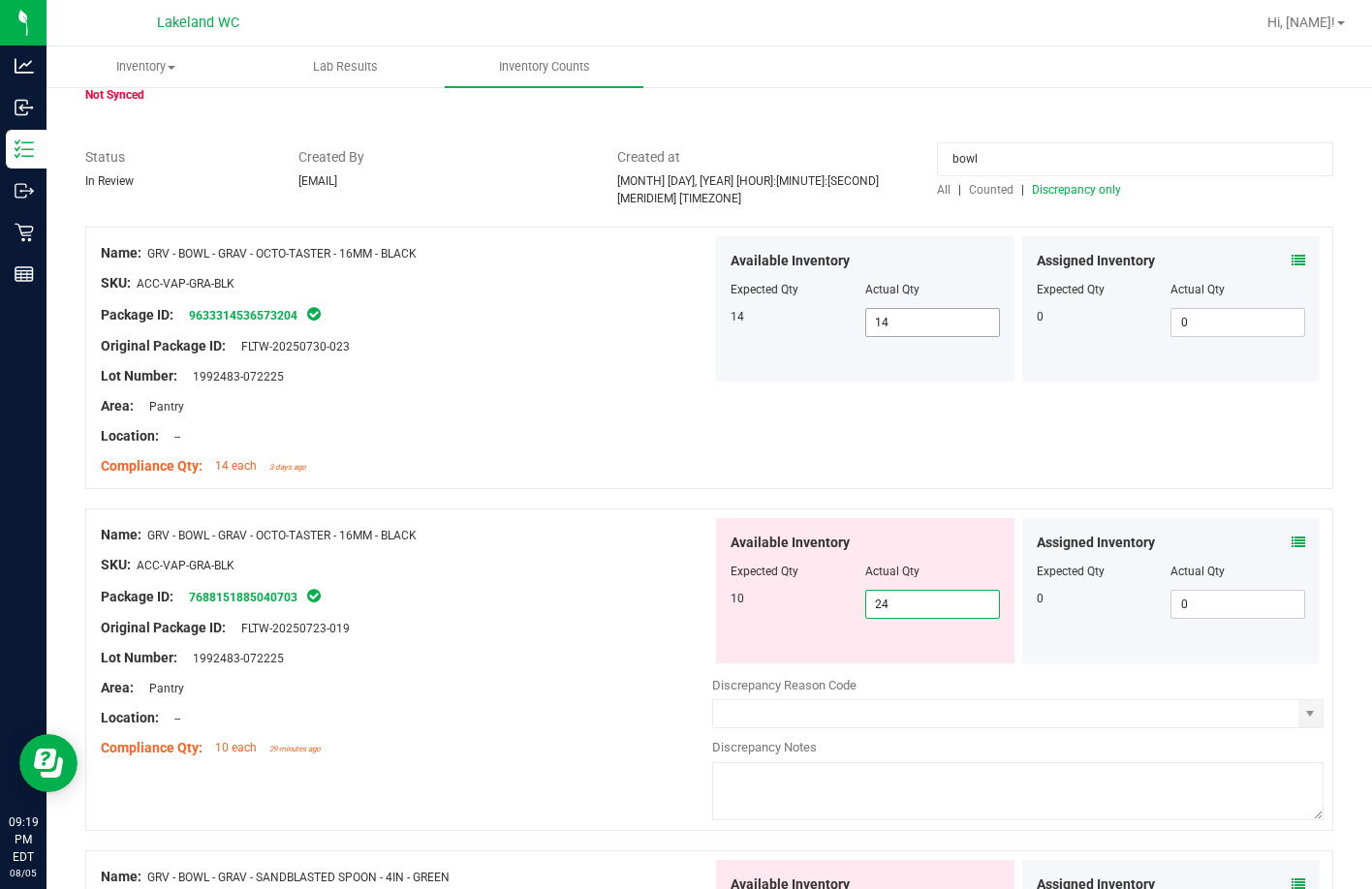 type on "4" 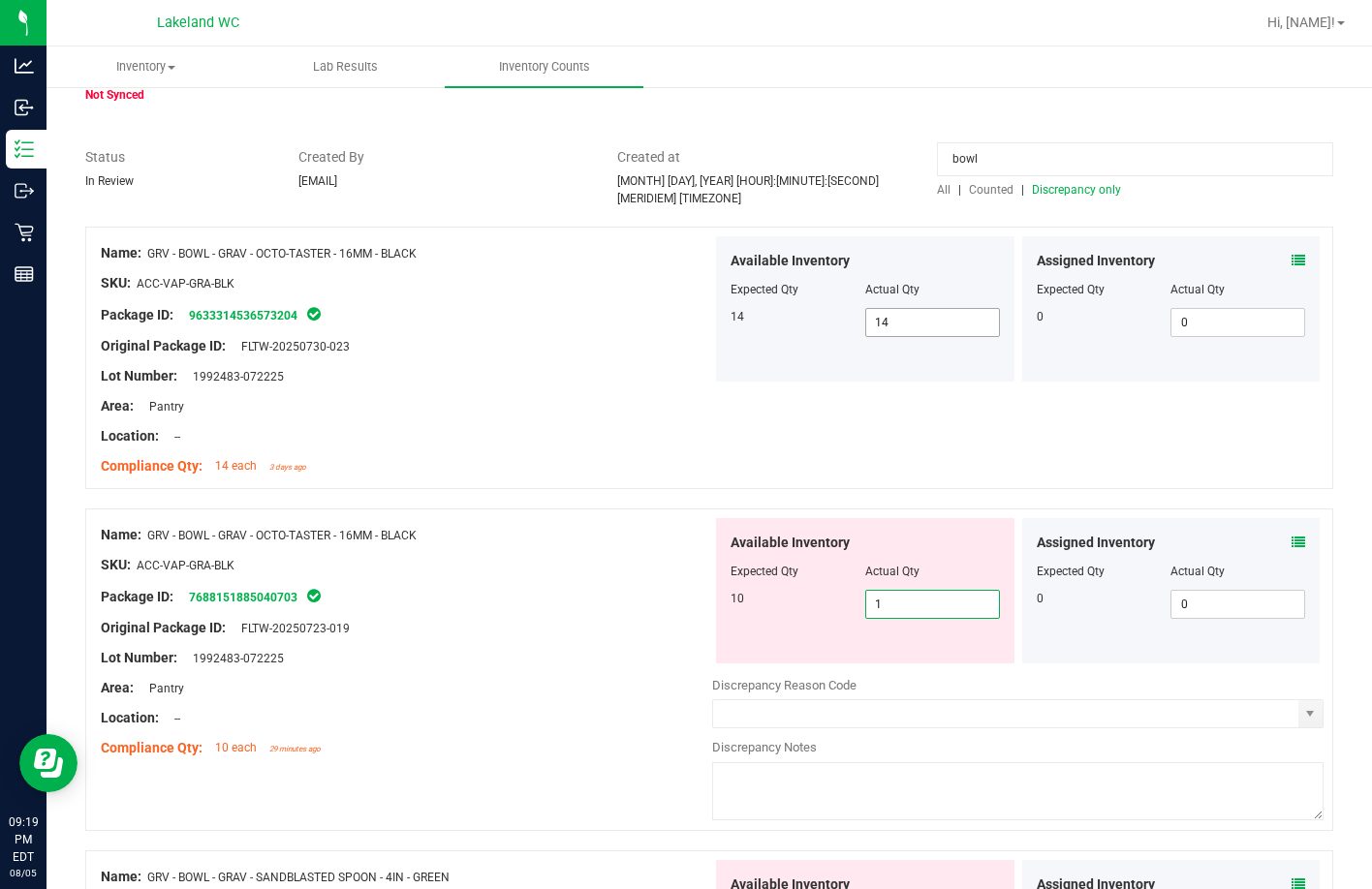 type on "10" 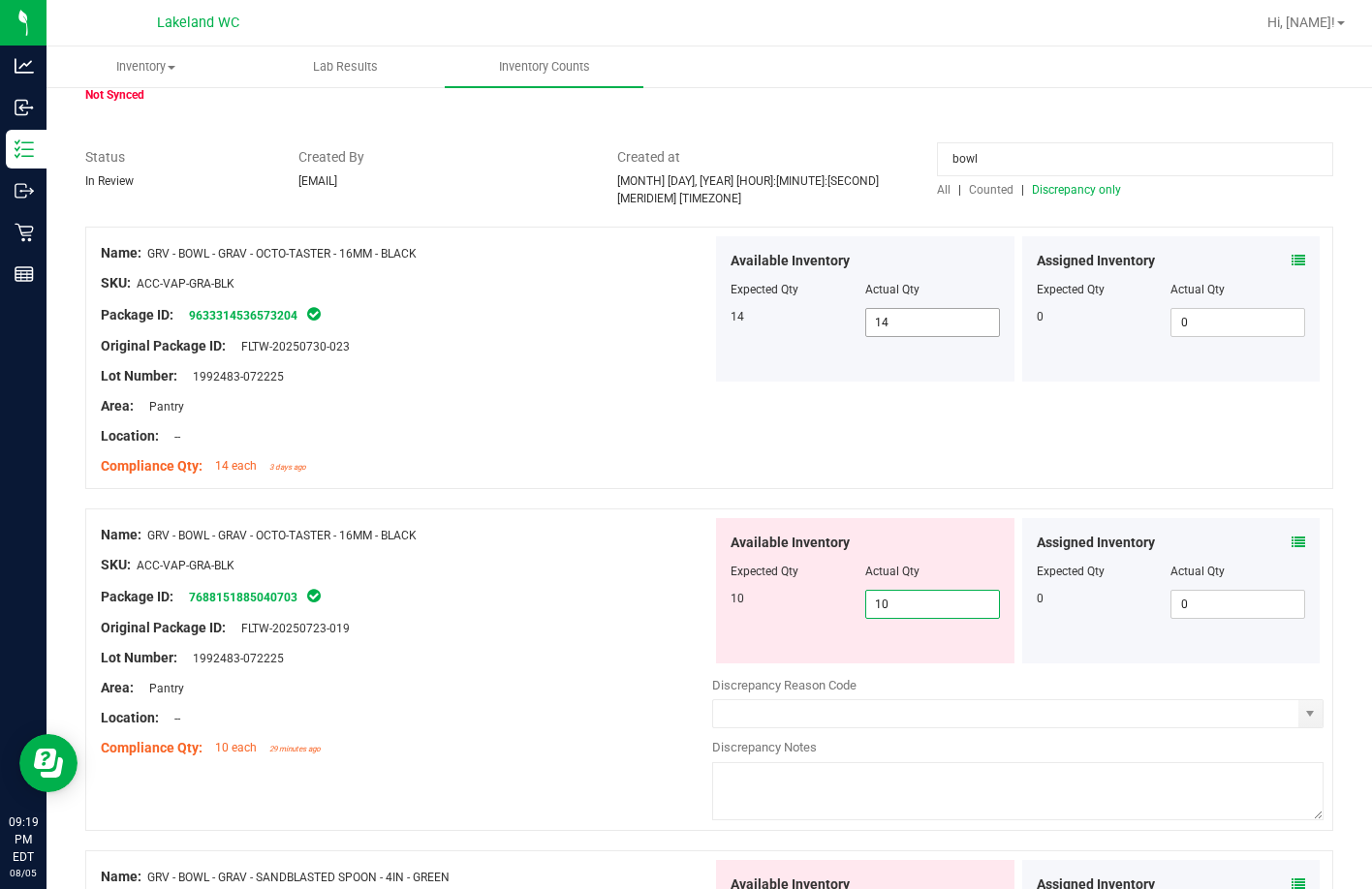 type on "10" 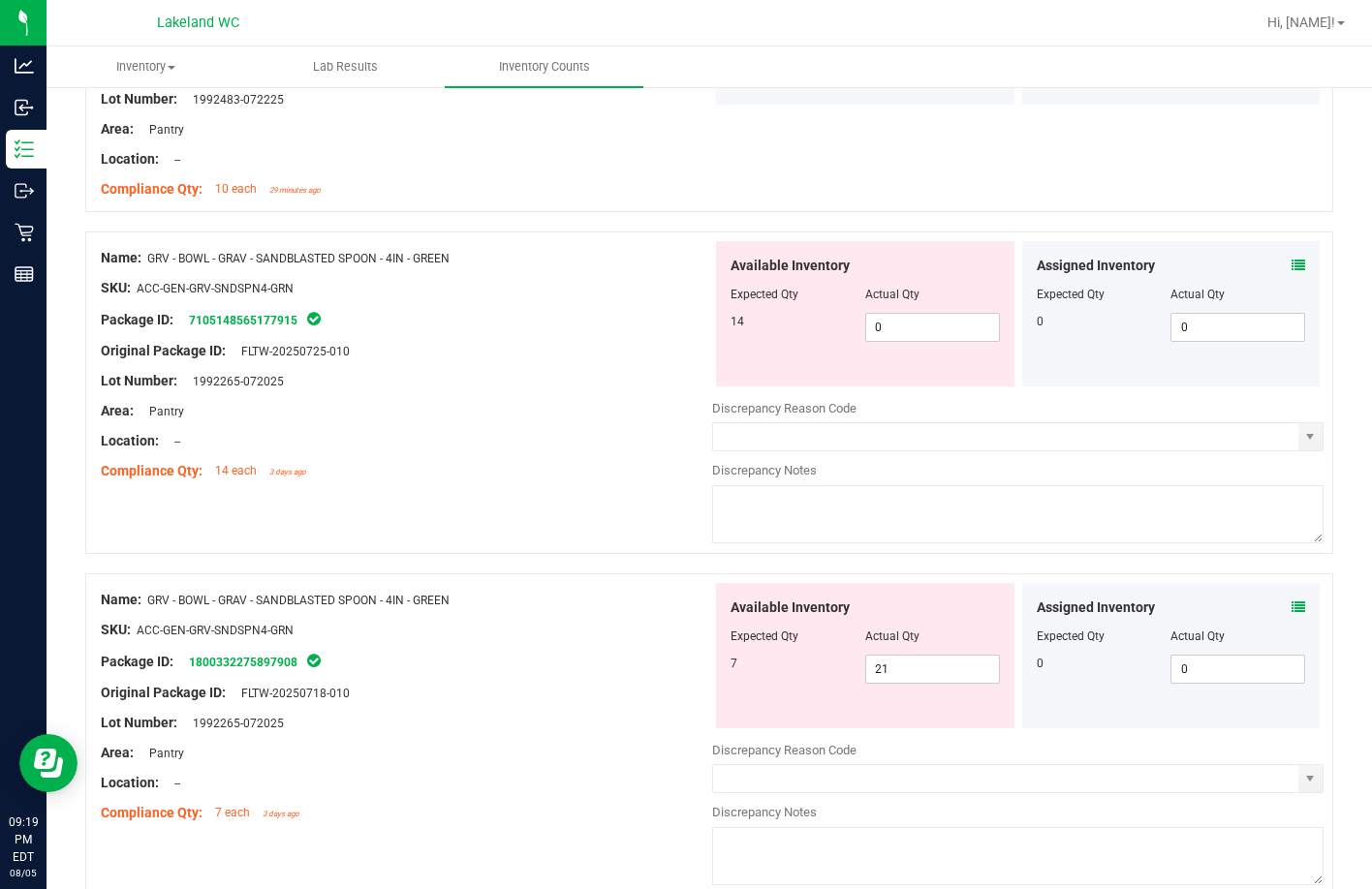 scroll, scrollTop: 678, scrollLeft: 0, axis: vertical 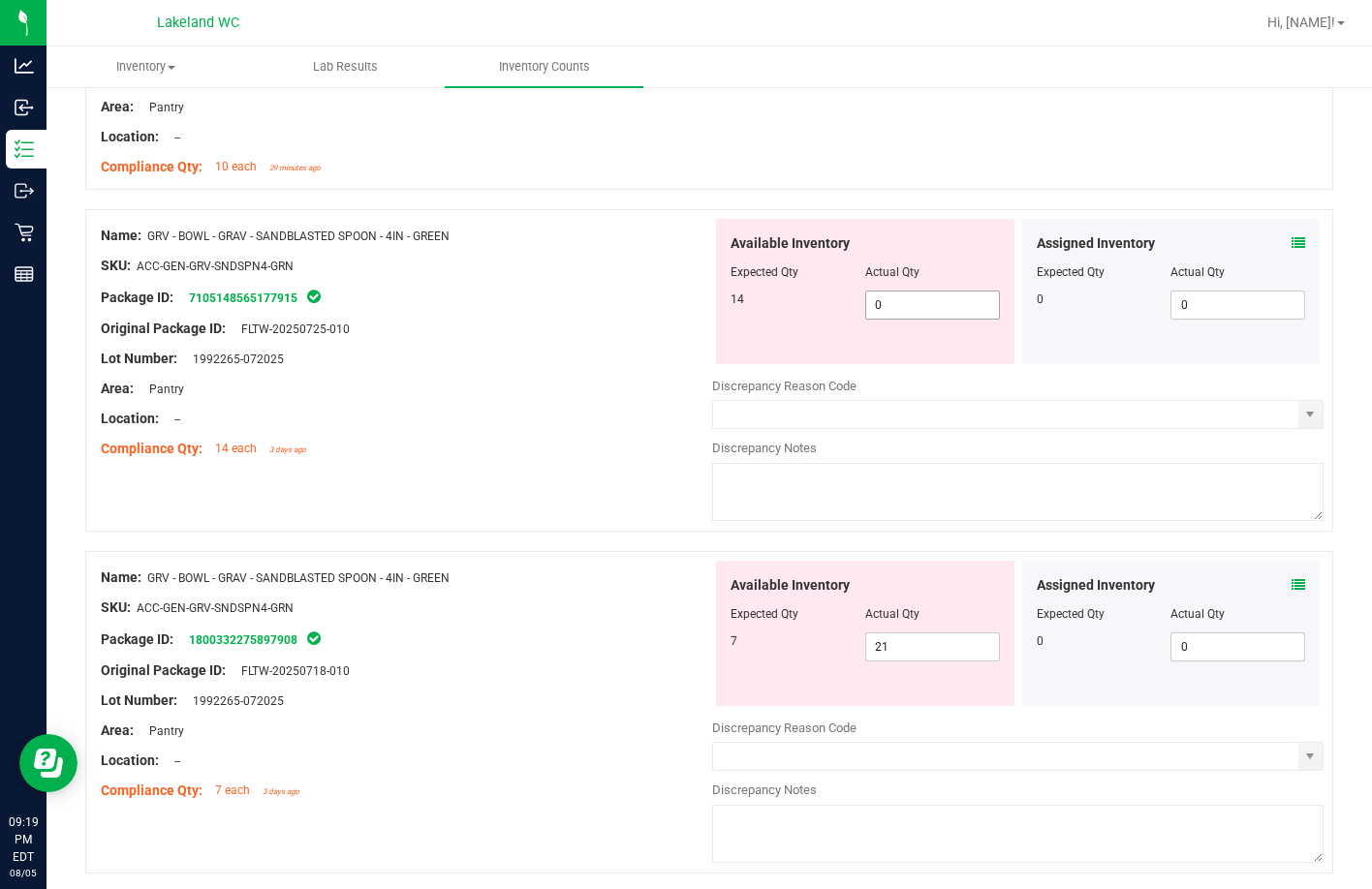 click on "0 0" at bounding box center [932, 305] 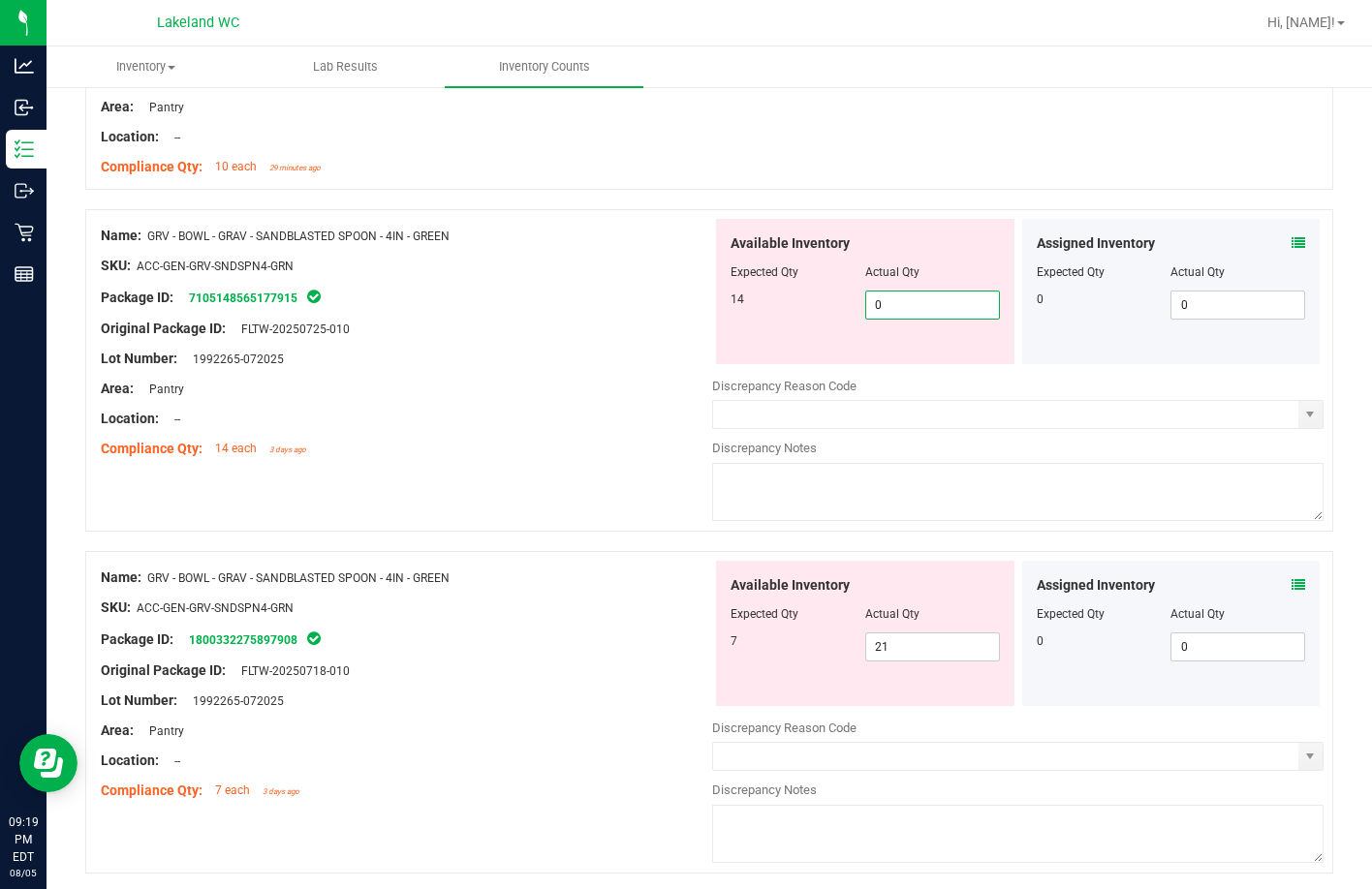 click on "0" at bounding box center [932, 305] 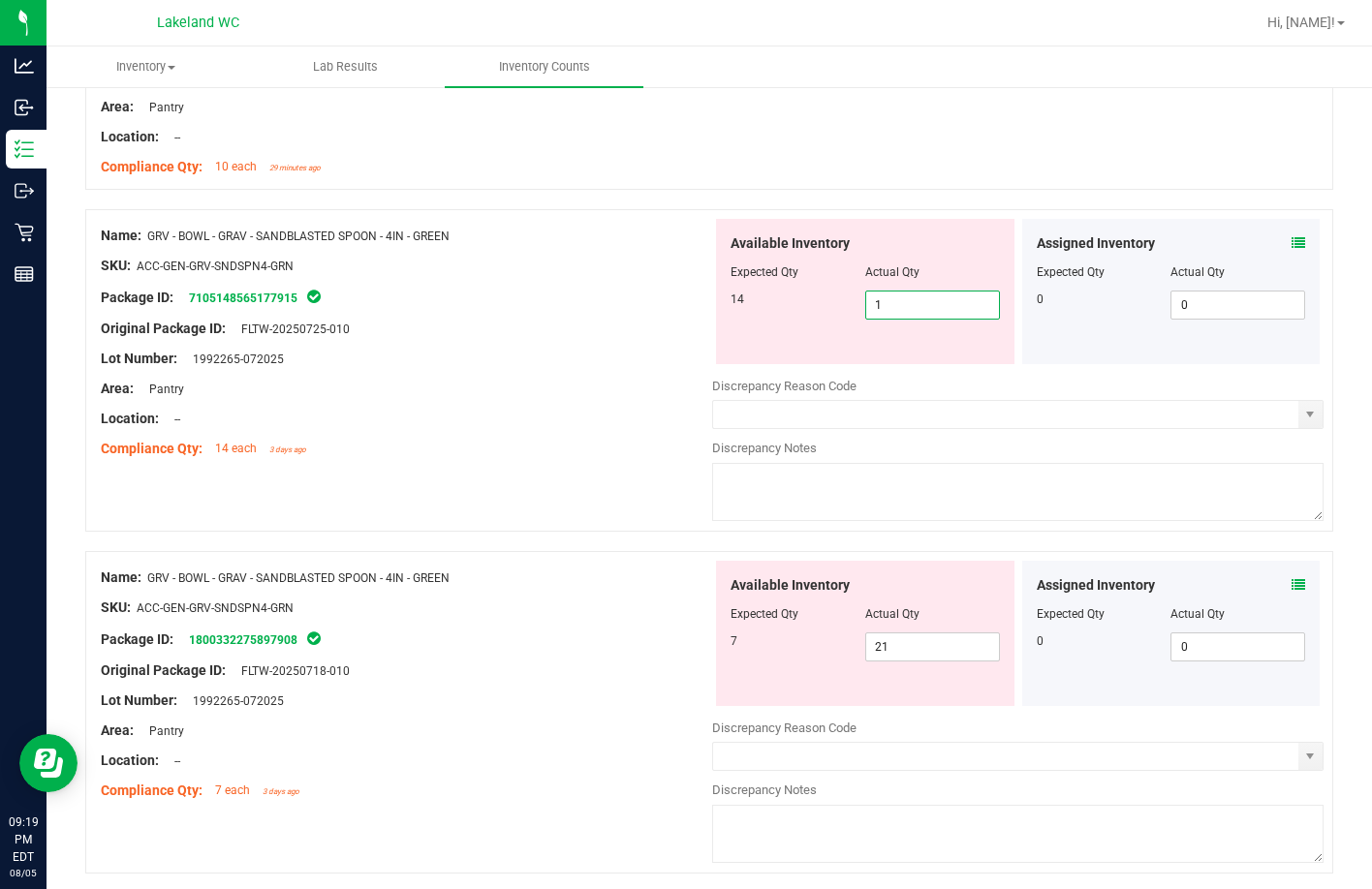type on "14" 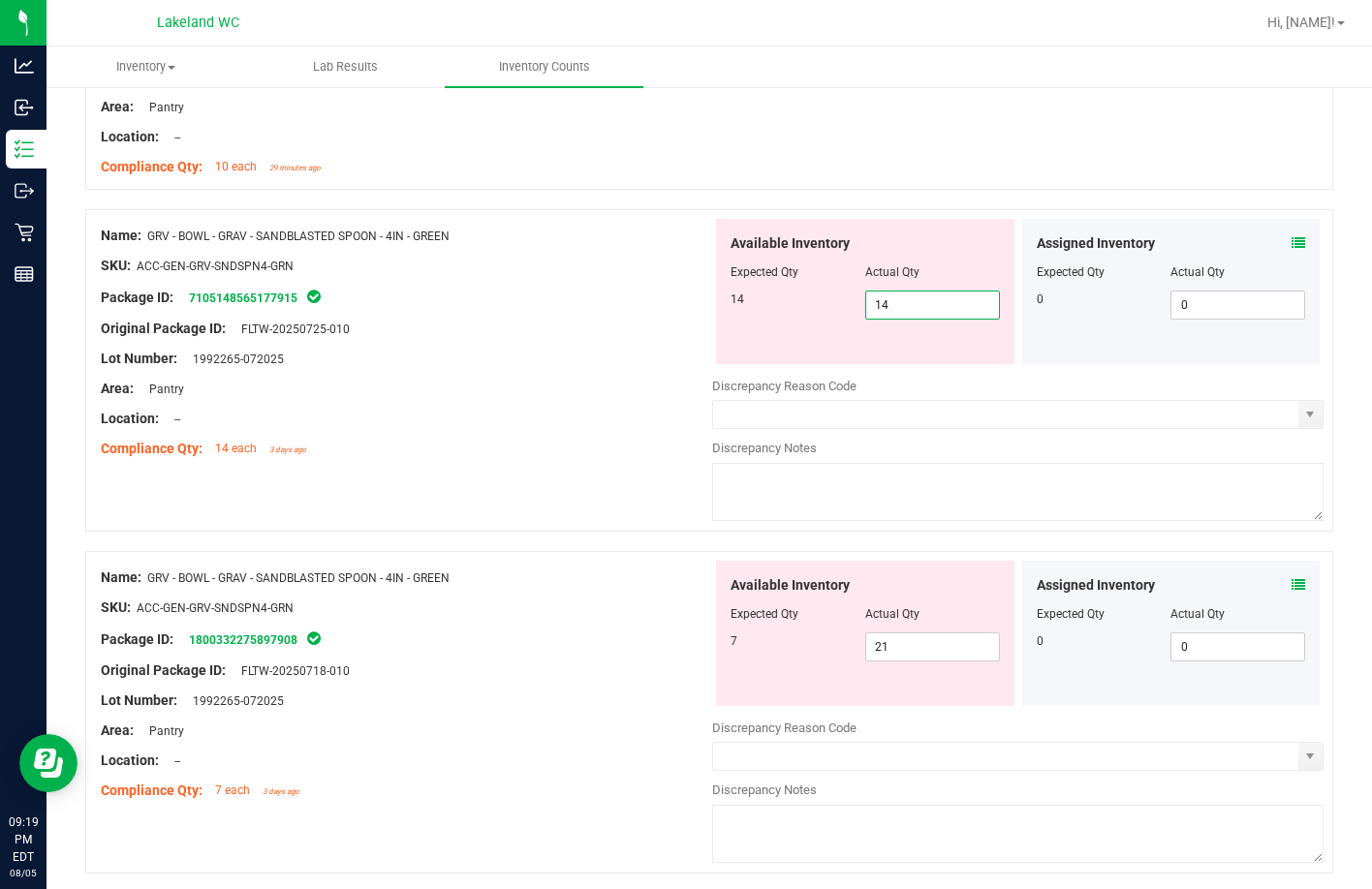 type on "14" 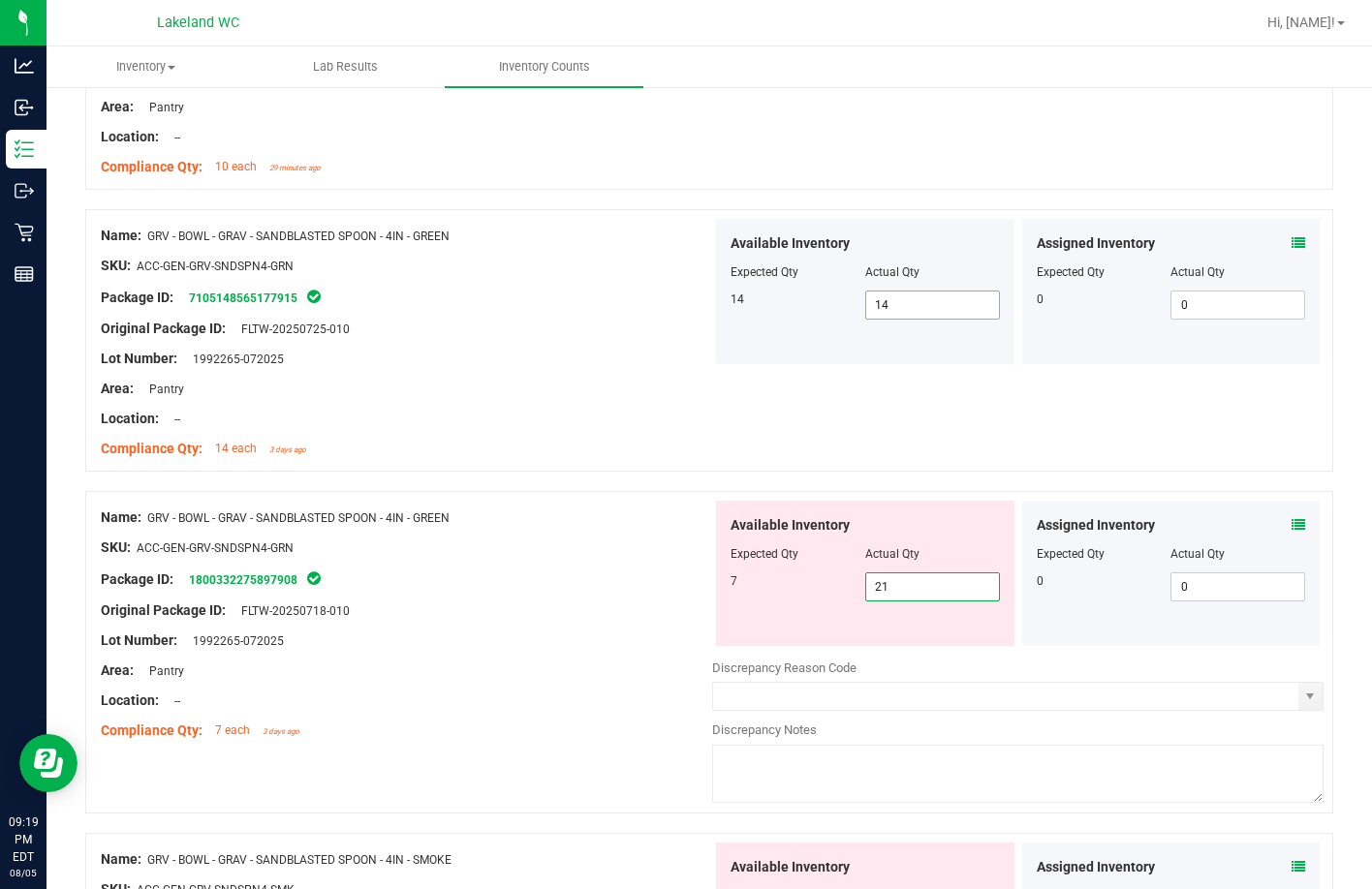 type on "1" 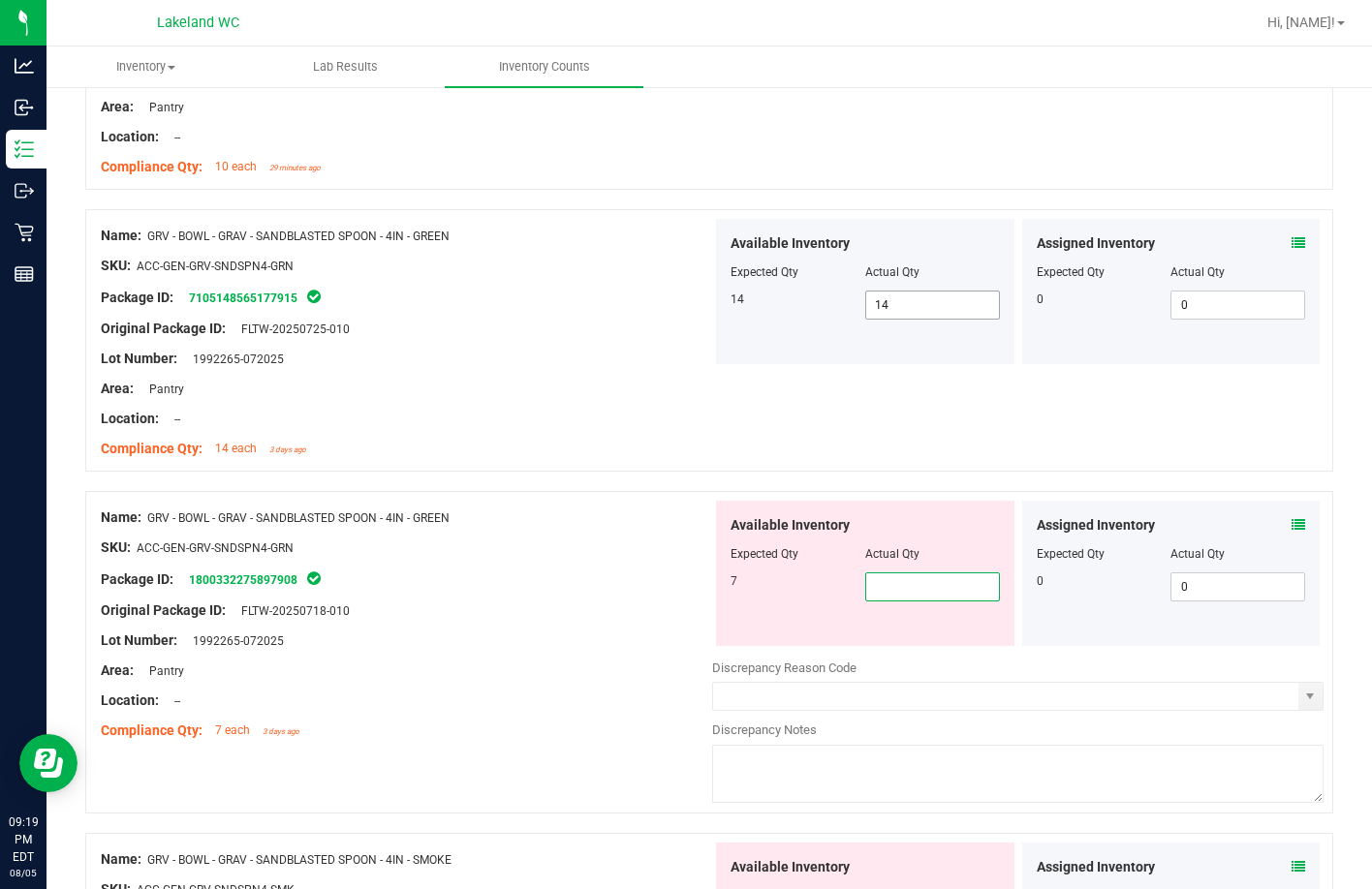 type on "7" 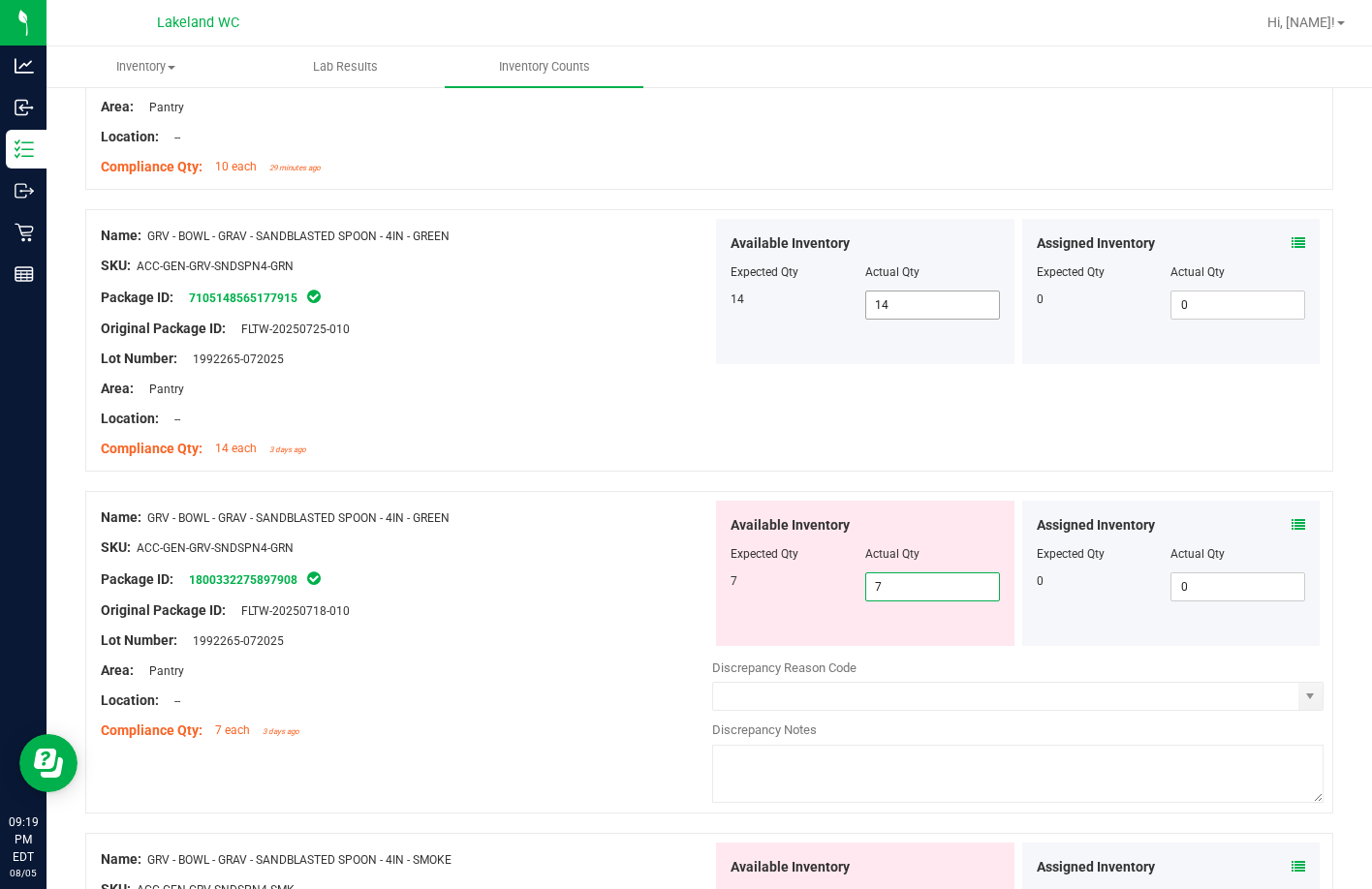 type on "7" 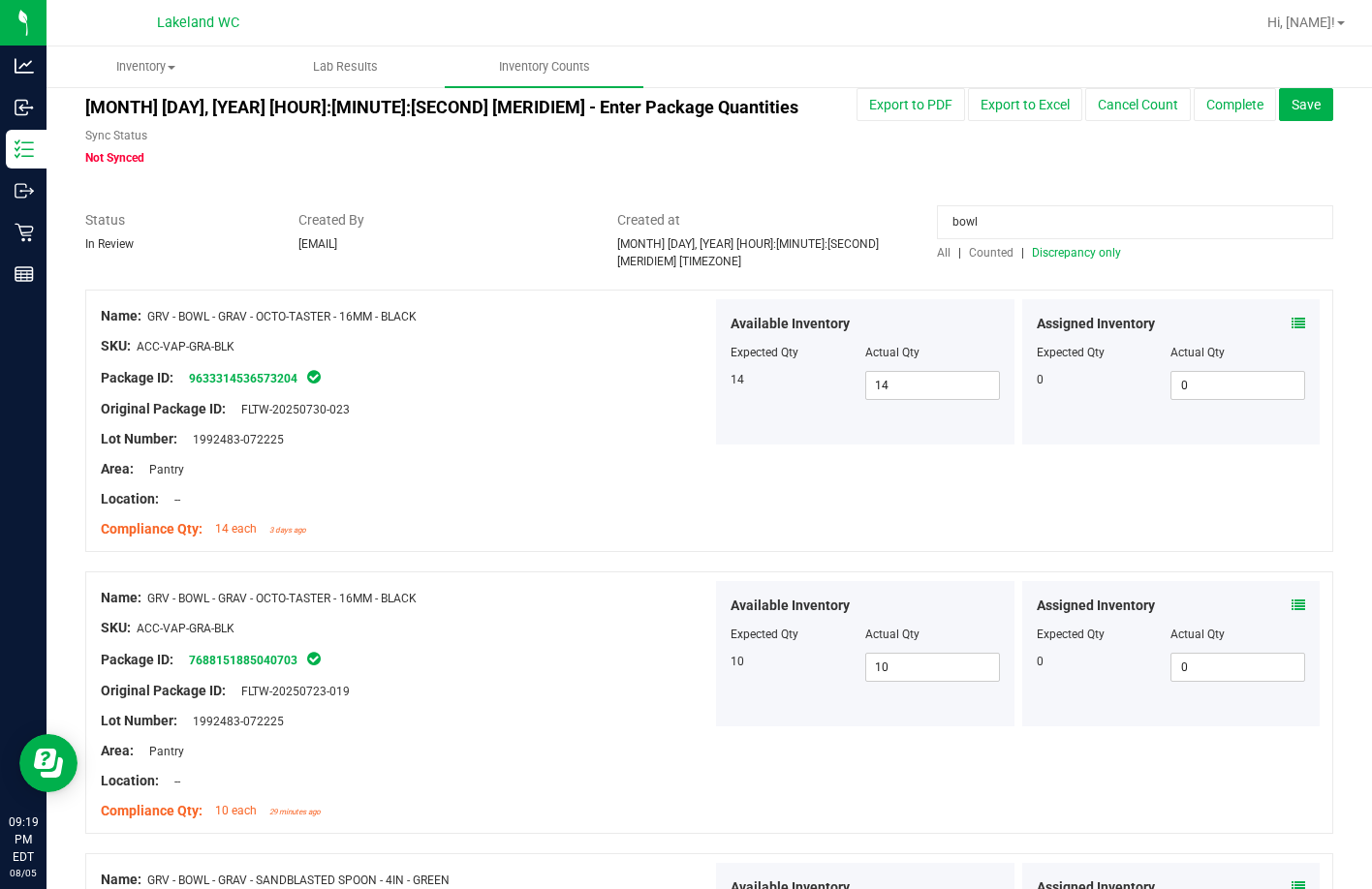 scroll, scrollTop: 0, scrollLeft: 0, axis: both 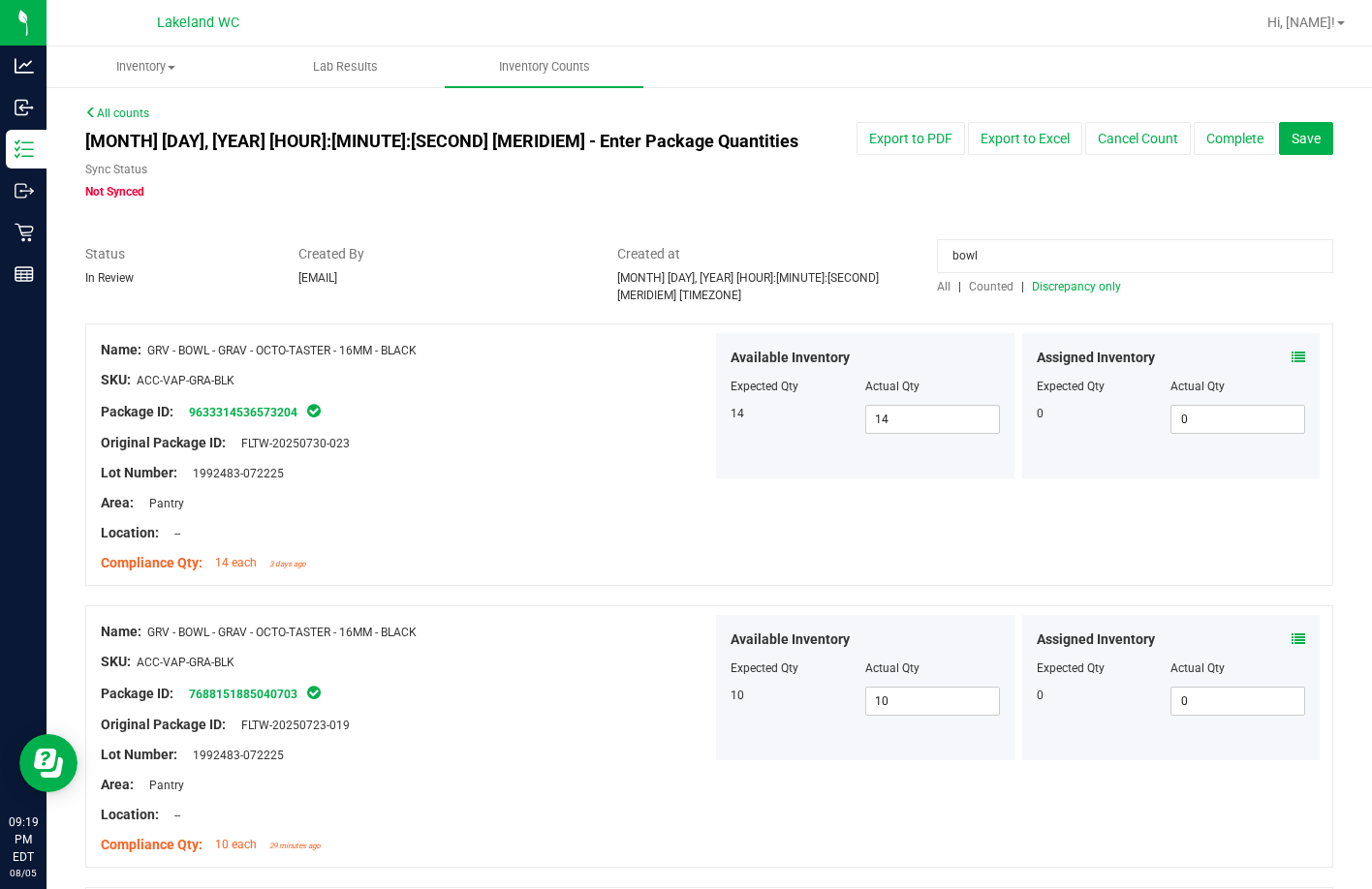 click on "Discrepancy only" at bounding box center [1076, 287] 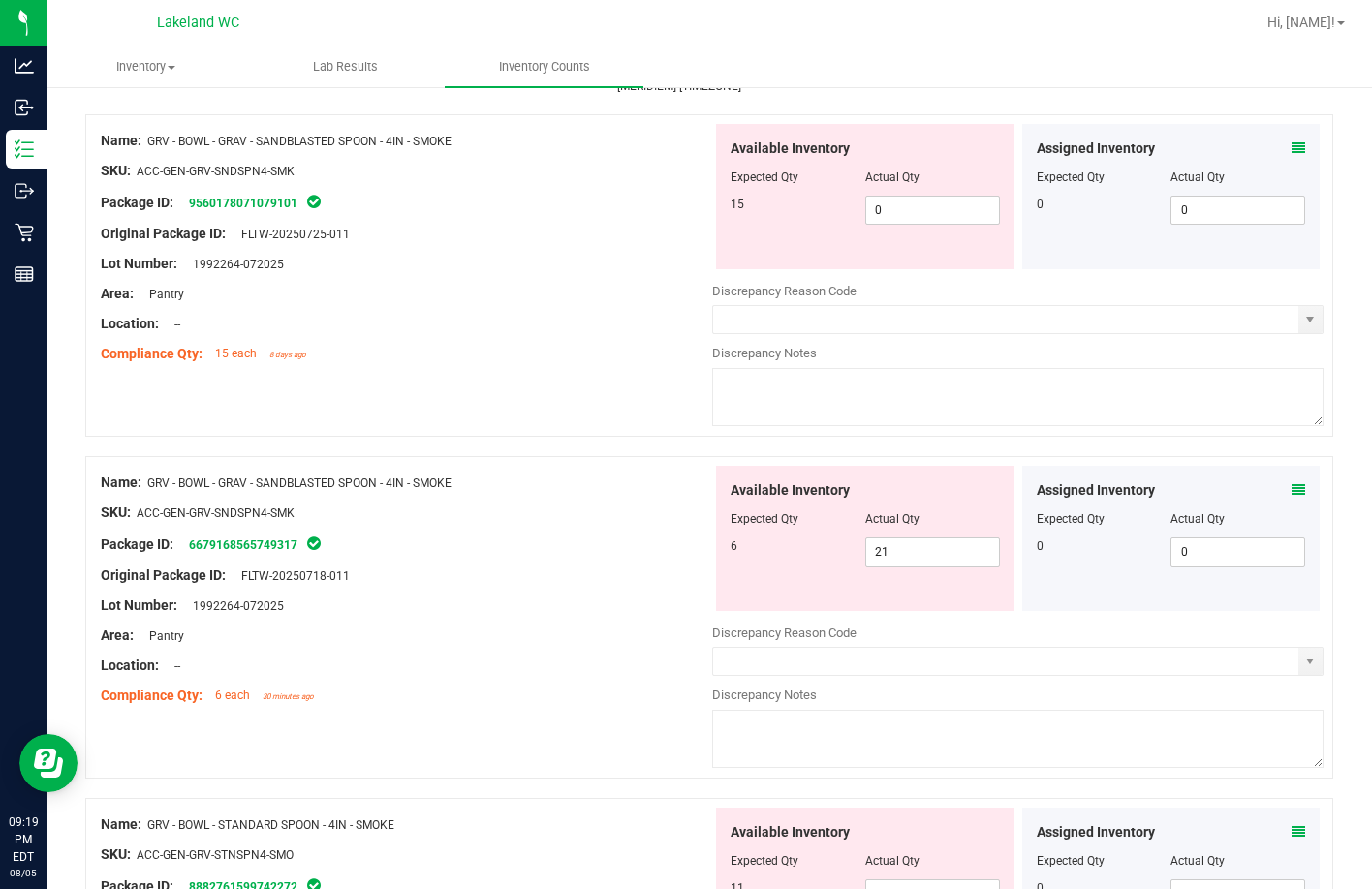 scroll, scrollTop: 194, scrollLeft: 0, axis: vertical 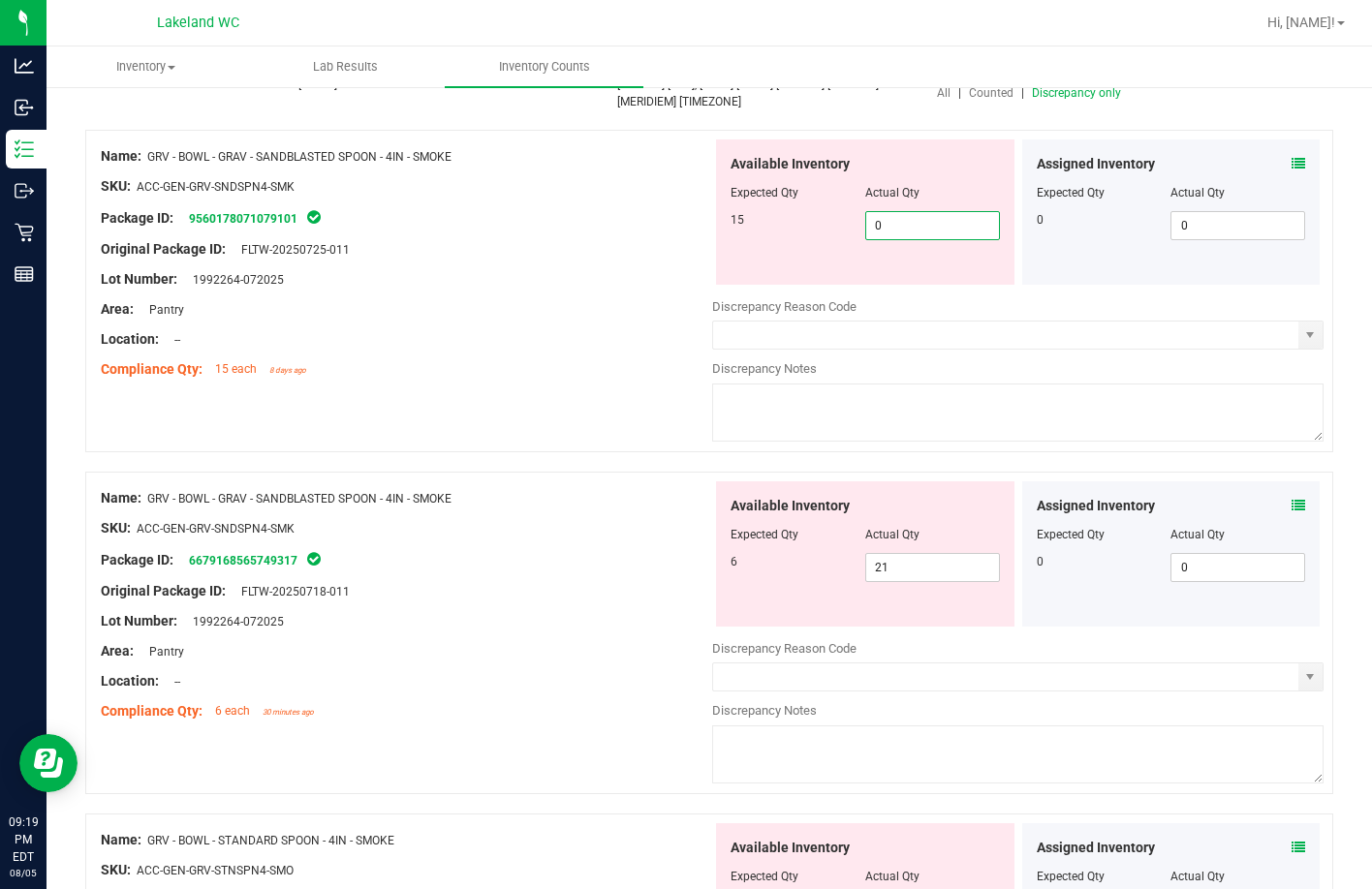 click on "0 0" at bounding box center [932, 226] 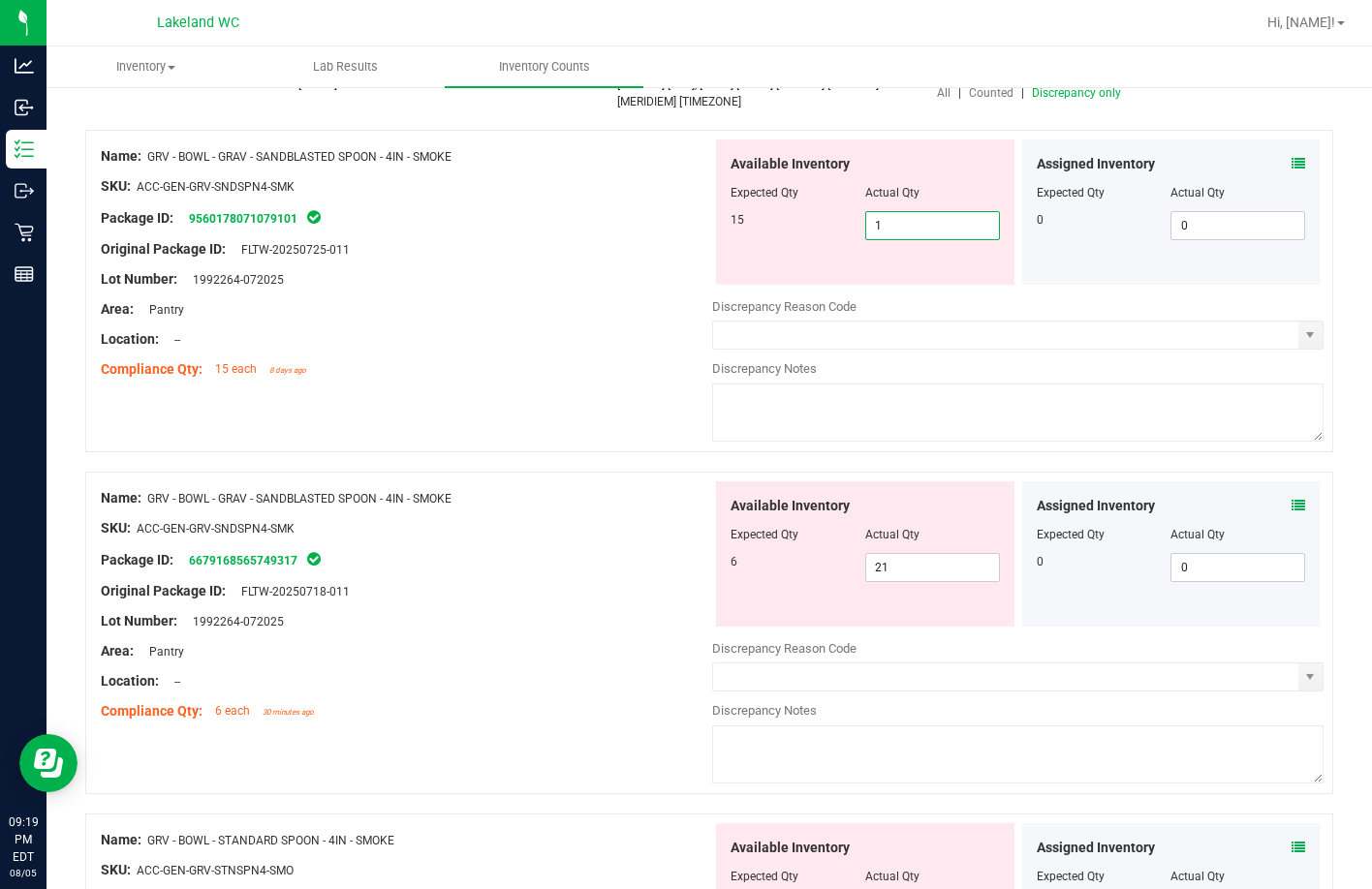 type on "15" 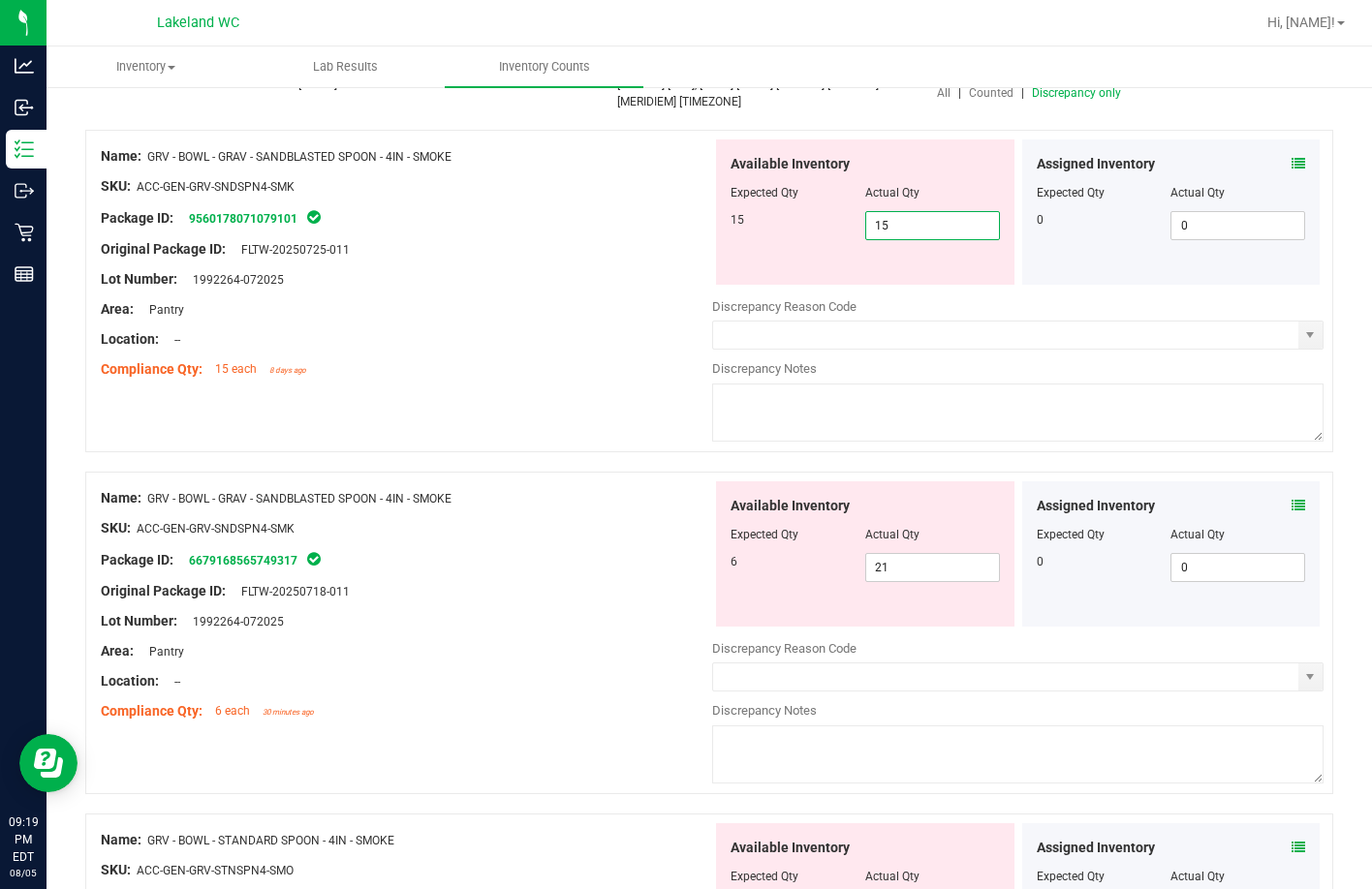 type on "15" 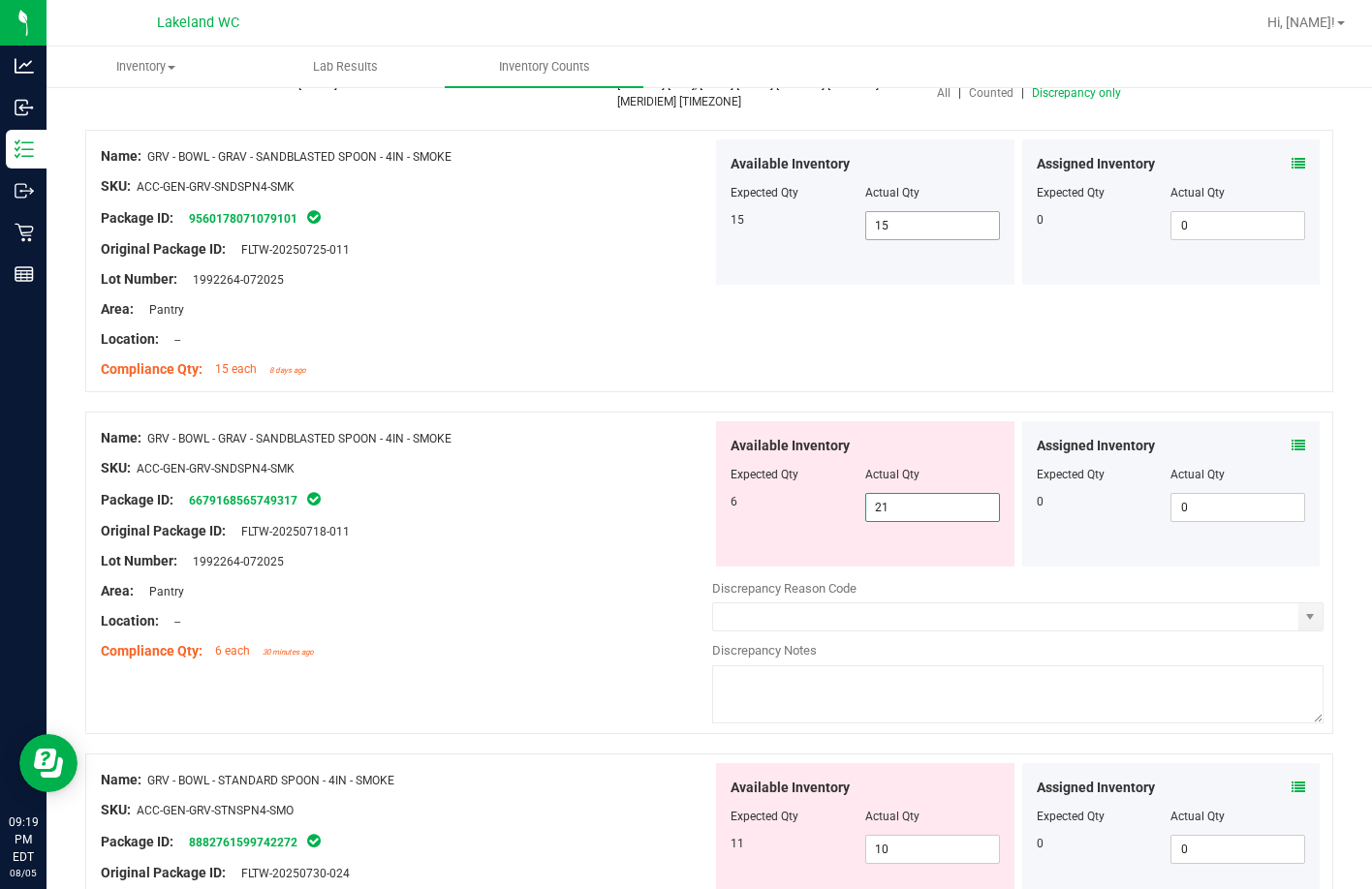 type on "1" 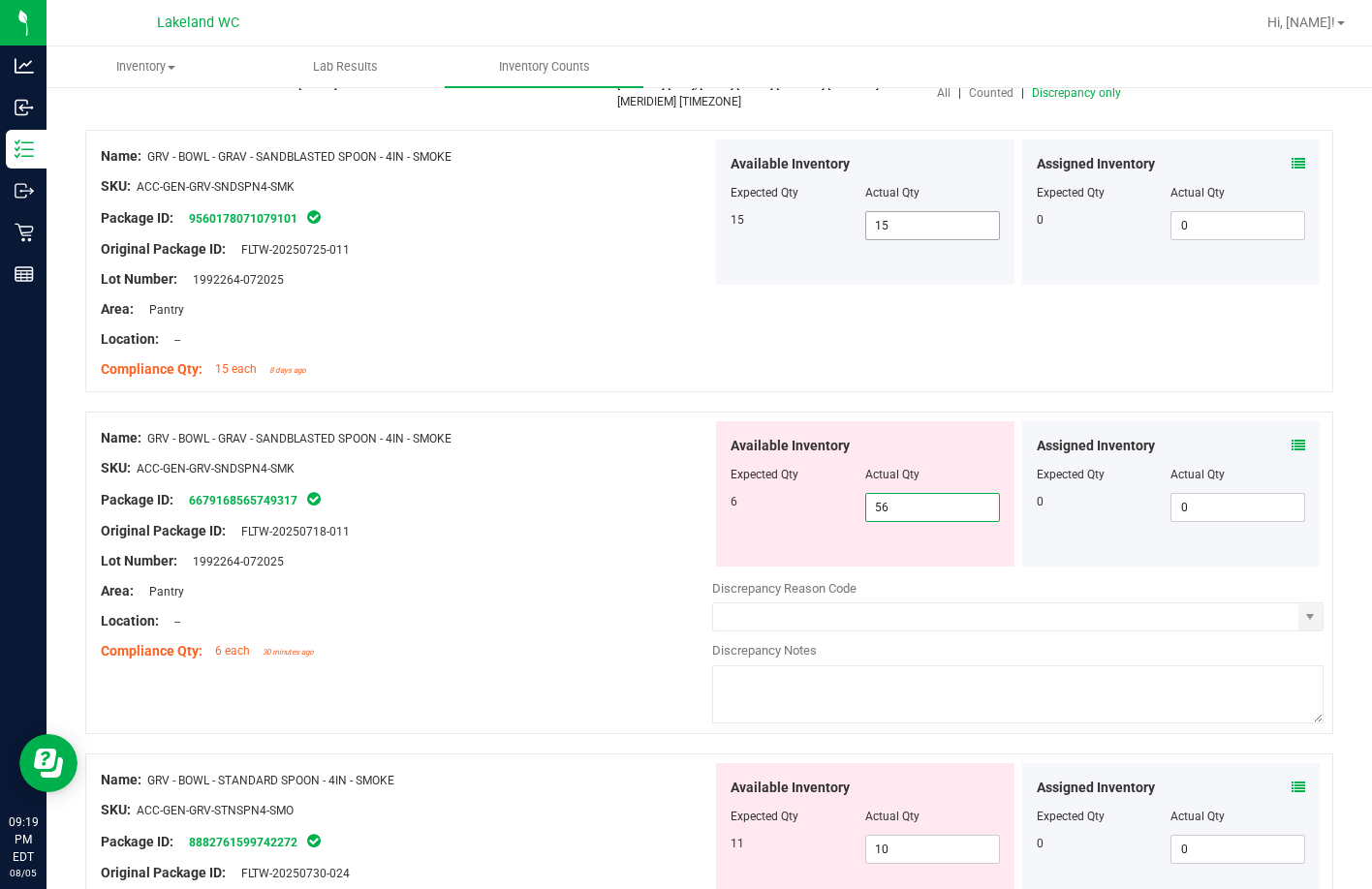 type on "5" 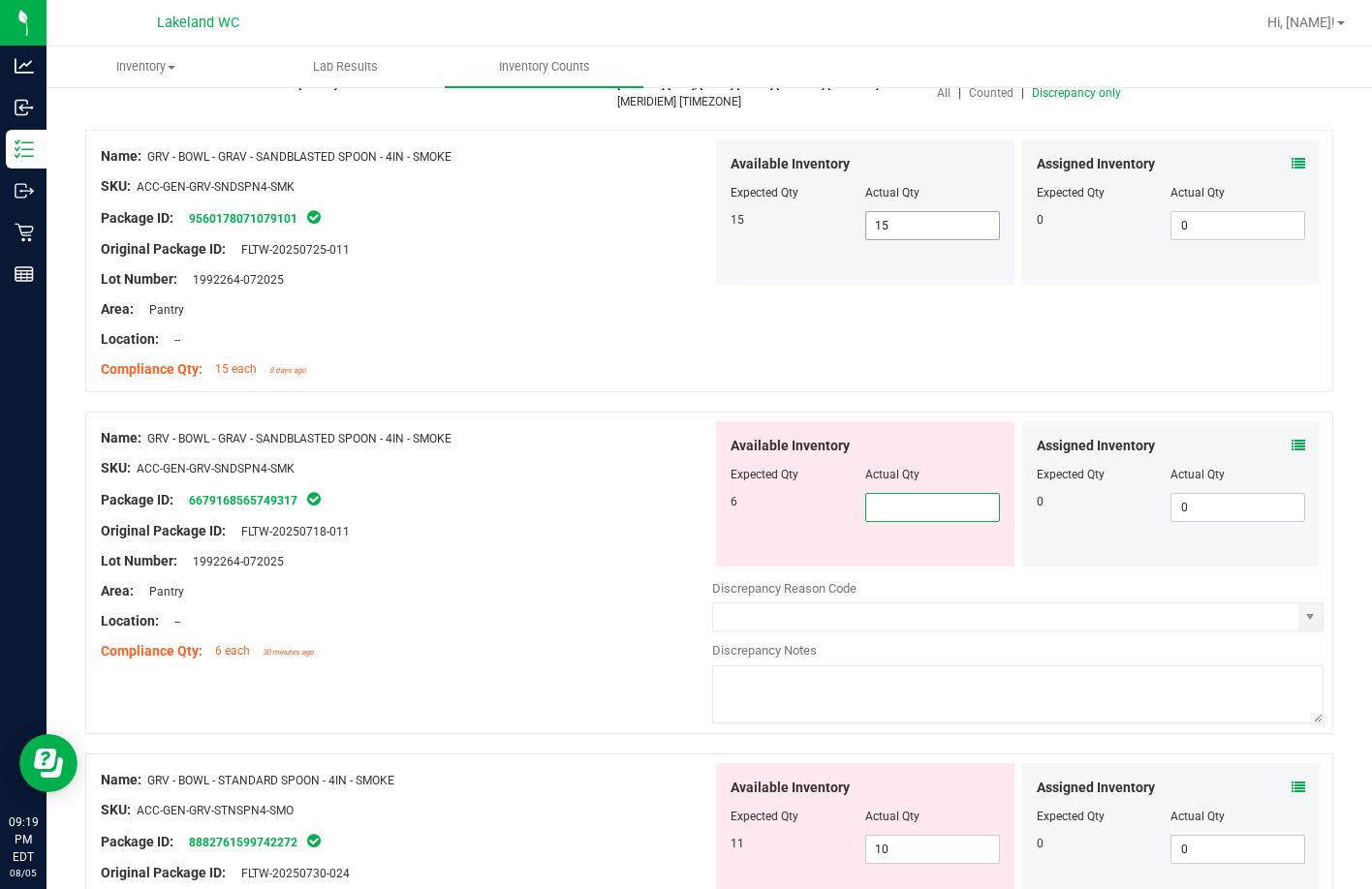 type on "6" 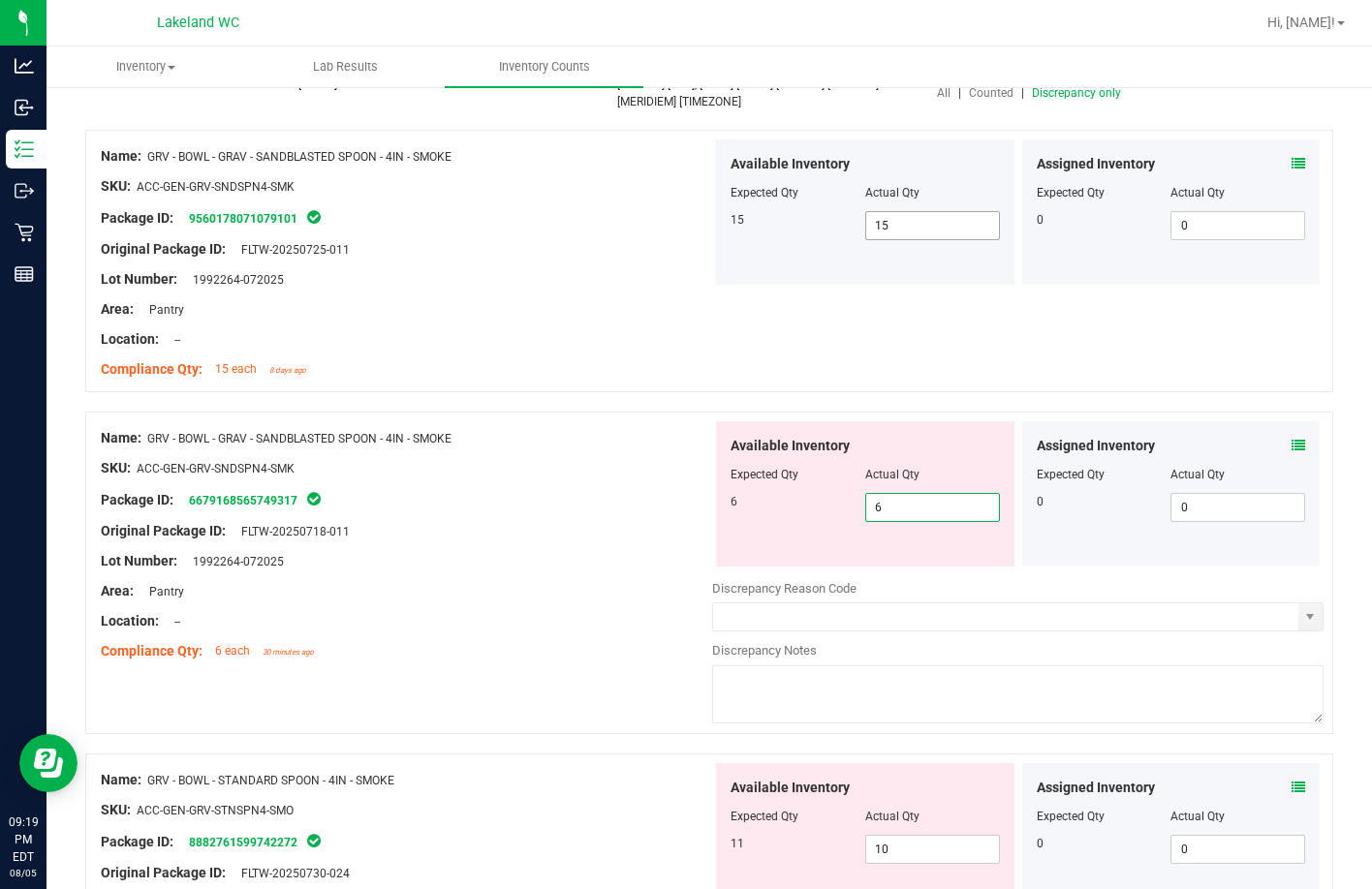 type on "6" 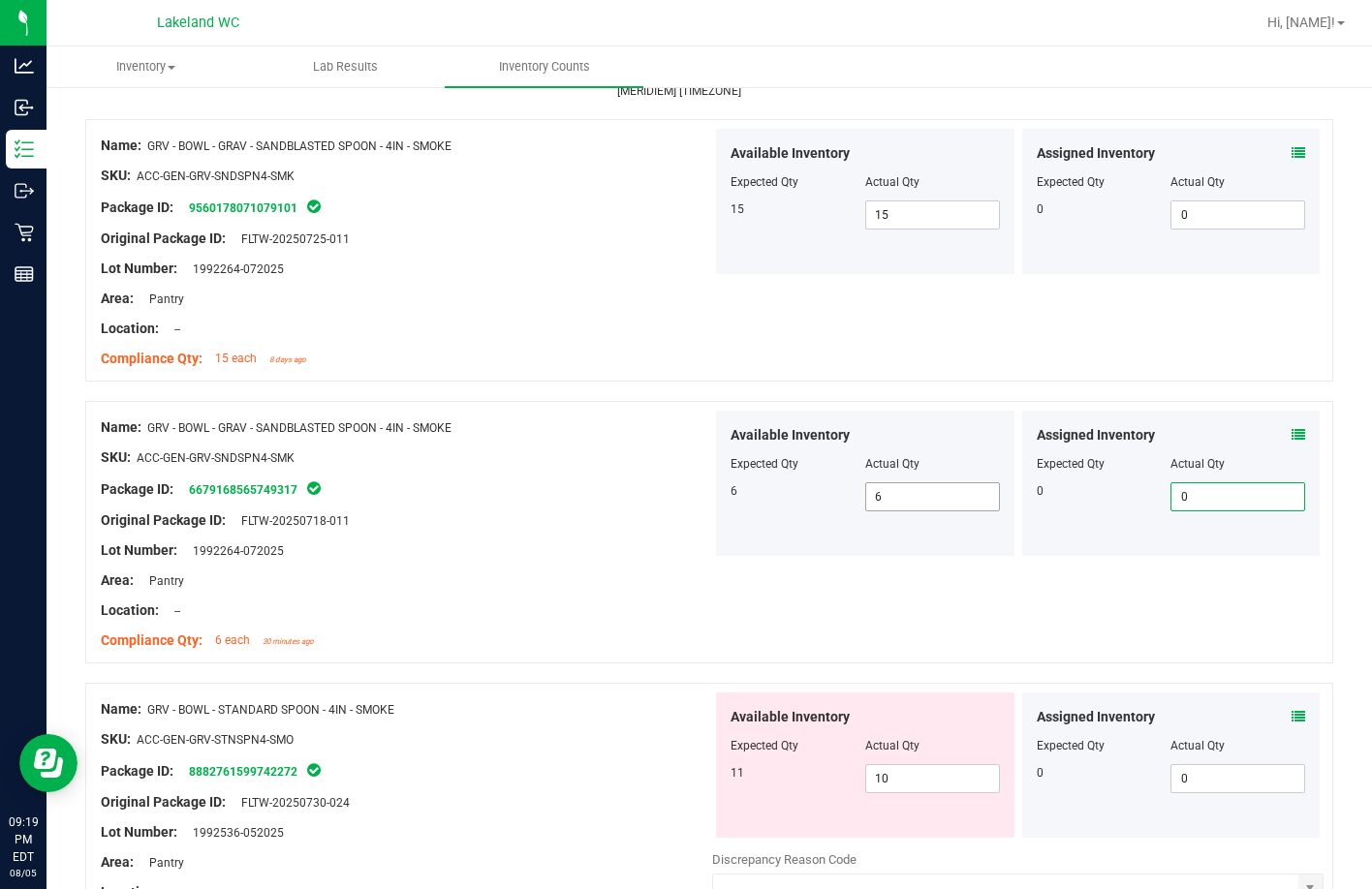 scroll, scrollTop: 10, scrollLeft: 0, axis: vertical 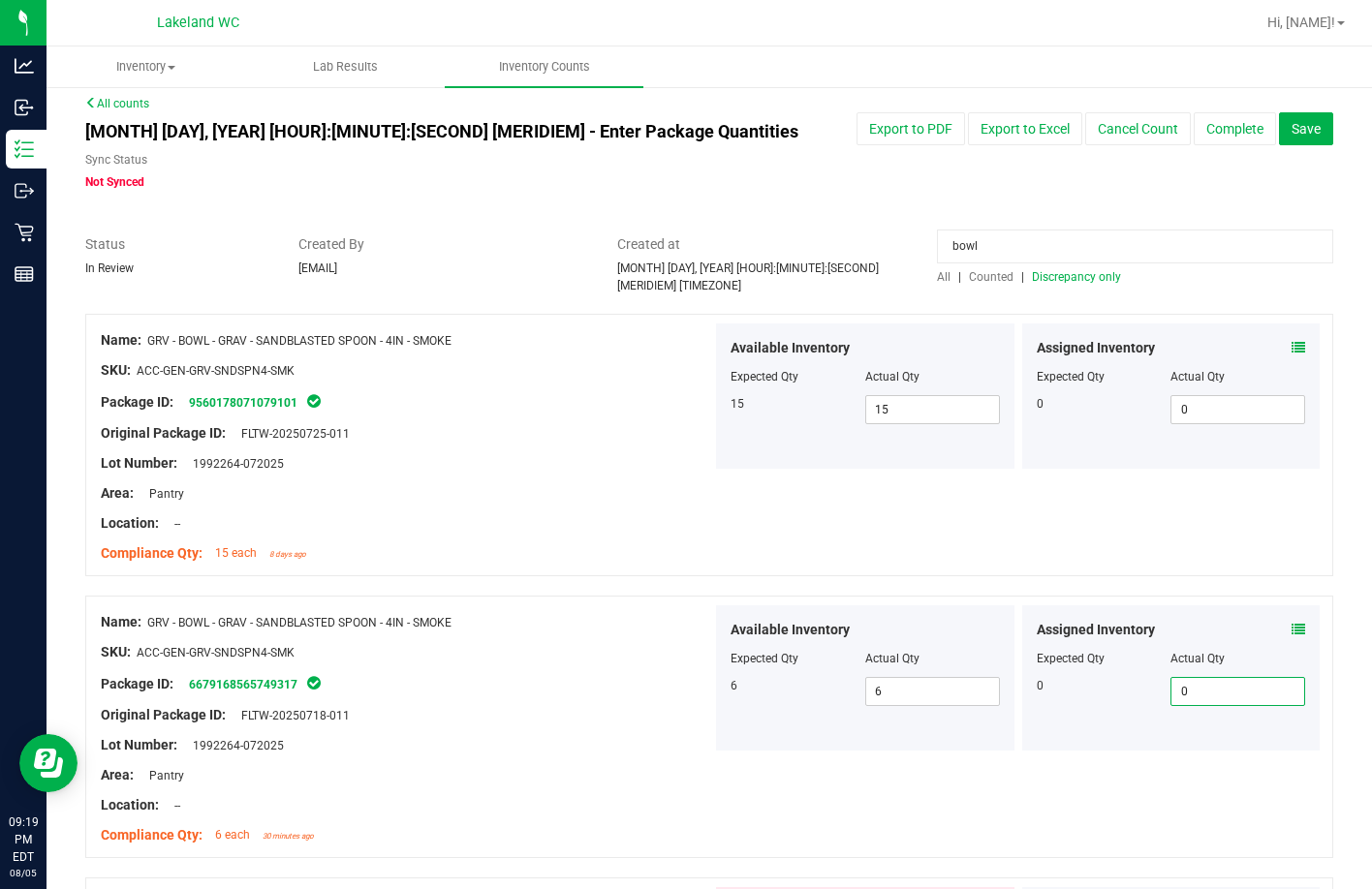 click on "Discrepancy only" at bounding box center [1076, 277] 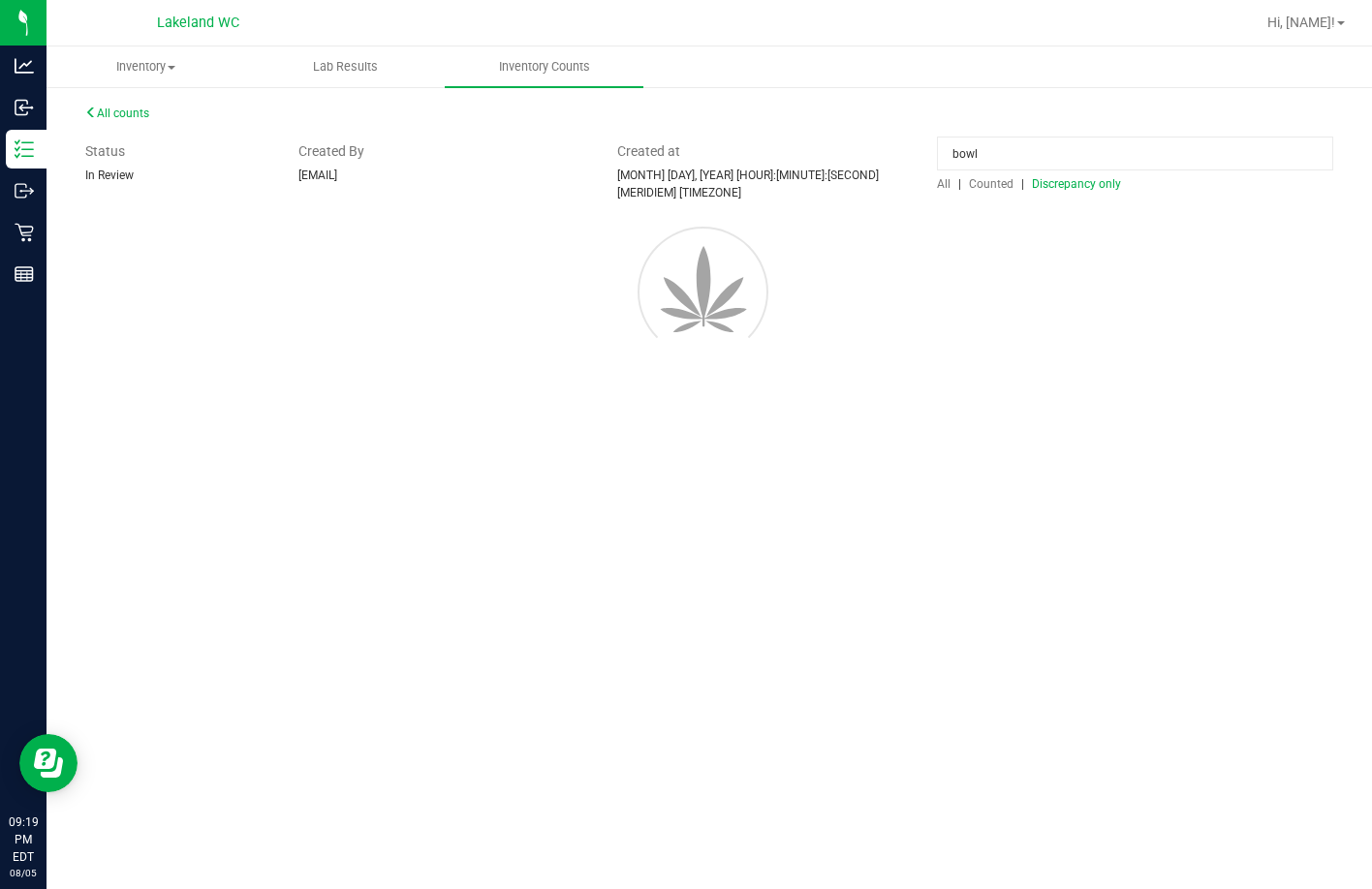 scroll, scrollTop: 0, scrollLeft: 0, axis: both 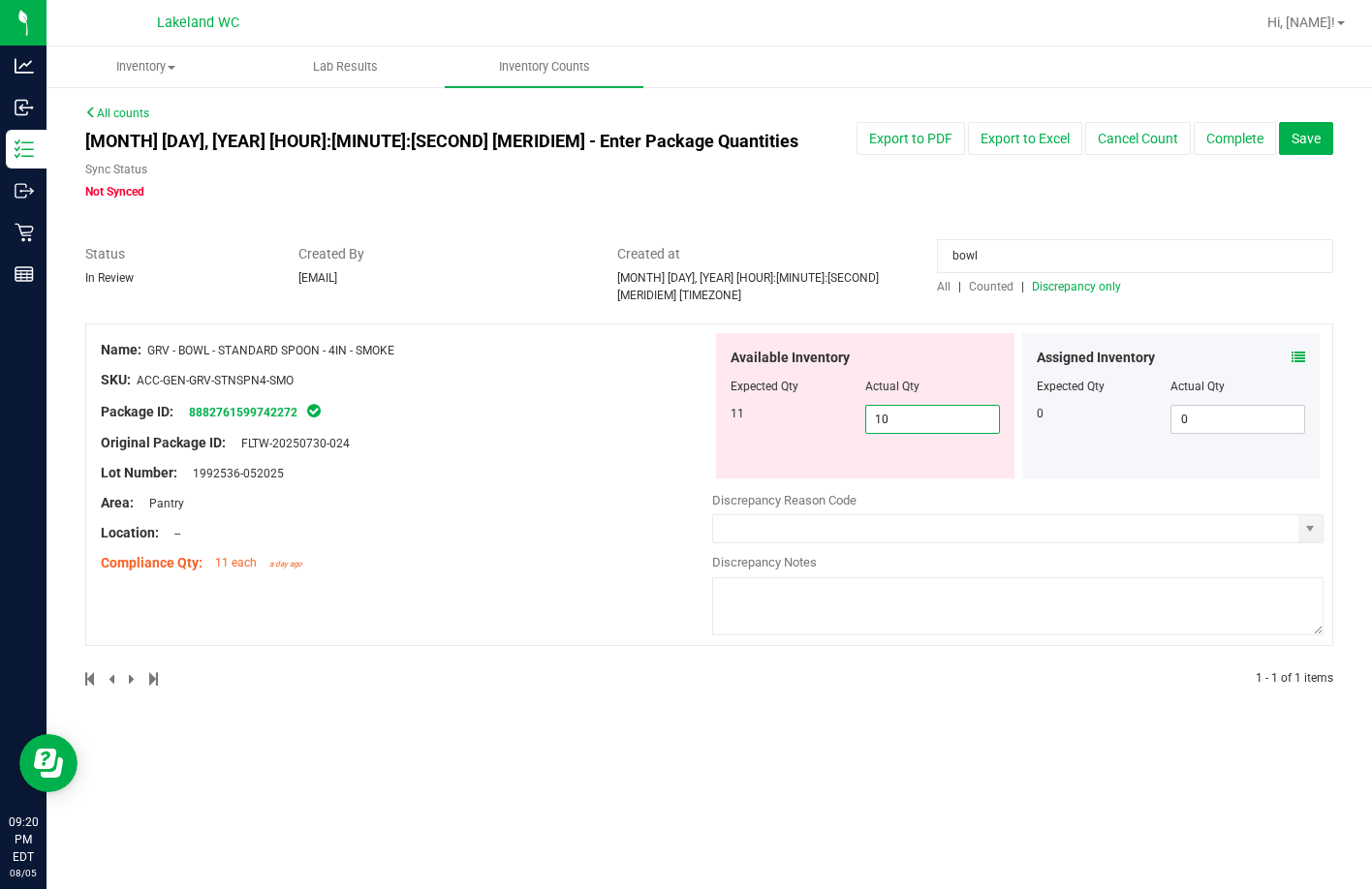 click on "10 10" at bounding box center (932, 419) 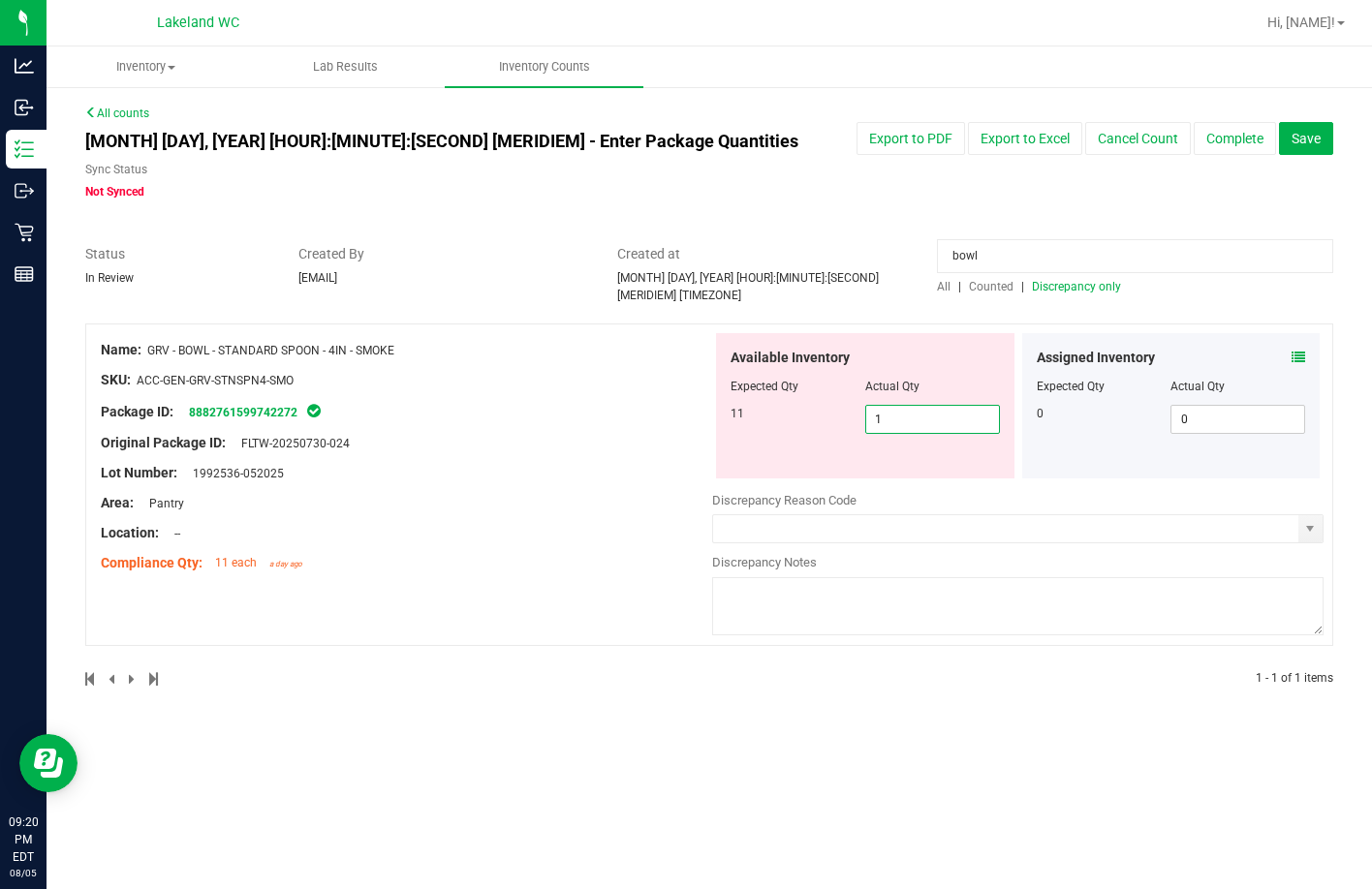 type on "11" 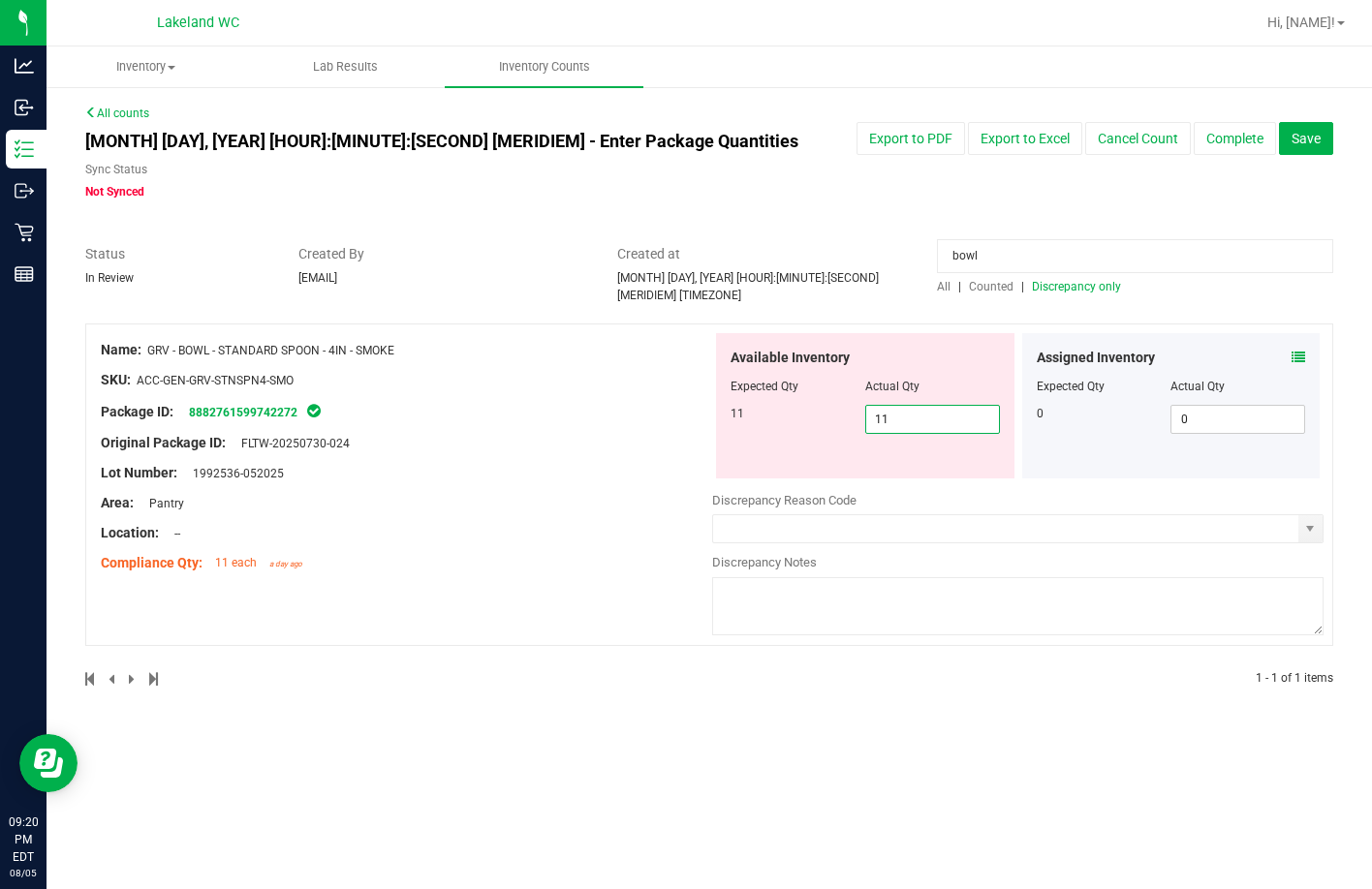 type on "11" 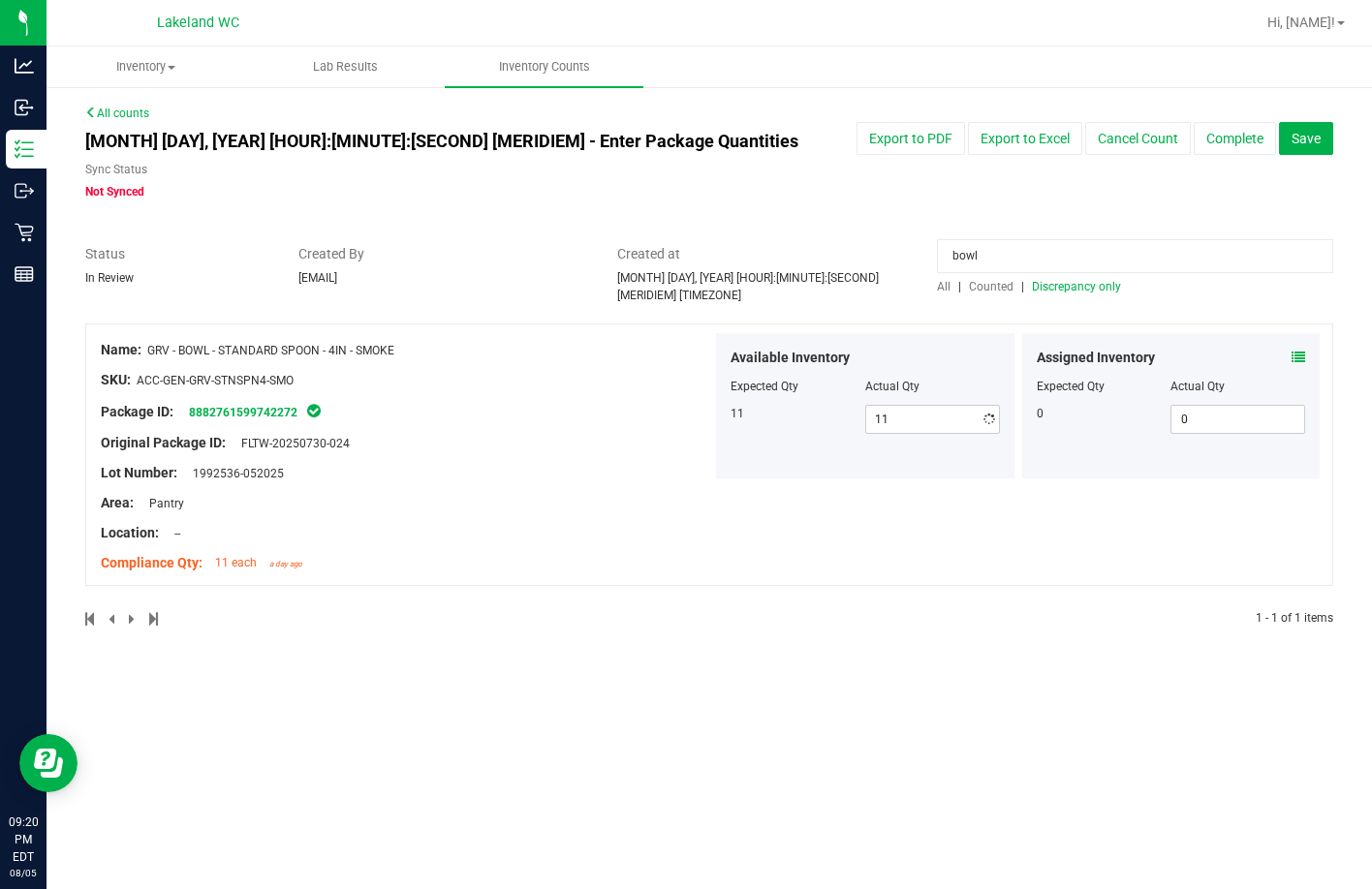 click on "Discrepancy only" at bounding box center (1076, 287) 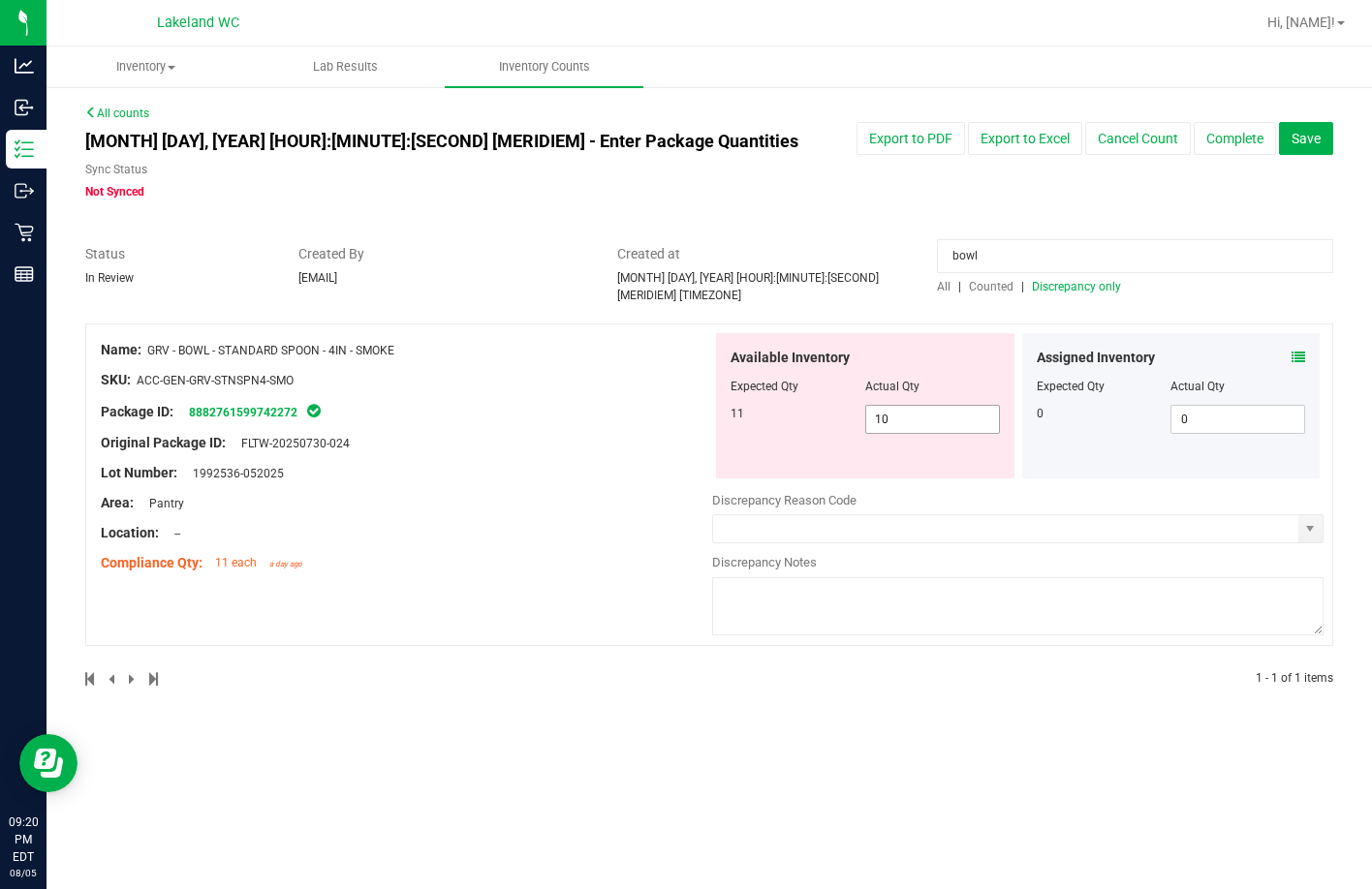 click on "10 10" at bounding box center (932, 419) 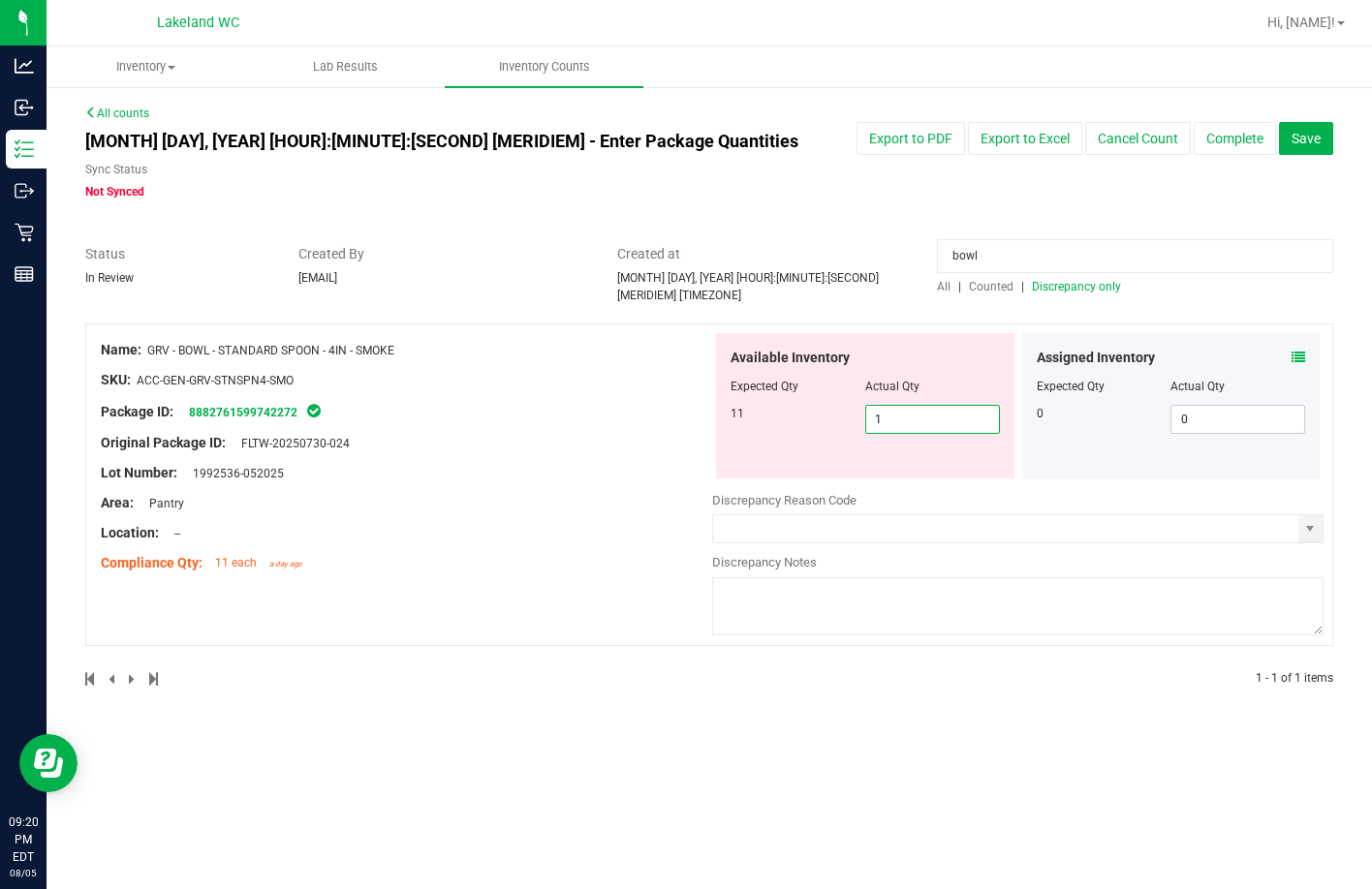 type on "11" 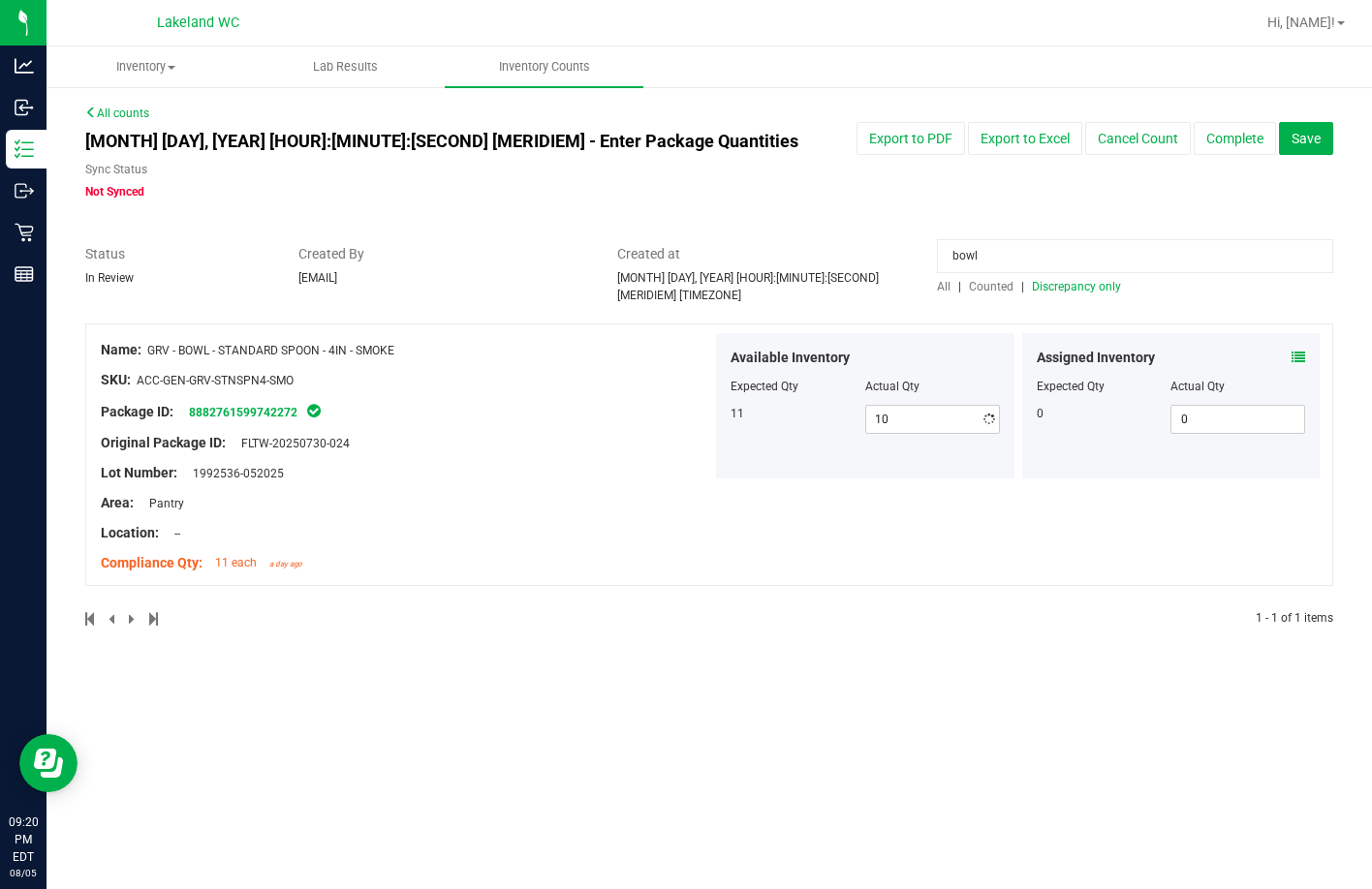 type on "11" 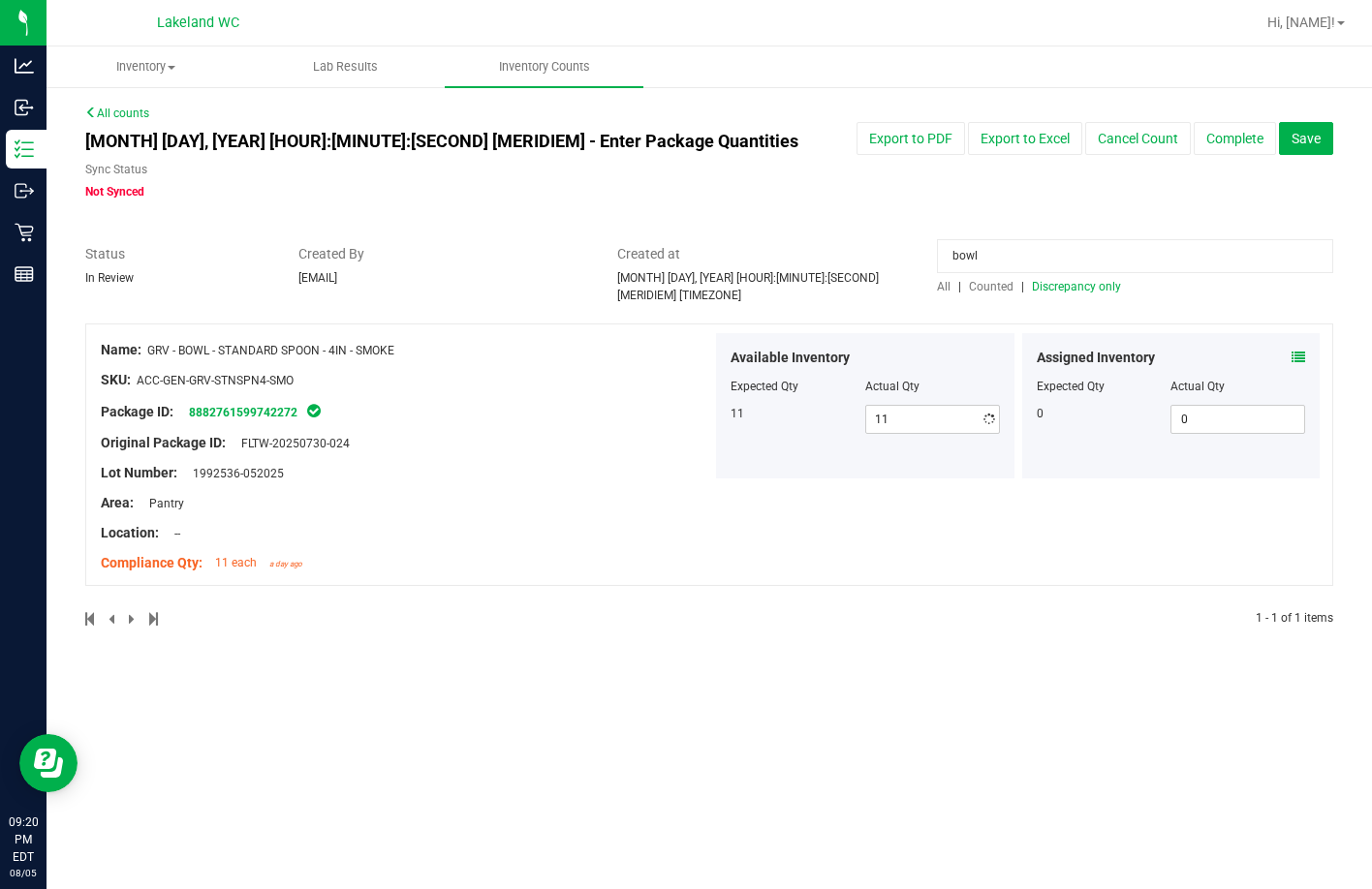 click on "bowl" at bounding box center [1135, 261] 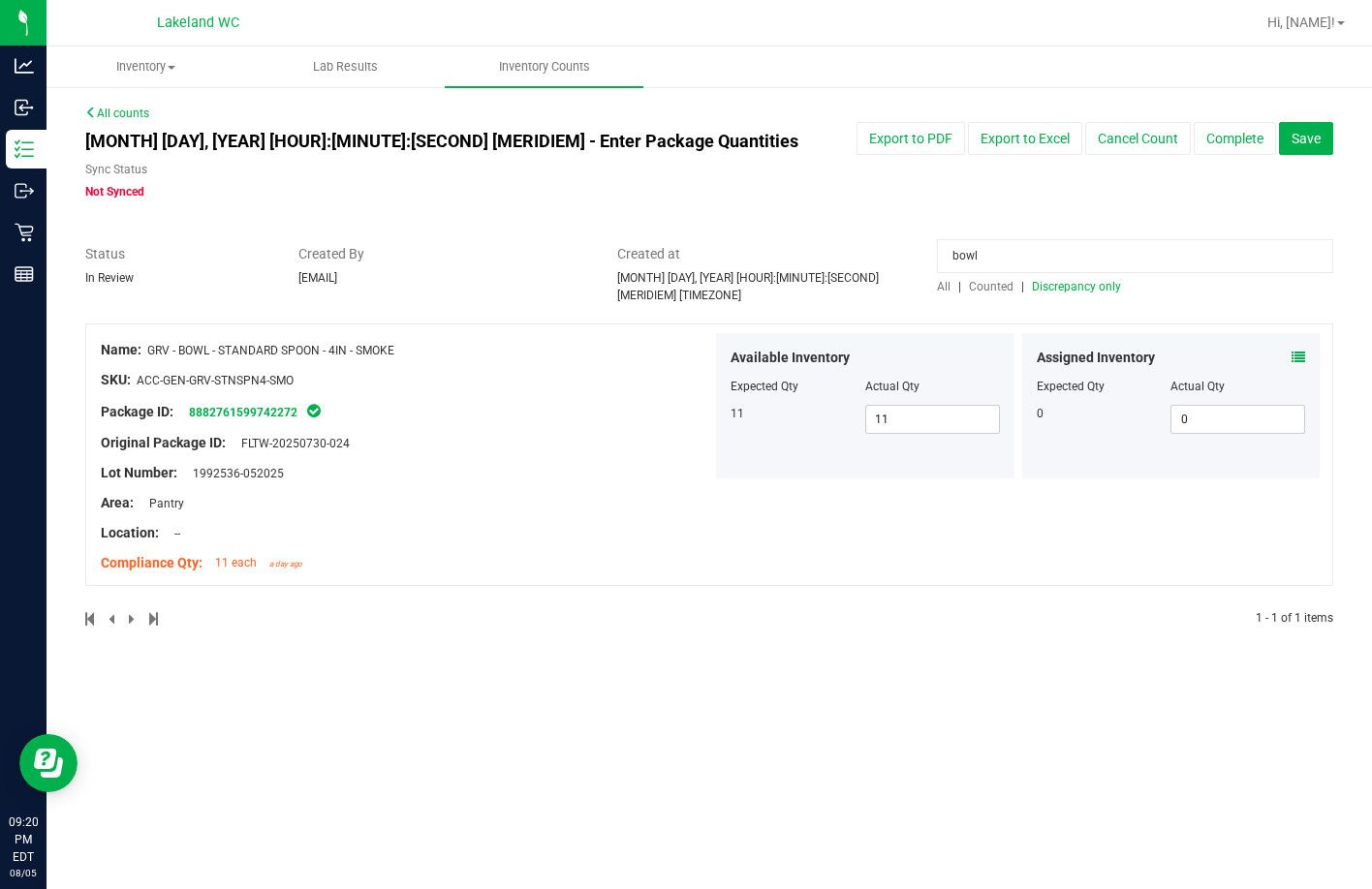 click on "Discrepancy only" at bounding box center [1076, 287] 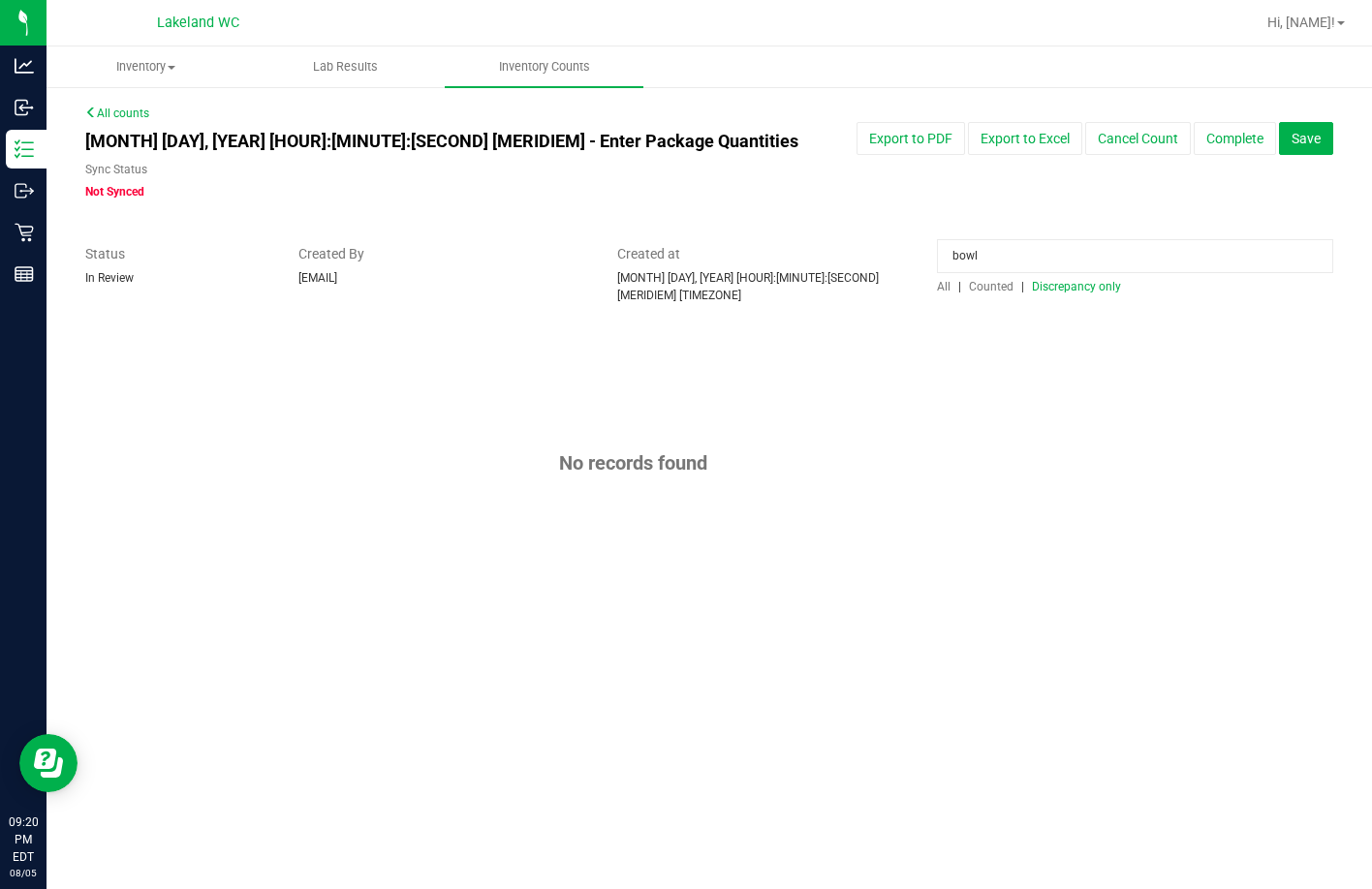 click on "bowl" at bounding box center (1135, 256) 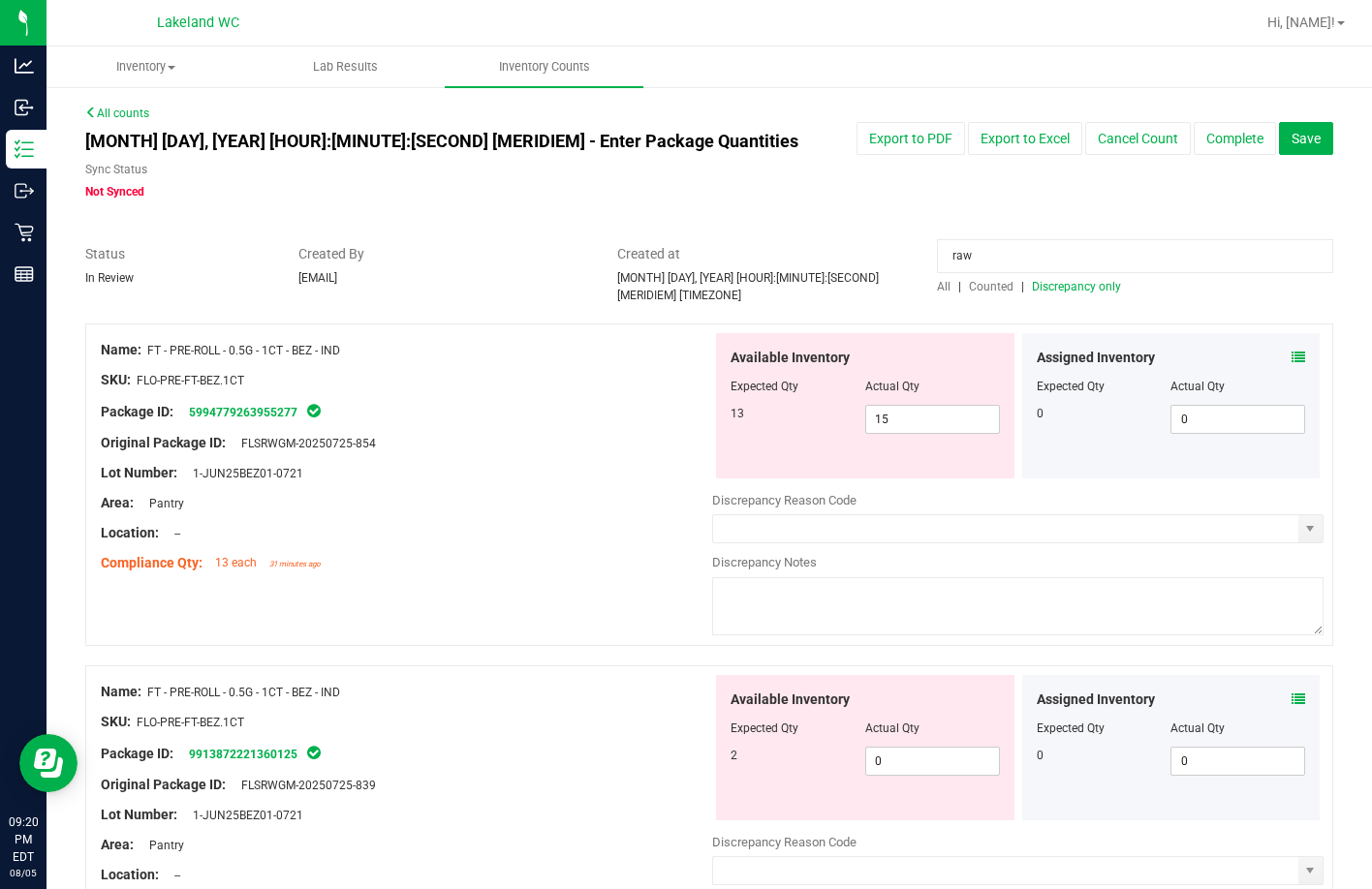 type on "raw" 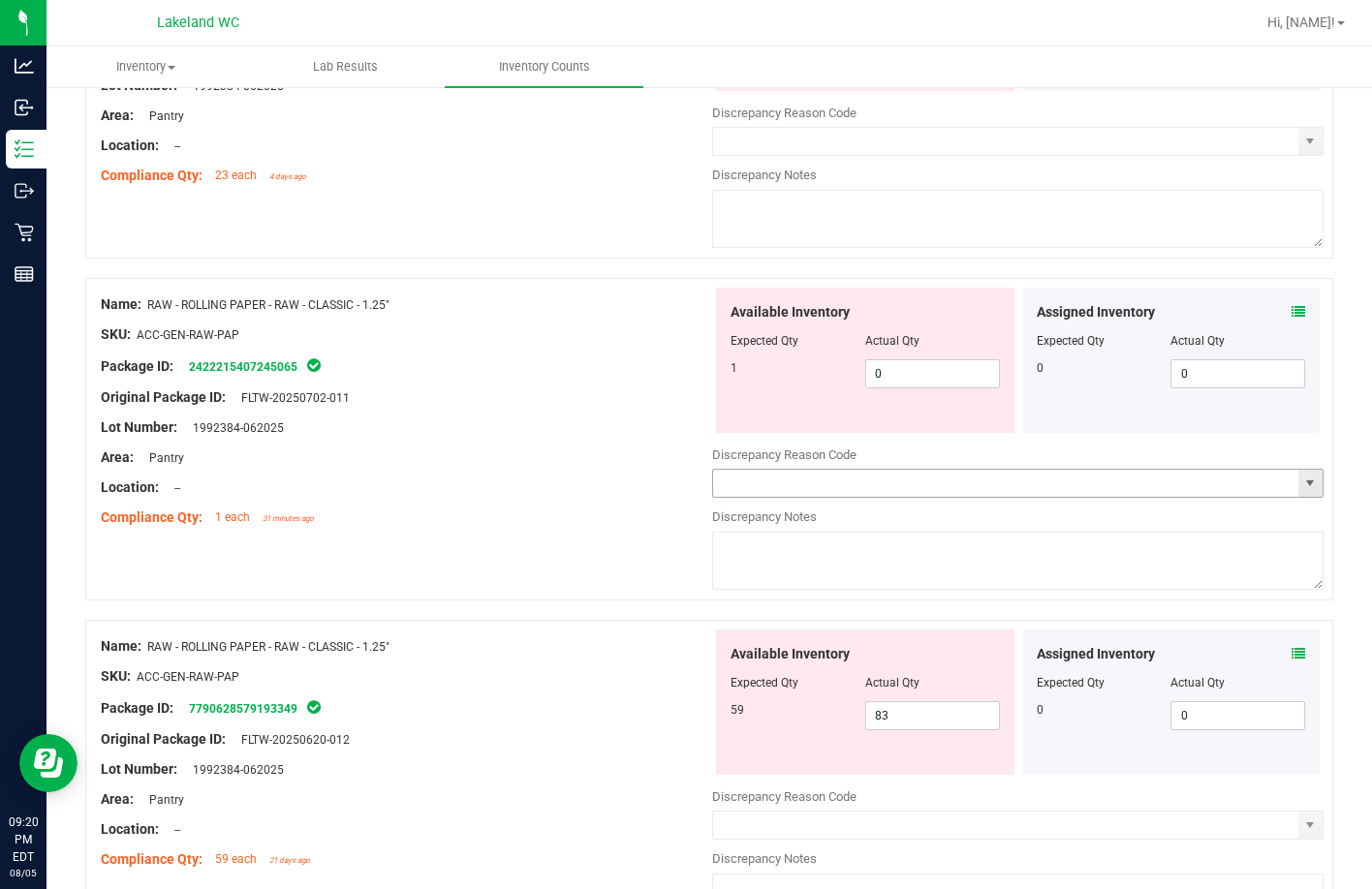 scroll, scrollTop: 0, scrollLeft: 0, axis: both 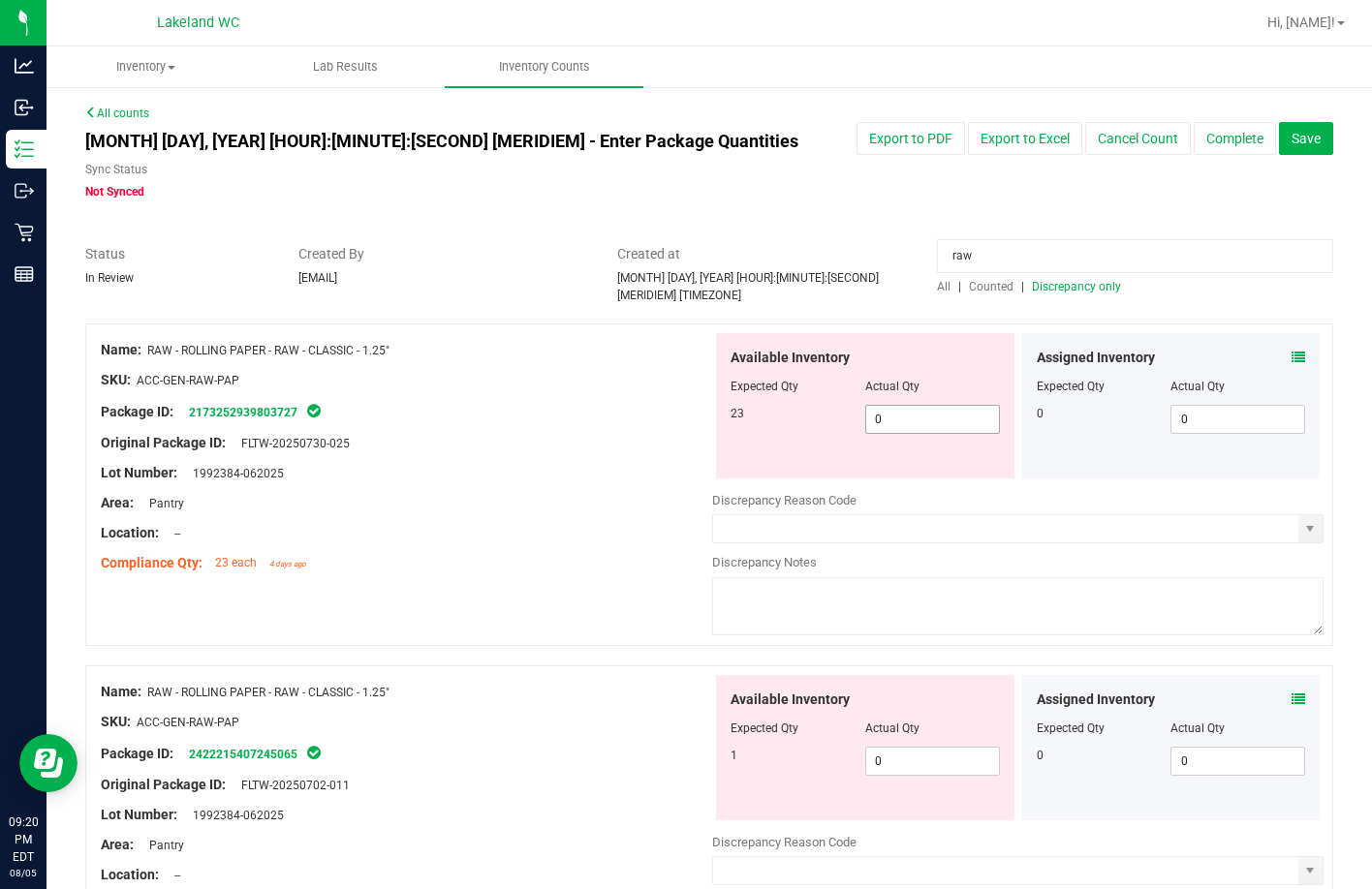 click on "0 0" at bounding box center [932, 419] 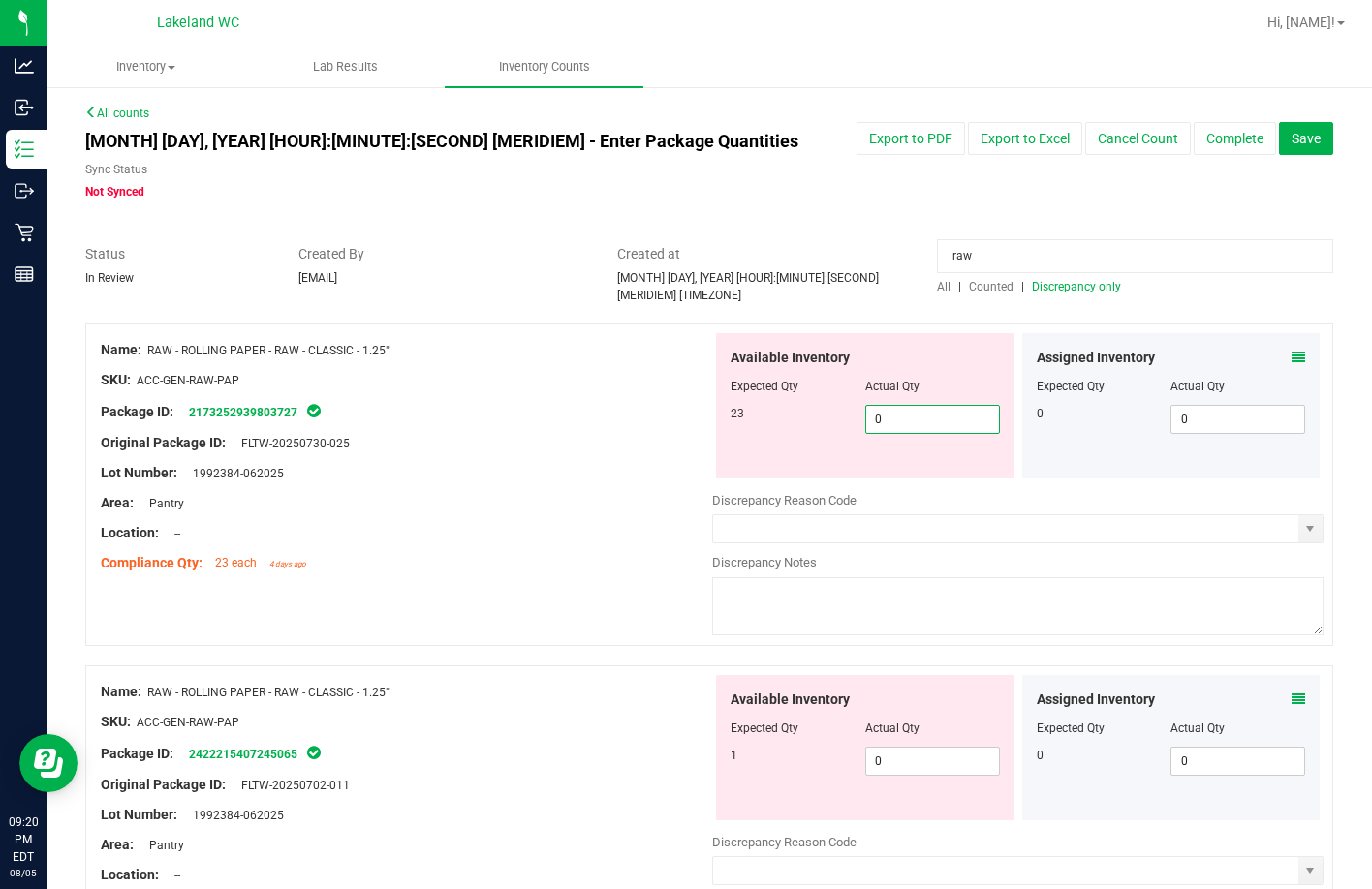click on "0" at bounding box center [932, 419] 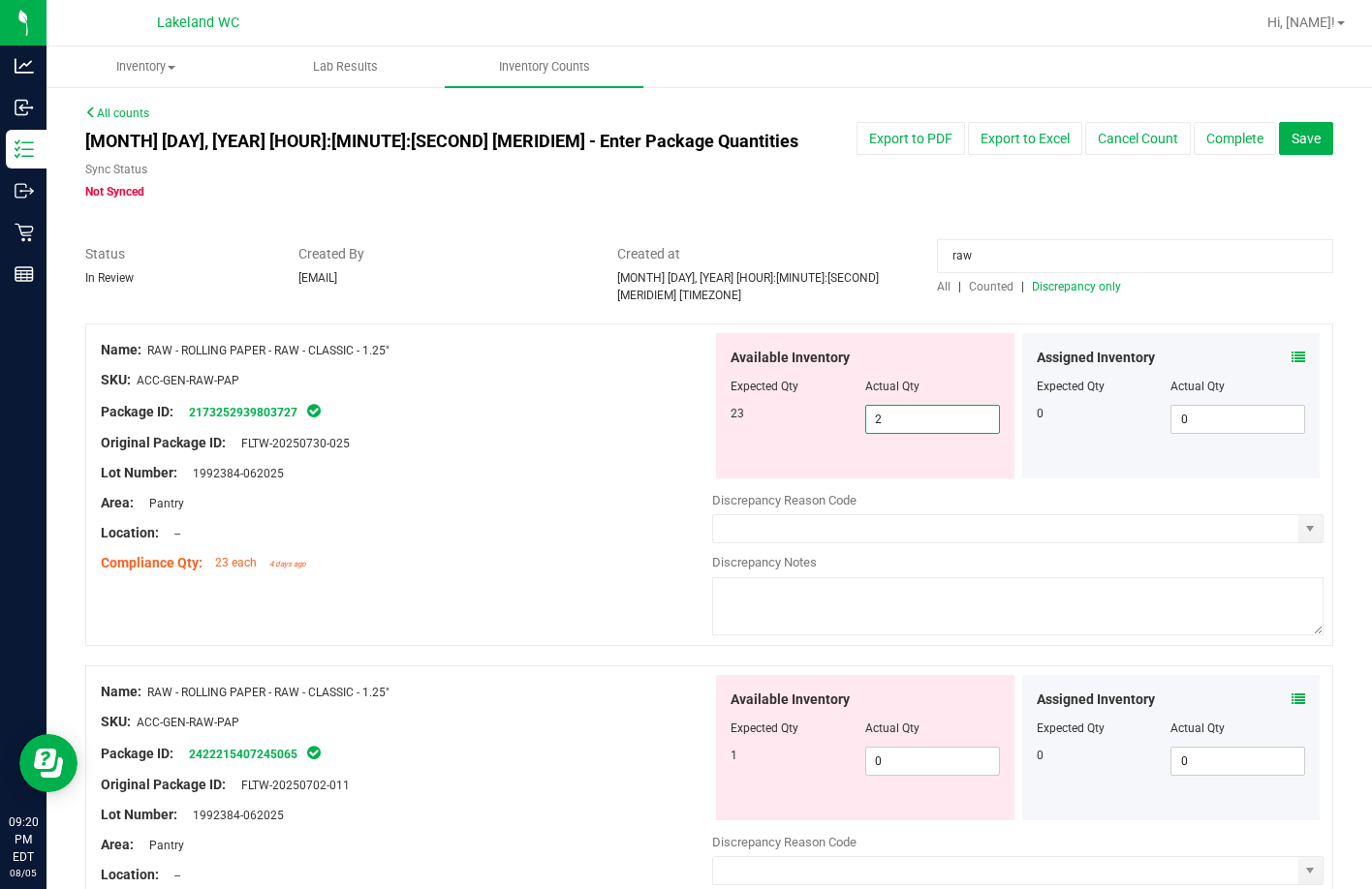 type on "23" 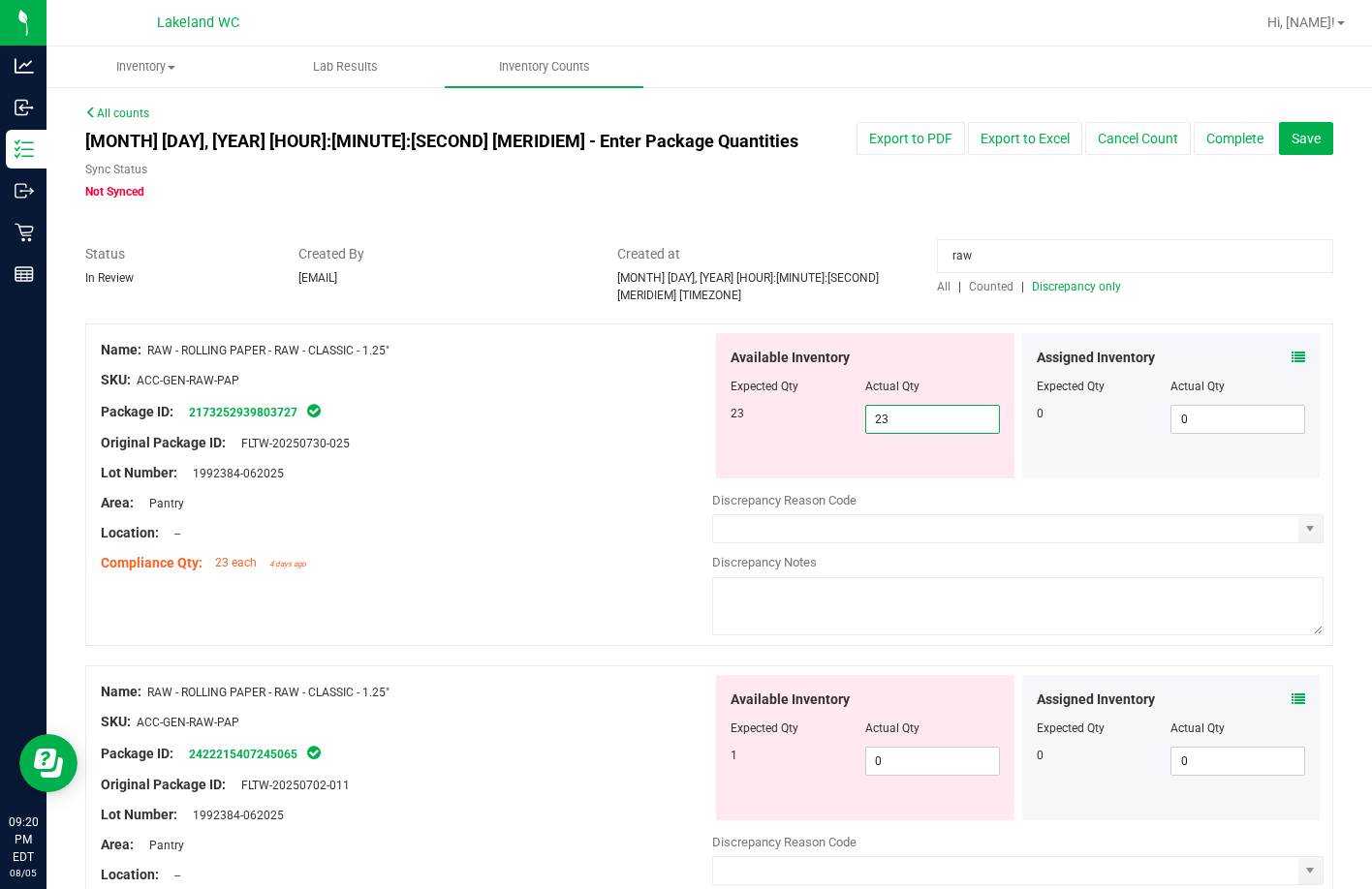 type on "23" 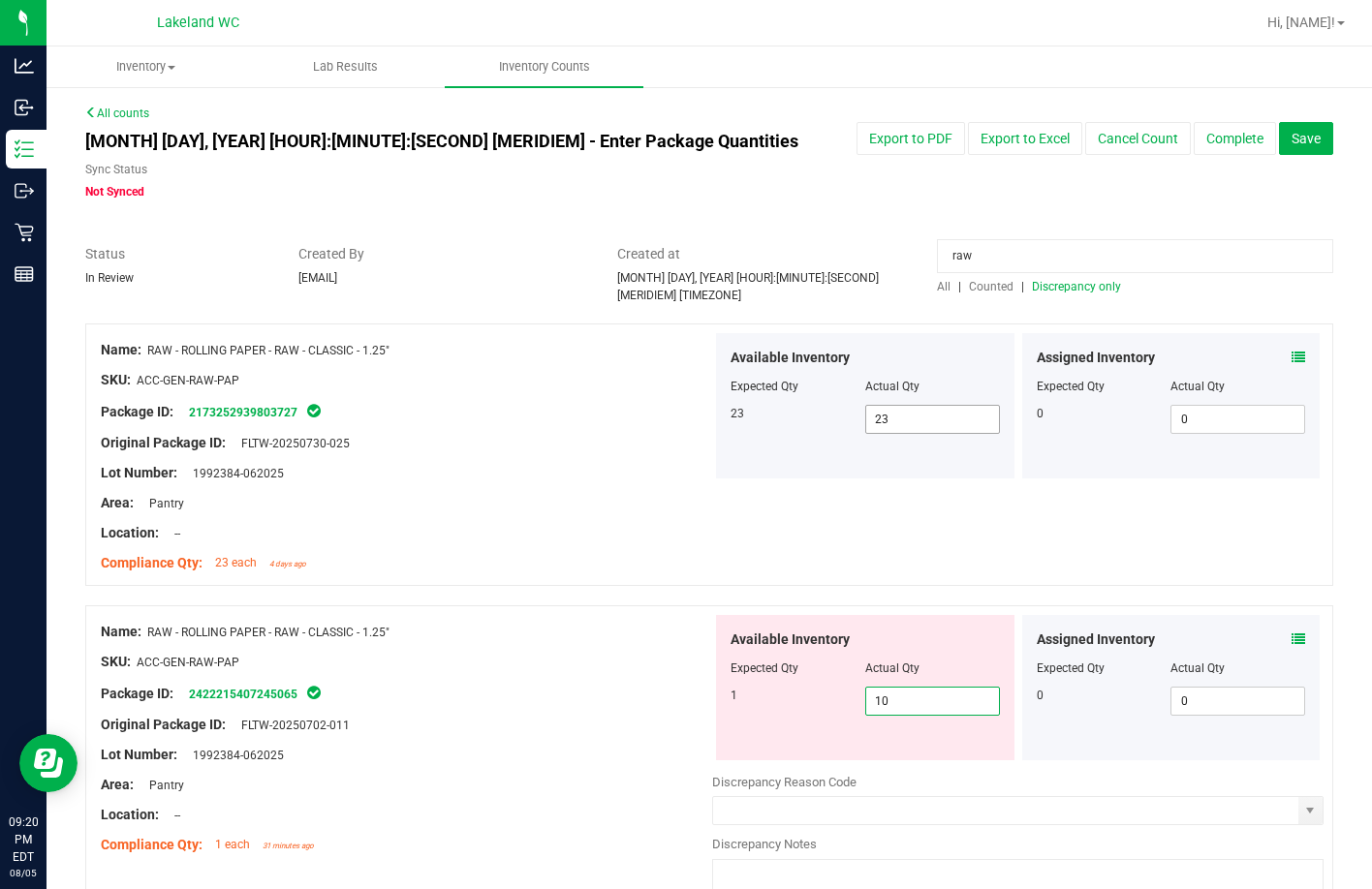 type on "1" 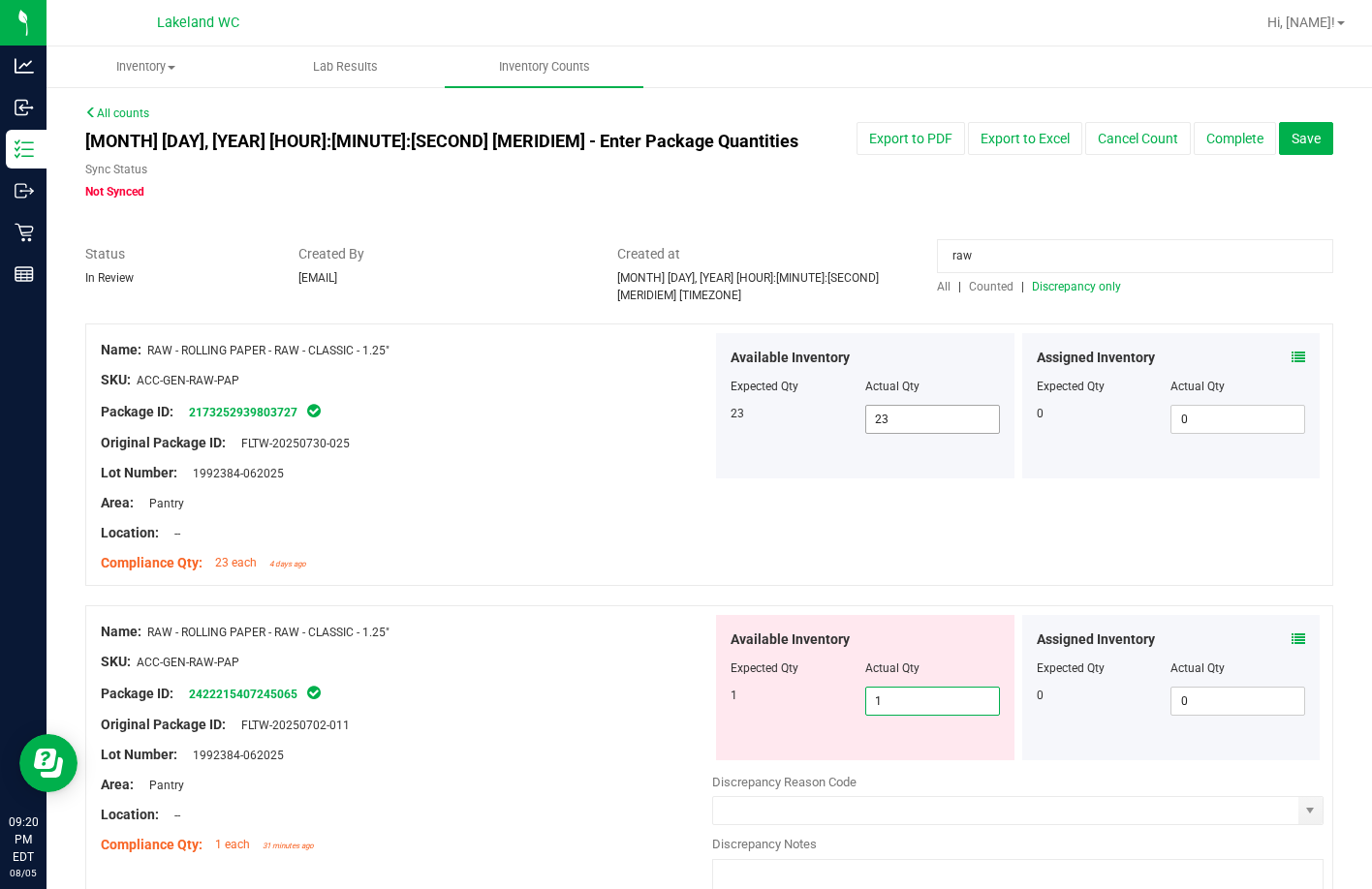 type on "1" 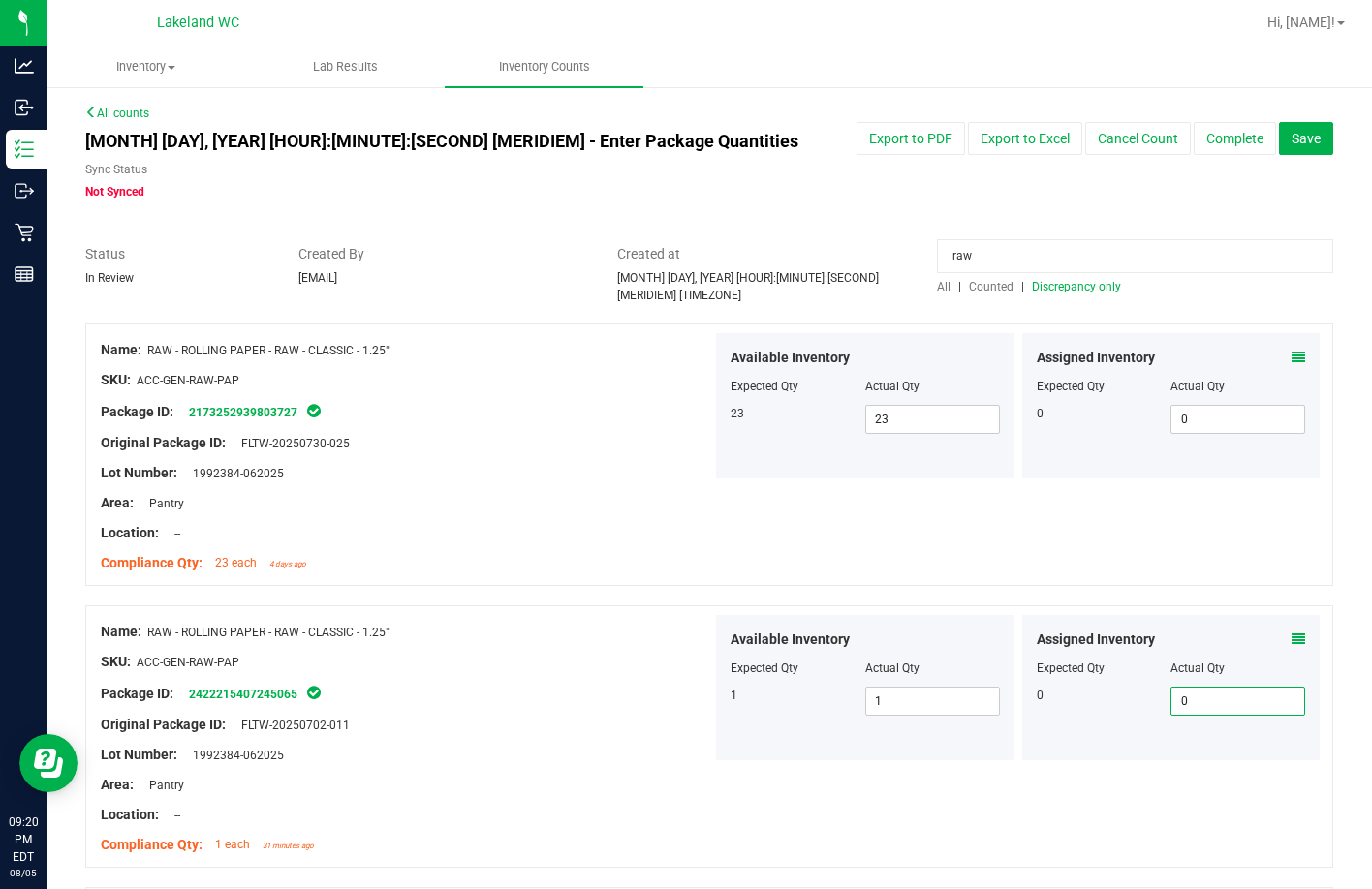 scroll, scrollTop: 291, scrollLeft: 0, axis: vertical 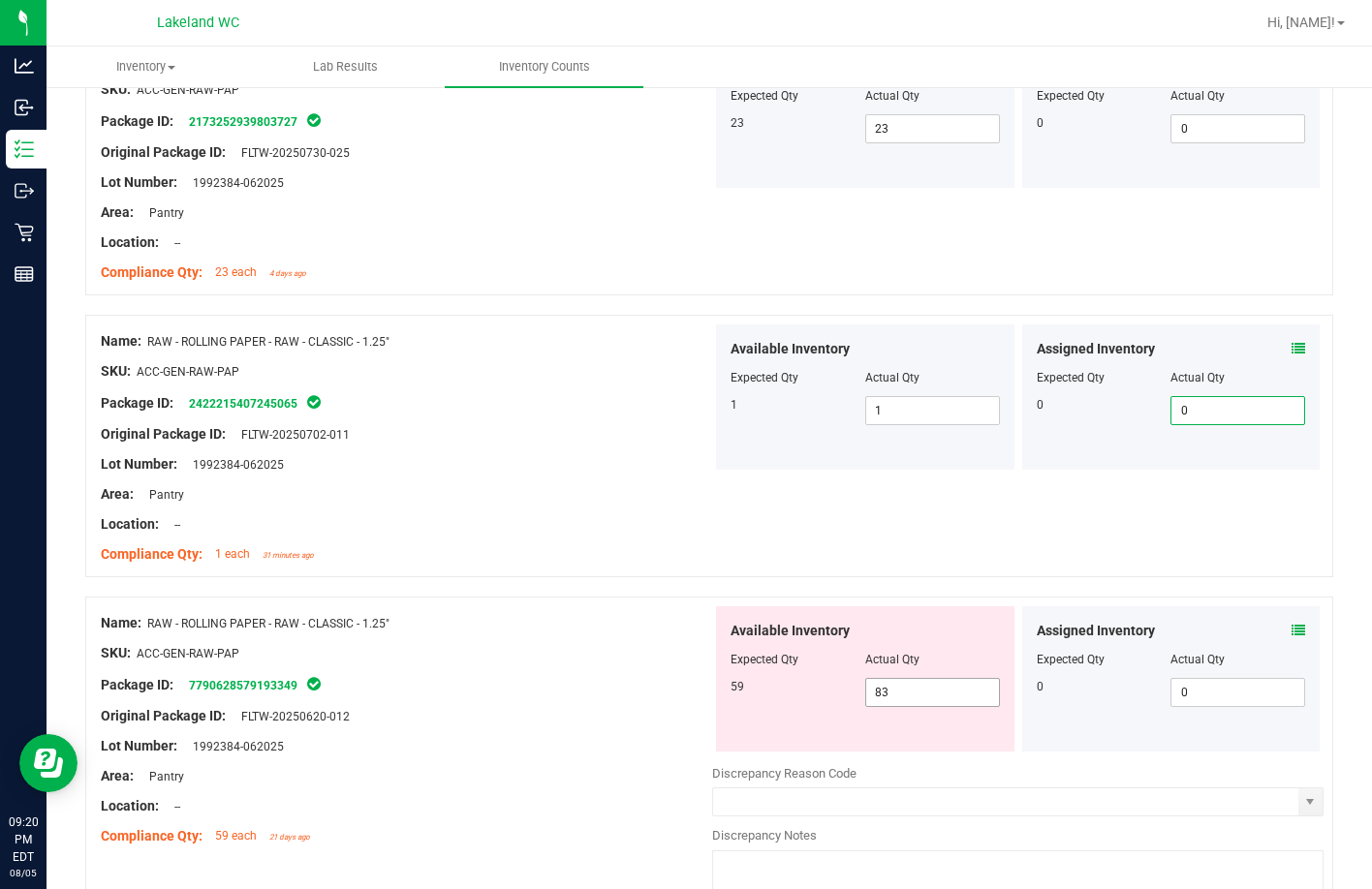 click on "[NUMBER] [NUMBER]" at bounding box center (932, 692) 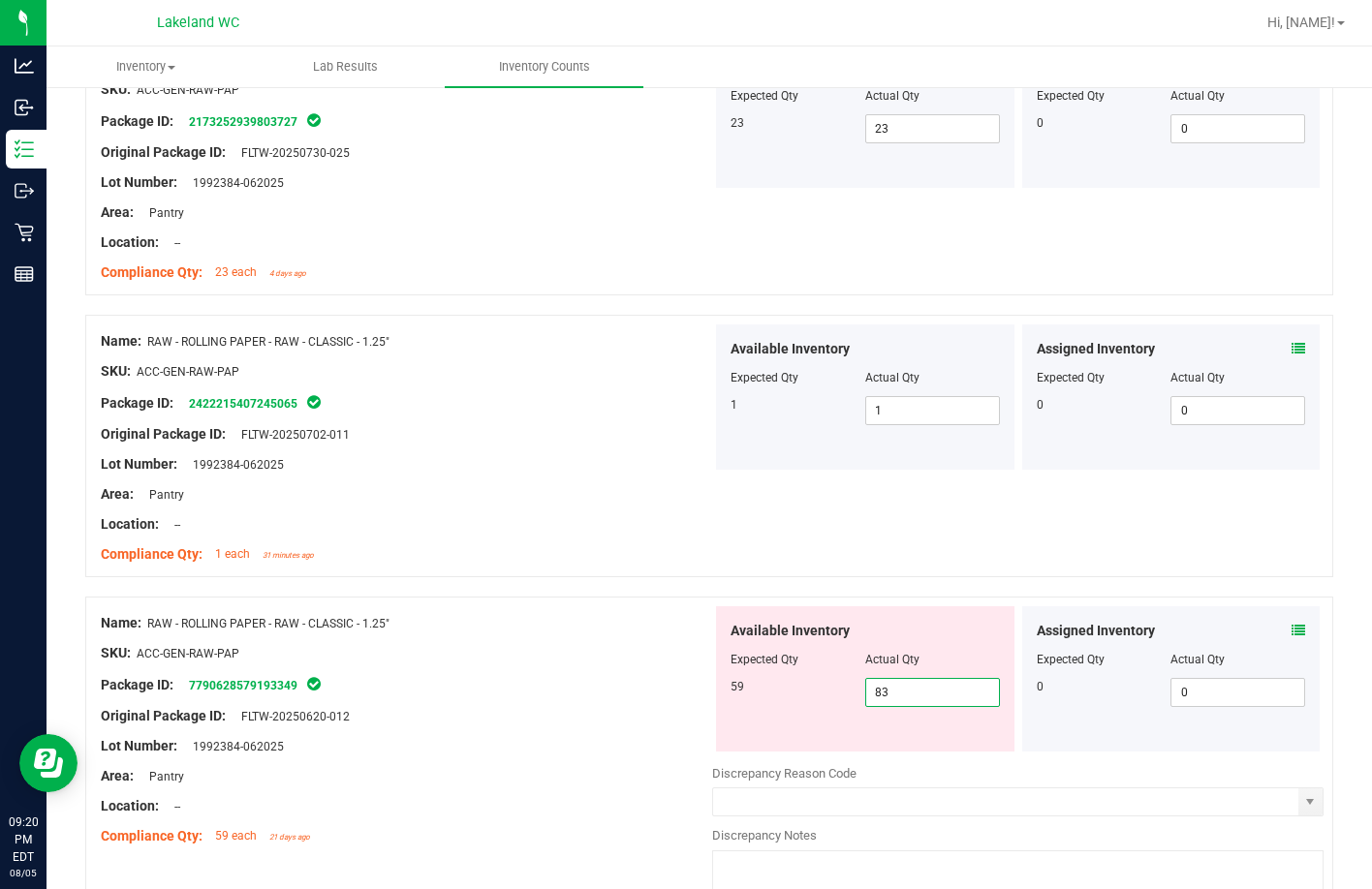 click on "83" at bounding box center (932, 692) 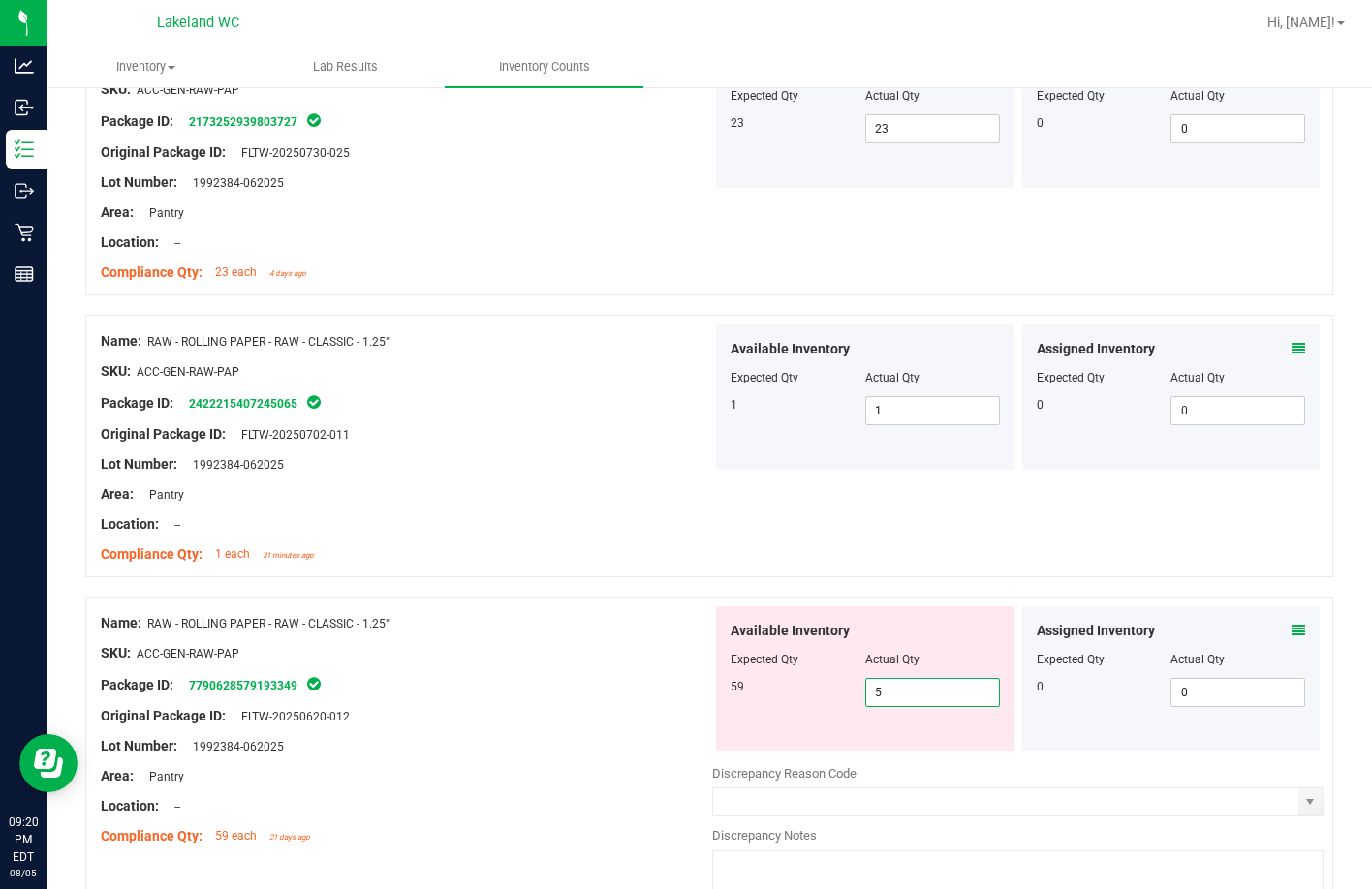 type on "59" 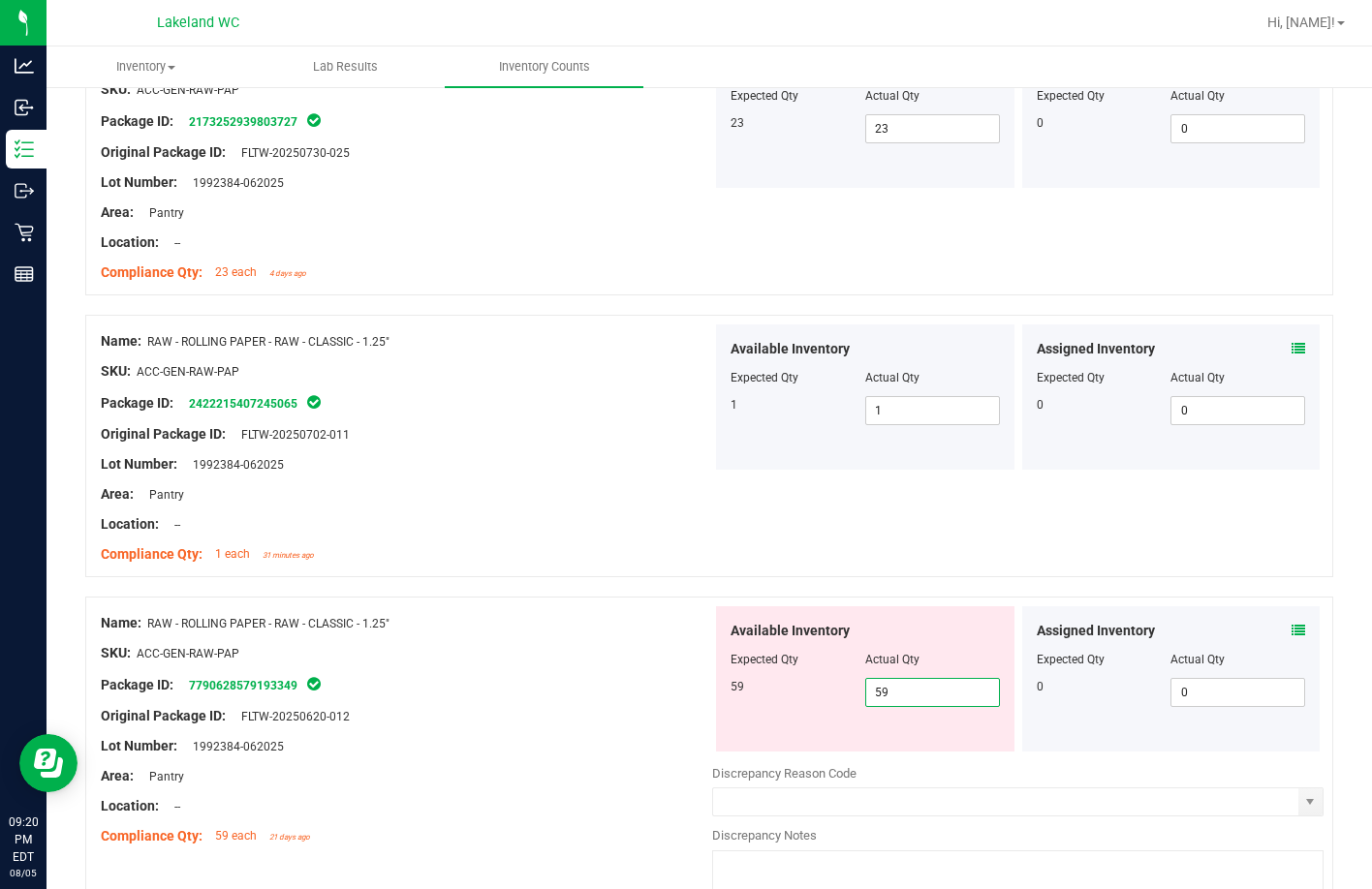 type on "59" 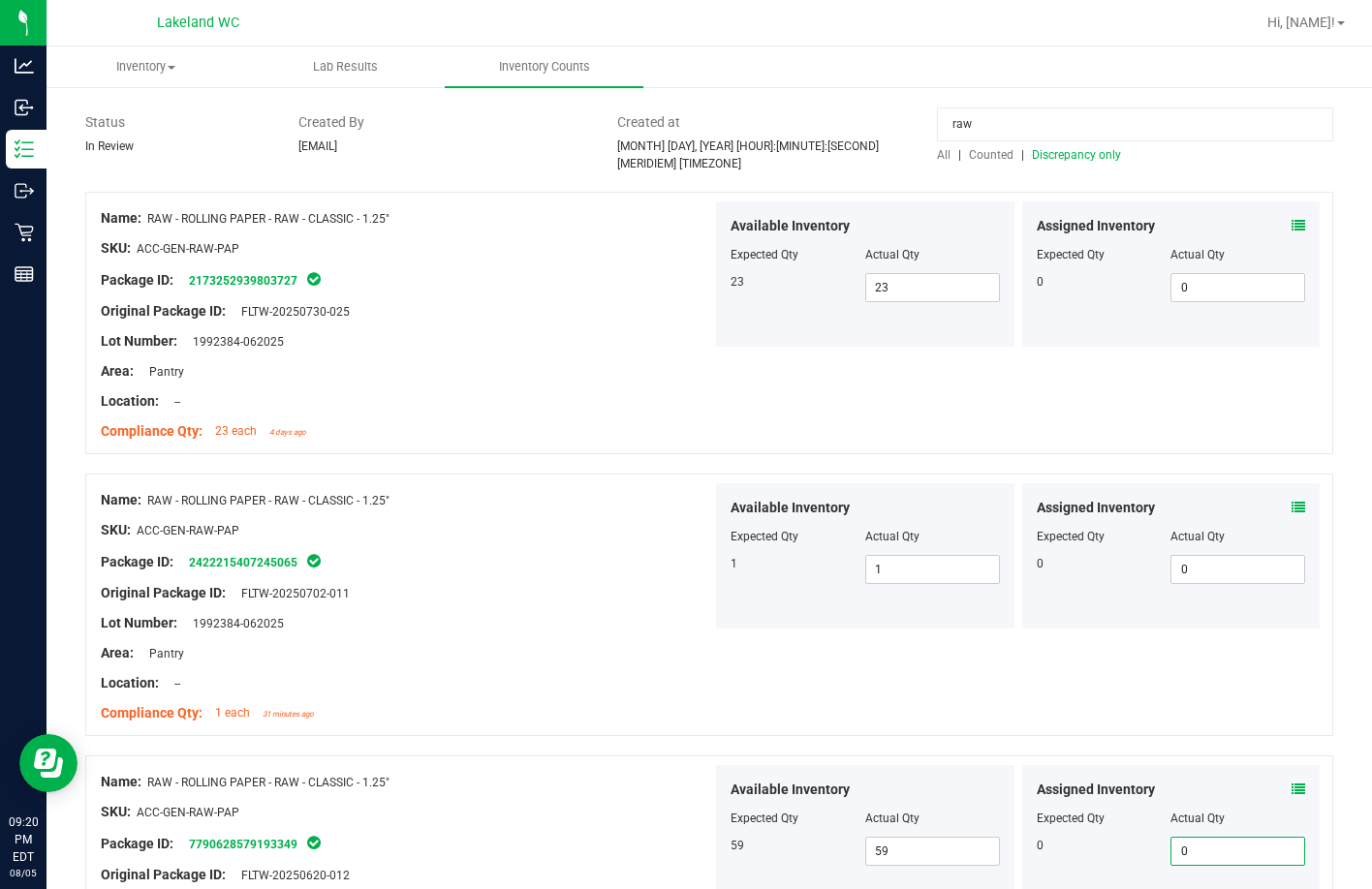 scroll, scrollTop: 0, scrollLeft: 0, axis: both 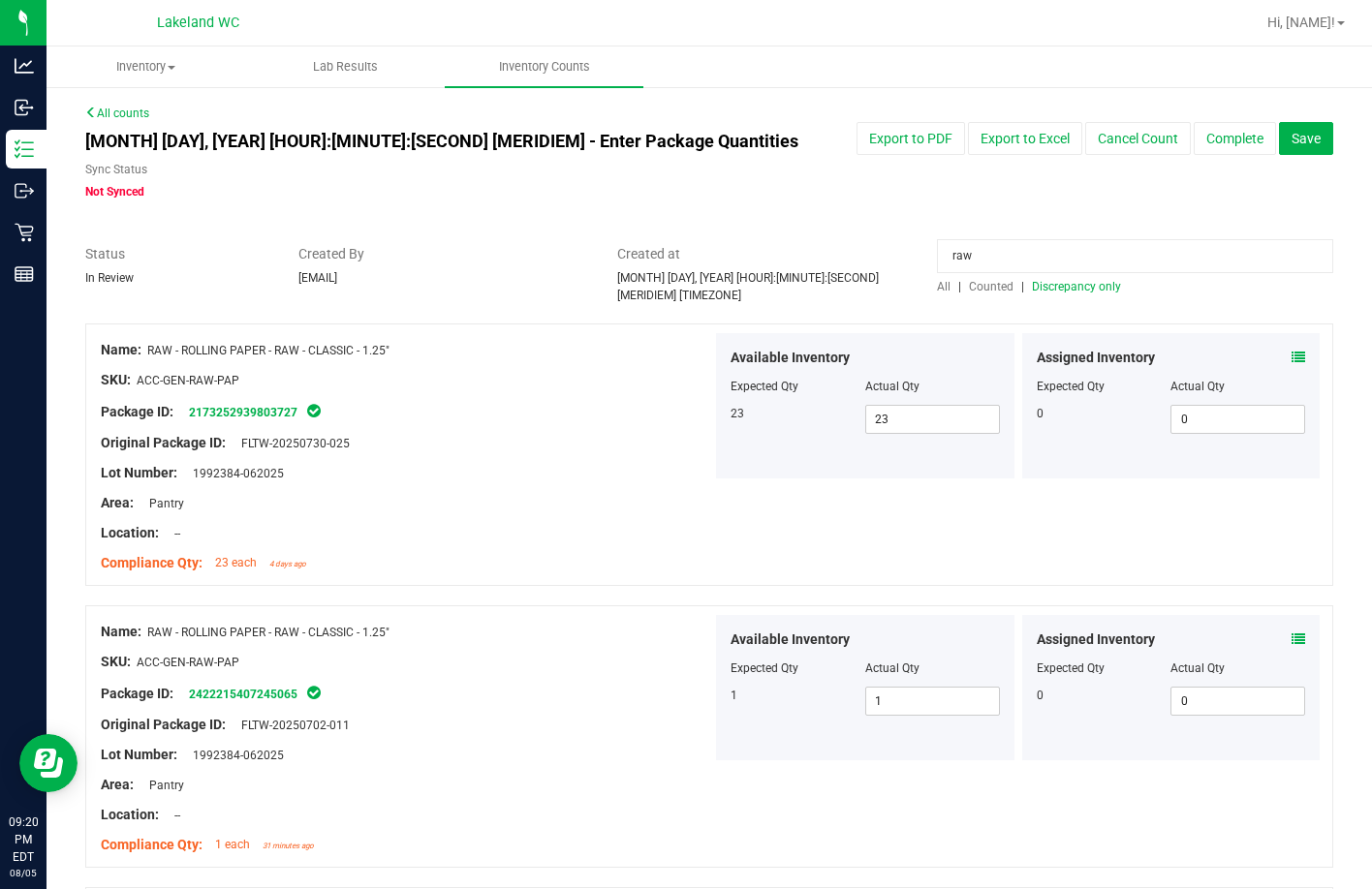 click on "Discrepancy only" at bounding box center (1076, 287) 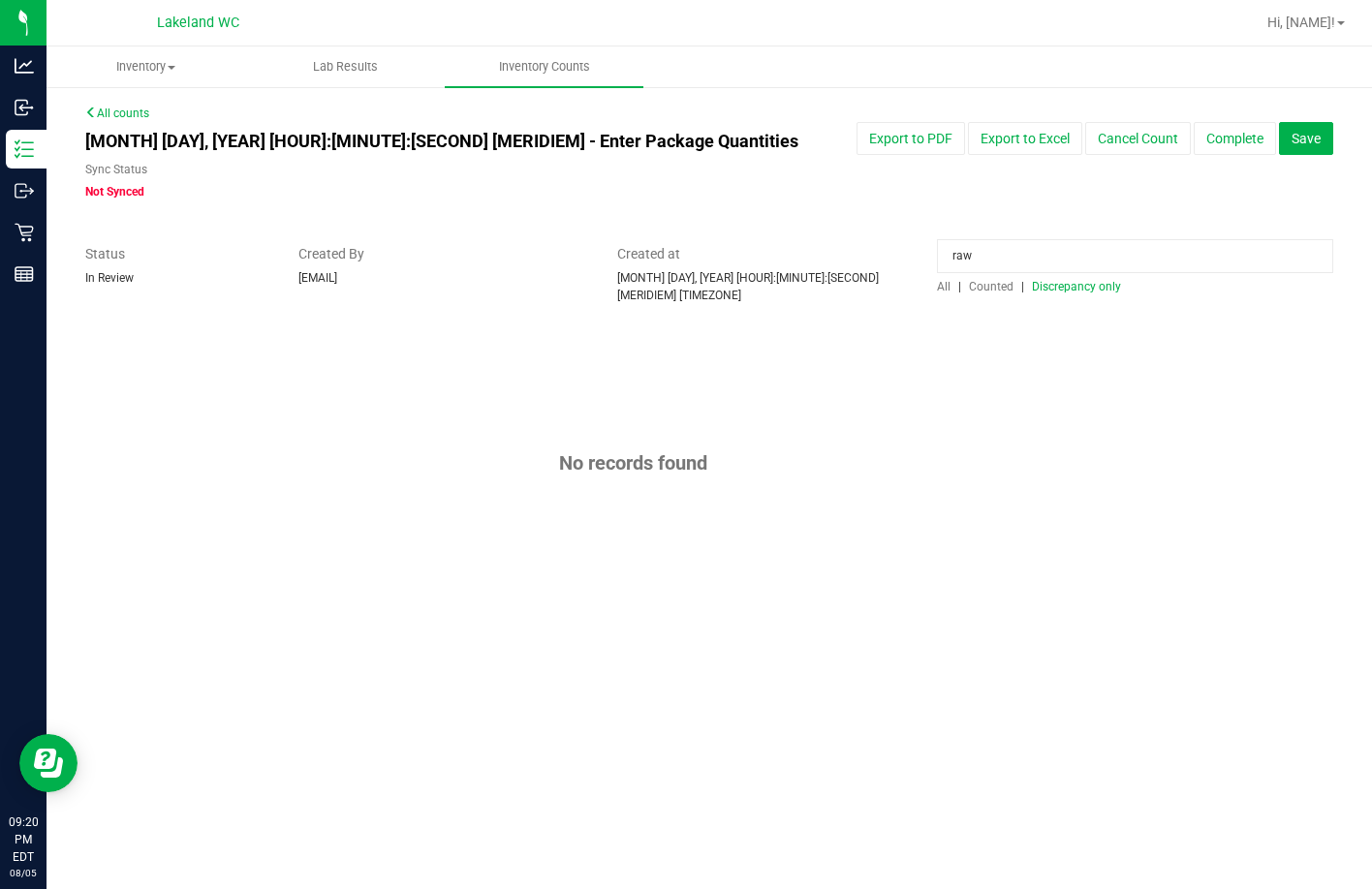 click on "raw" at bounding box center [1135, 256] 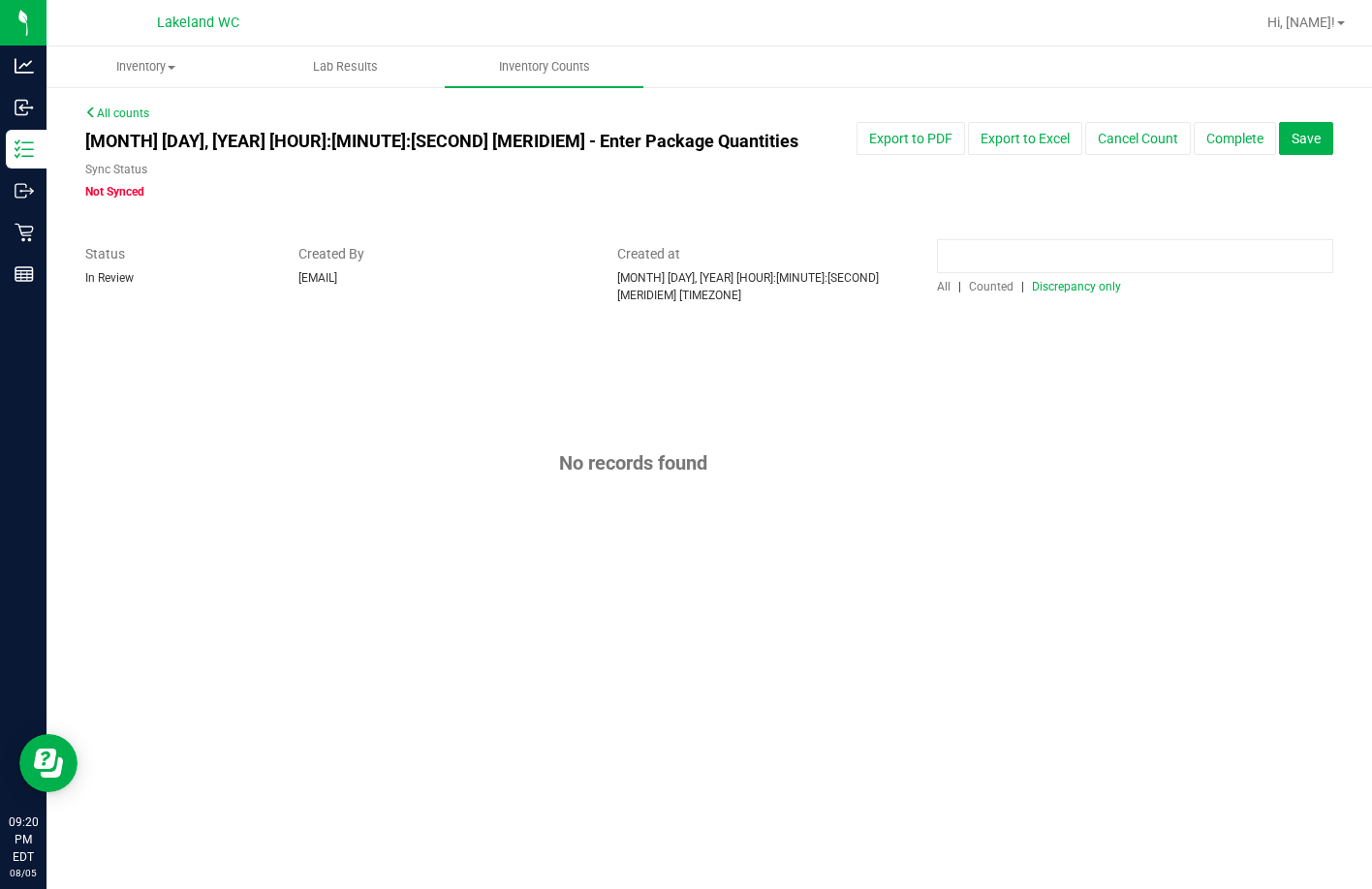 type 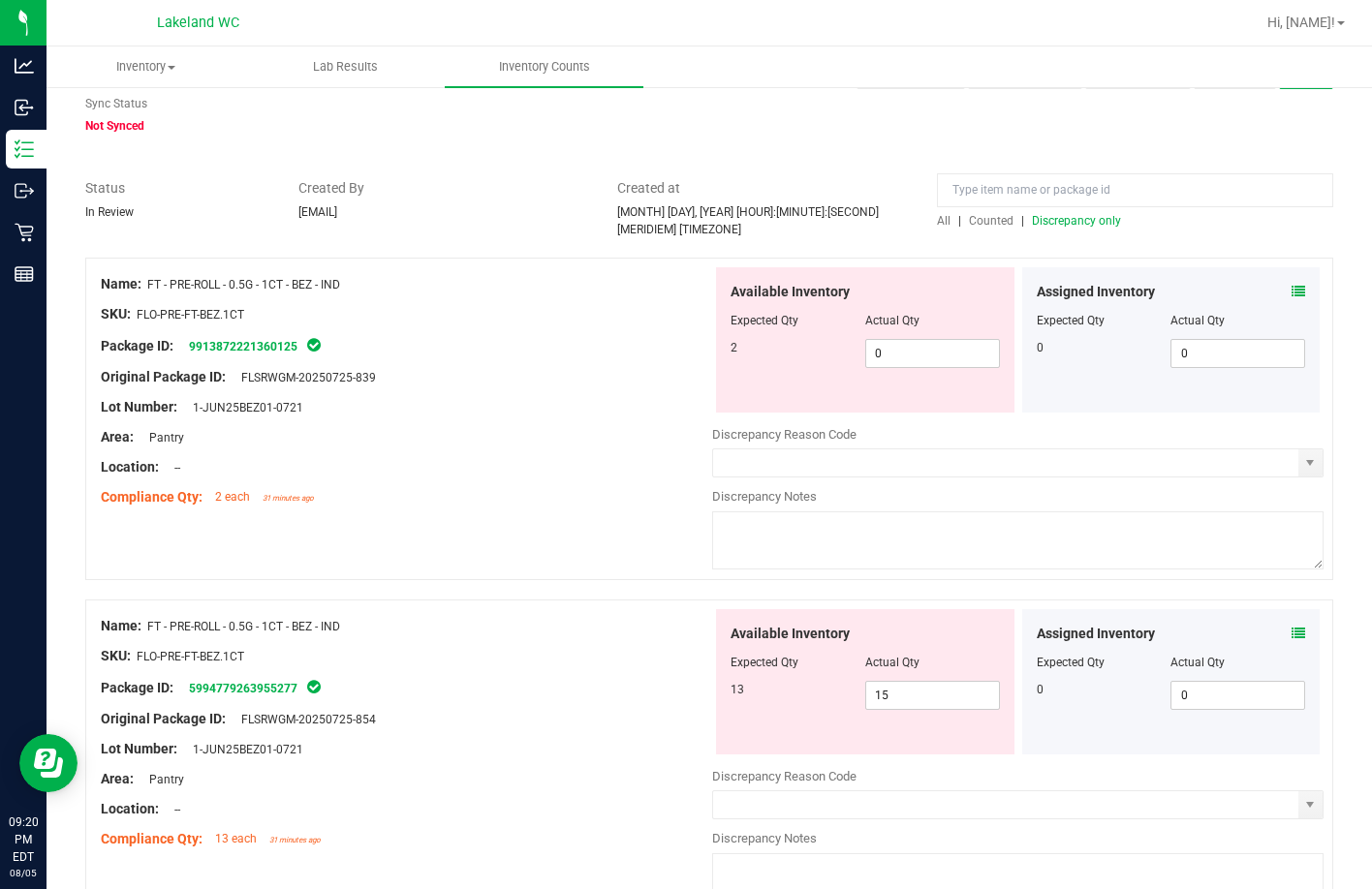 scroll, scrollTop: 97, scrollLeft: 0, axis: vertical 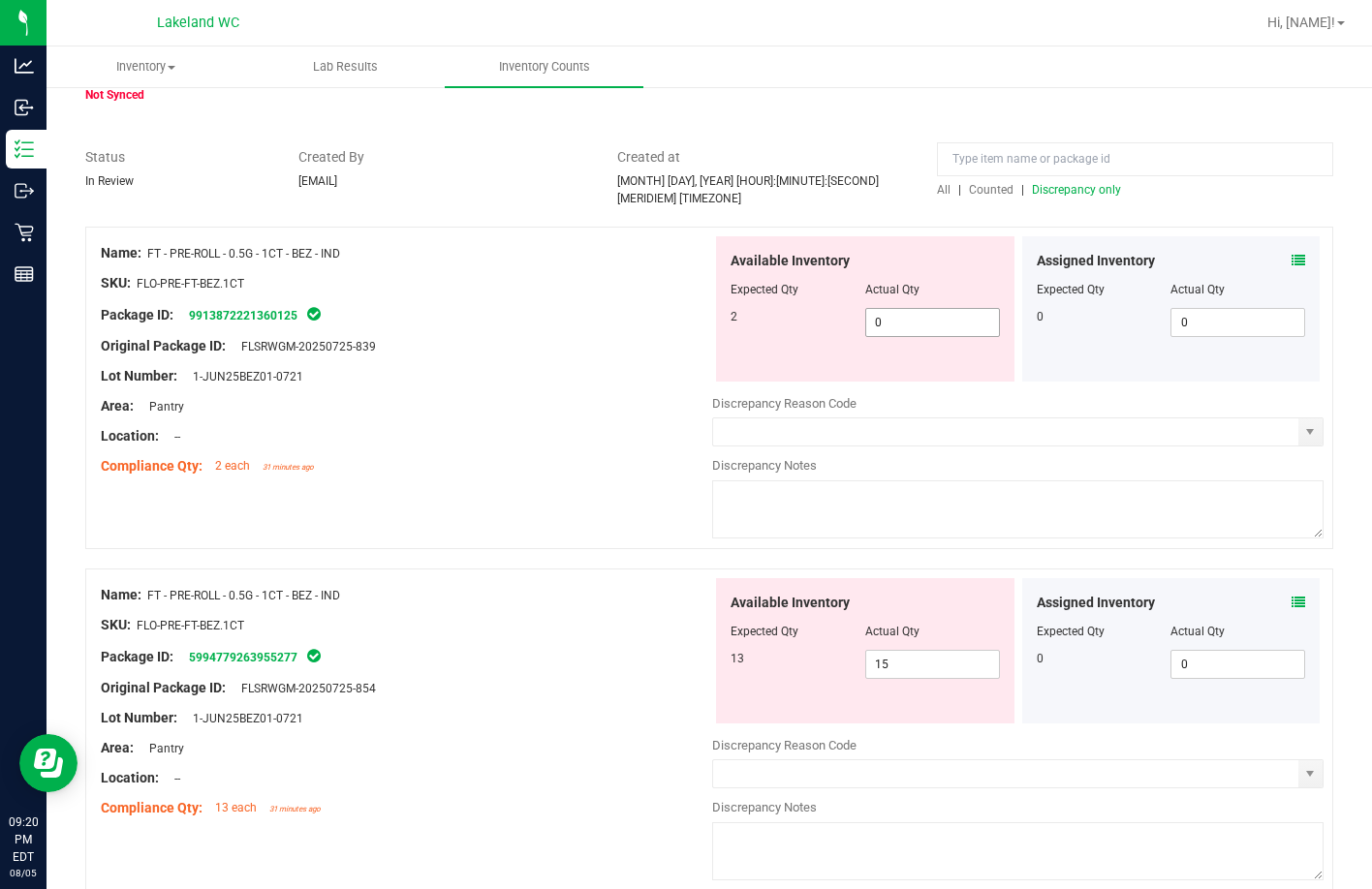 click on "0 0" at bounding box center [932, 322] 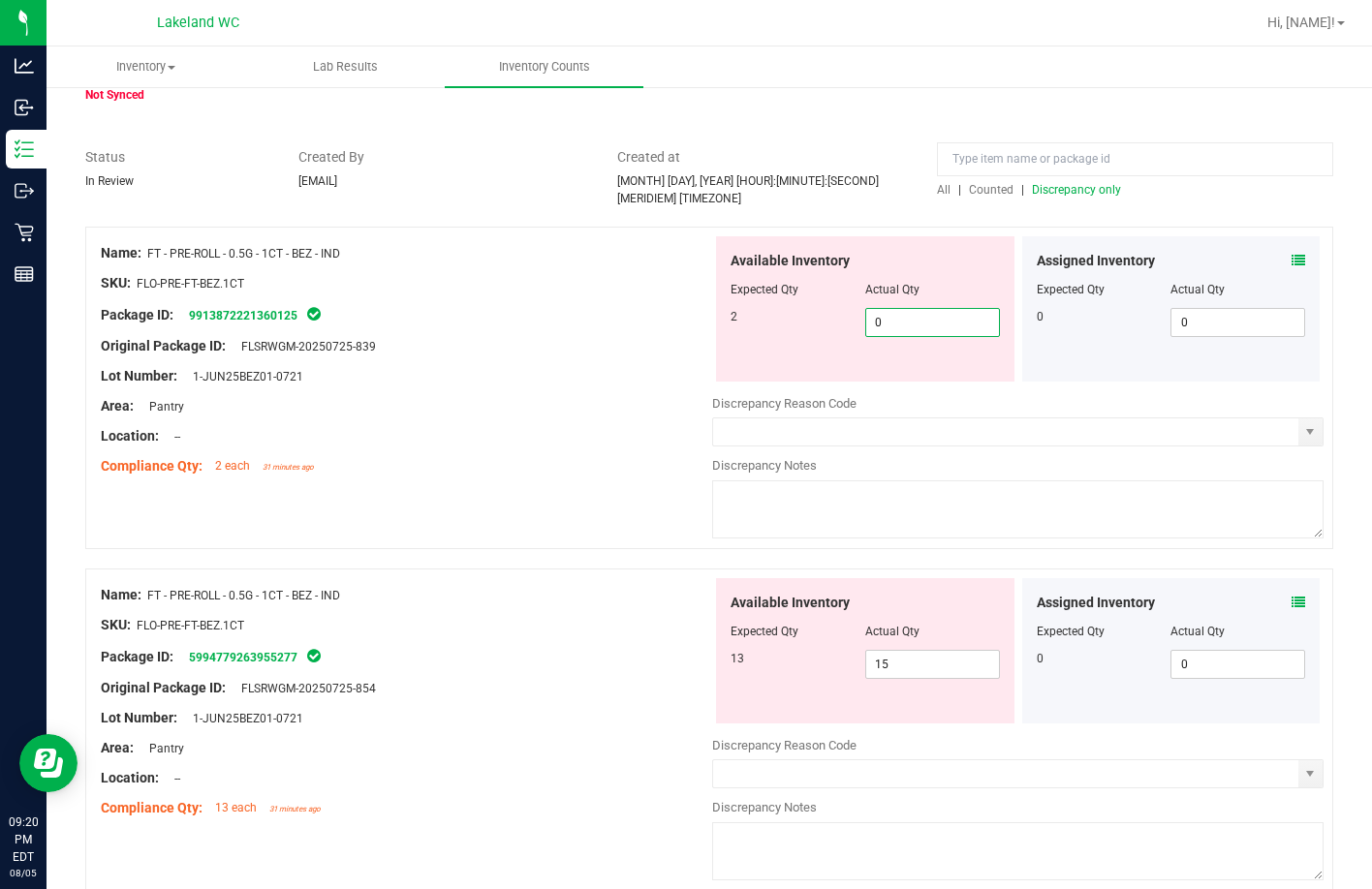 click on "0" at bounding box center (932, 322) 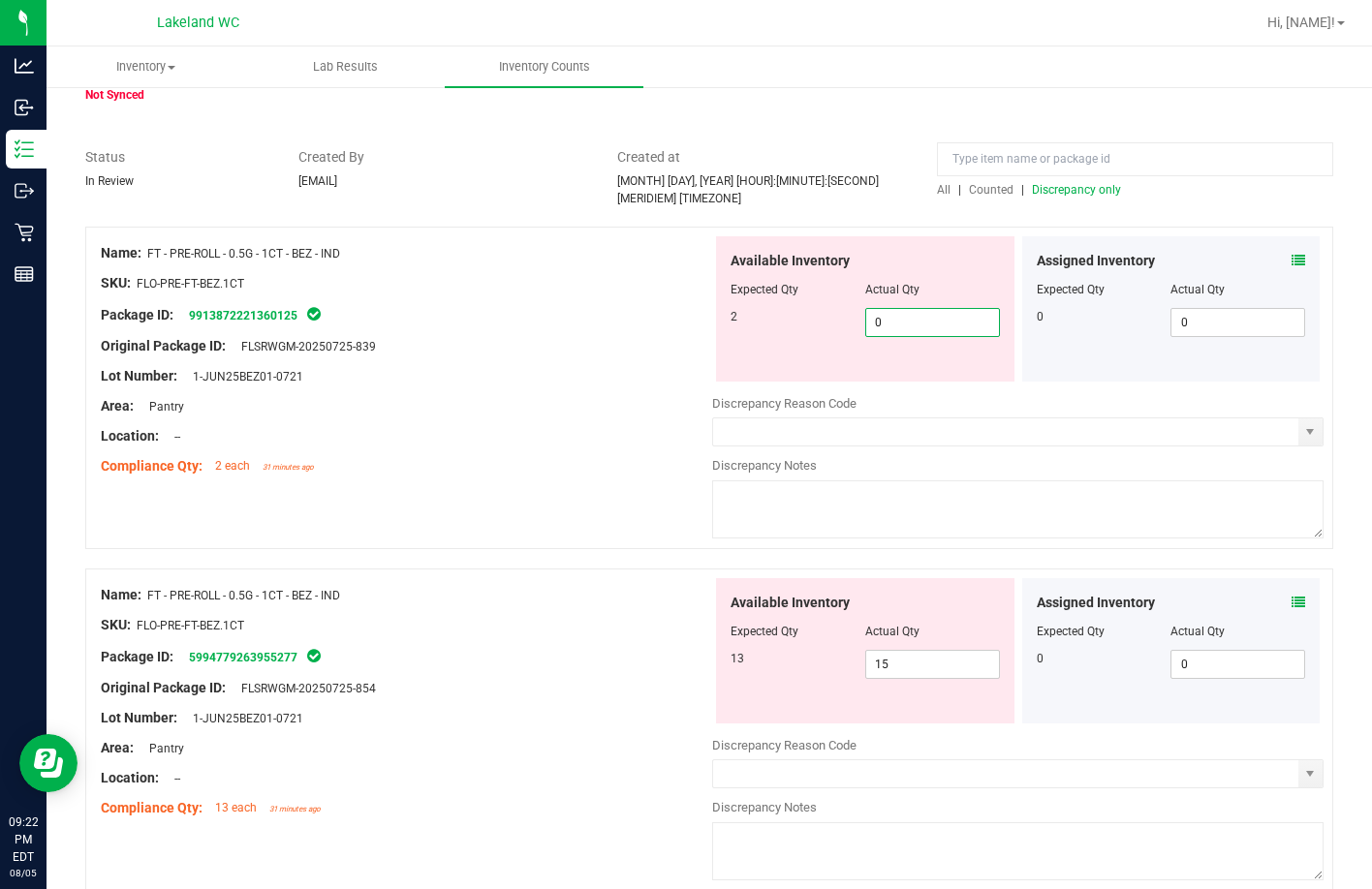 type on "2" 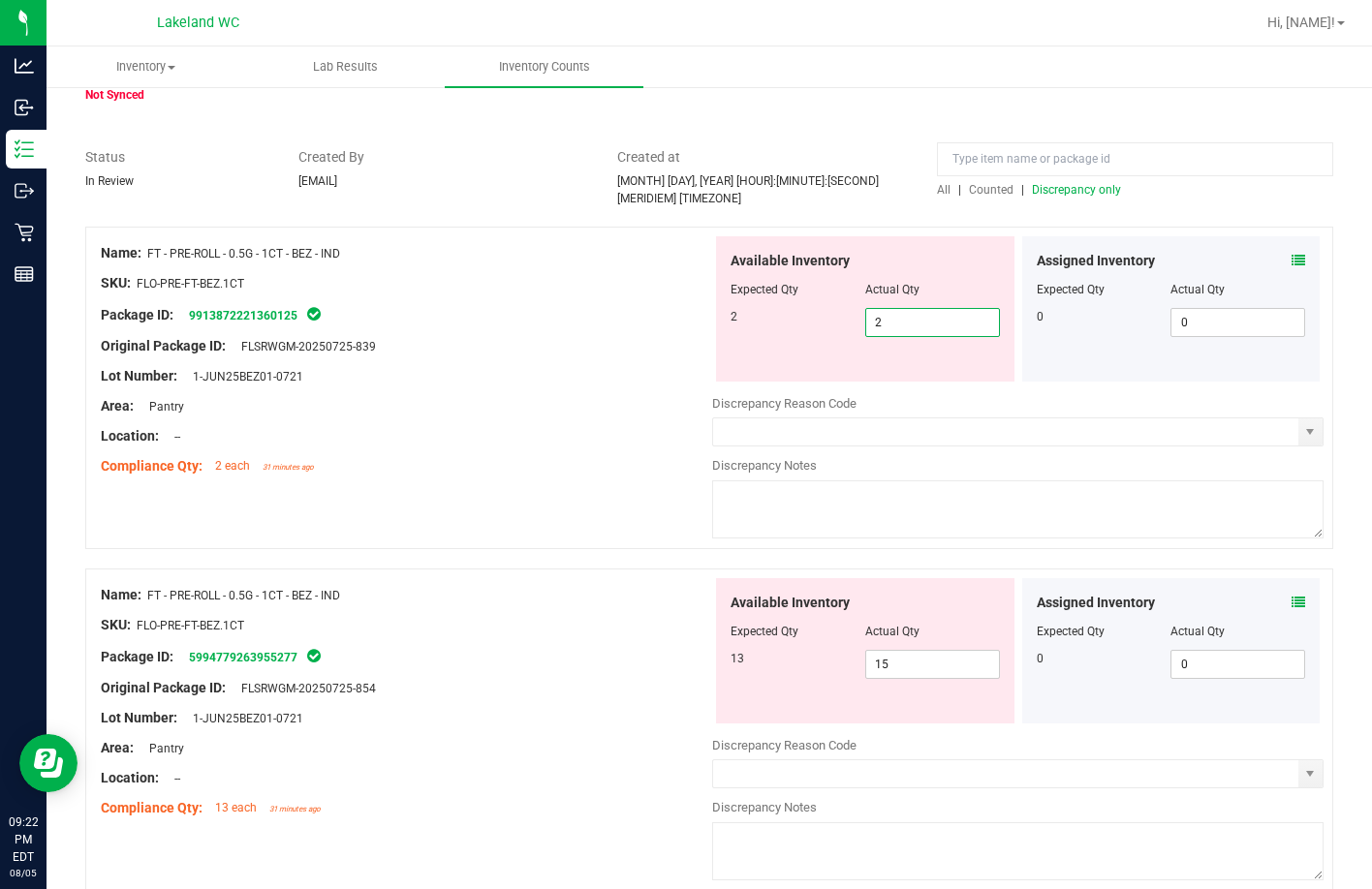 type on "2" 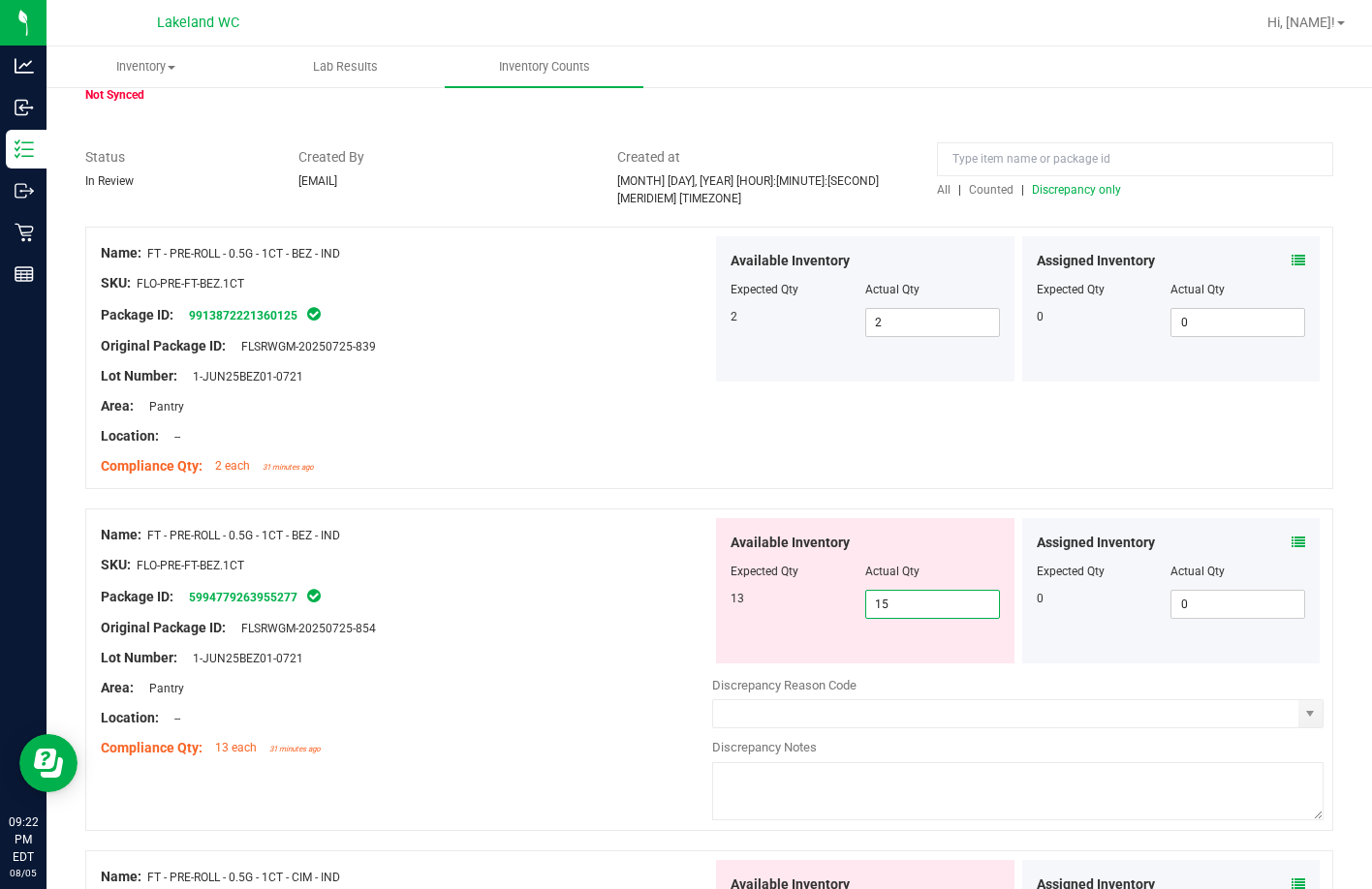 type on "5" 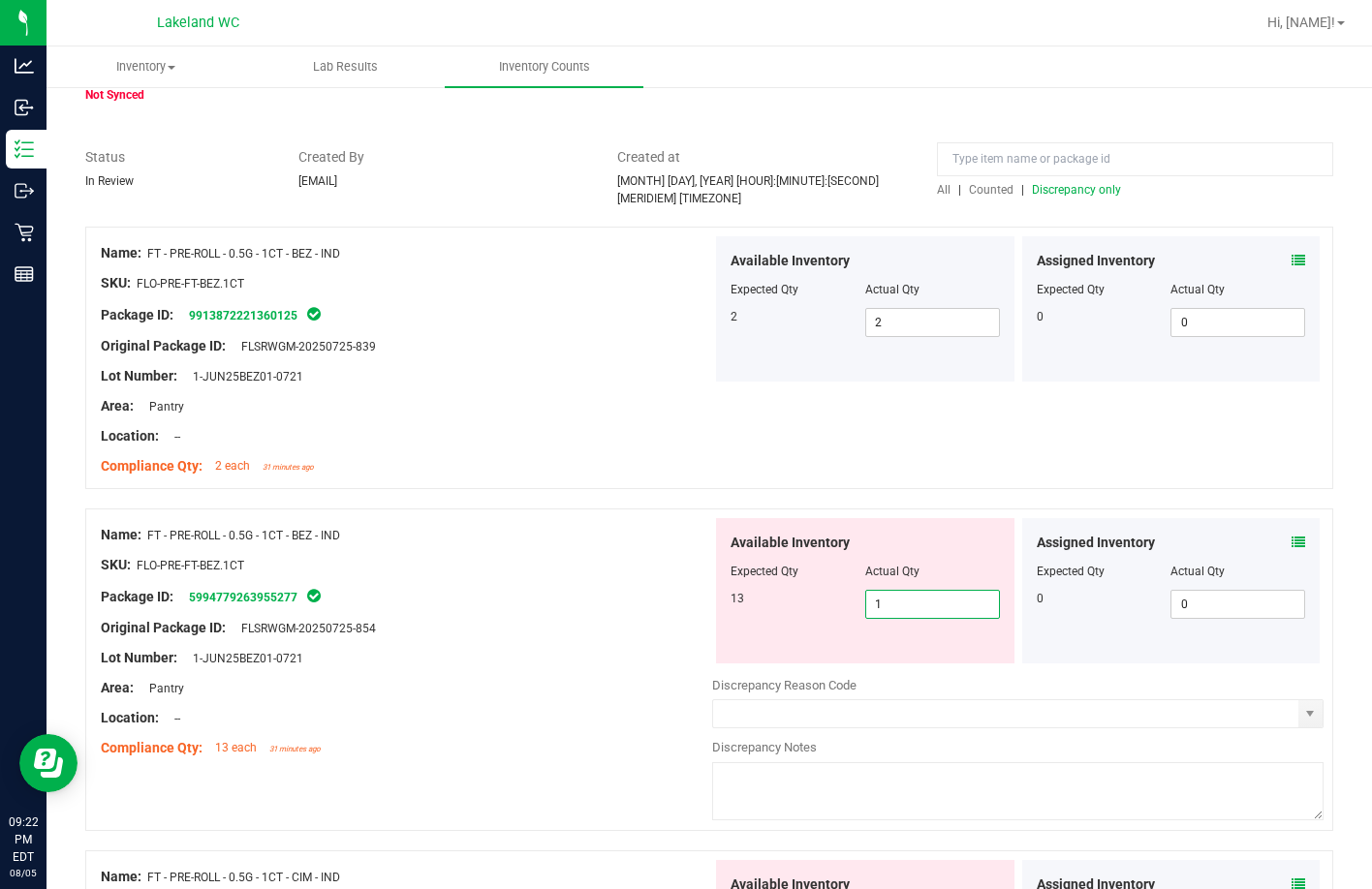 type on "13" 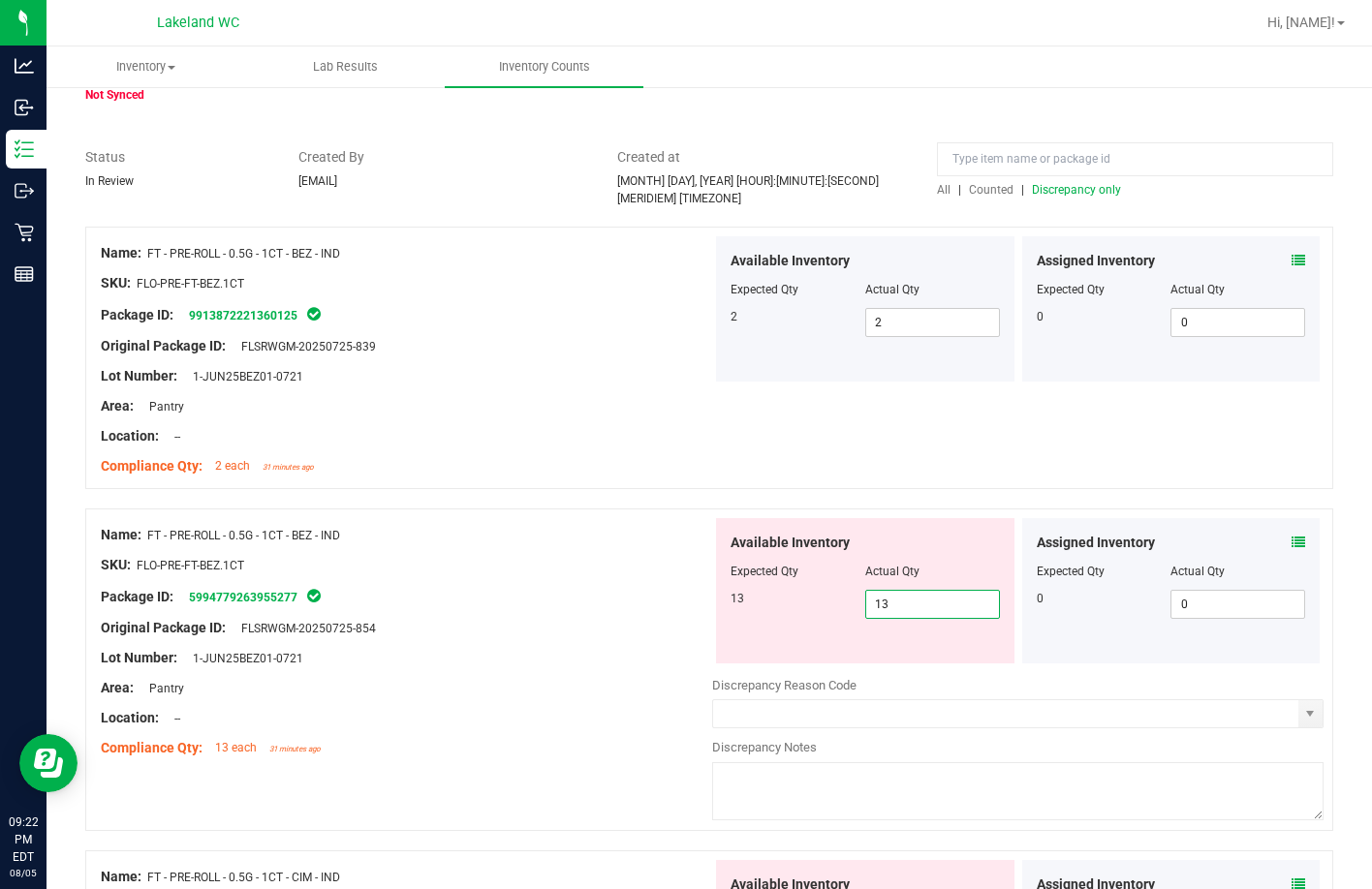 type on "13" 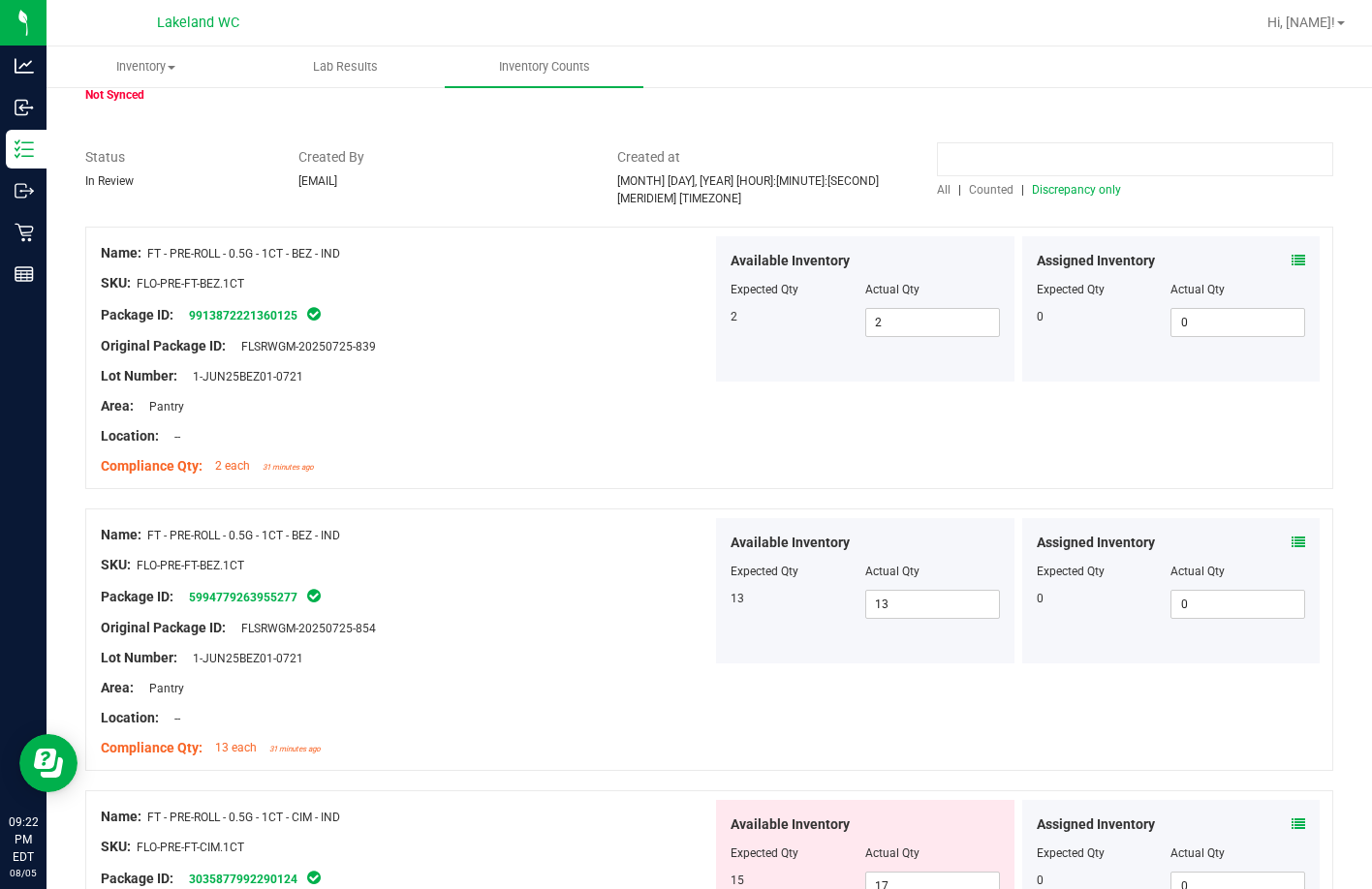 click at bounding box center [1135, 159] 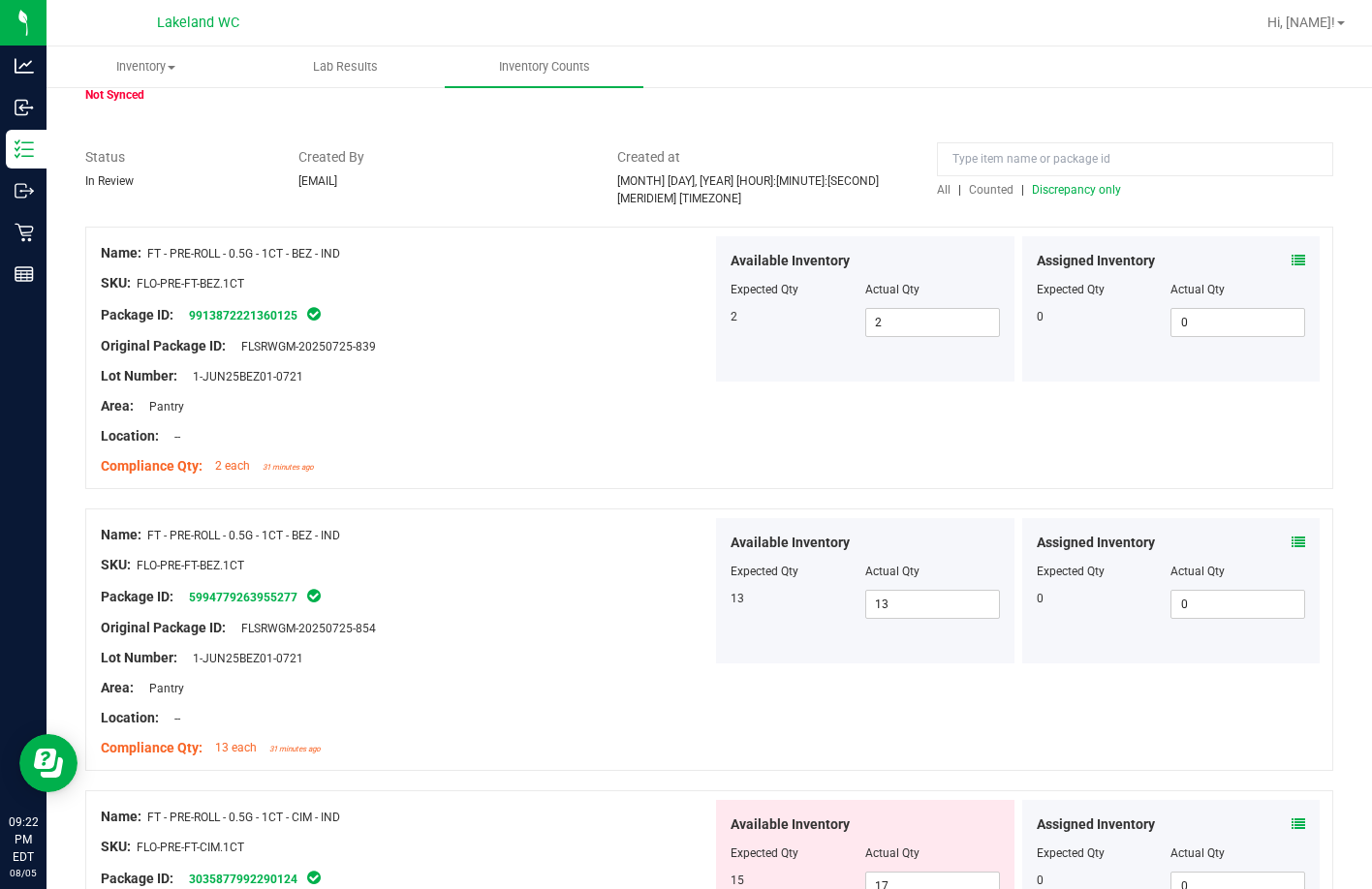click on "Discrepancy only" at bounding box center (1076, 190) 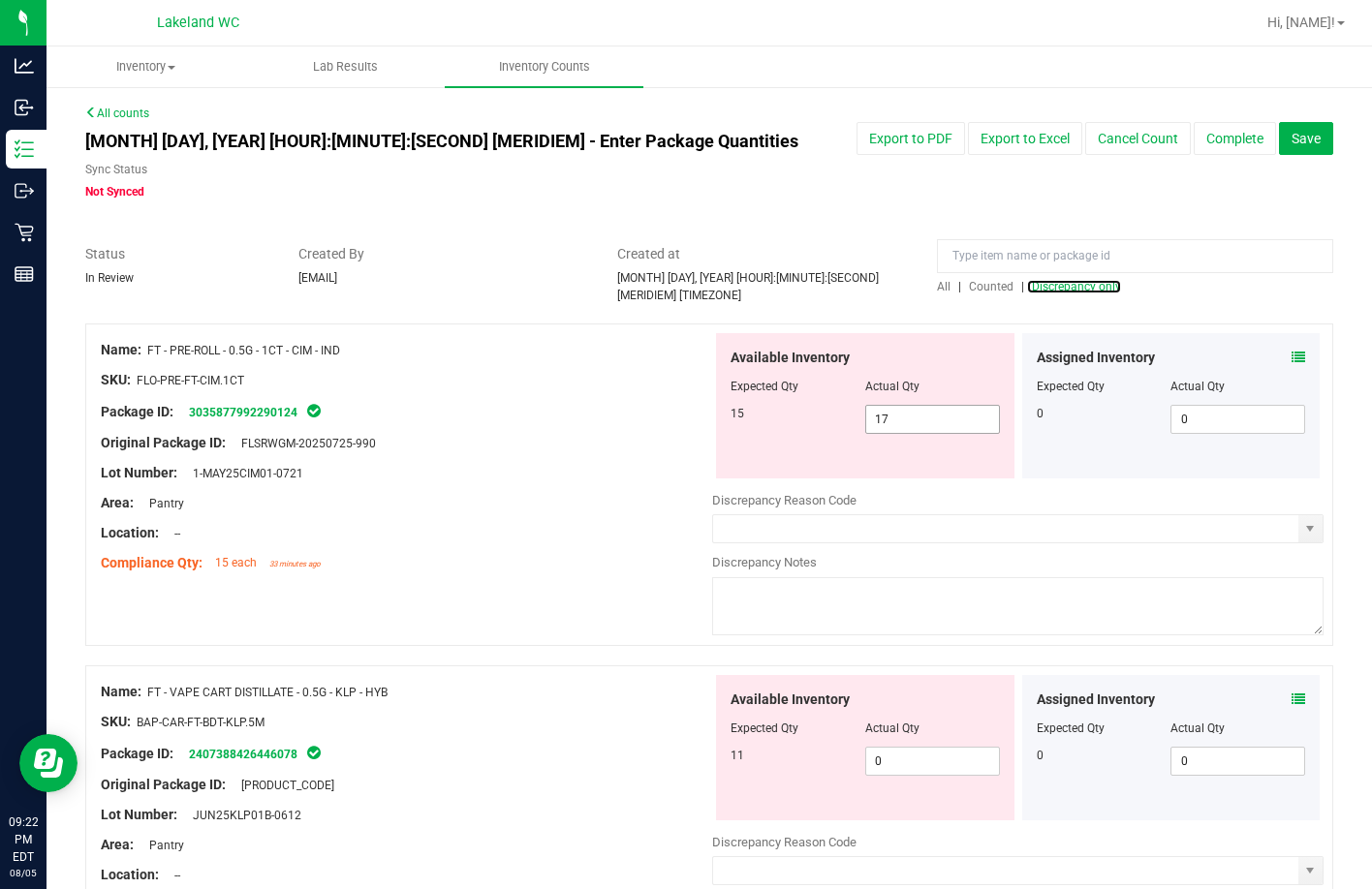 scroll, scrollTop: 97, scrollLeft: 0, axis: vertical 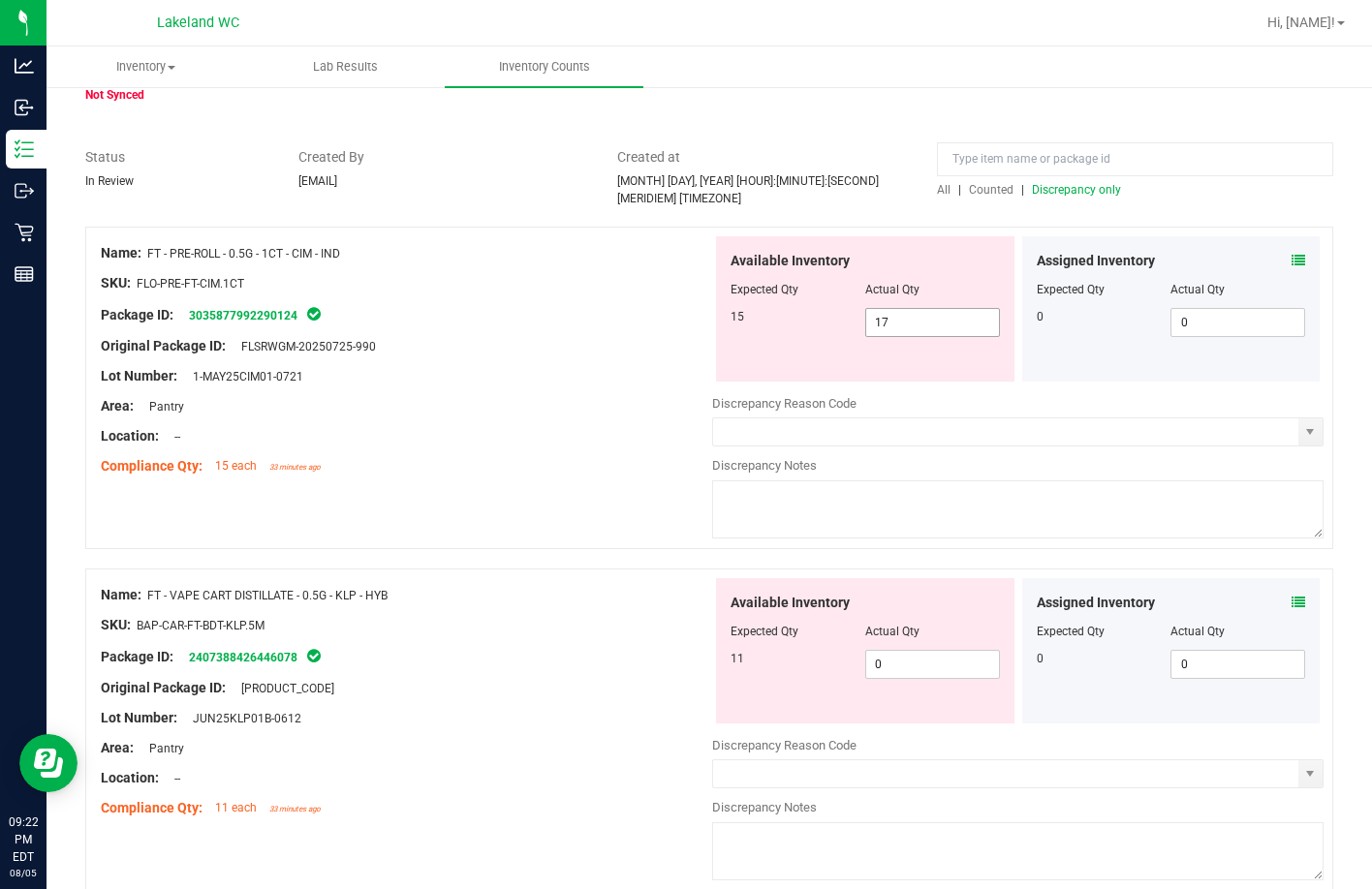 click on "17 17" at bounding box center (932, 322) 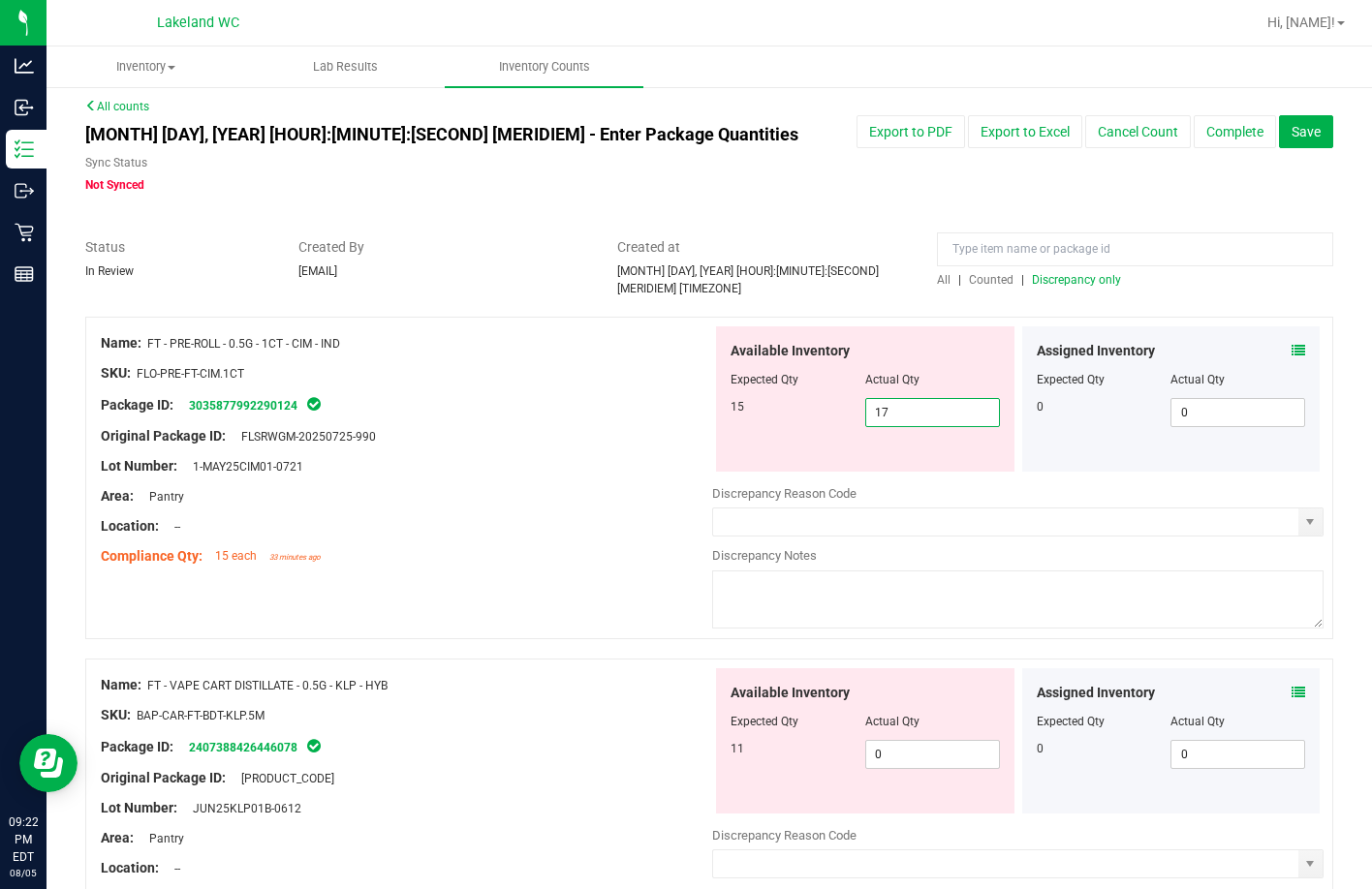 scroll, scrollTop: 0, scrollLeft: 0, axis: both 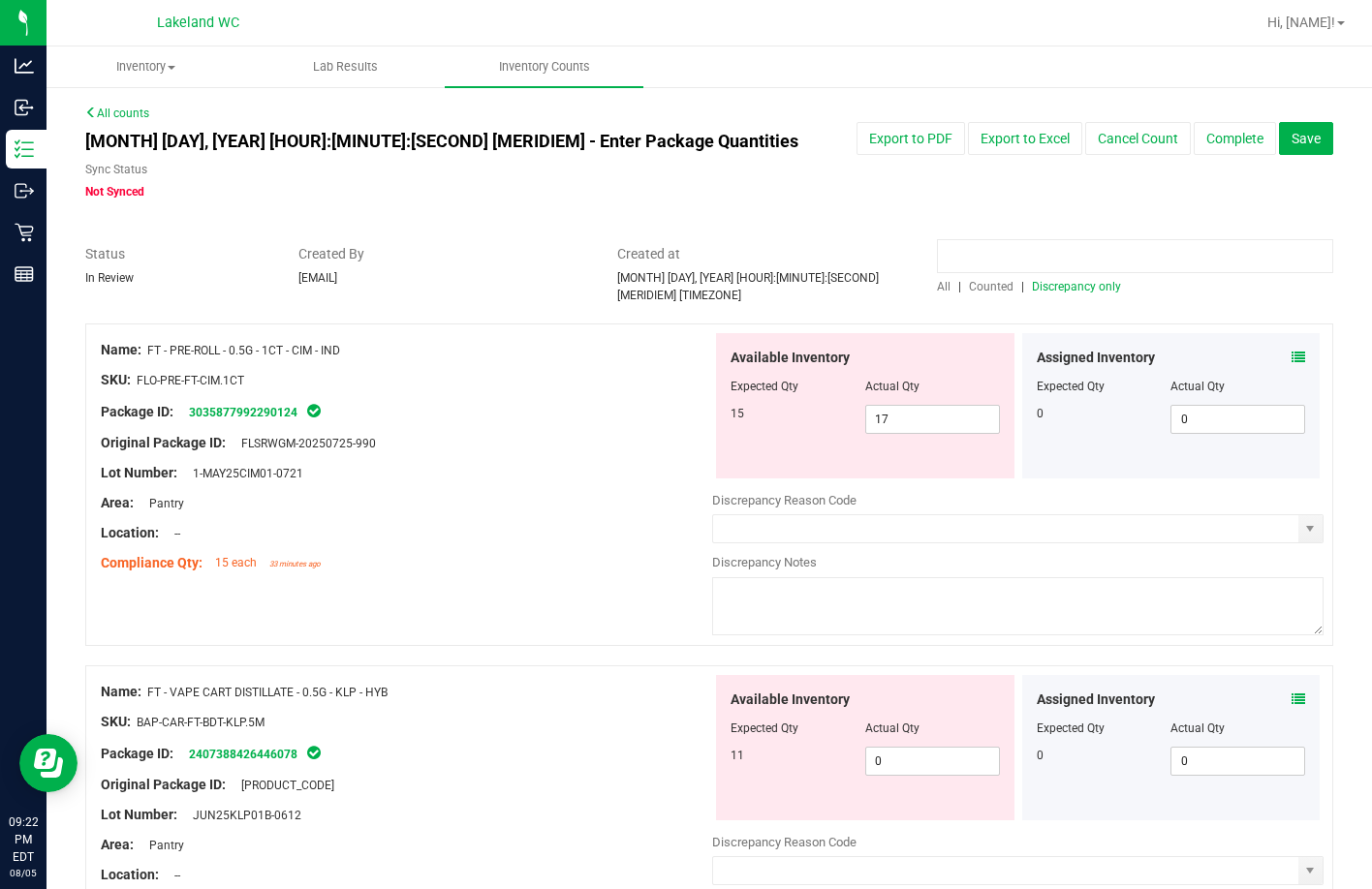 click at bounding box center [1135, 256] 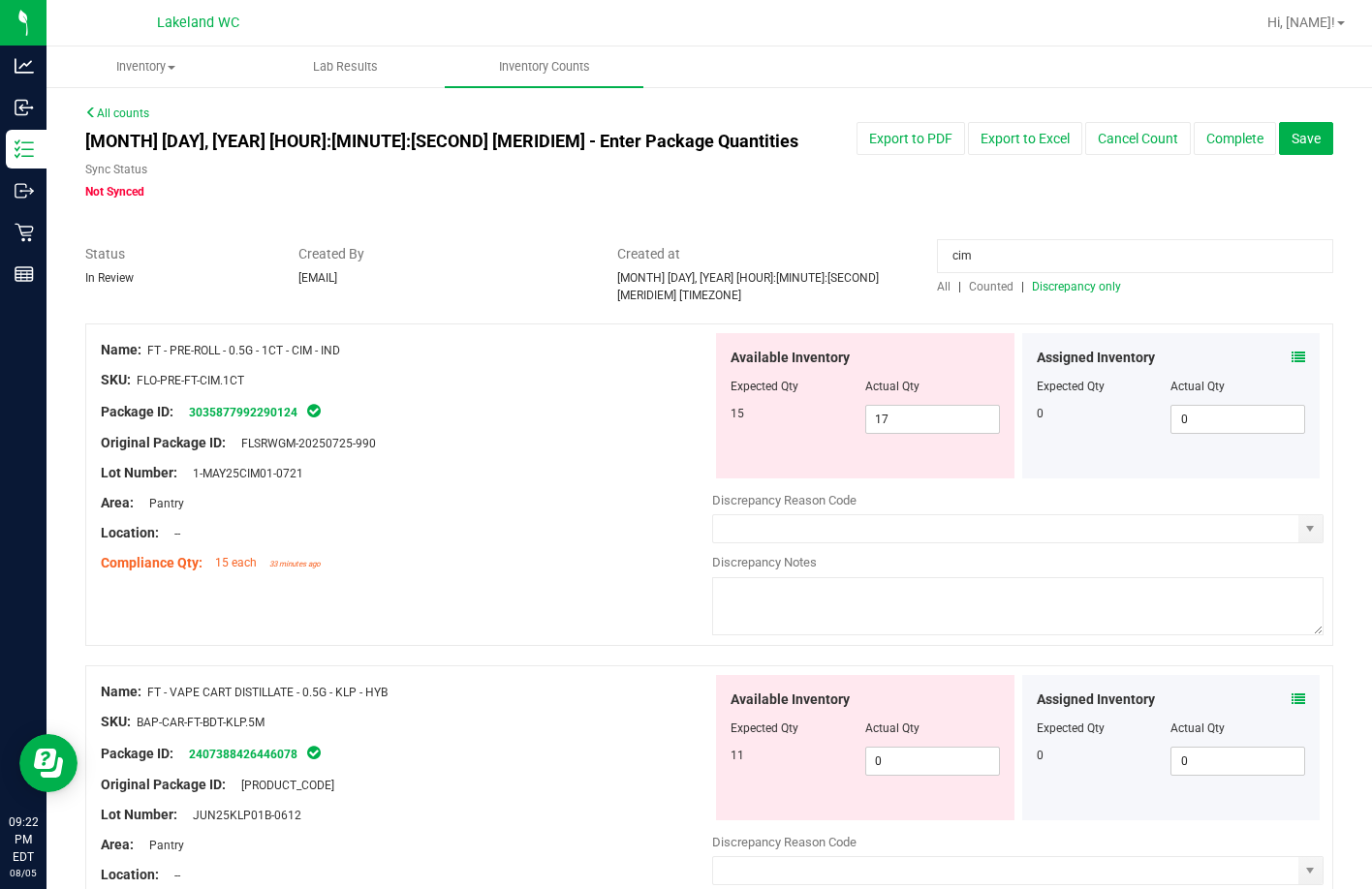 type on "cim" 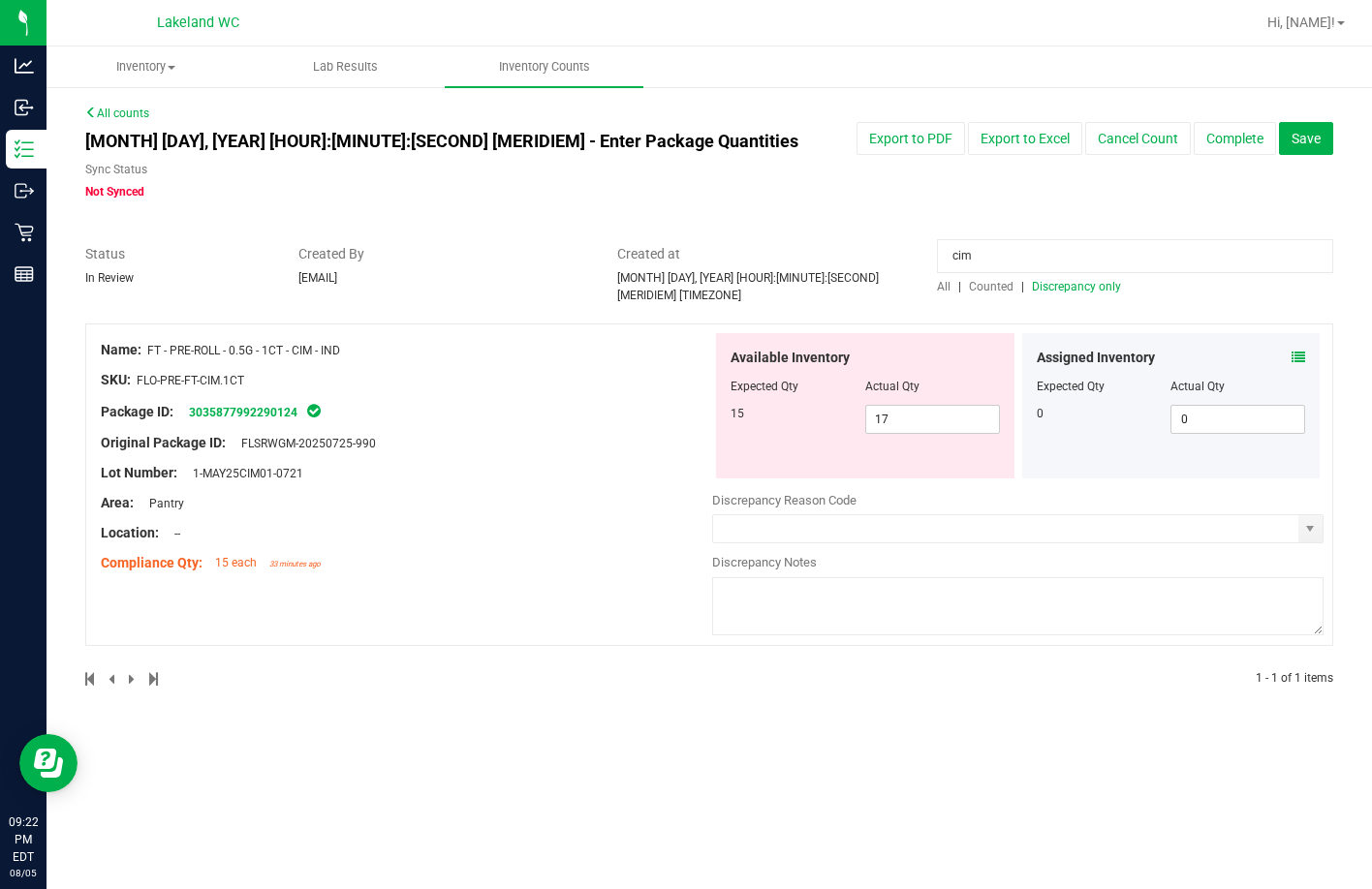 click on "Counted" at bounding box center [991, 287] 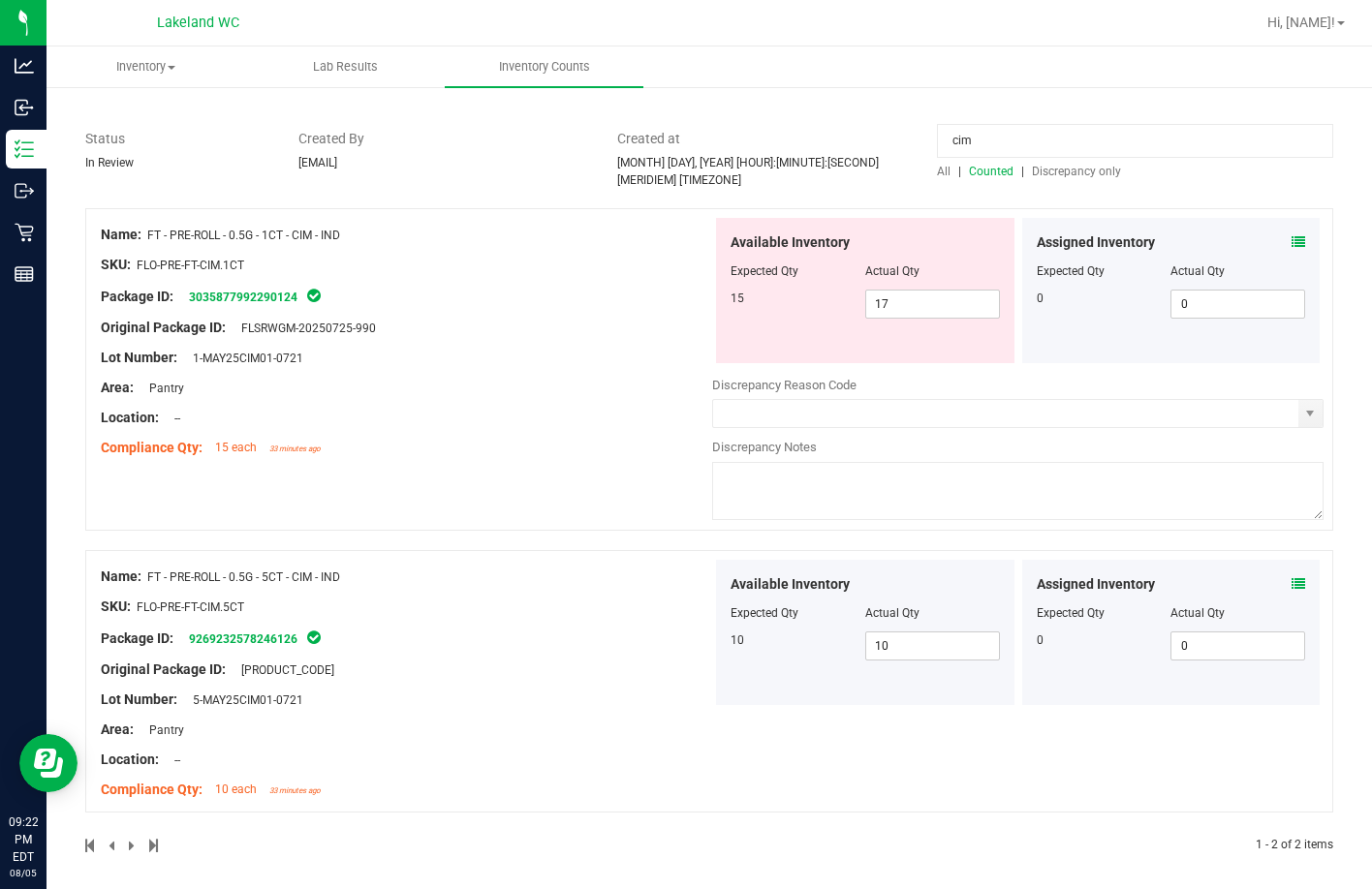 scroll, scrollTop: 107, scrollLeft: 0, axis: vertical 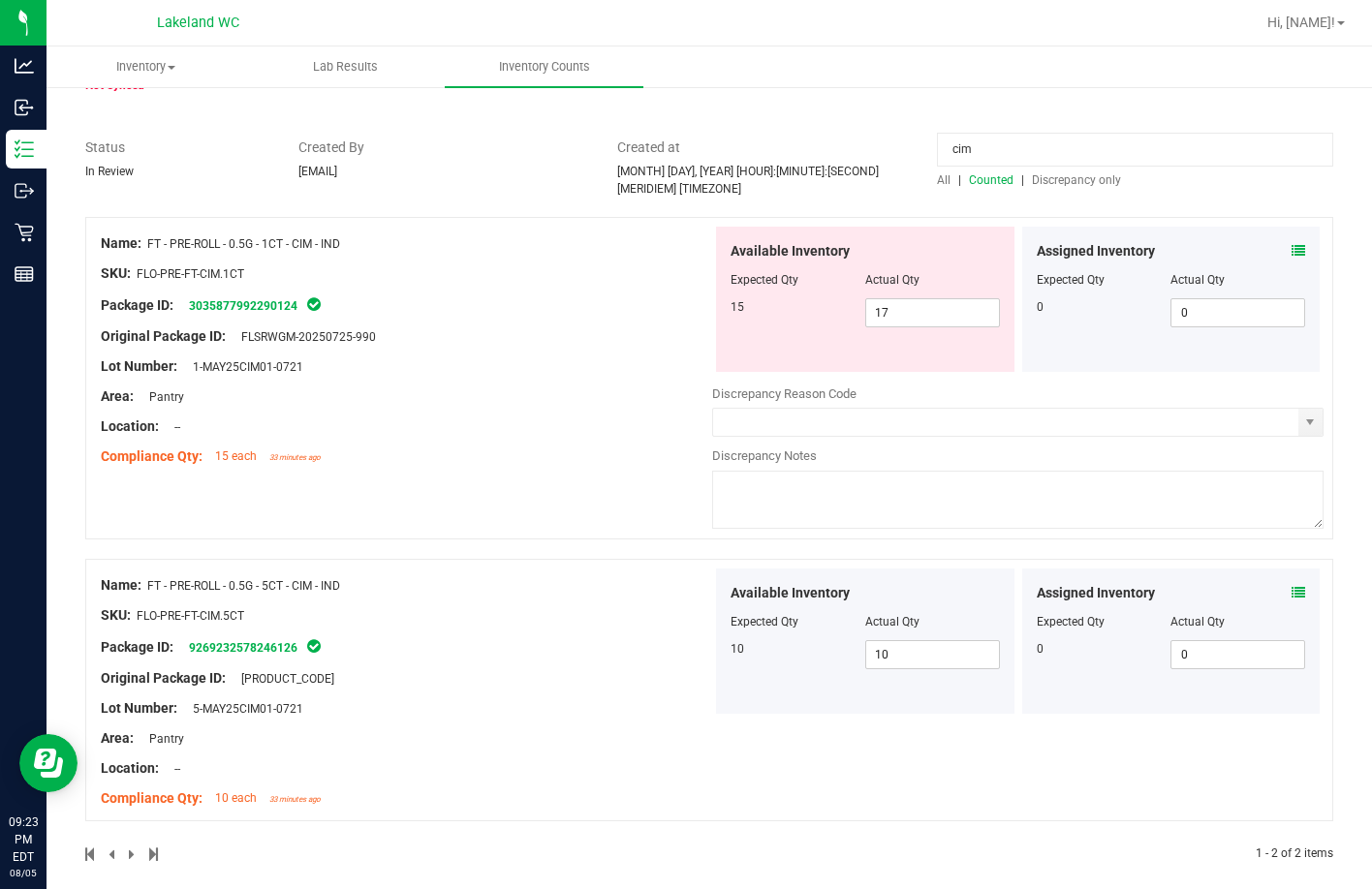 click on "Assigned Inventory
Expected Qty
Actual Qty
0
0 0" at bounding box center [1171, 299] 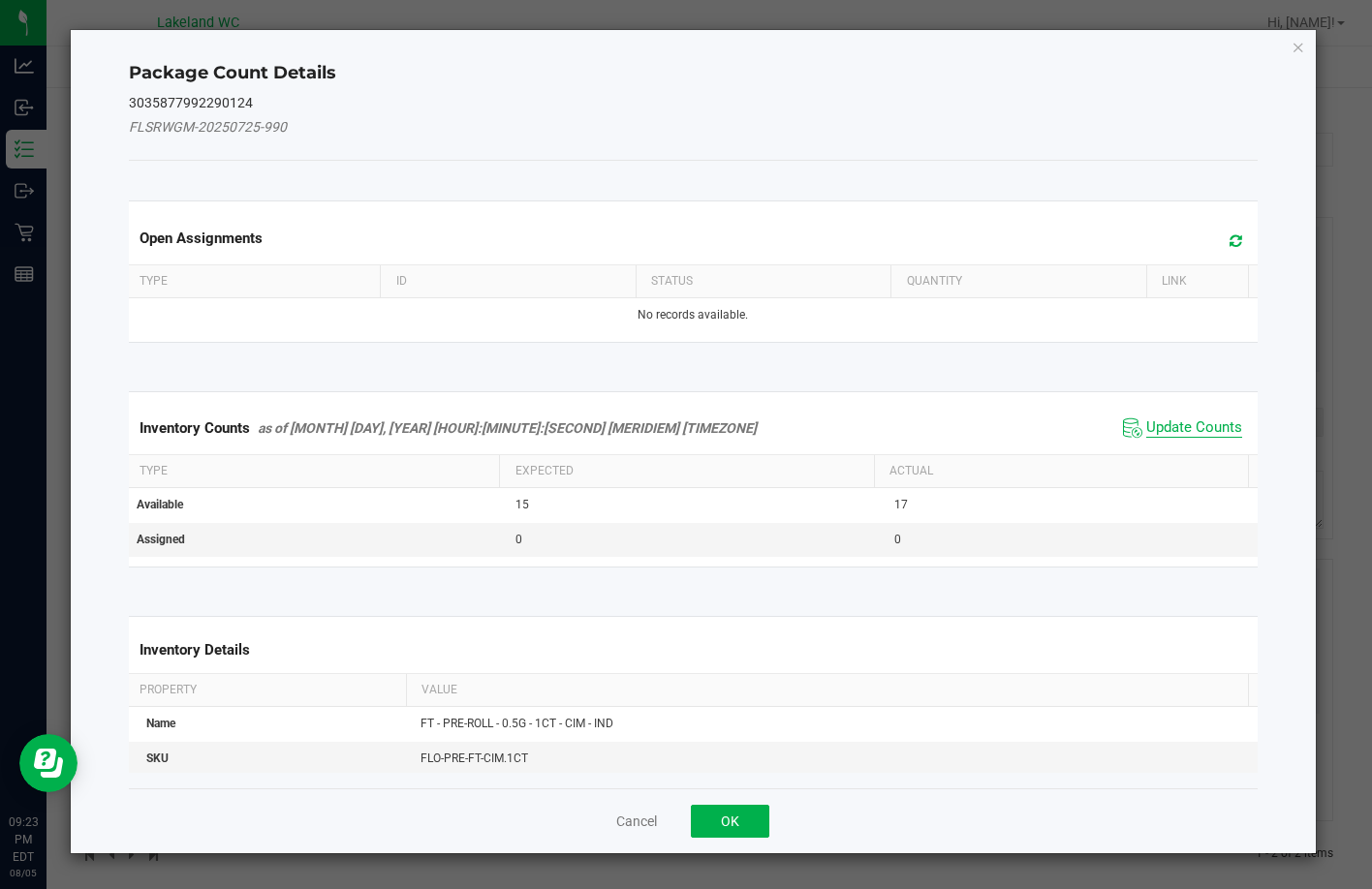 click on "Update Counts" 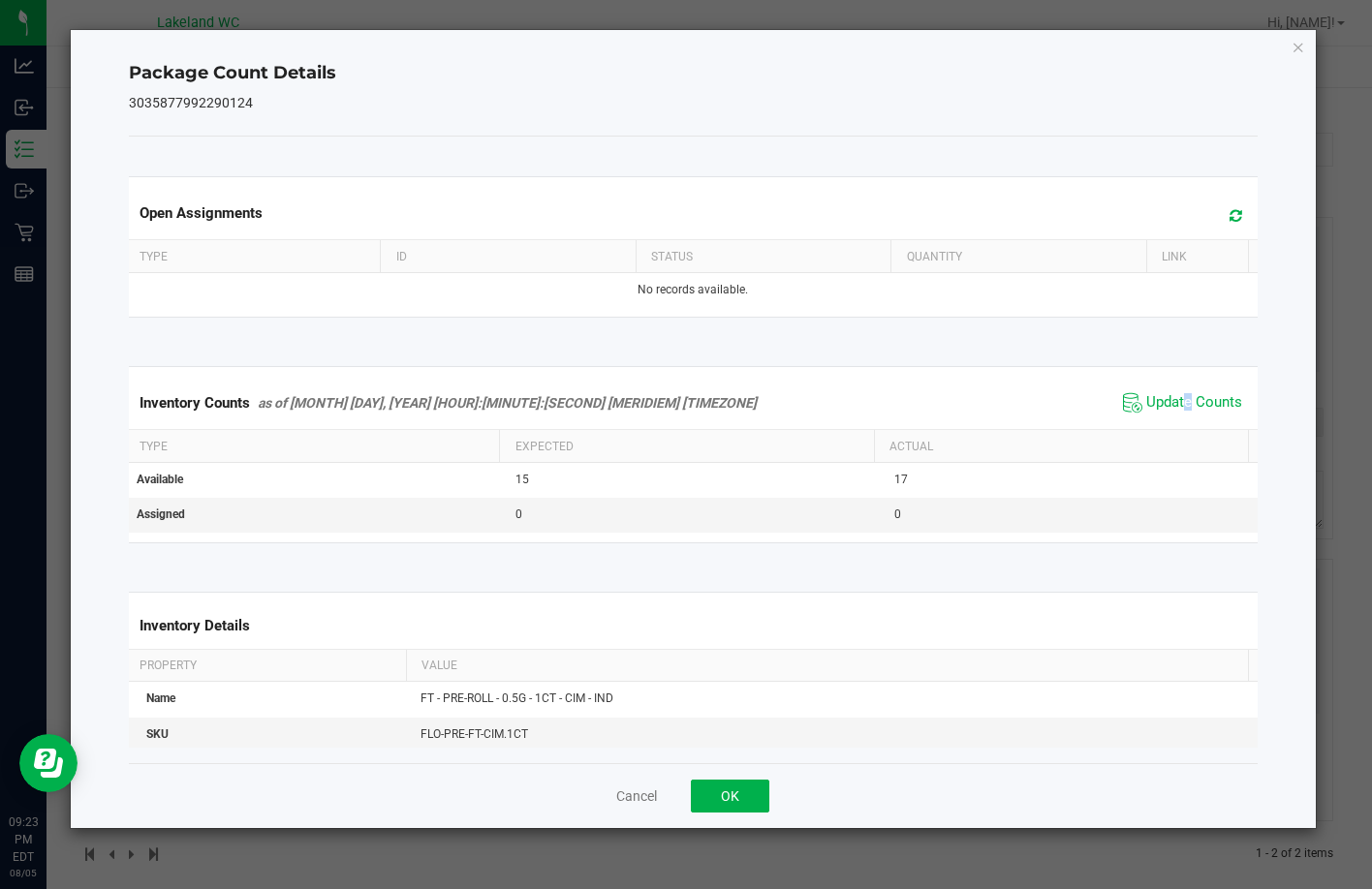 click on "Inventory Counts     as of [MONTH] [DAY], [YEAR] [HOUR]:[MINUTE]:[SECOND] [MERIDIEM]
Update Counts" 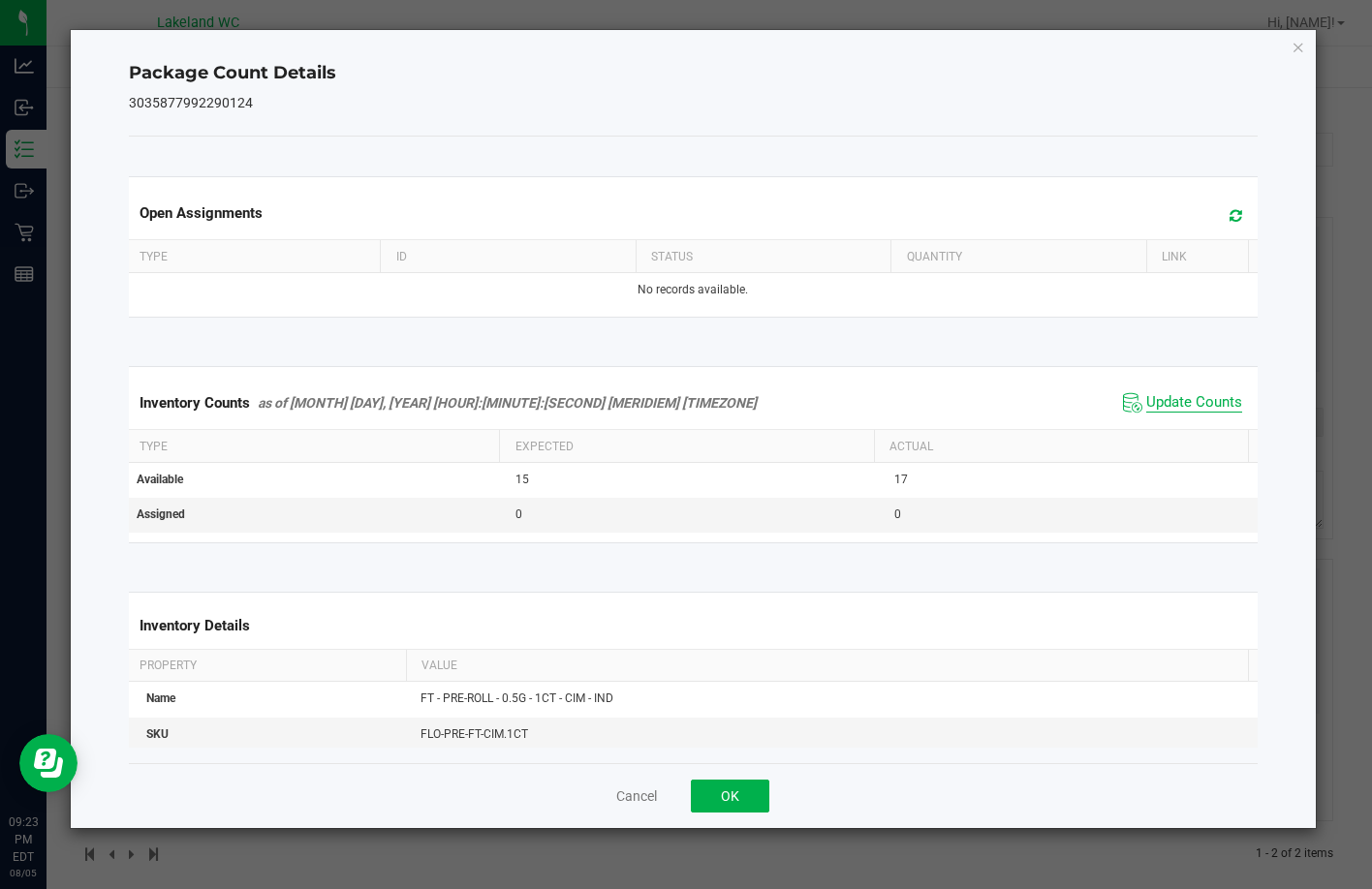 click on "Update Counts" 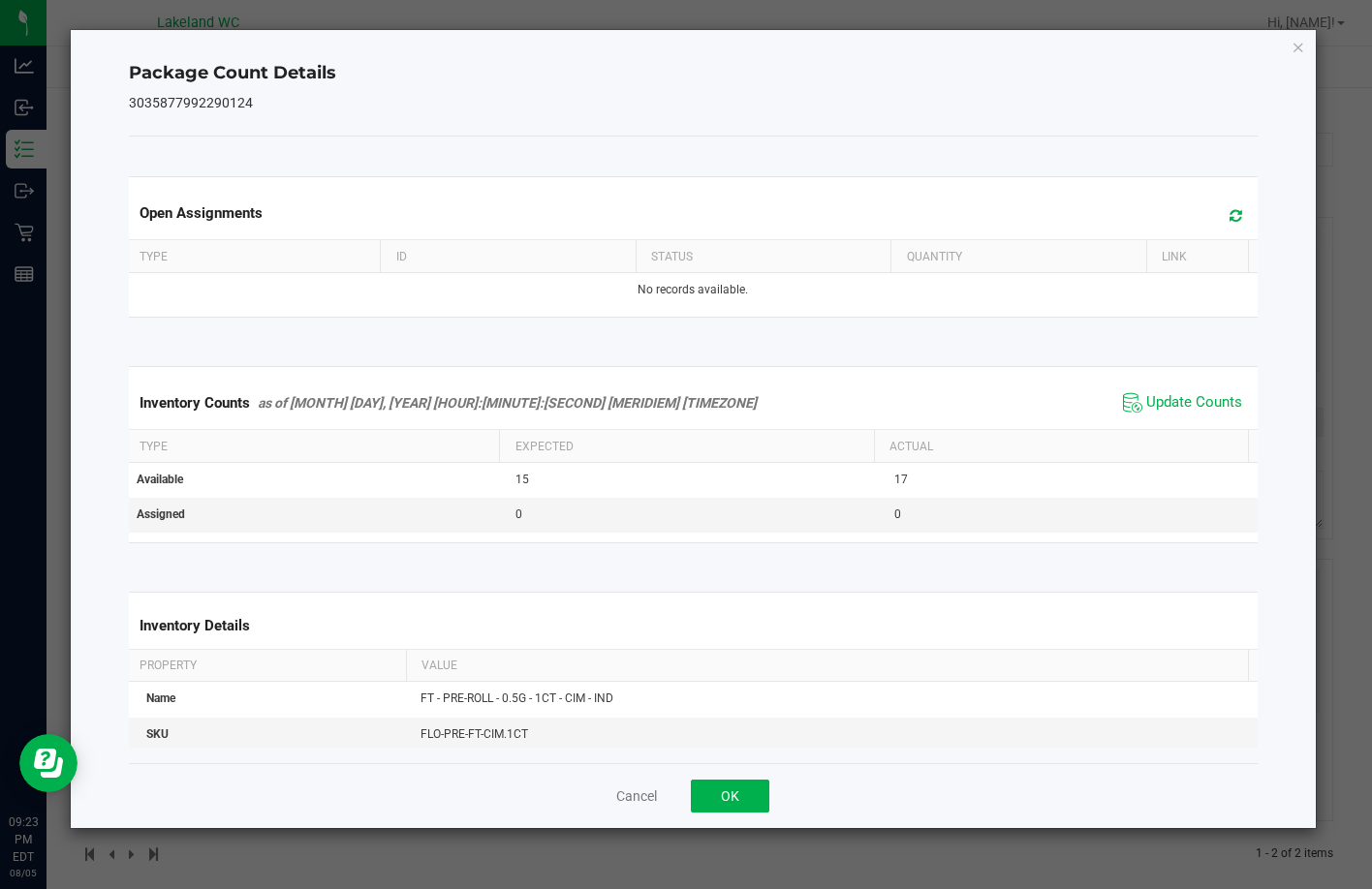 click on "Cancel   OK" 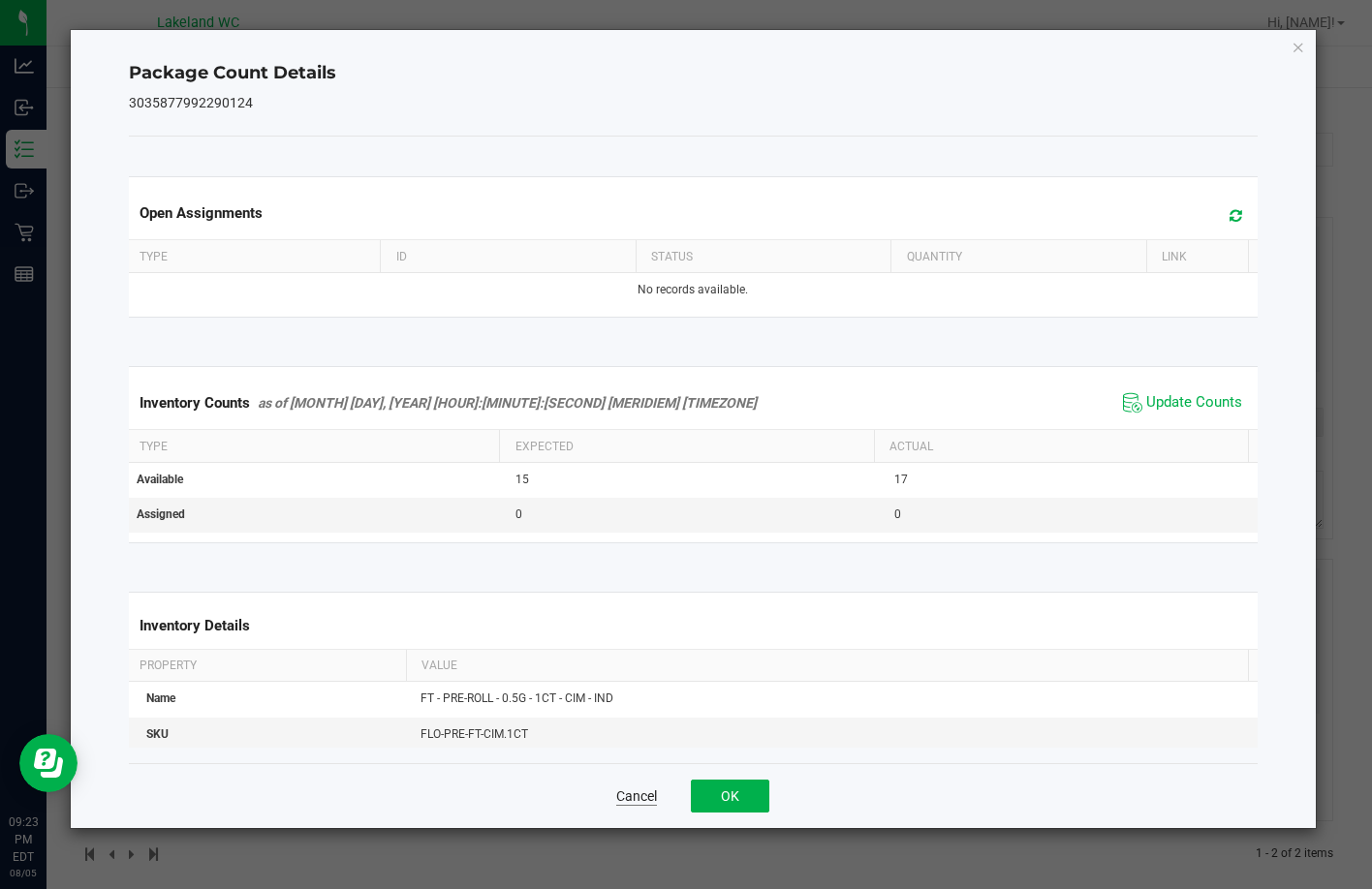 click on "Cancel" 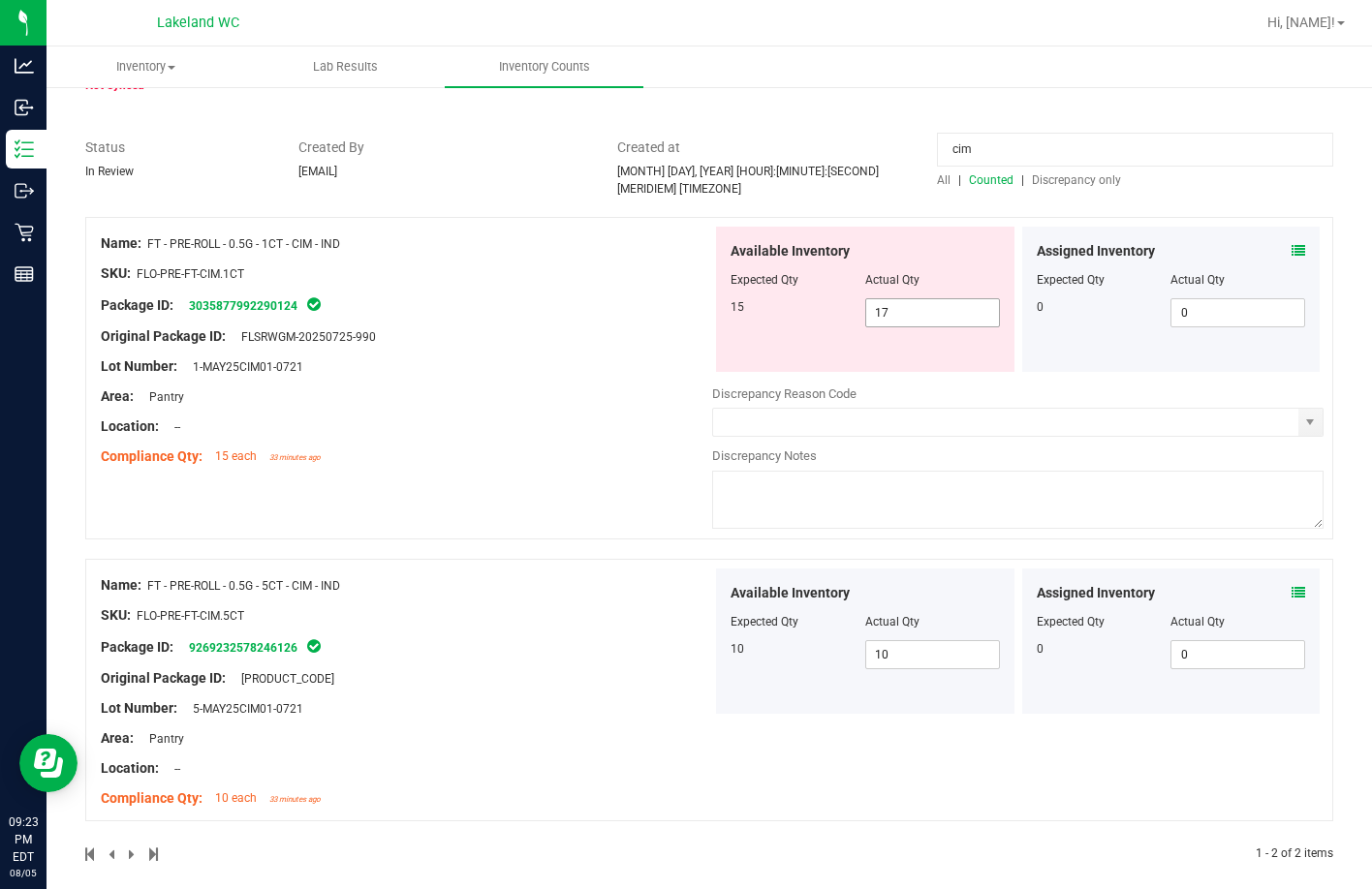 click on "17 17" at bounding box center (932, 313) 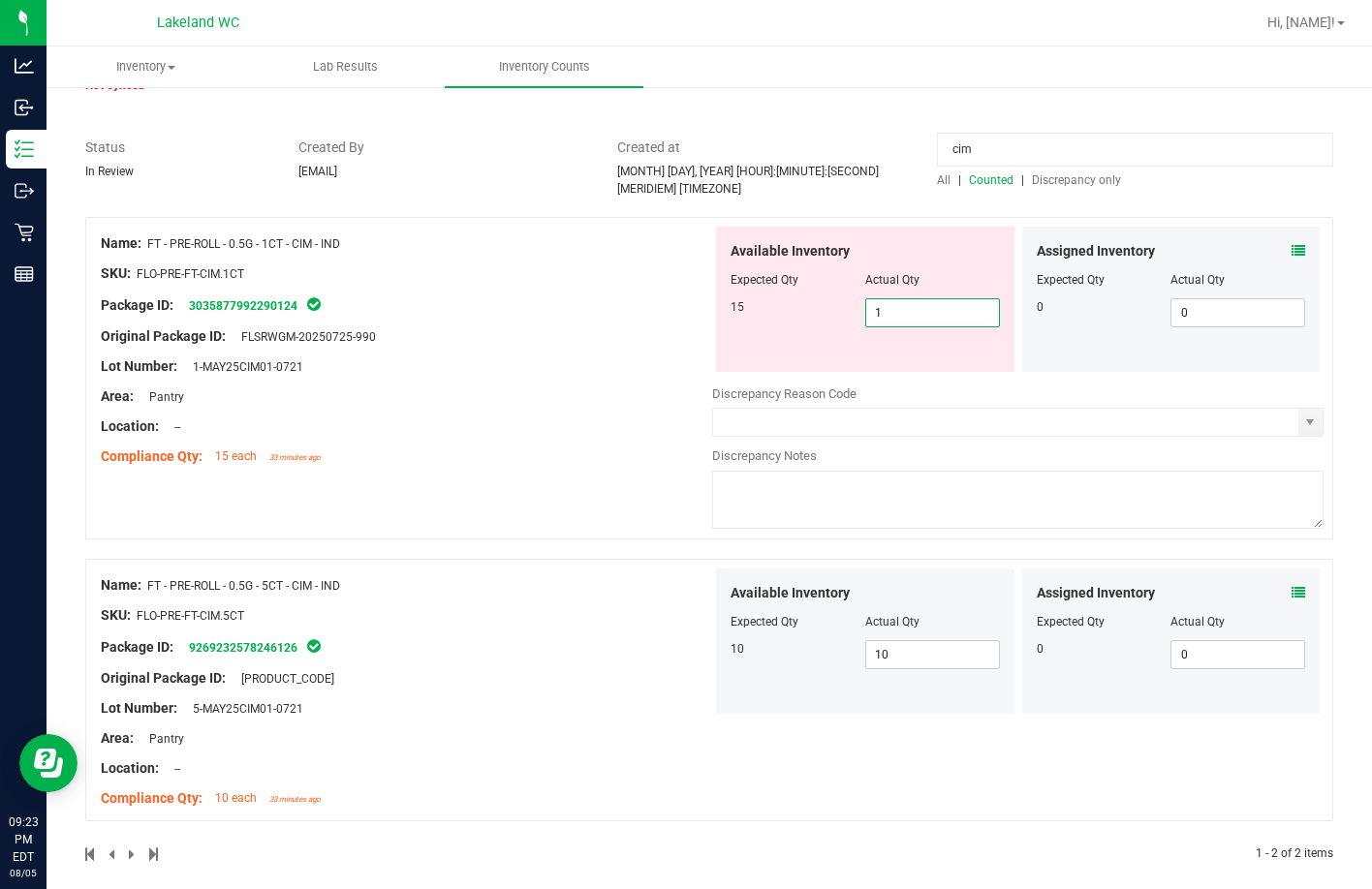 type on "16" 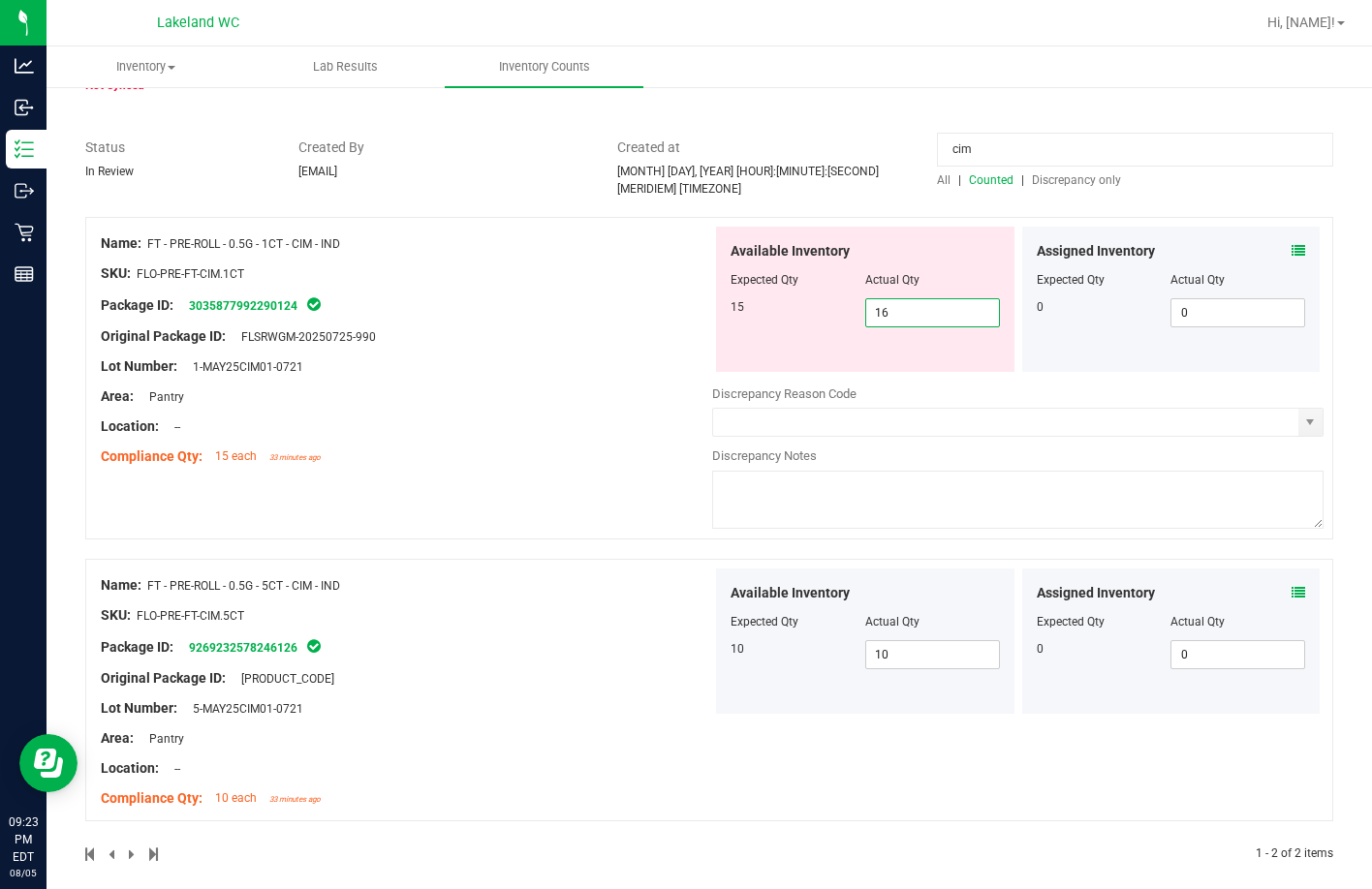 type on "16" 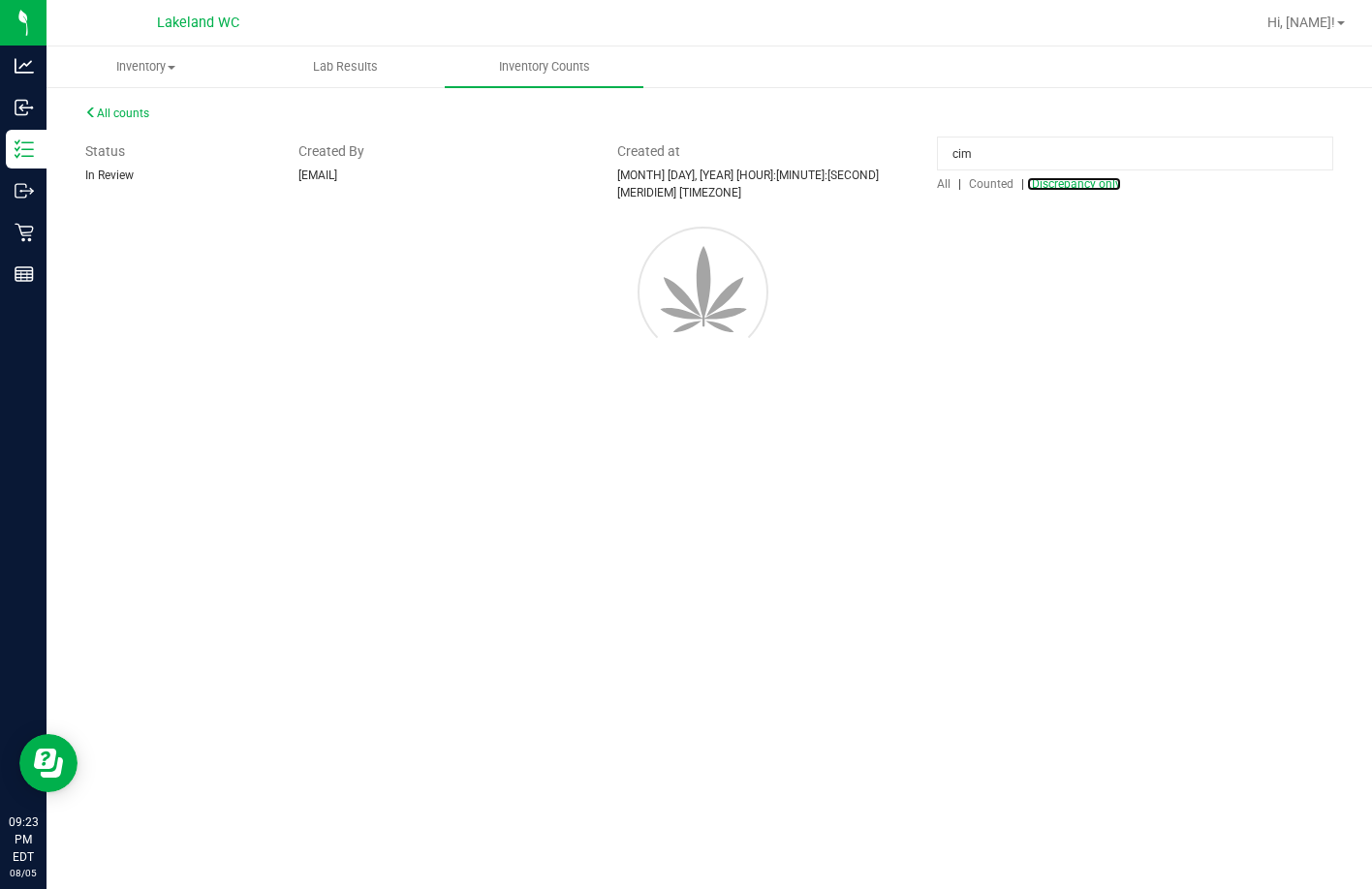 scroll, scrollTop: 0, scrollLeft: 0, axis: both 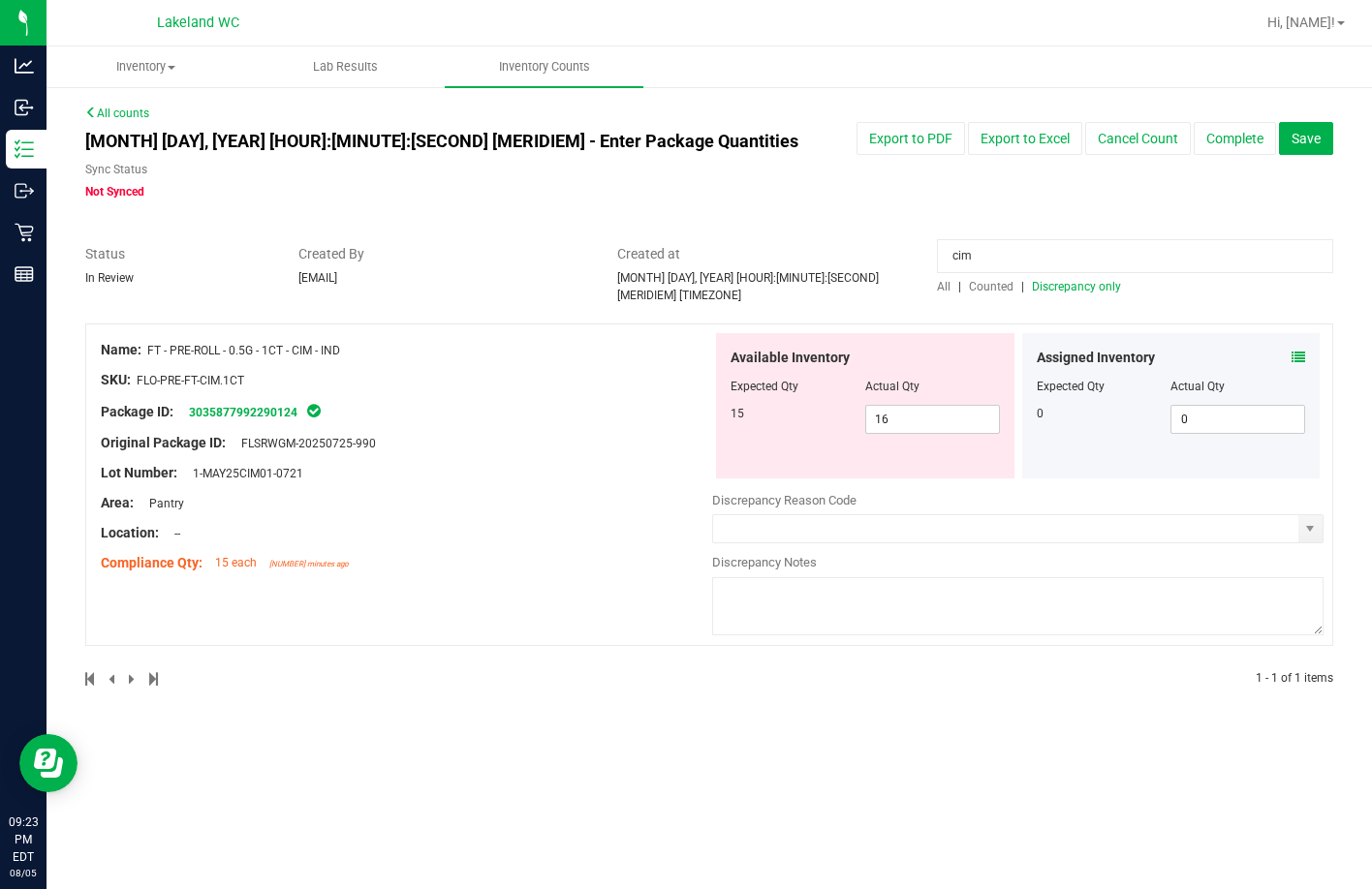 click on "cim" at bounding box center [1135, 256] 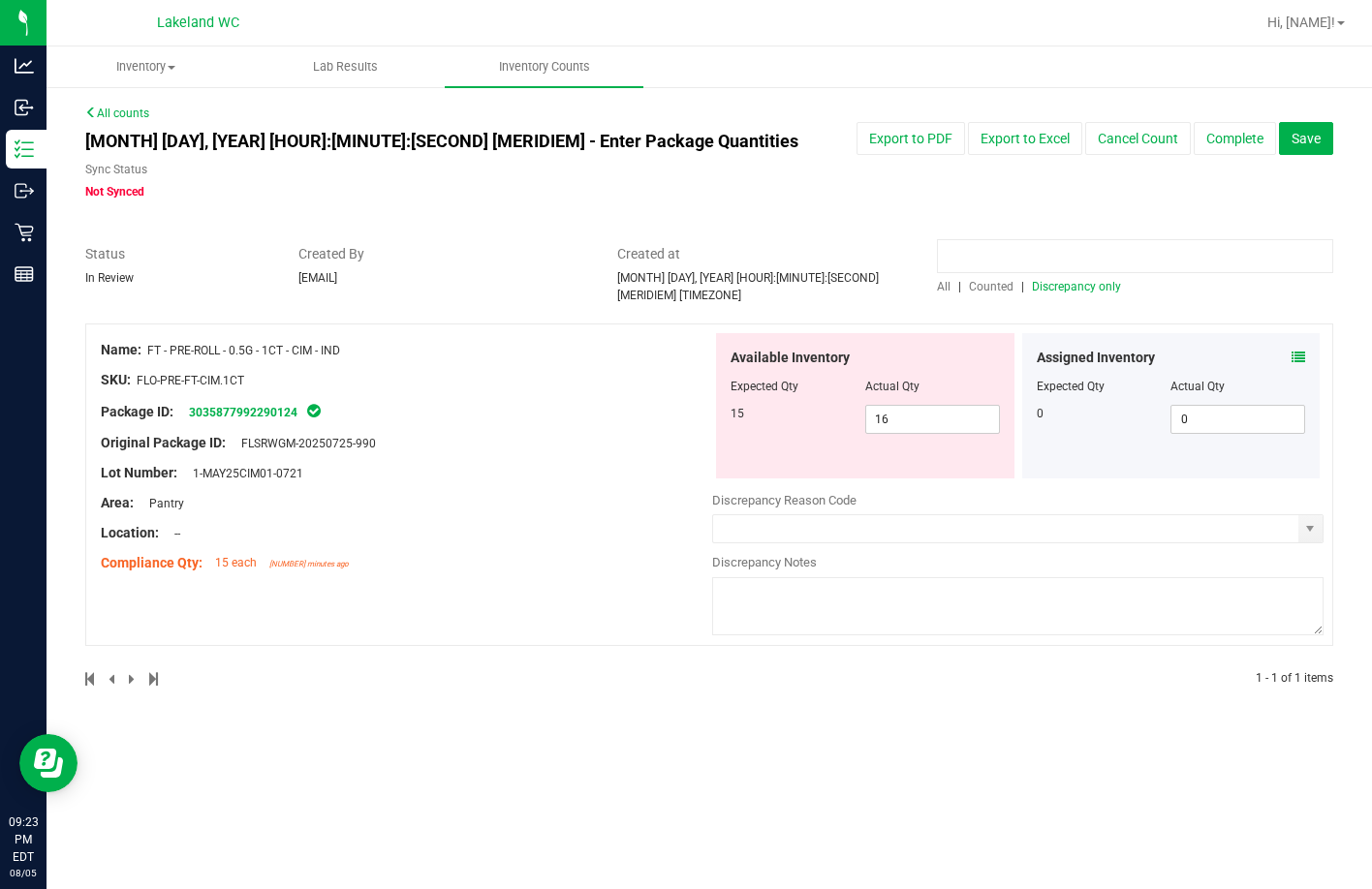 type 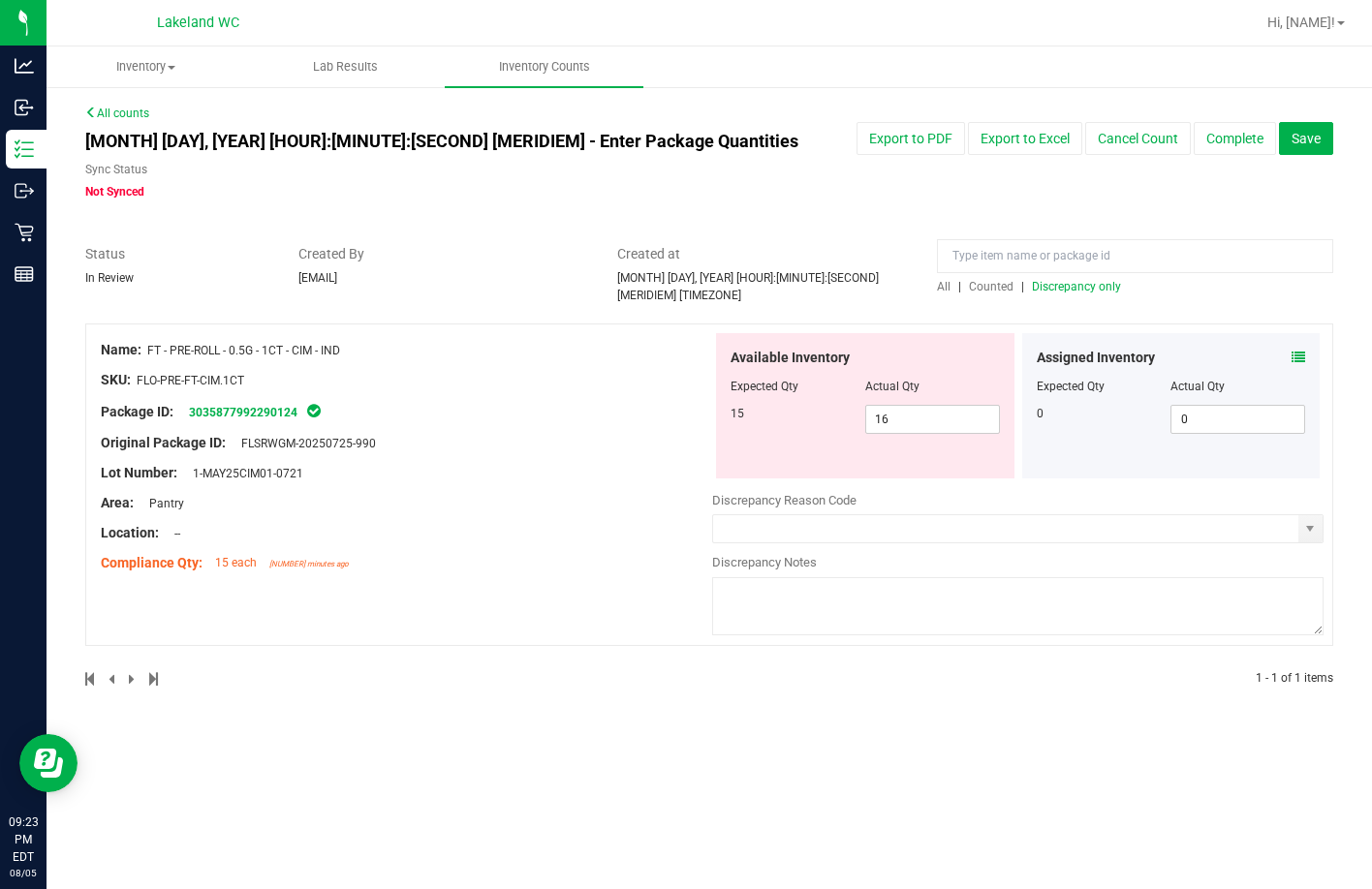 click on "Discrepancy only" at bounding box center [1076, 287] 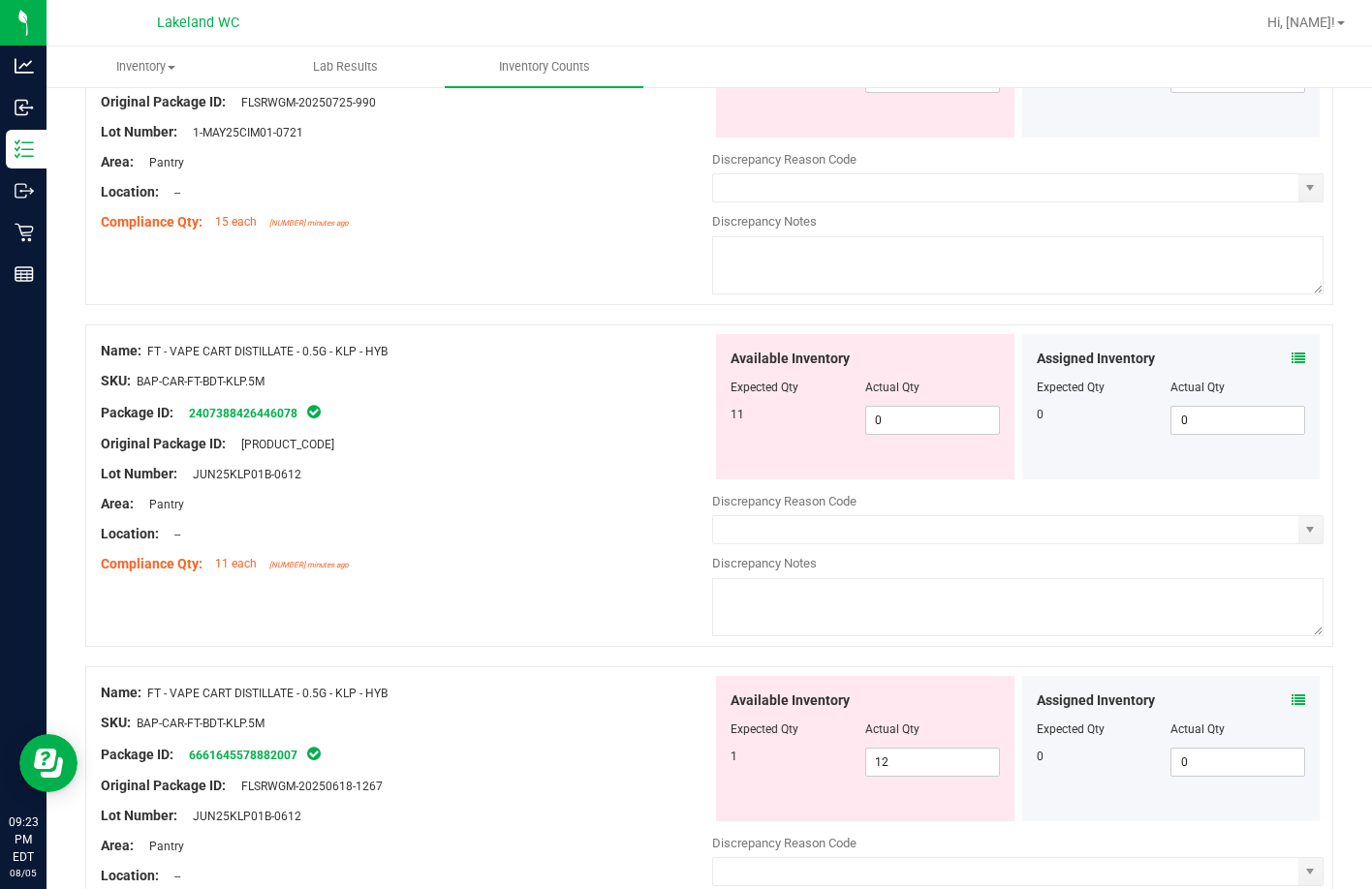 scroll, scrollTop: 387, scrollLeft: 0, axis: vertical 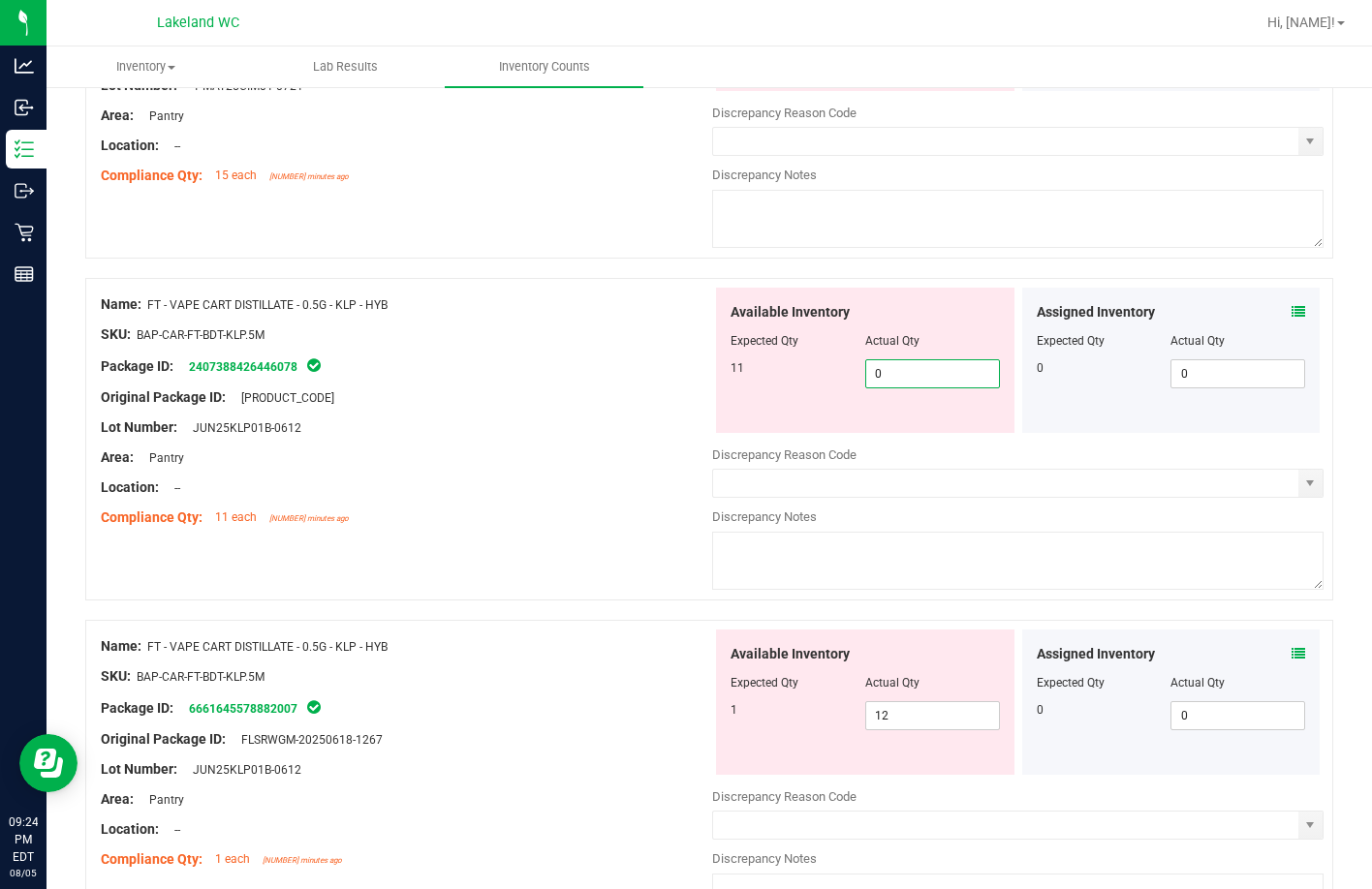 click on "0 0" at bounding box center [932, 374] 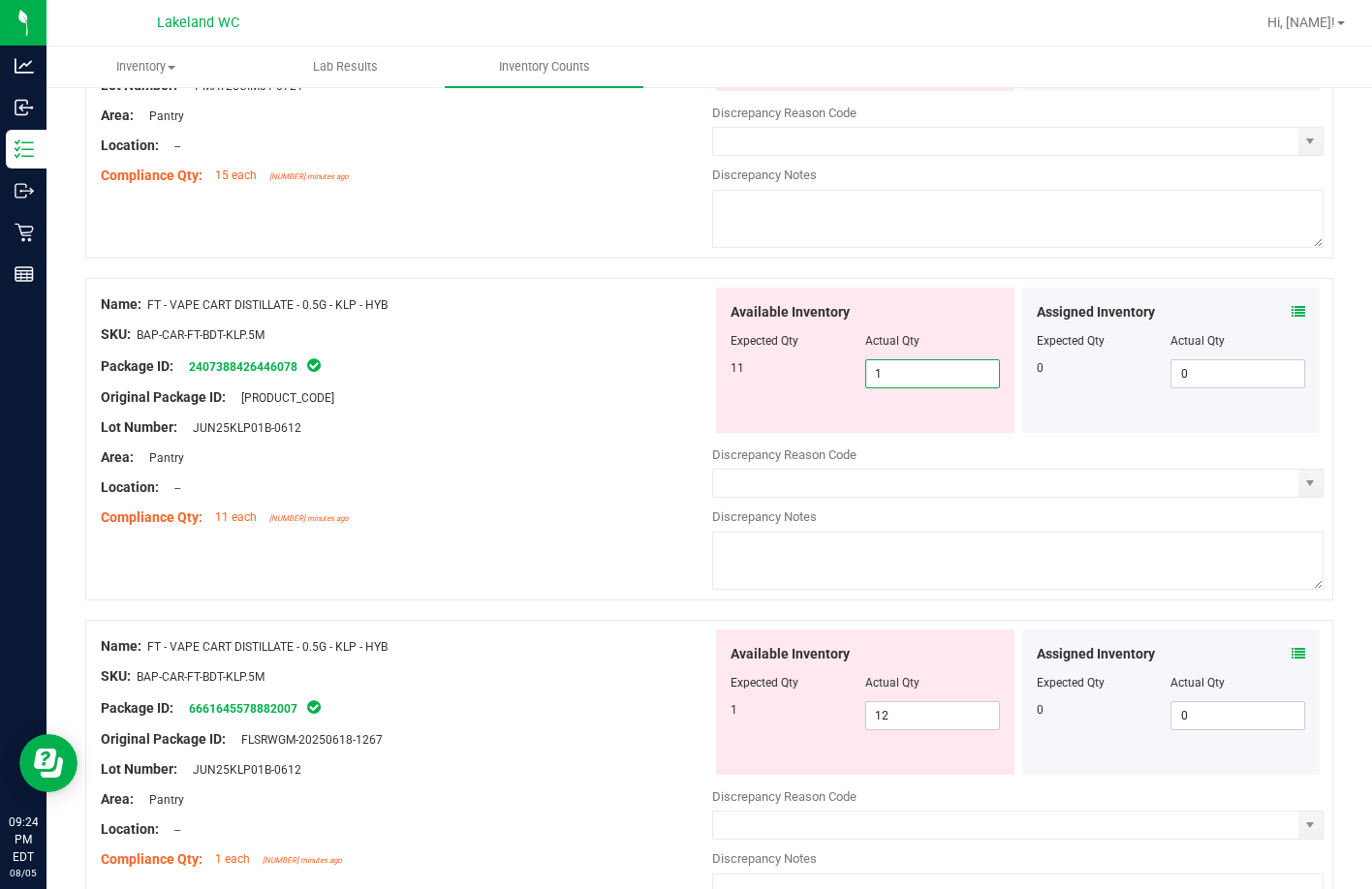 type on "11" 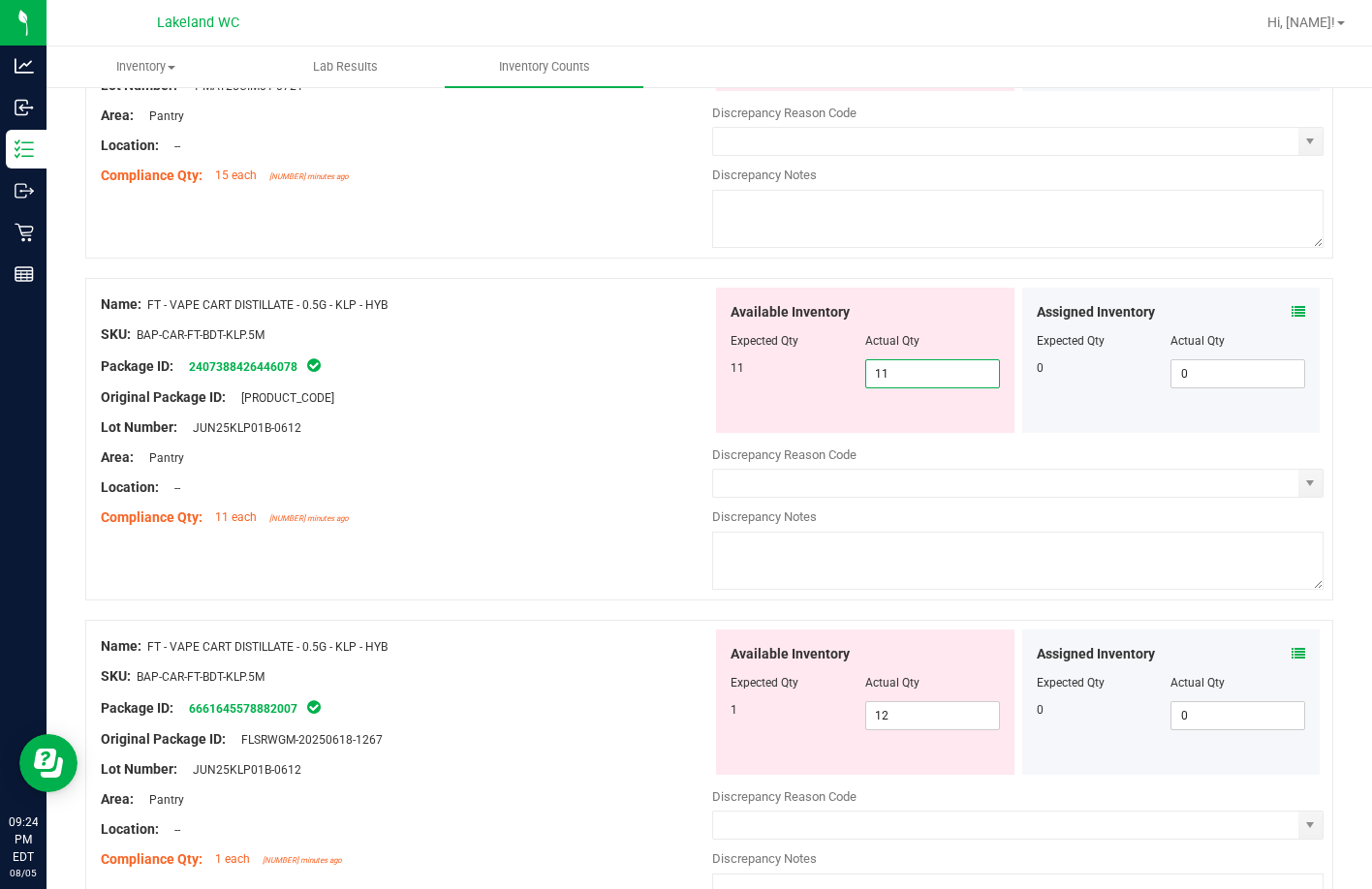 type on "11" 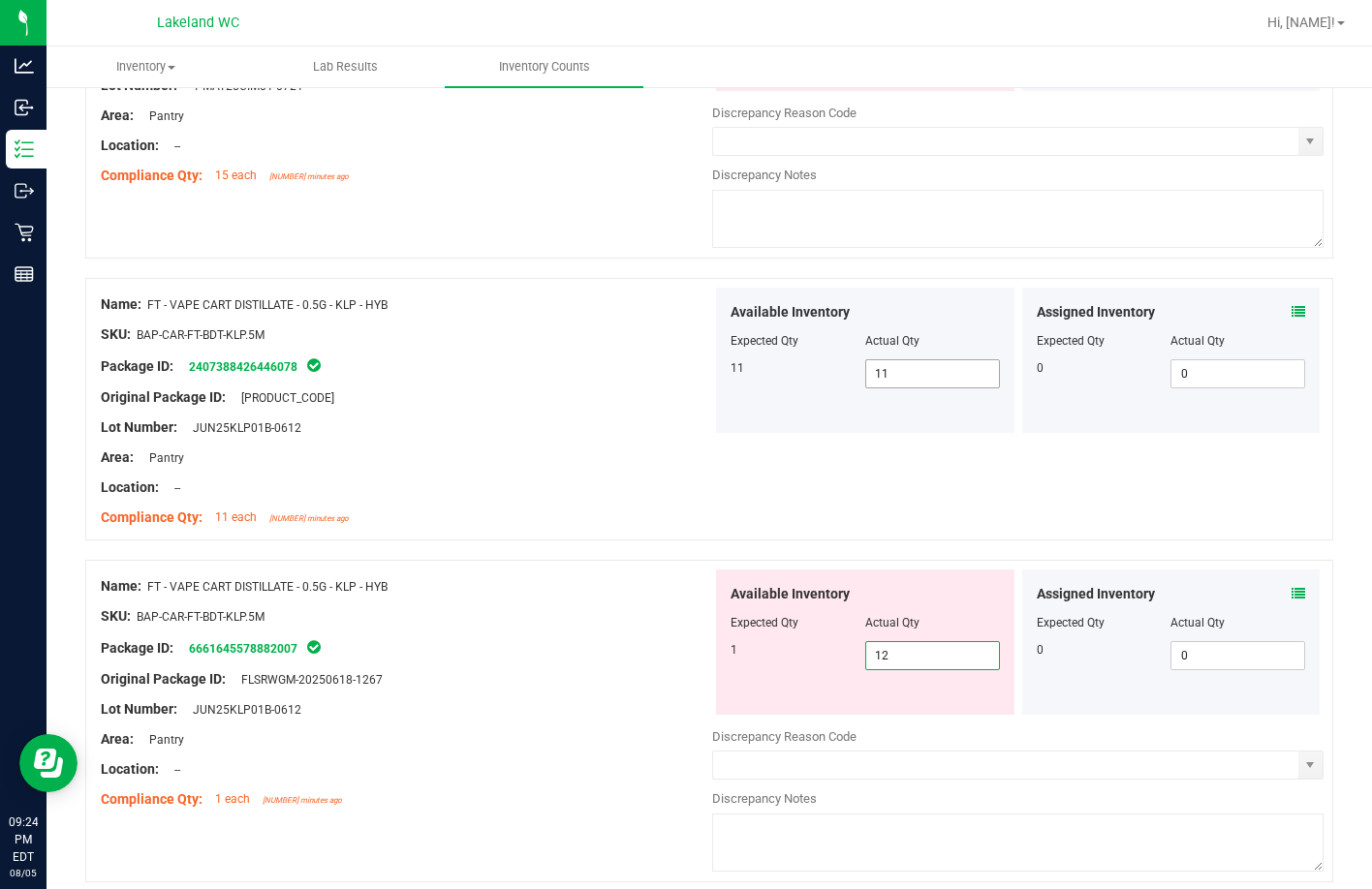 type on "2" 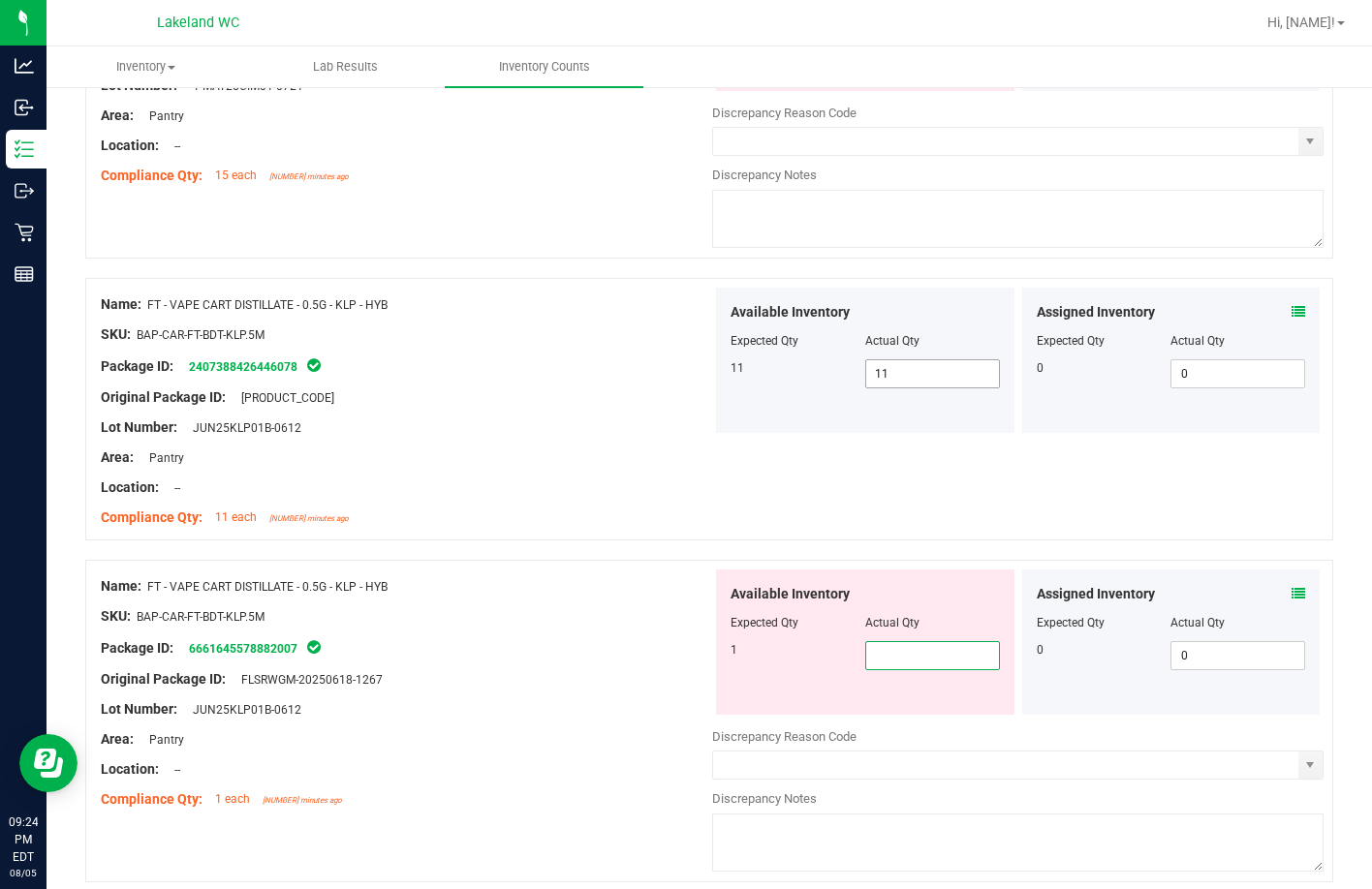type on "1" 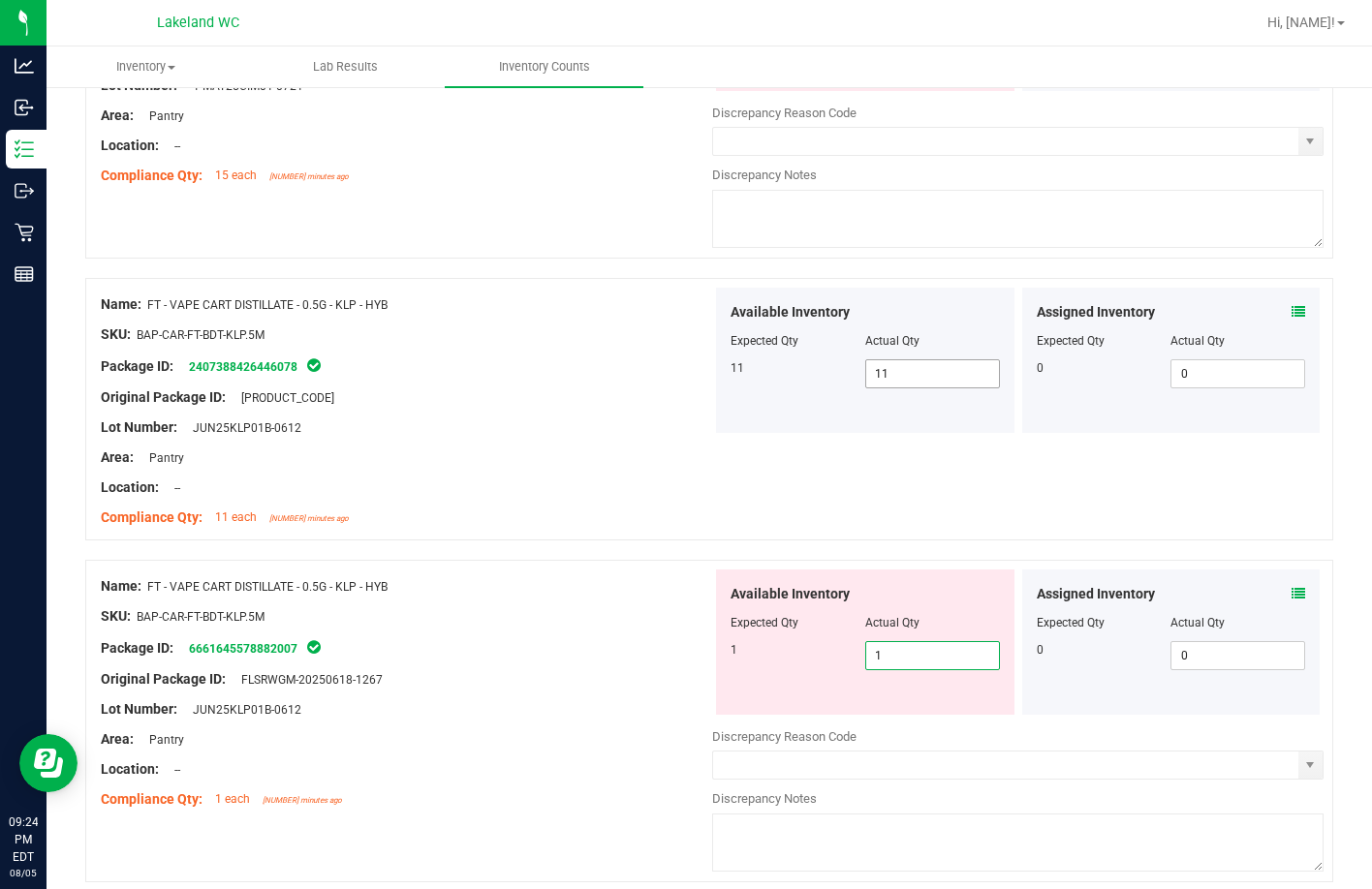 type on "1" 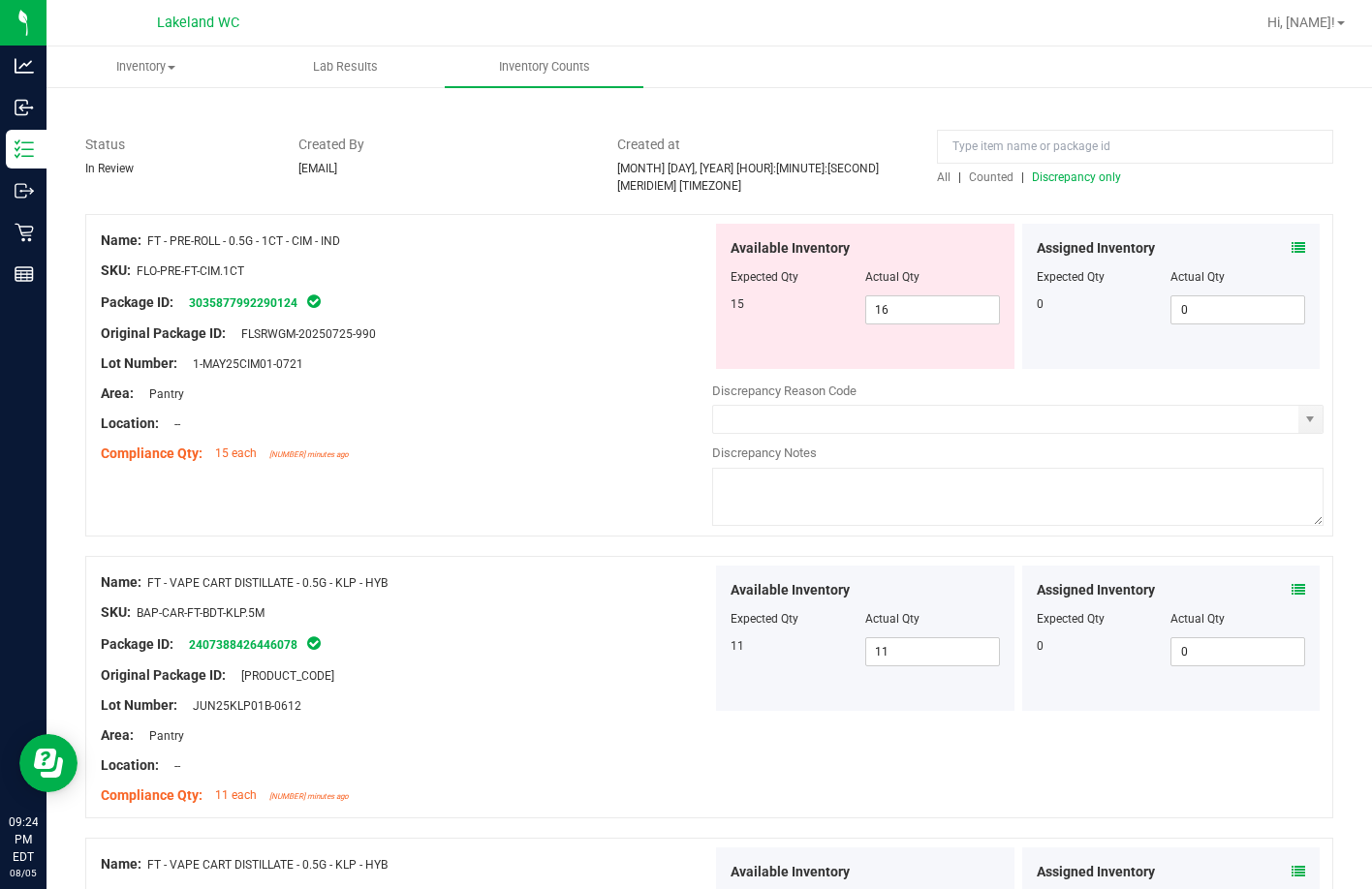 scroll, scrollTop: 97, scrollLeft: 0, axis: vertical 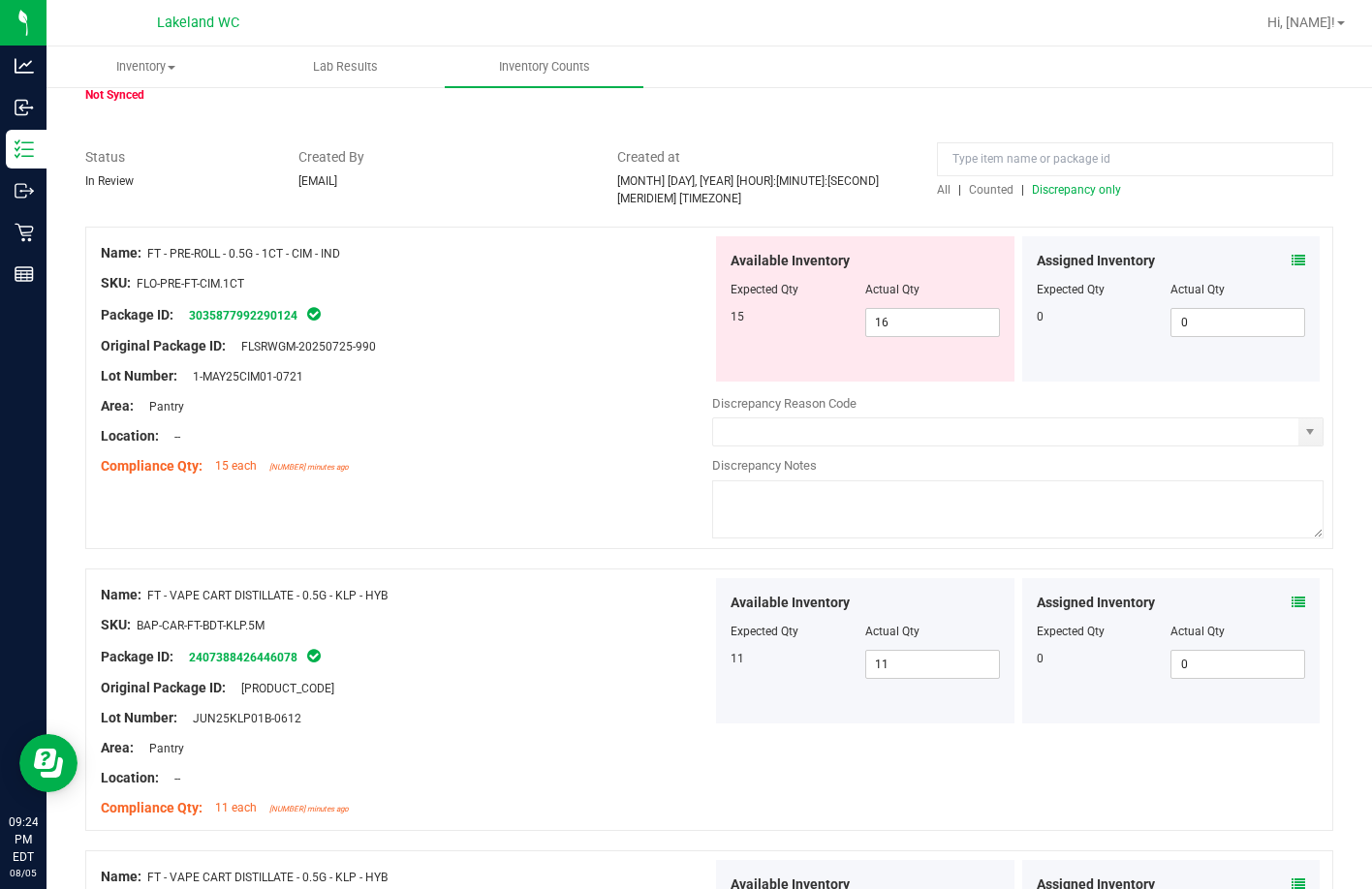 click on "Discrepancy only" at bounding box center (1076, 190) 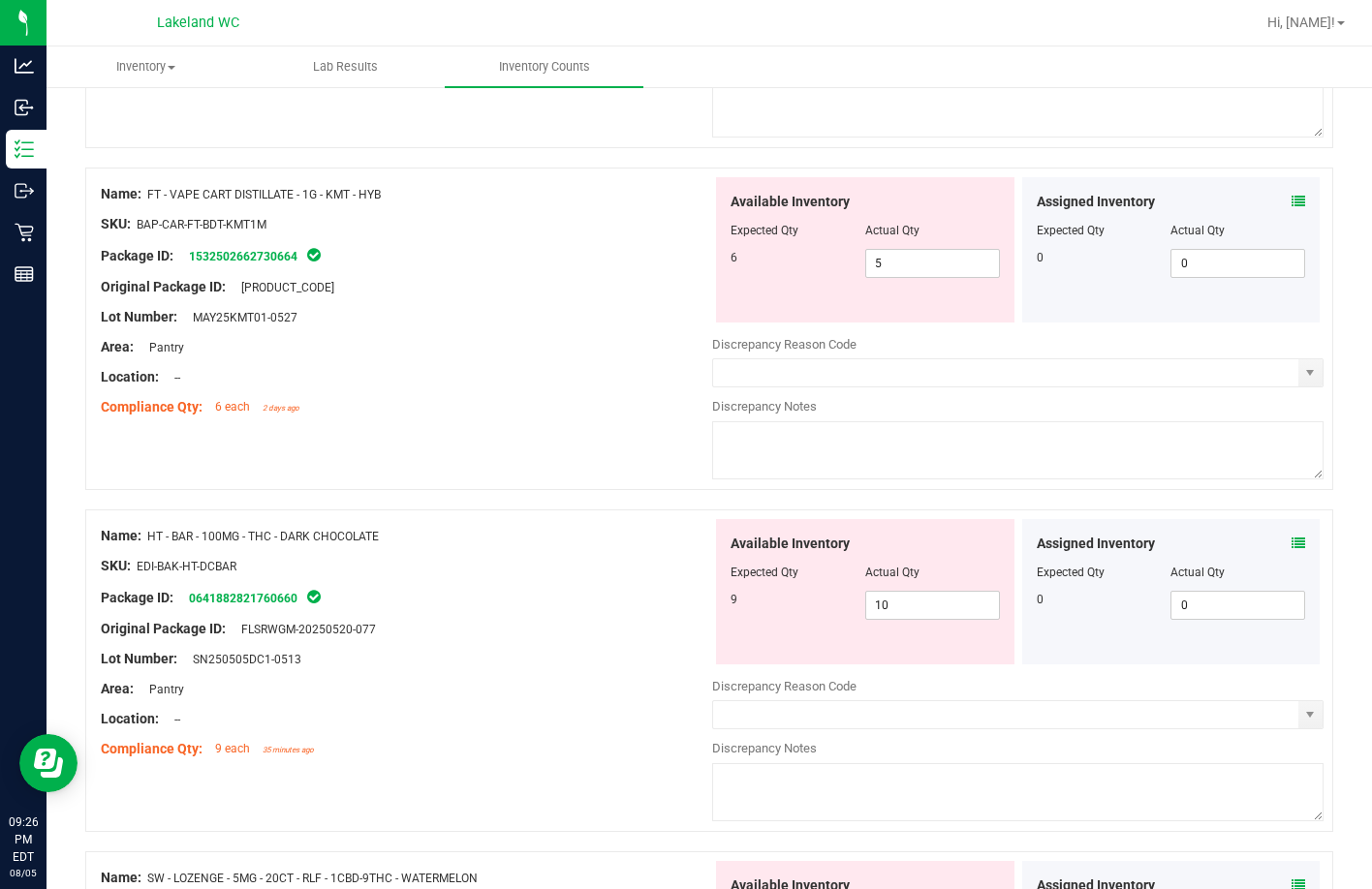 scroll, scrollTop: 872, scrollLeft: 0, axis: vertical 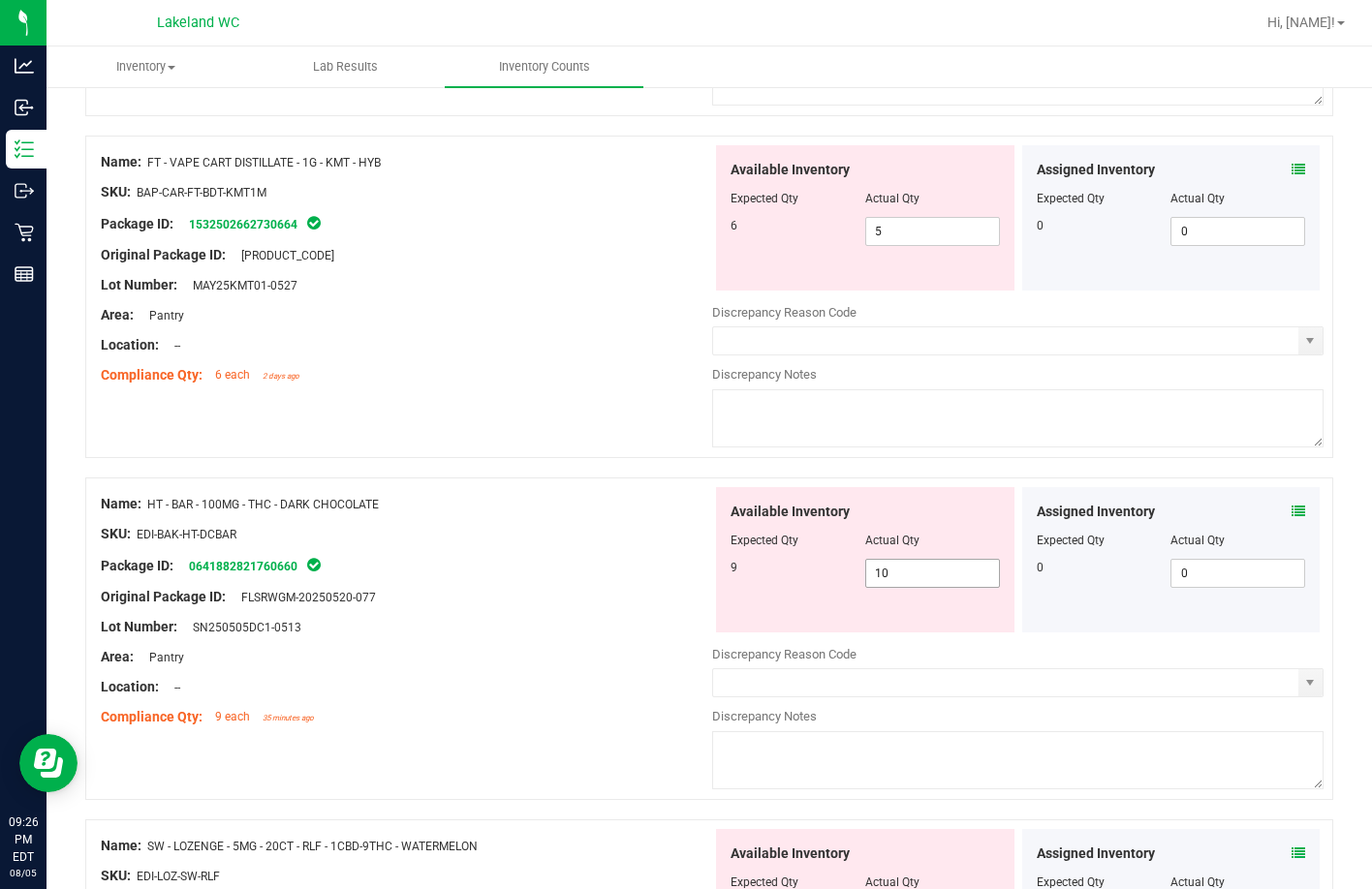 click on "10 10" at bounding box center [932, 573] 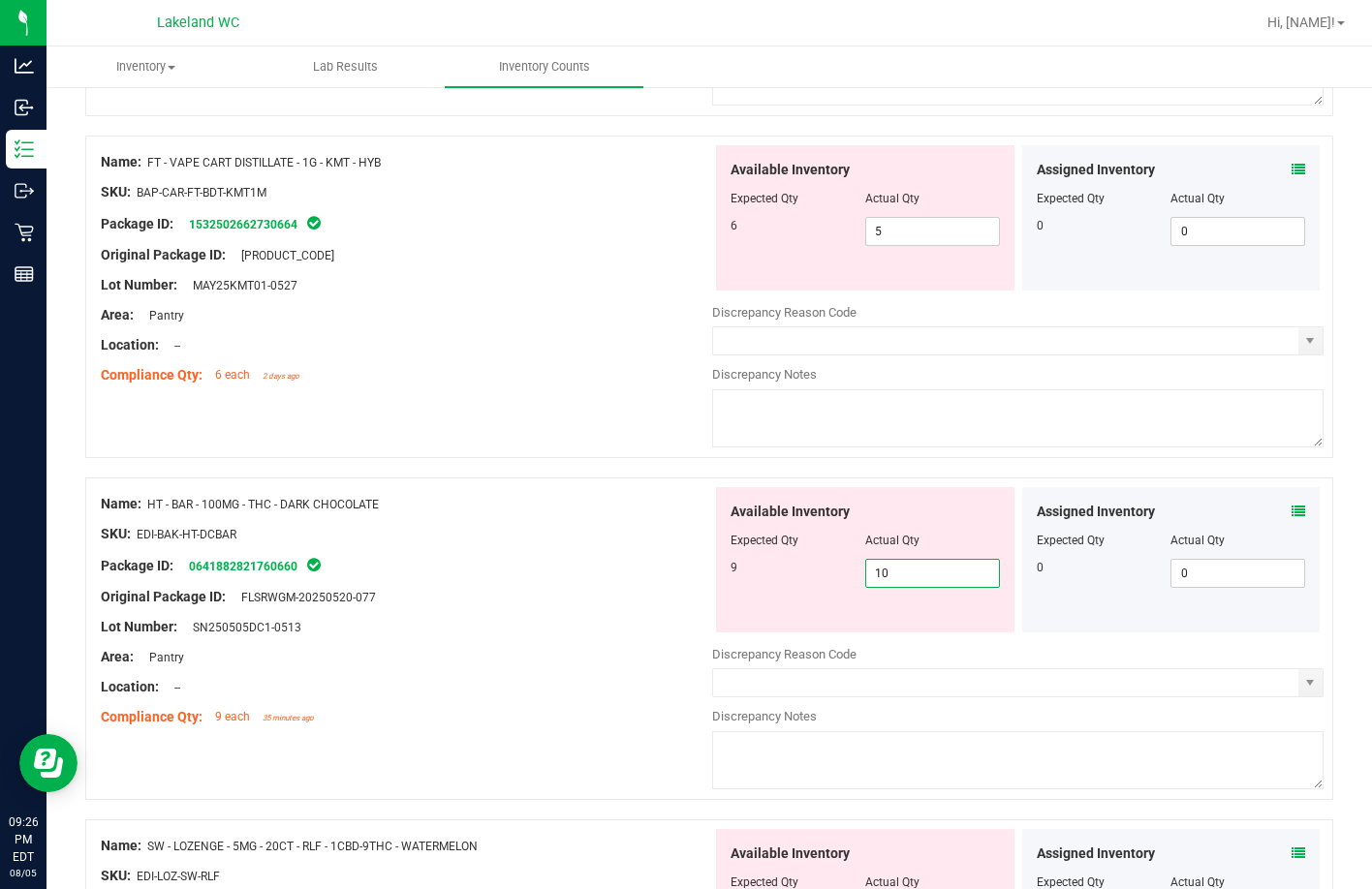 click on "10" at bounding box center (932, 573) 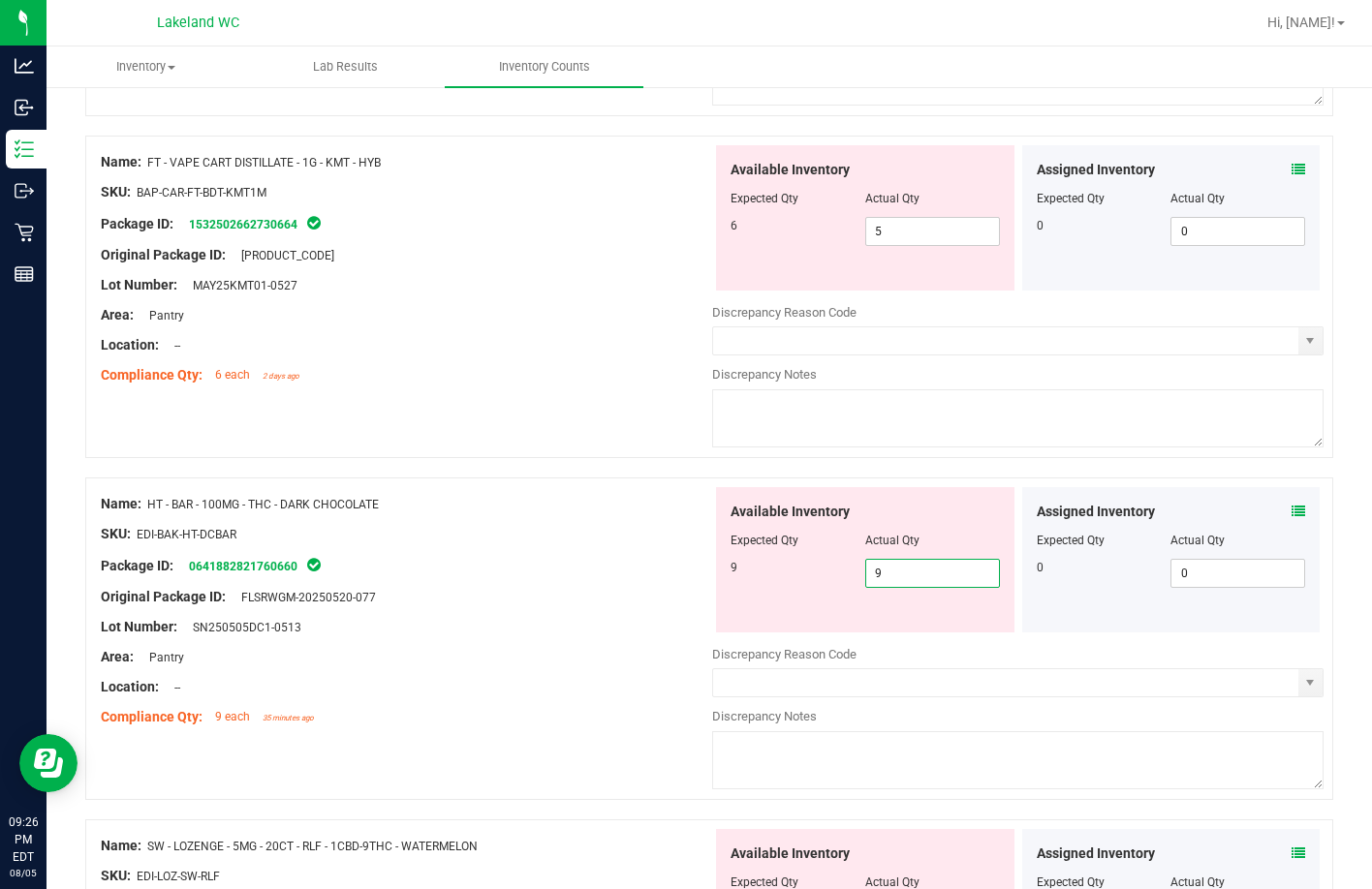 type on "9" 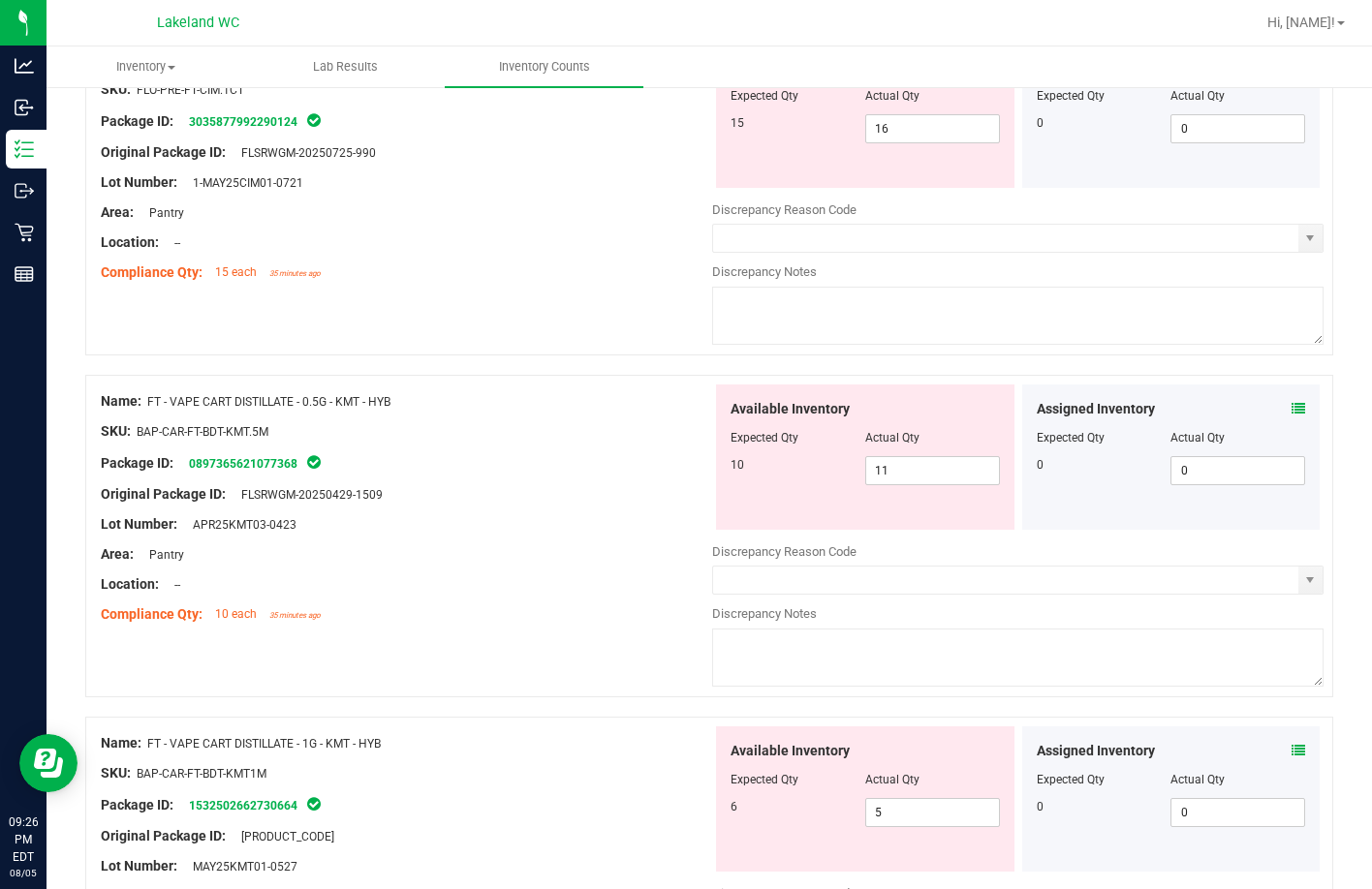 scroll, scrollTop: 0, scrollLeft: 0, axis: both 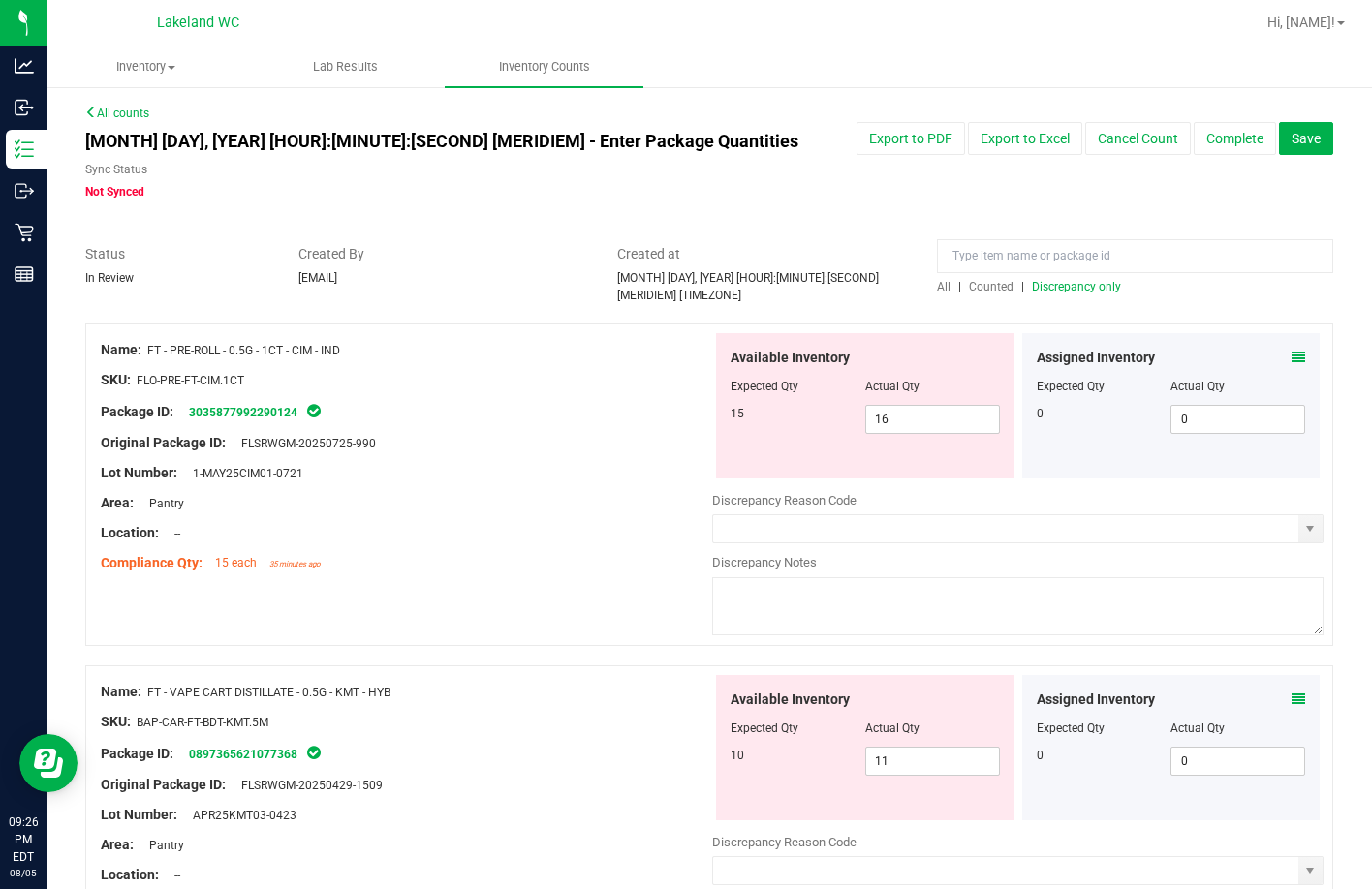 click on "All
|
Counted
|
Discrepancy only" at bounding box center (1135, 287) 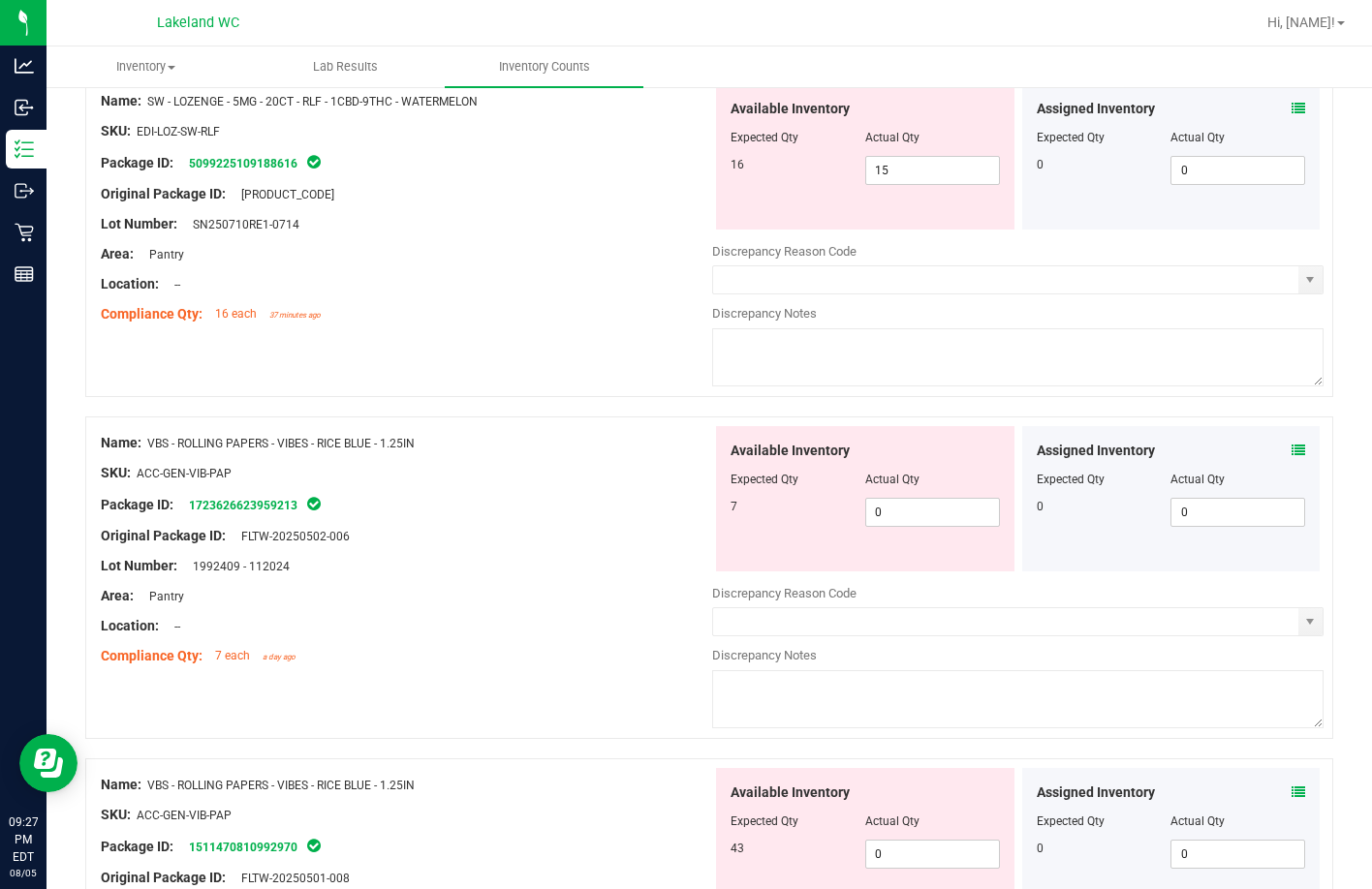 scroll, scrollTop: 1162, scrollLeft: 0, axis: vertical 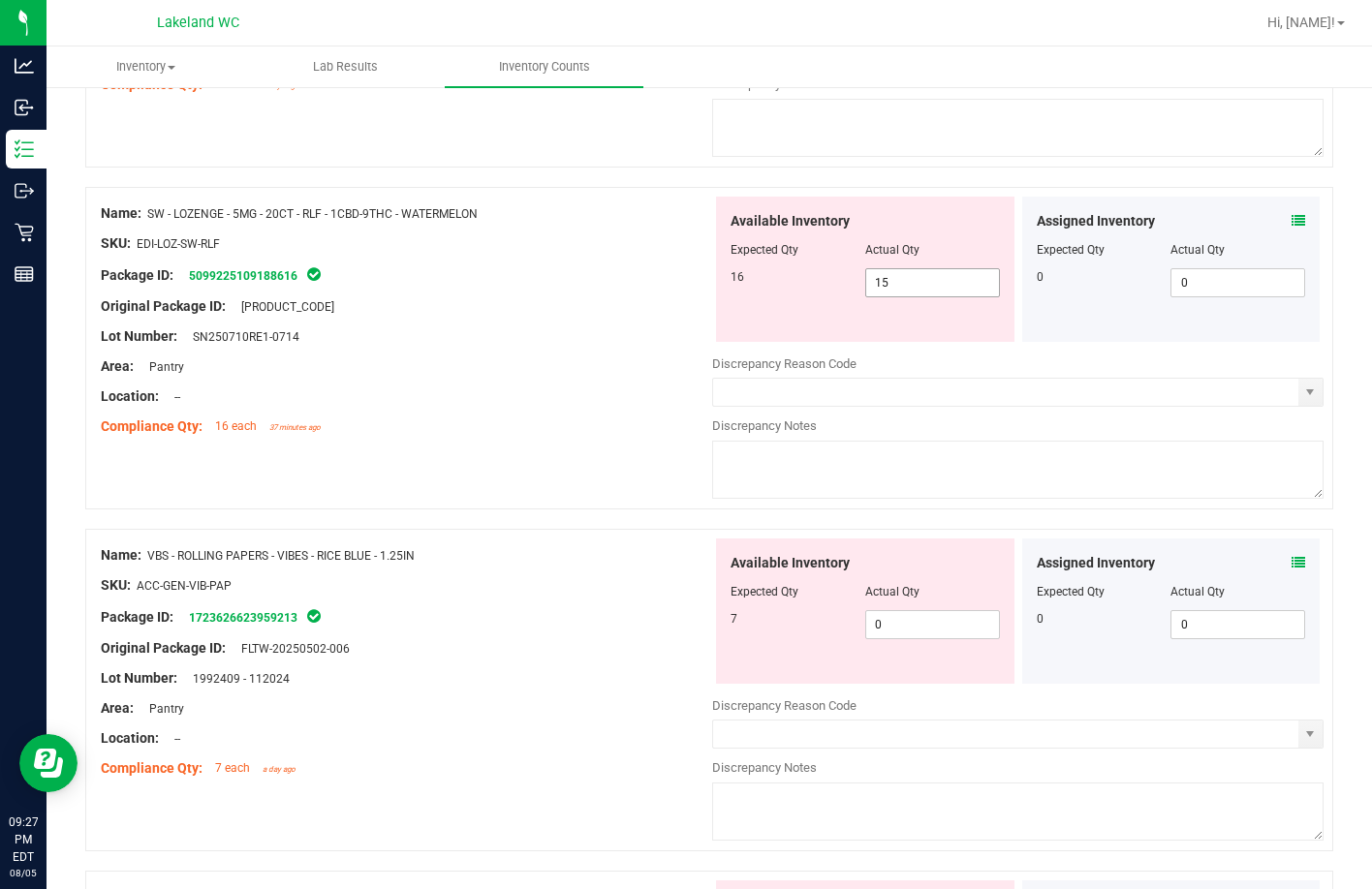 click on "15 15" at bounding box center [932, 283] 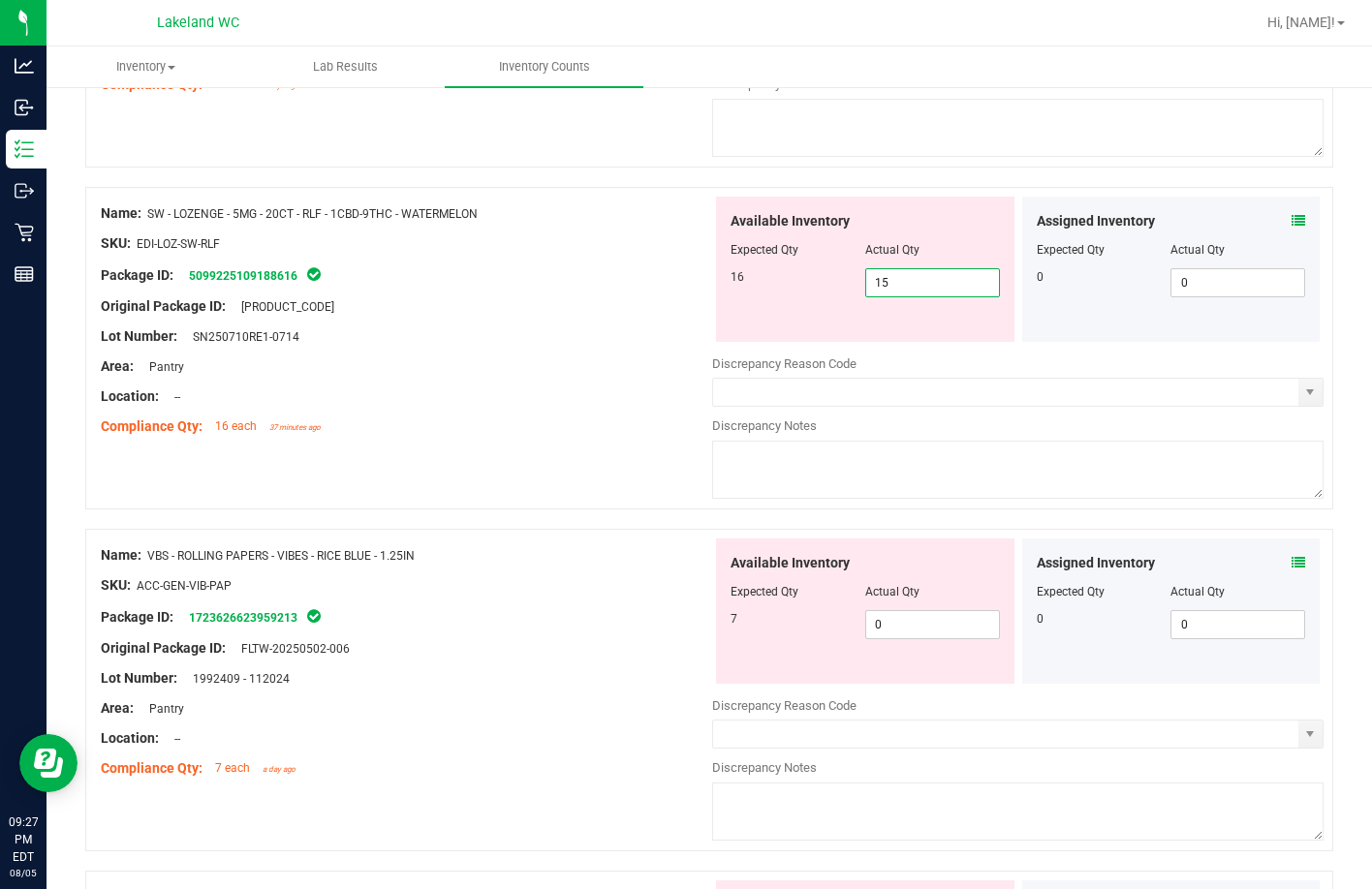 click on "15" at bounding box center (932, 283) 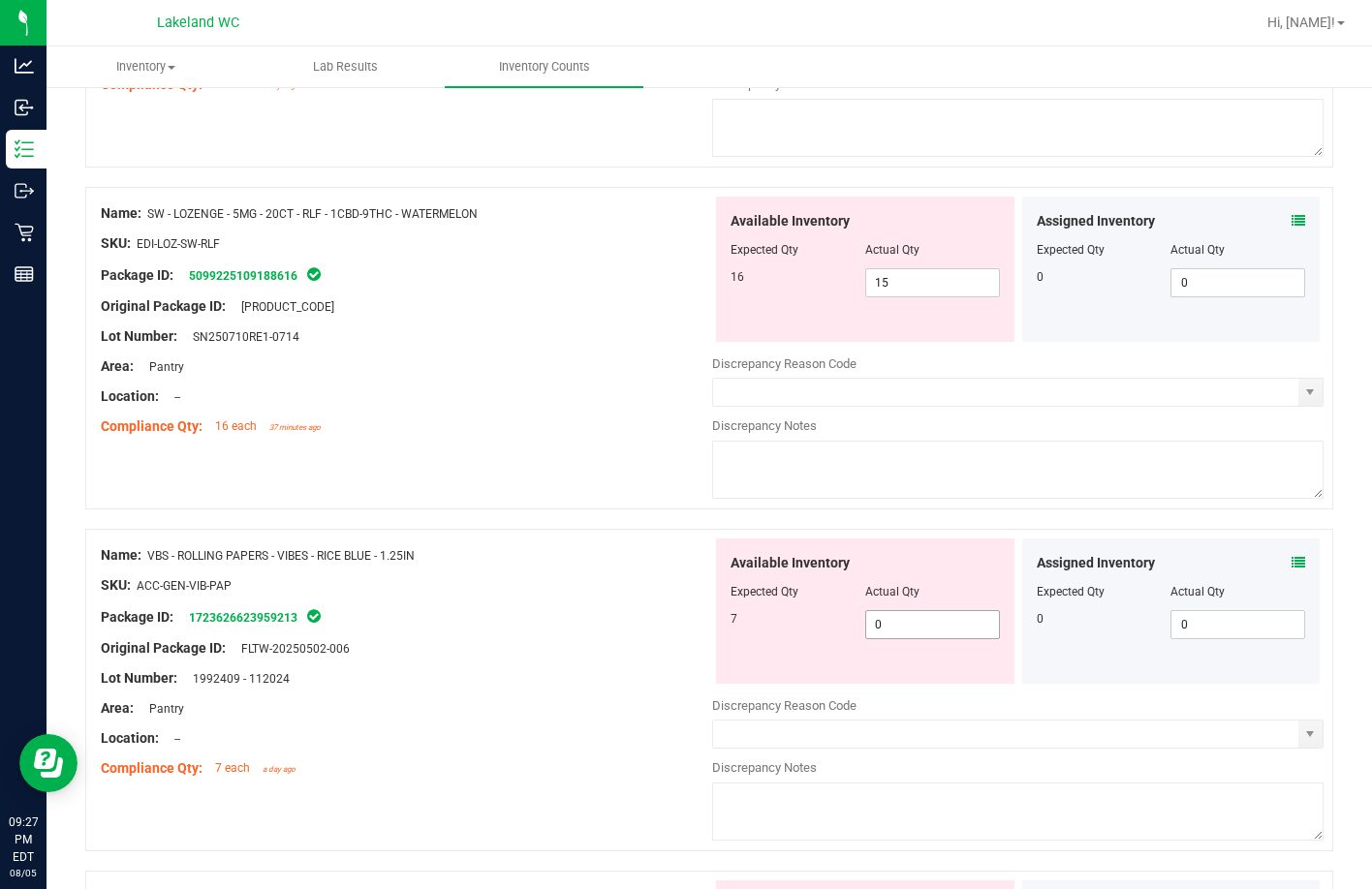 click on "0 0" at bounding box center (932, 625) 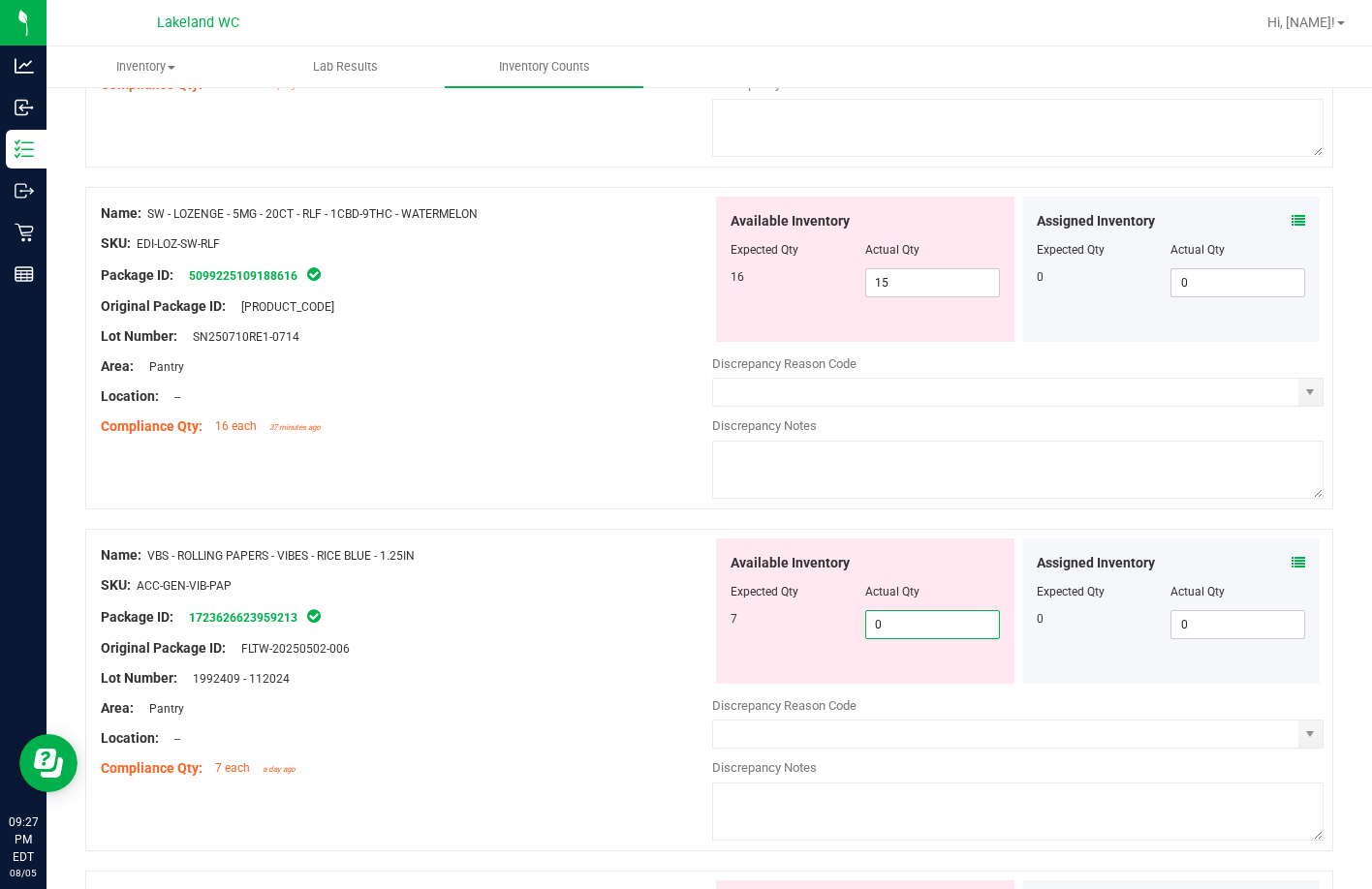 click on "0" at bounding box center [932, 625] 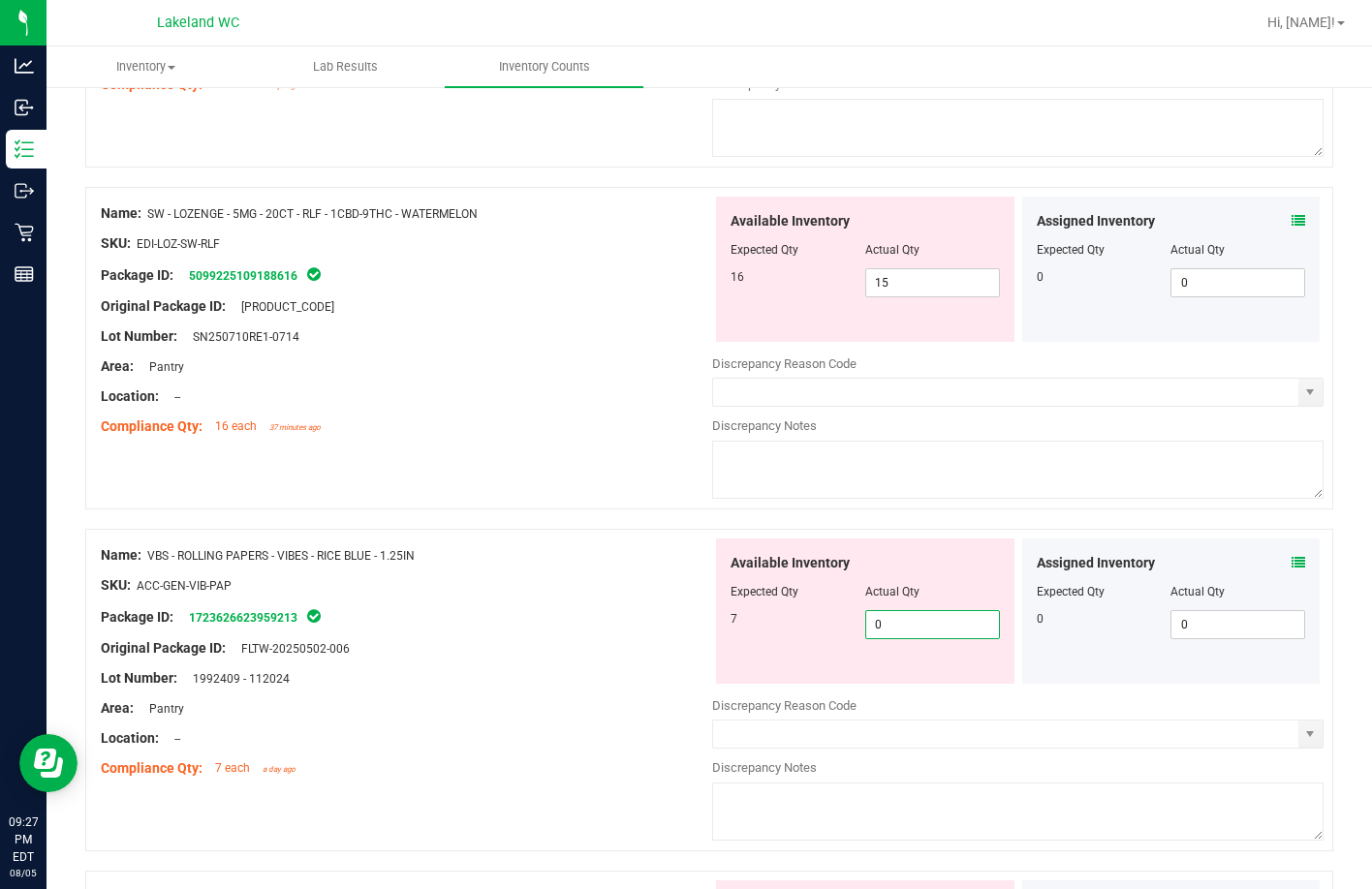 type on "7" 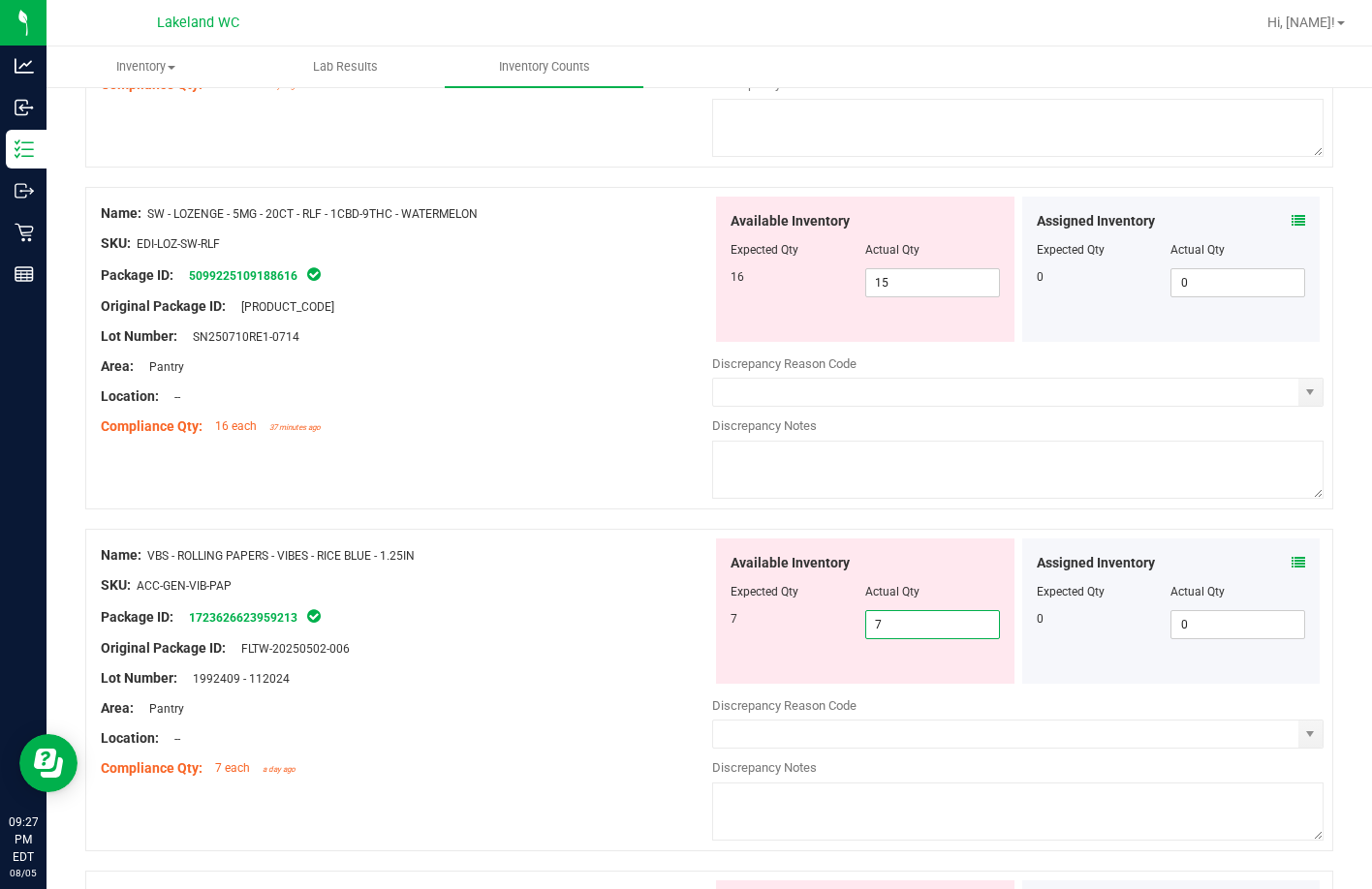 scroll, scrollTop: 1356, scrollLeft: 0, axis: vertical 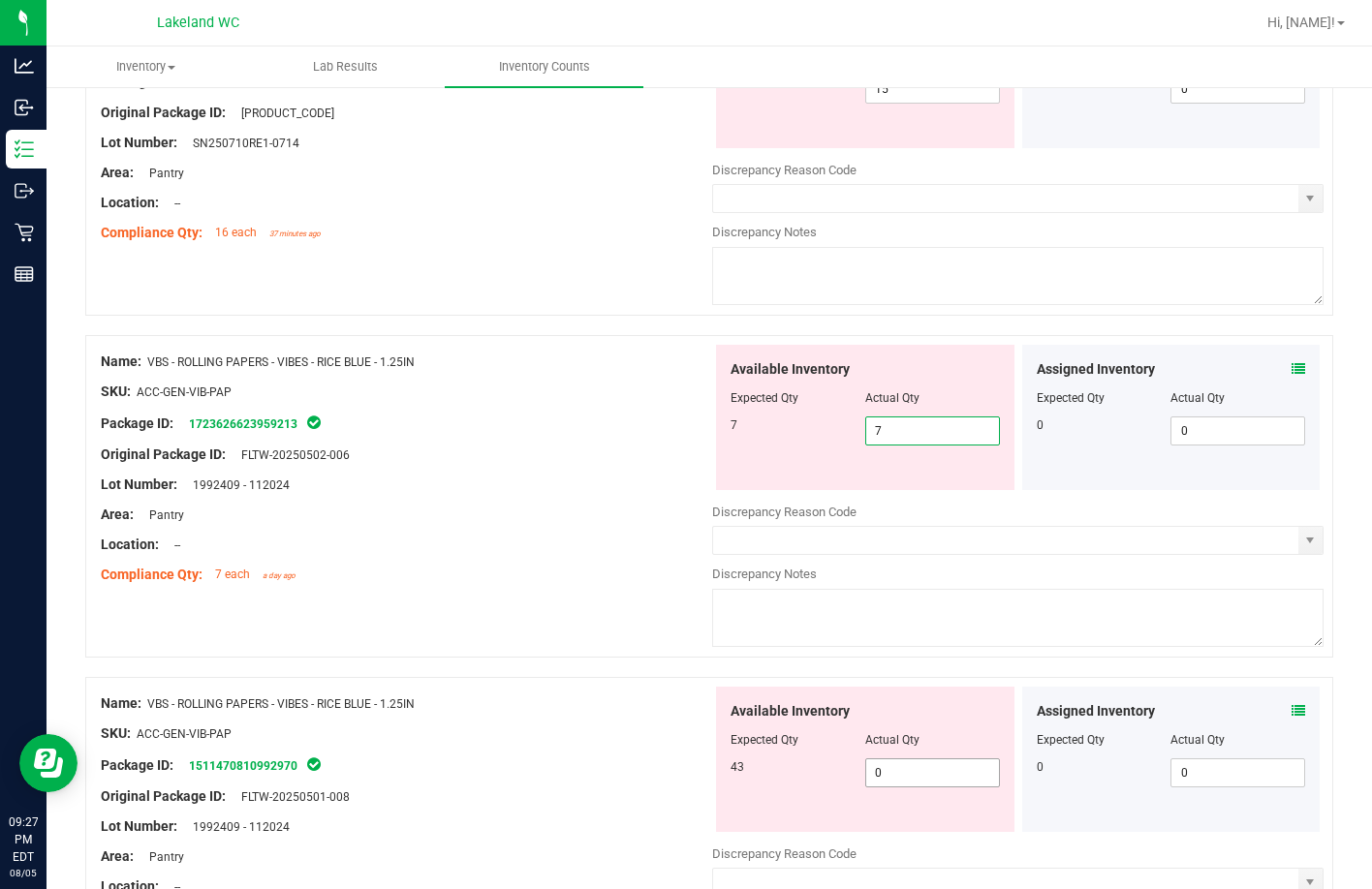 type on "7" 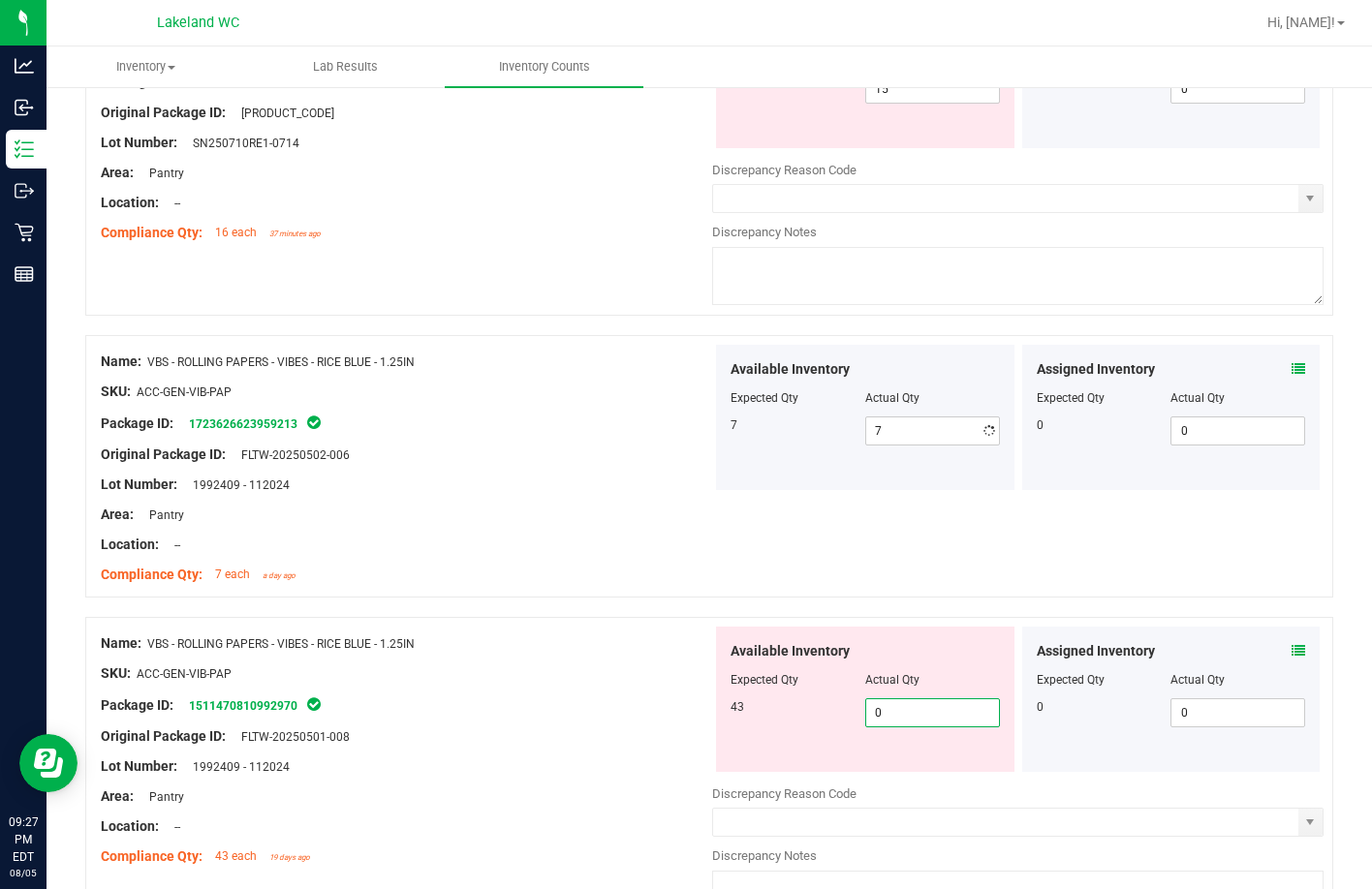 click at bounding box center (1017, 780) 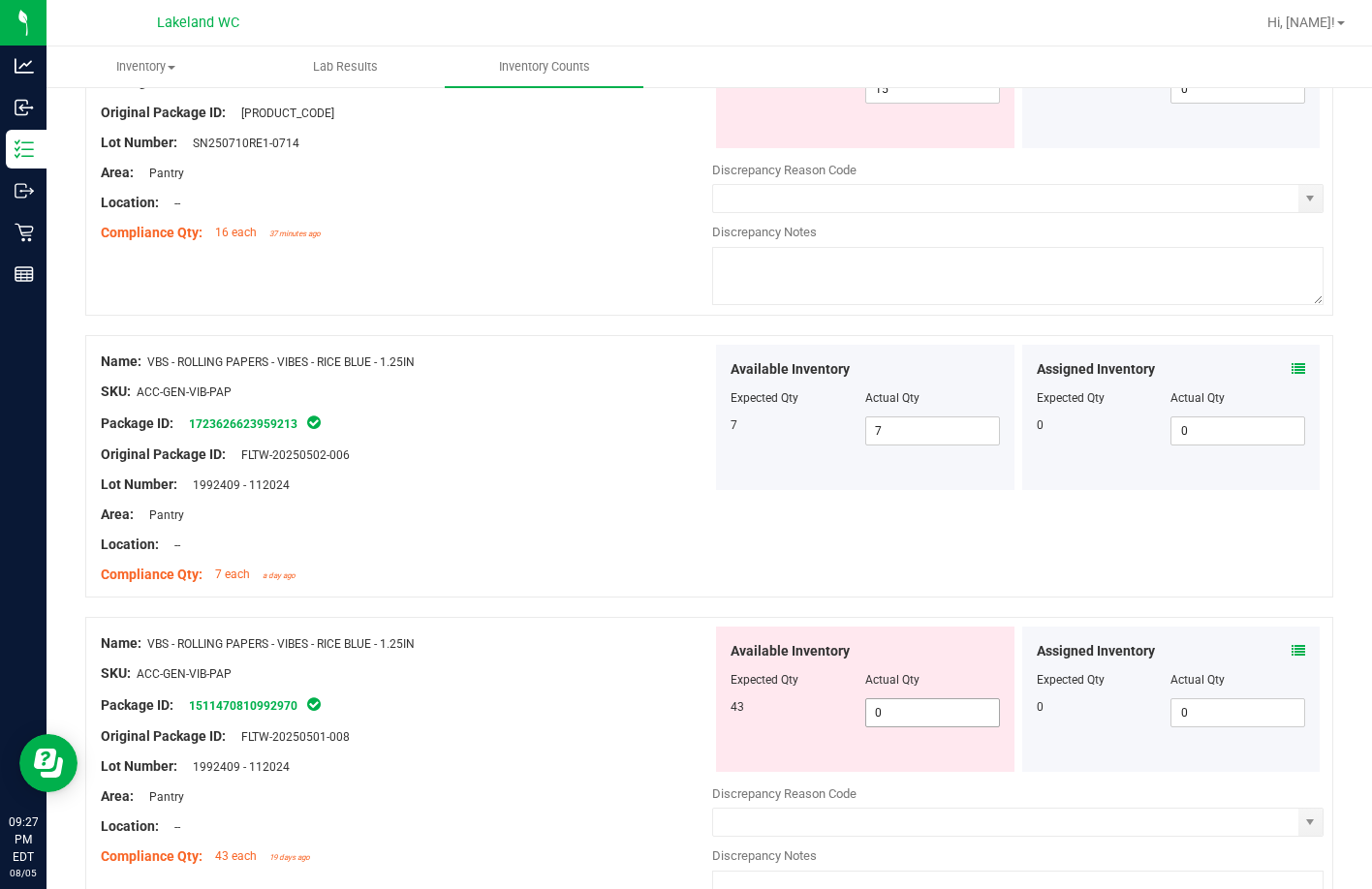 click on "0 0" at bounding box center [932, 713] 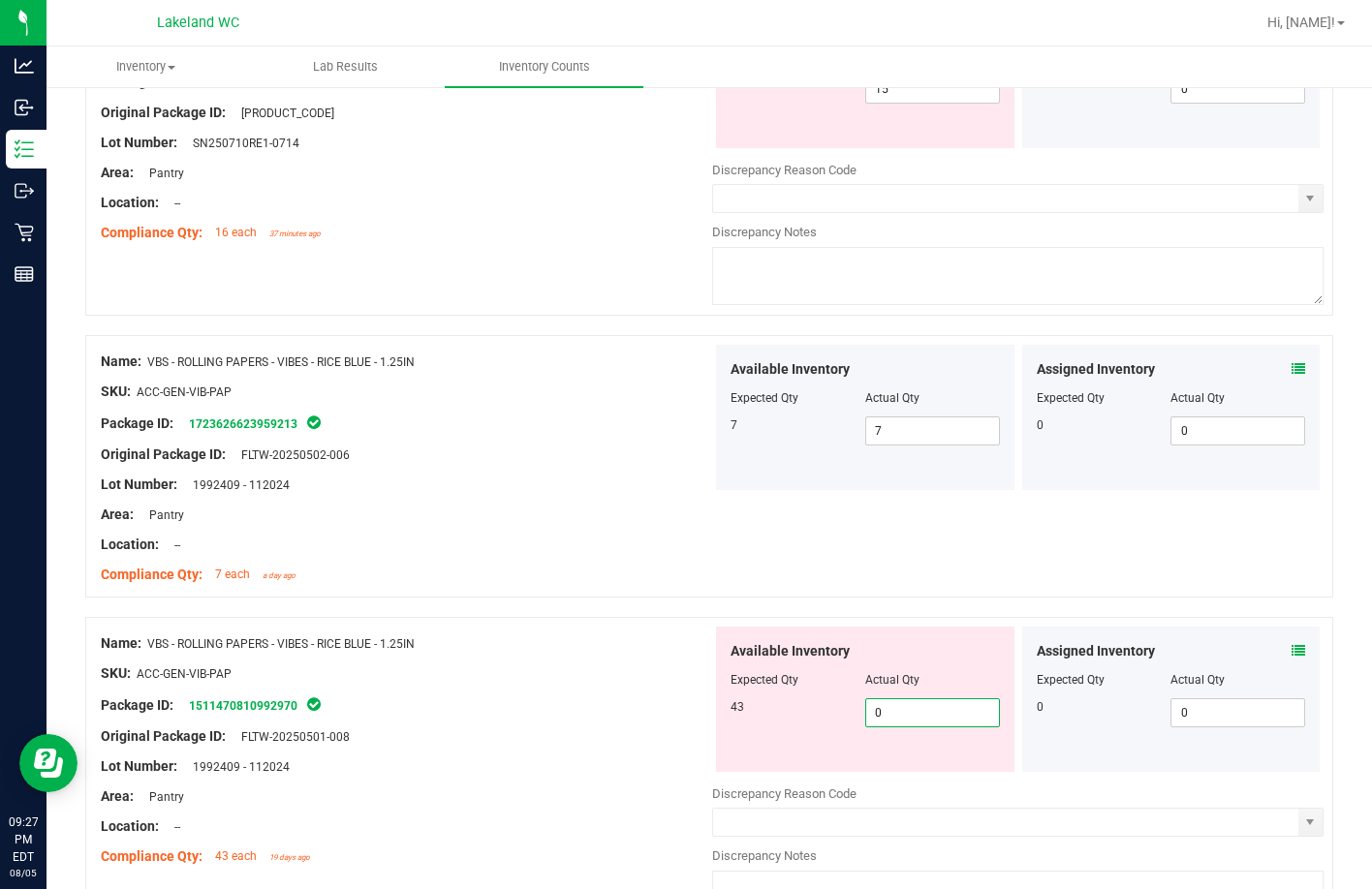 click on "0" at bounding box center (932, 713) 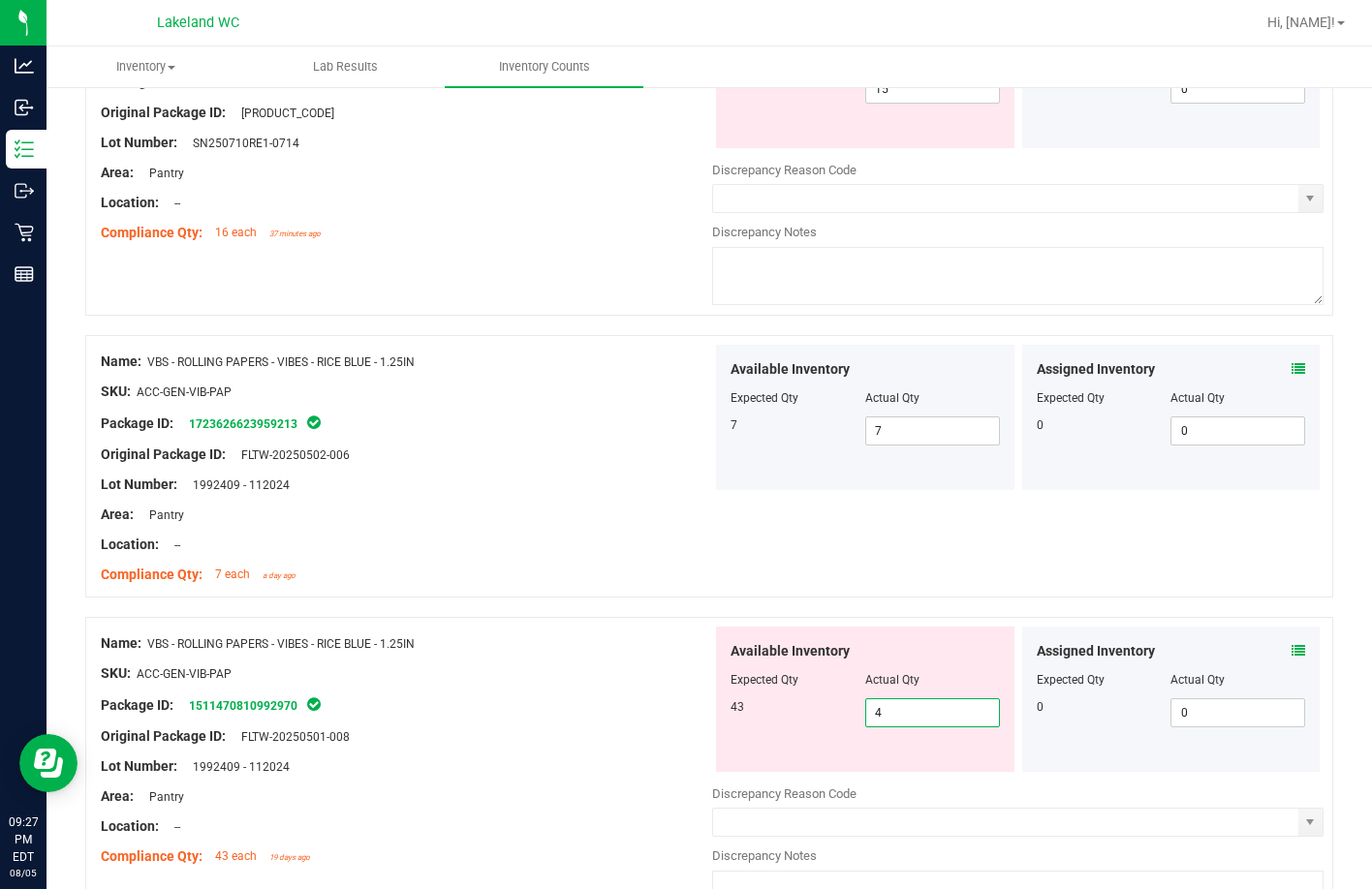 type on "43" 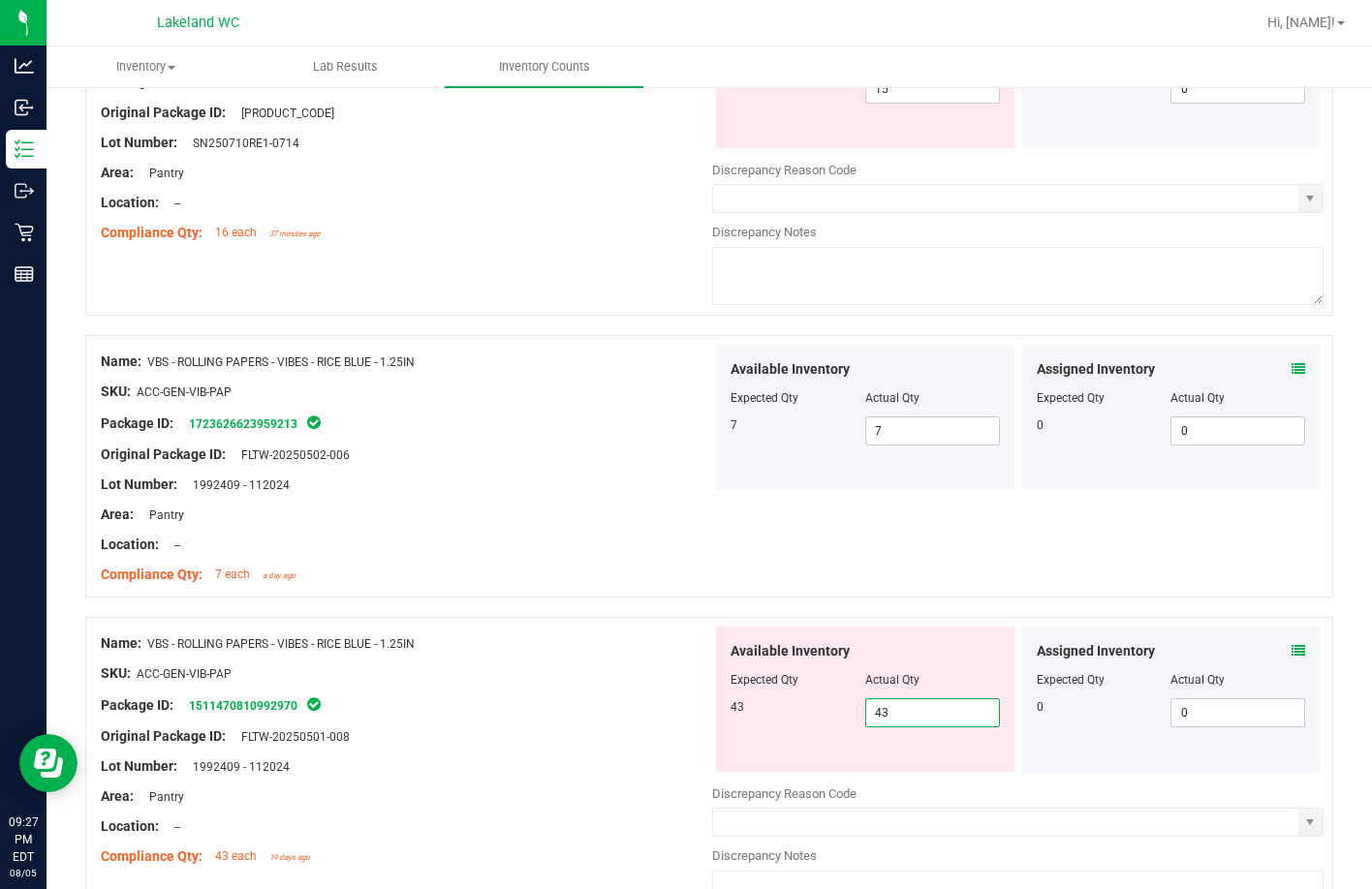 type on "43" 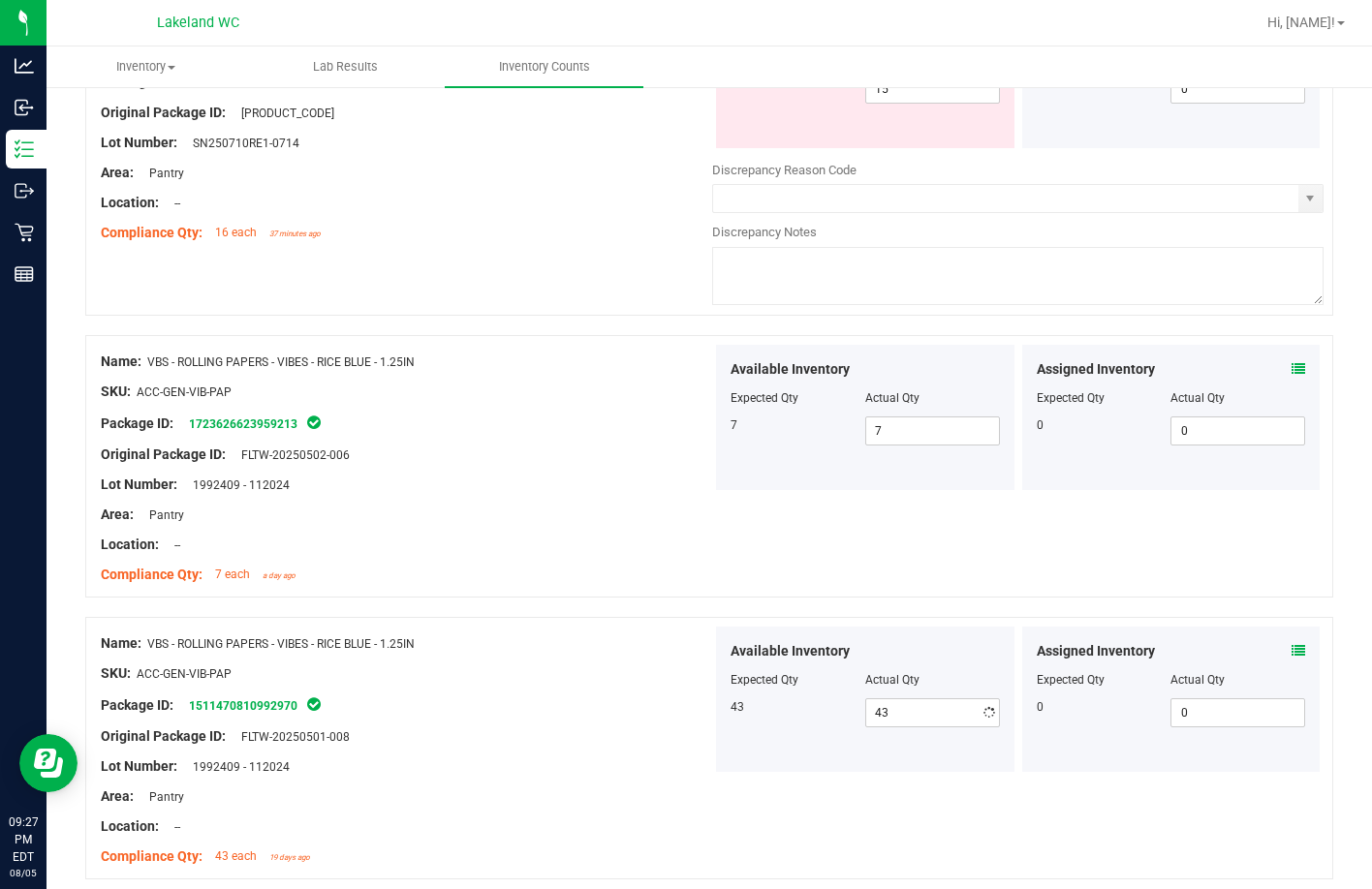 drag, startPoint x: 608, startPoint y: 710, endPoint x: 639, endPoint y: 720, distance: 32.572995 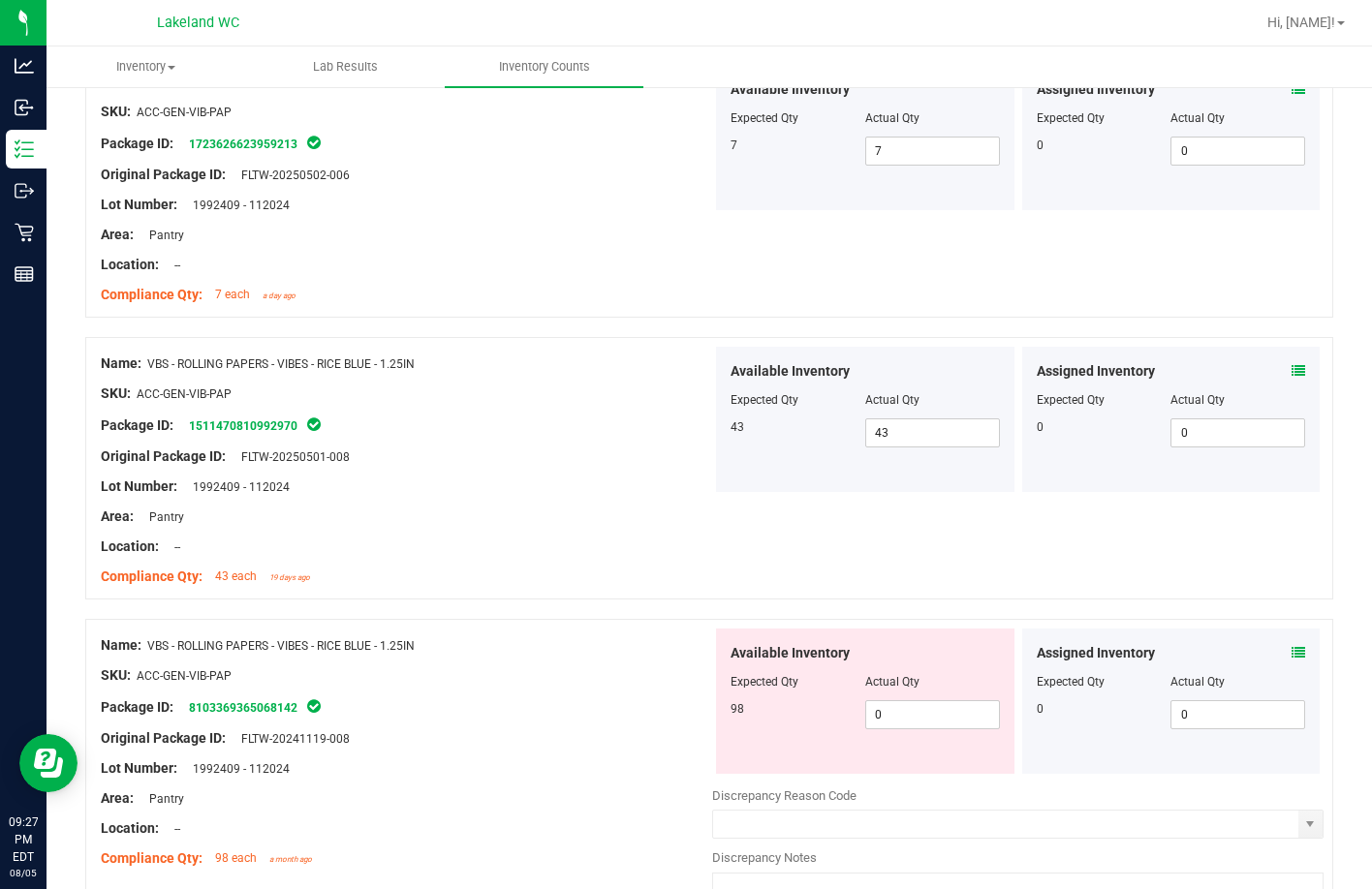 scroll, scrollTop: 1646, scrollLeft: 0, axis: vertical 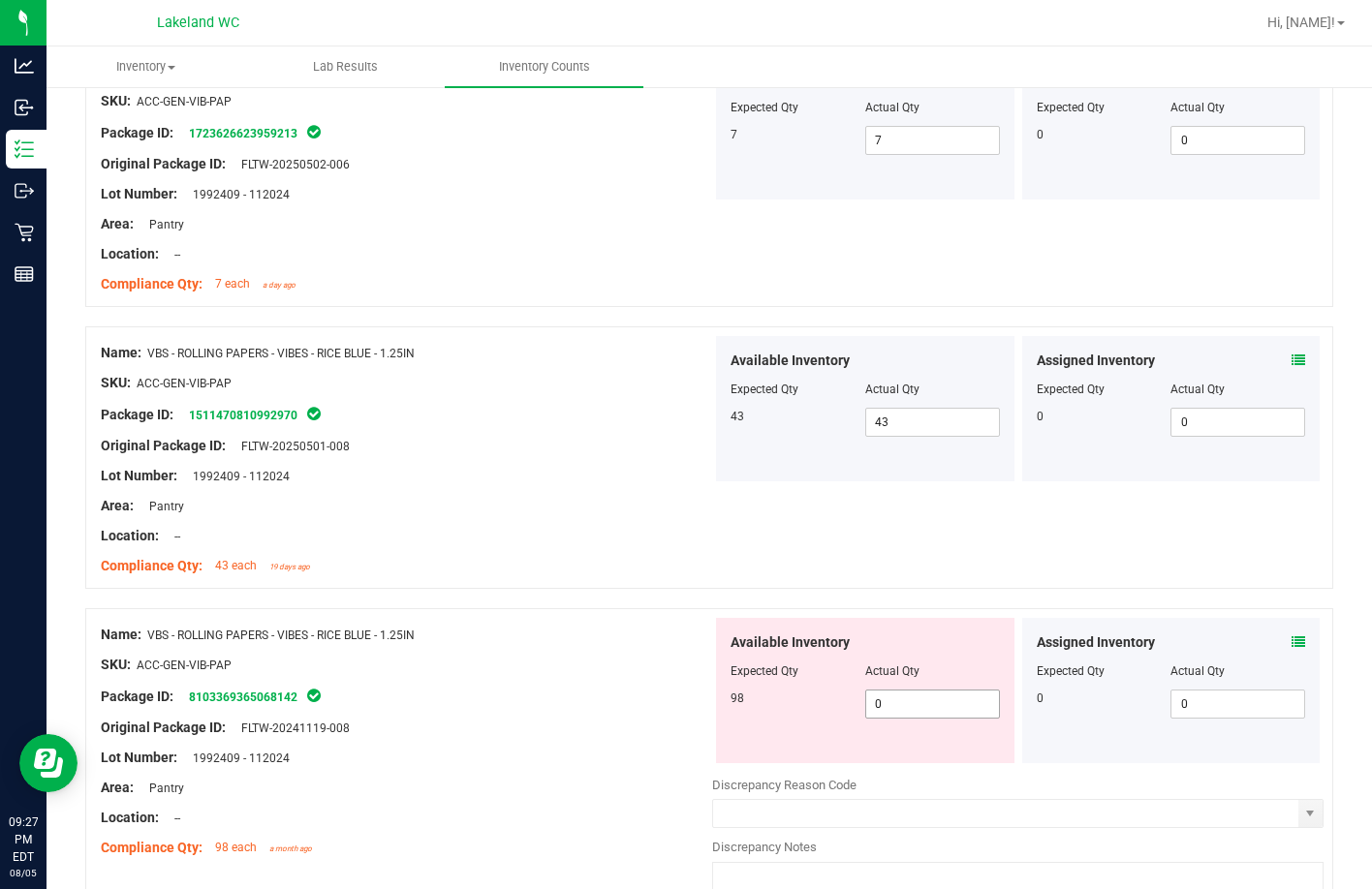 click on "0 0" at bounding box center [932, 704] 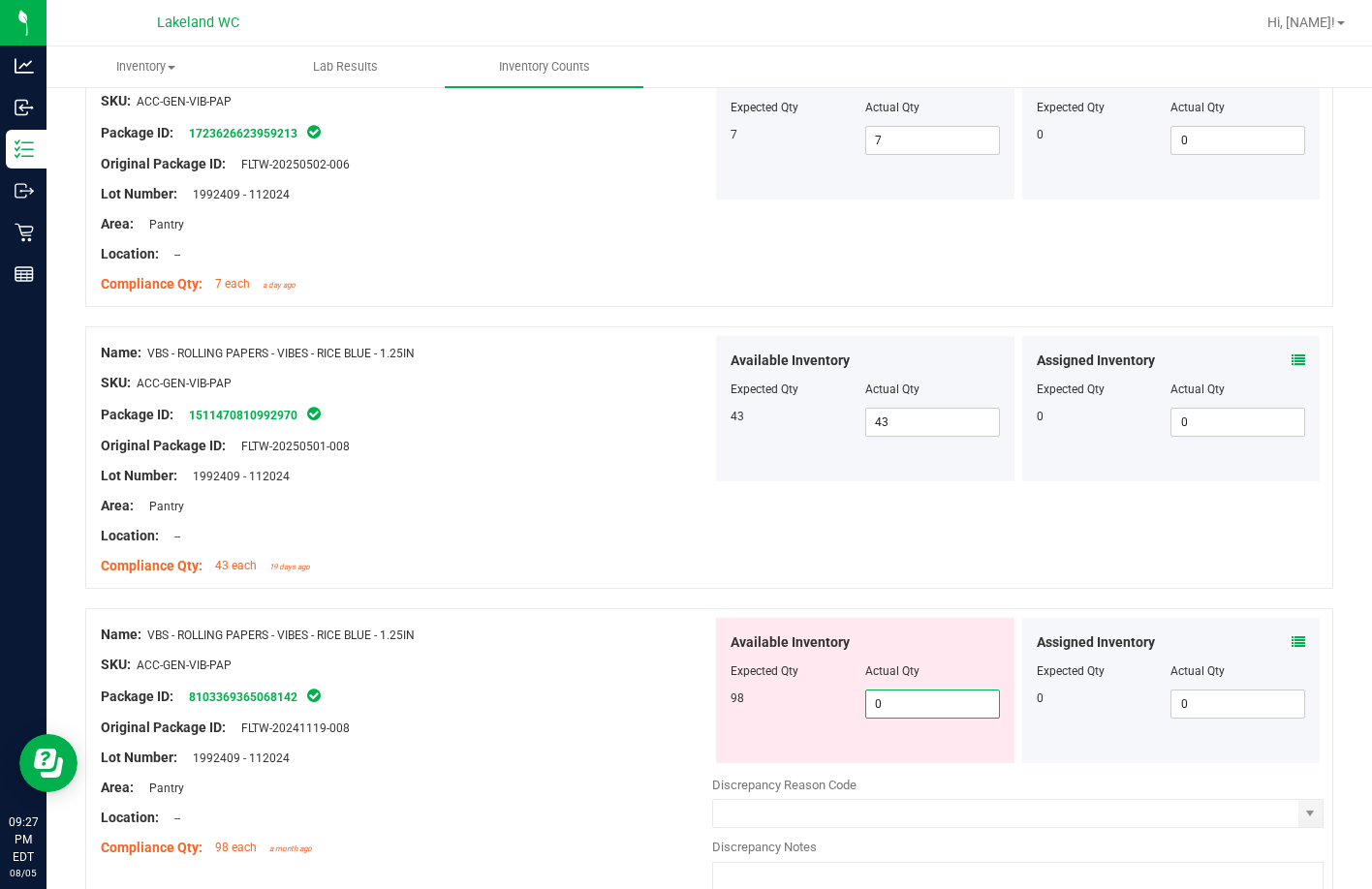 click on "0" at bounding box center [932, 704] 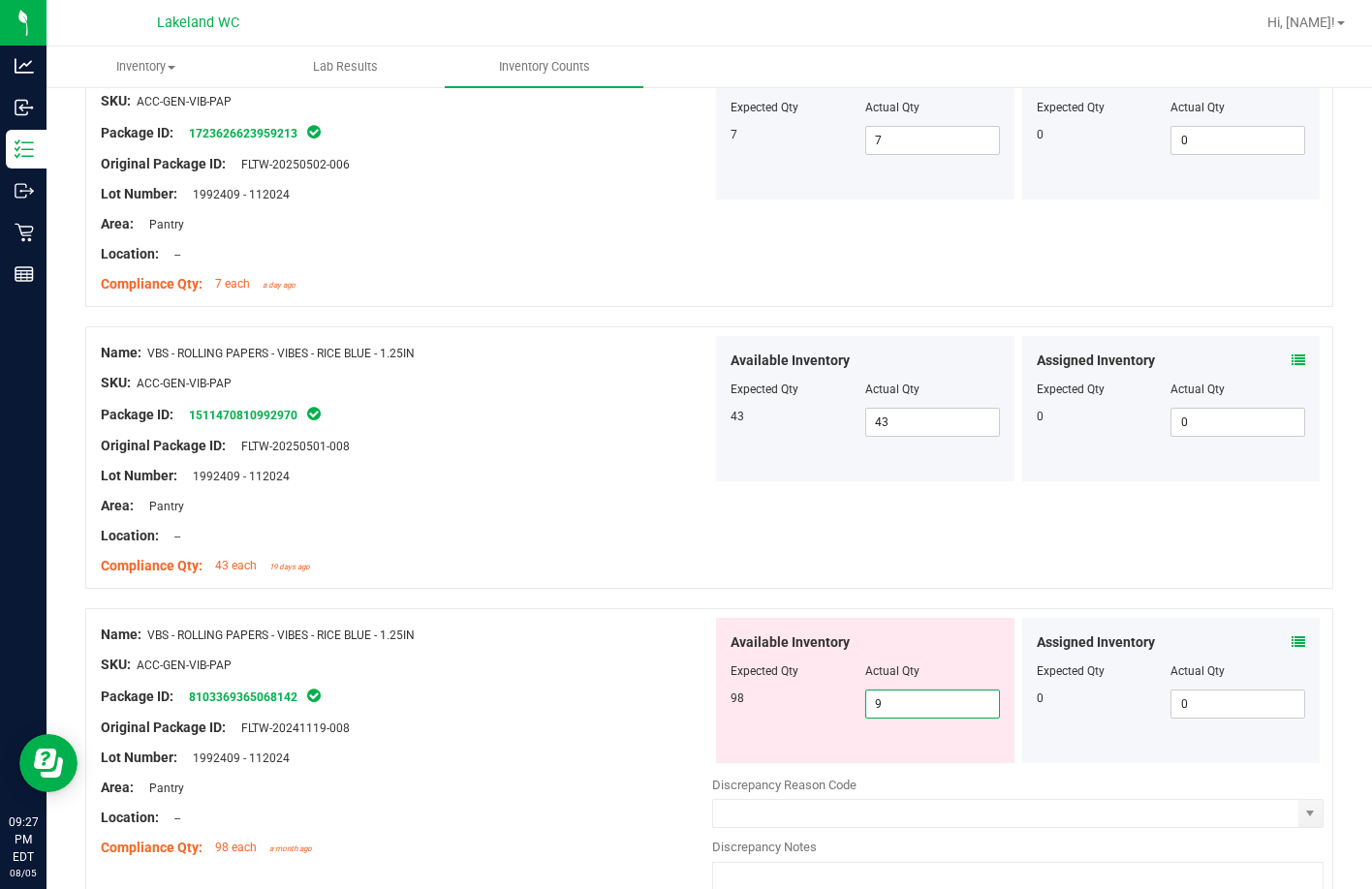 type on "98" 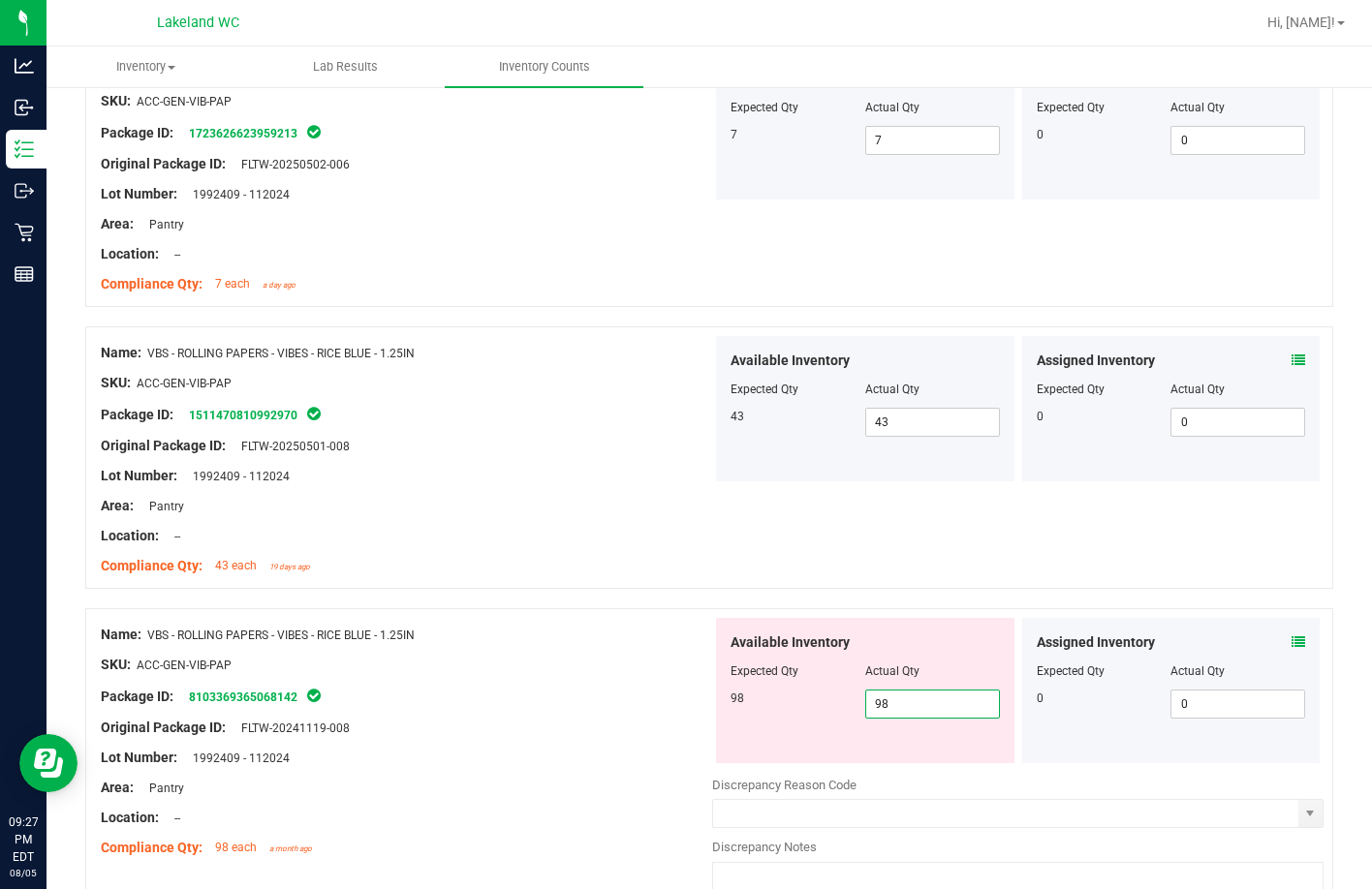 type on "98" 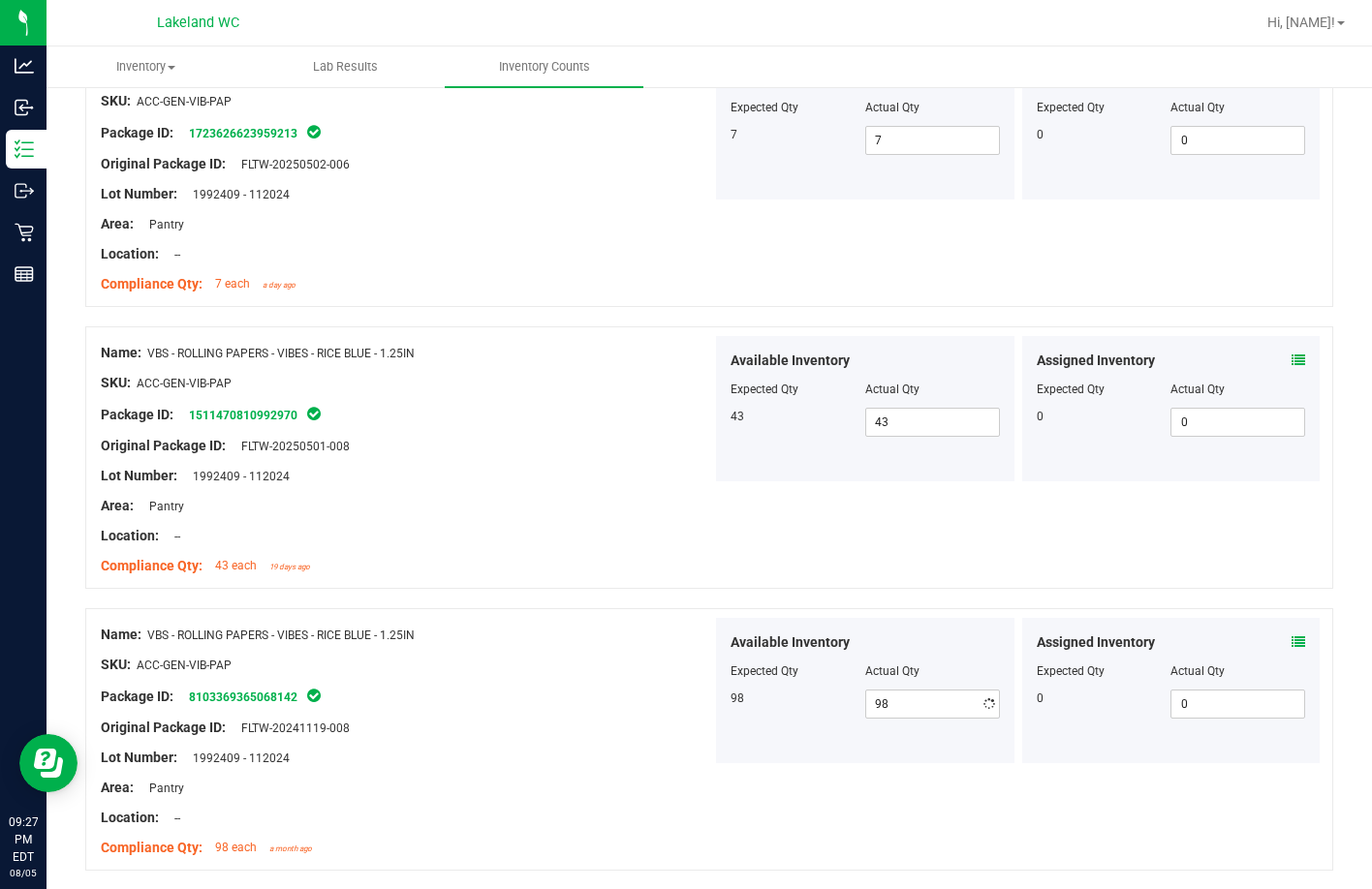 click on "Available Inventory
Expected Qty
Actual Qty
[NUMBER]
[NUMBER] [NUMBER]" at bounding box center [865, 690] 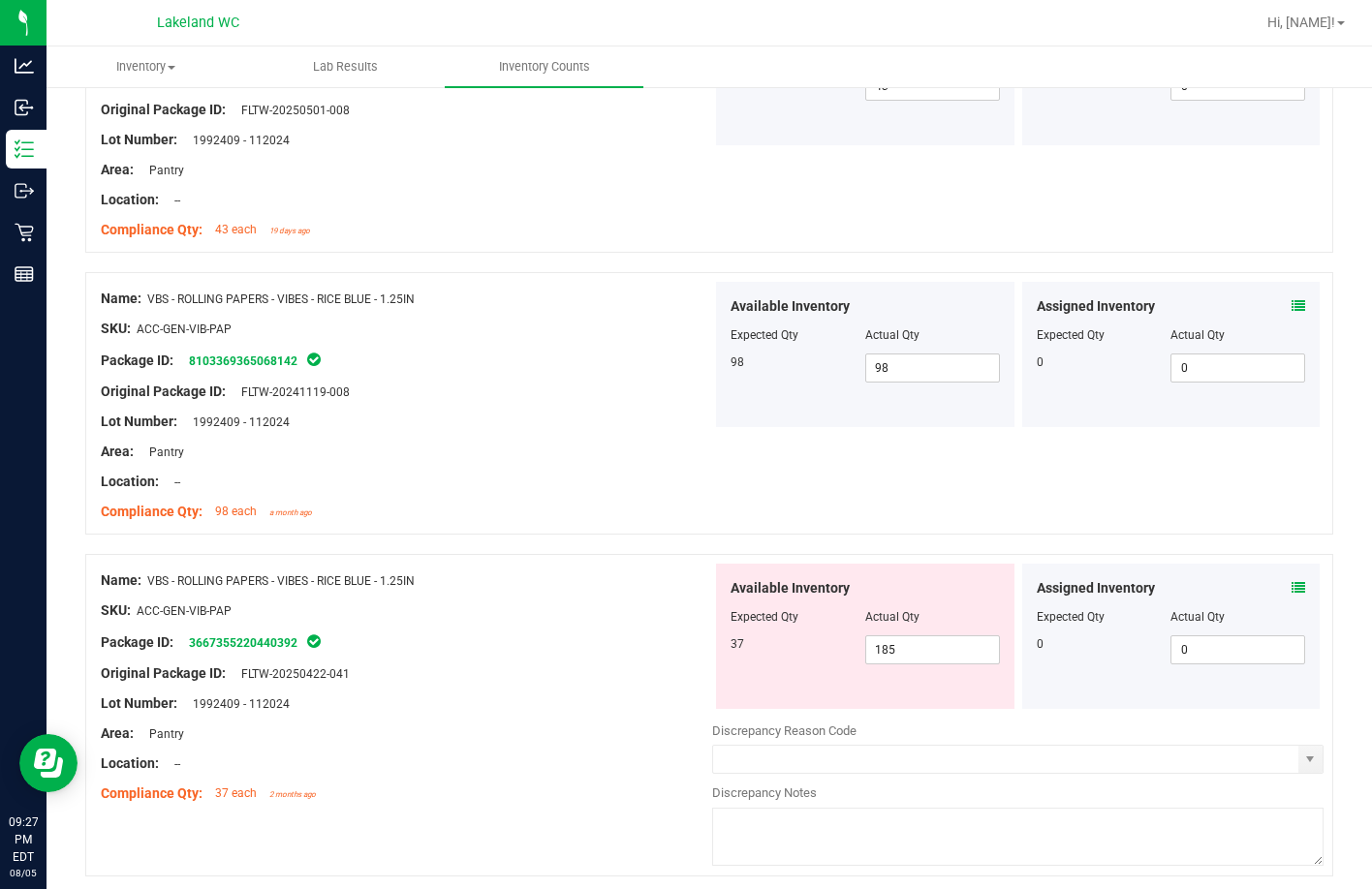 scroll, scrollTop: 2034, scrollLeft: 0, axis: vertical 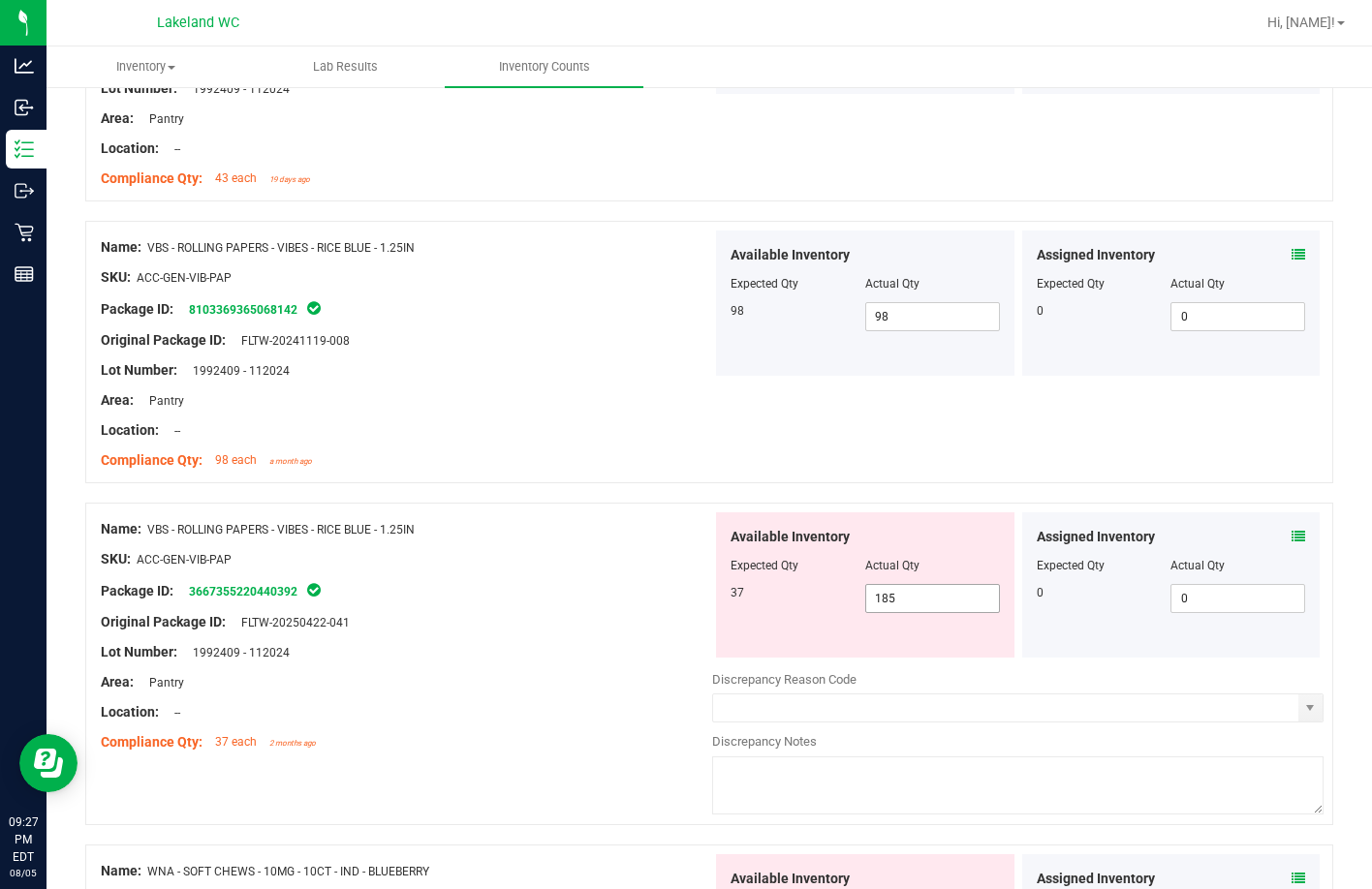 click on "185 185" at bounding box center (932, 598) 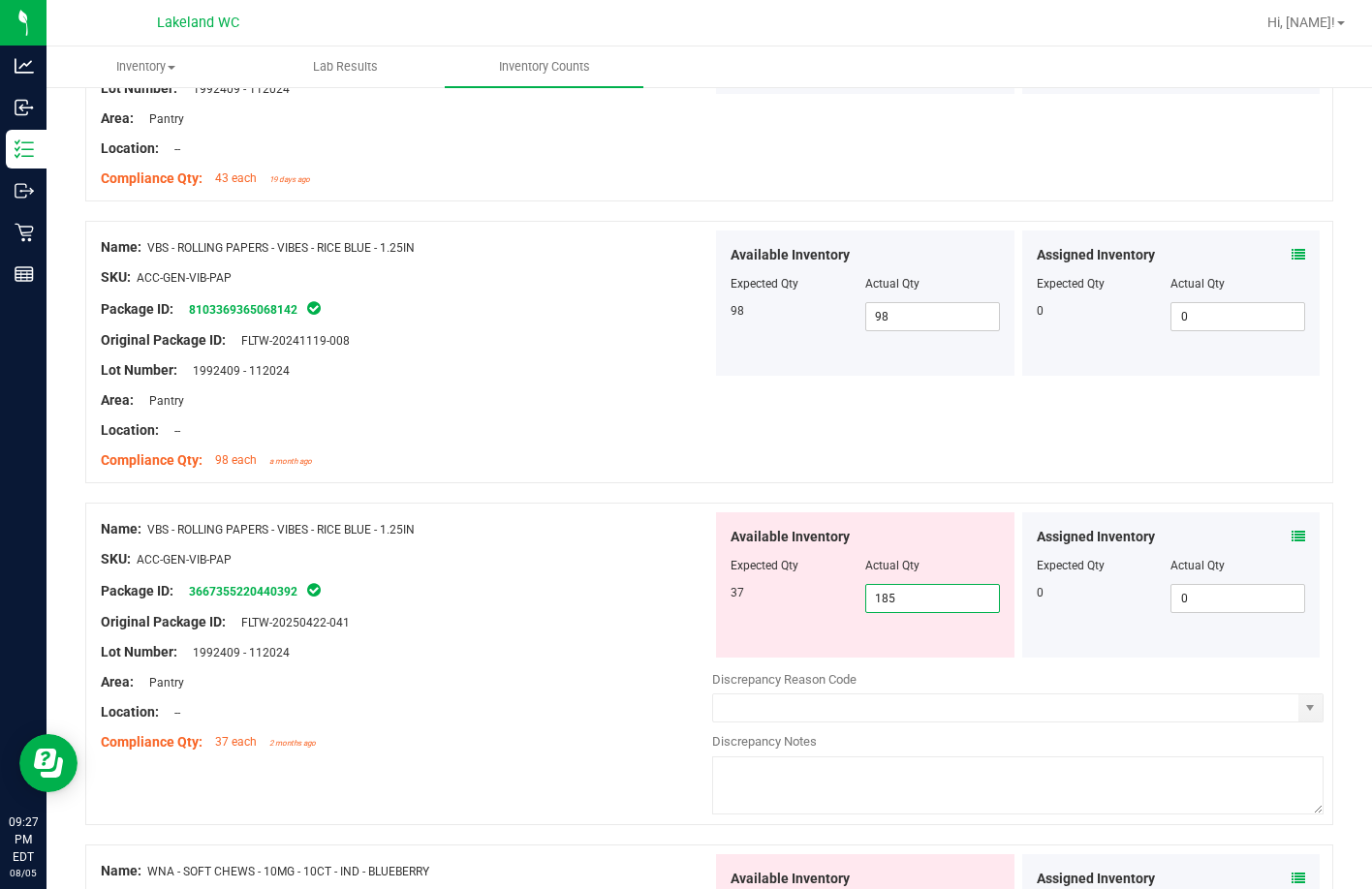 click on "185" at bounding box center (932, 598) 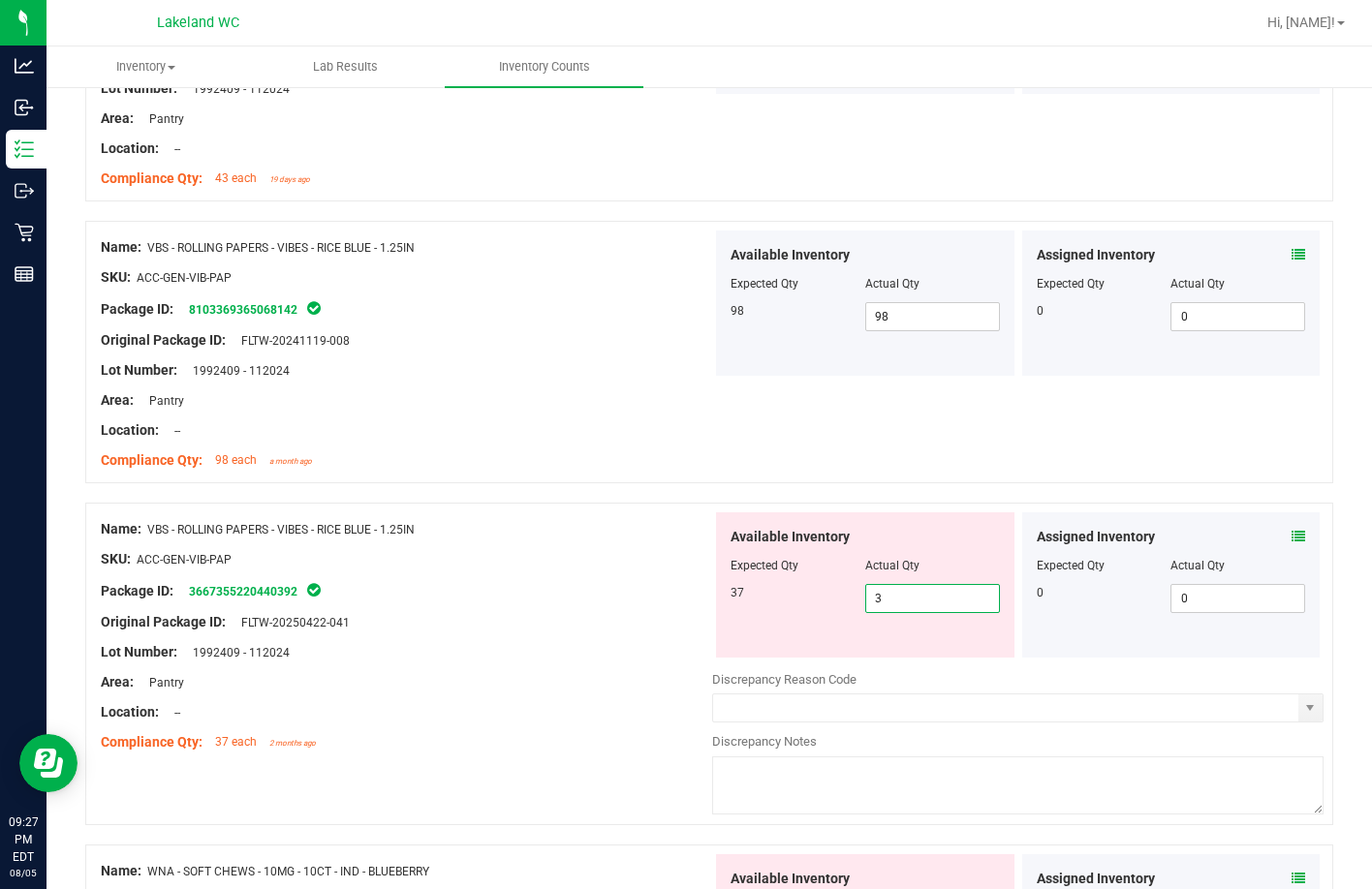 type on "37" 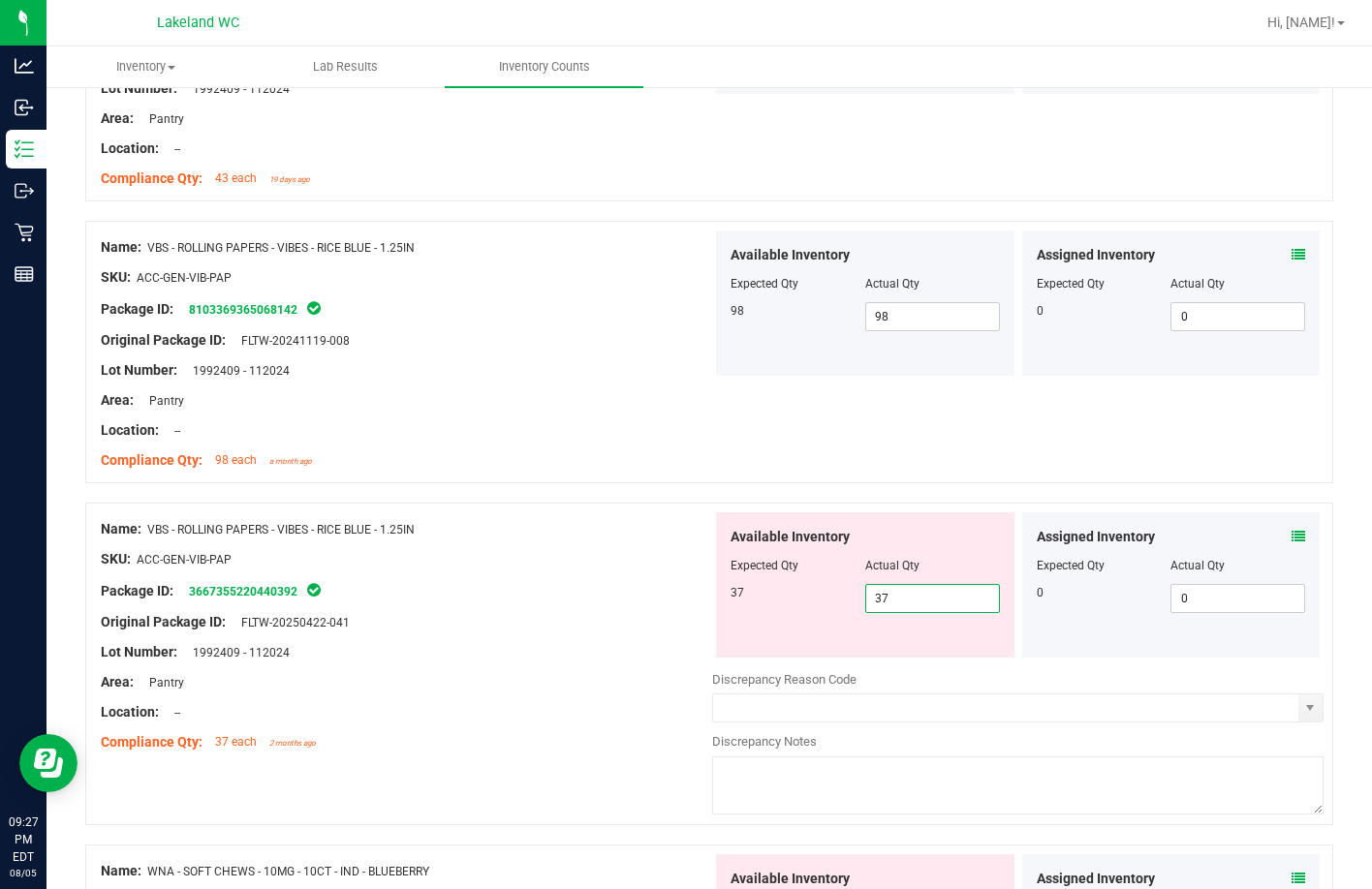 type on "37" 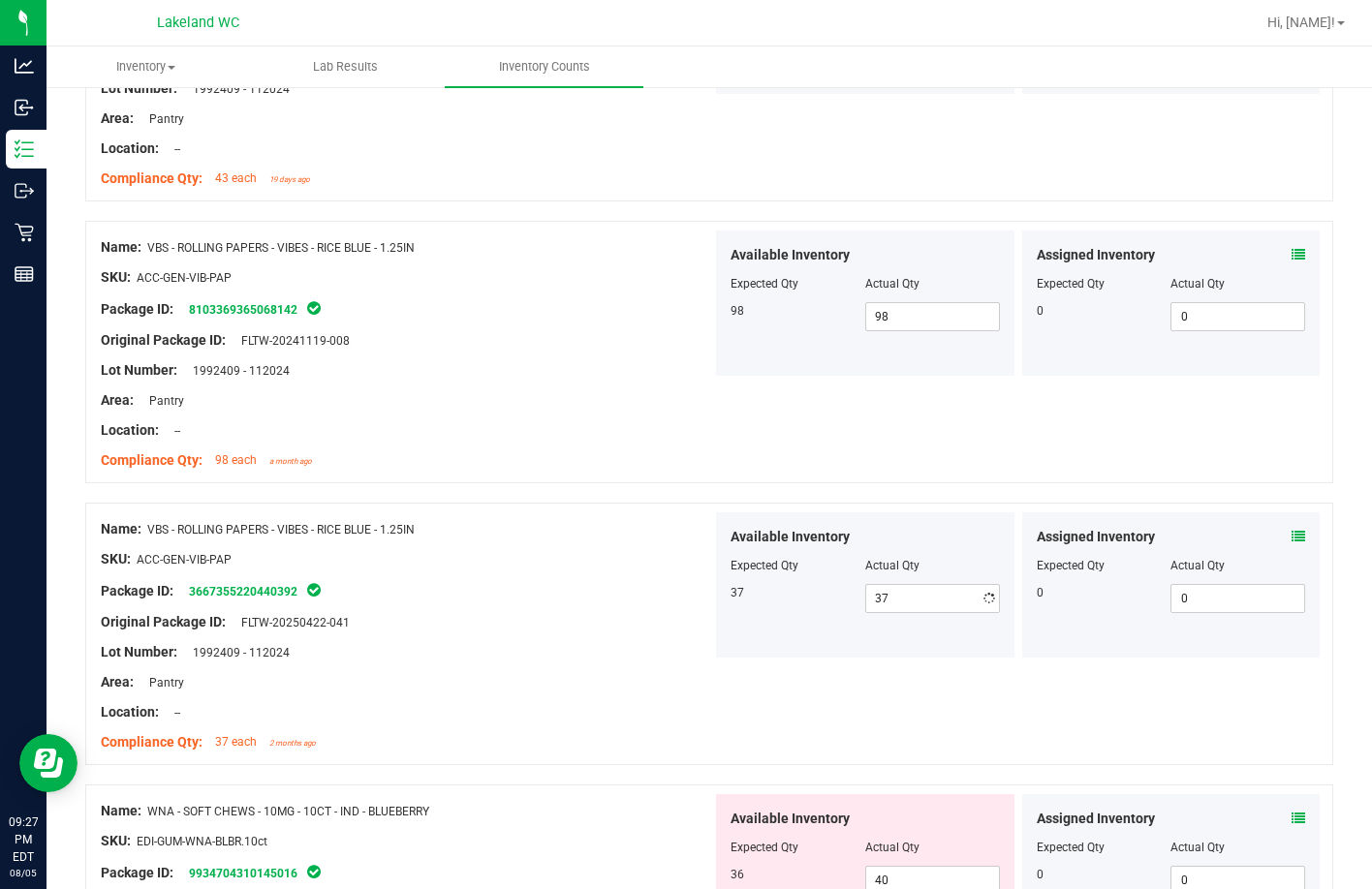 drag, startPoint x: 621, startPoint y: 604, endPoint x: 632, endPoint y: 598, distance: 12.529964 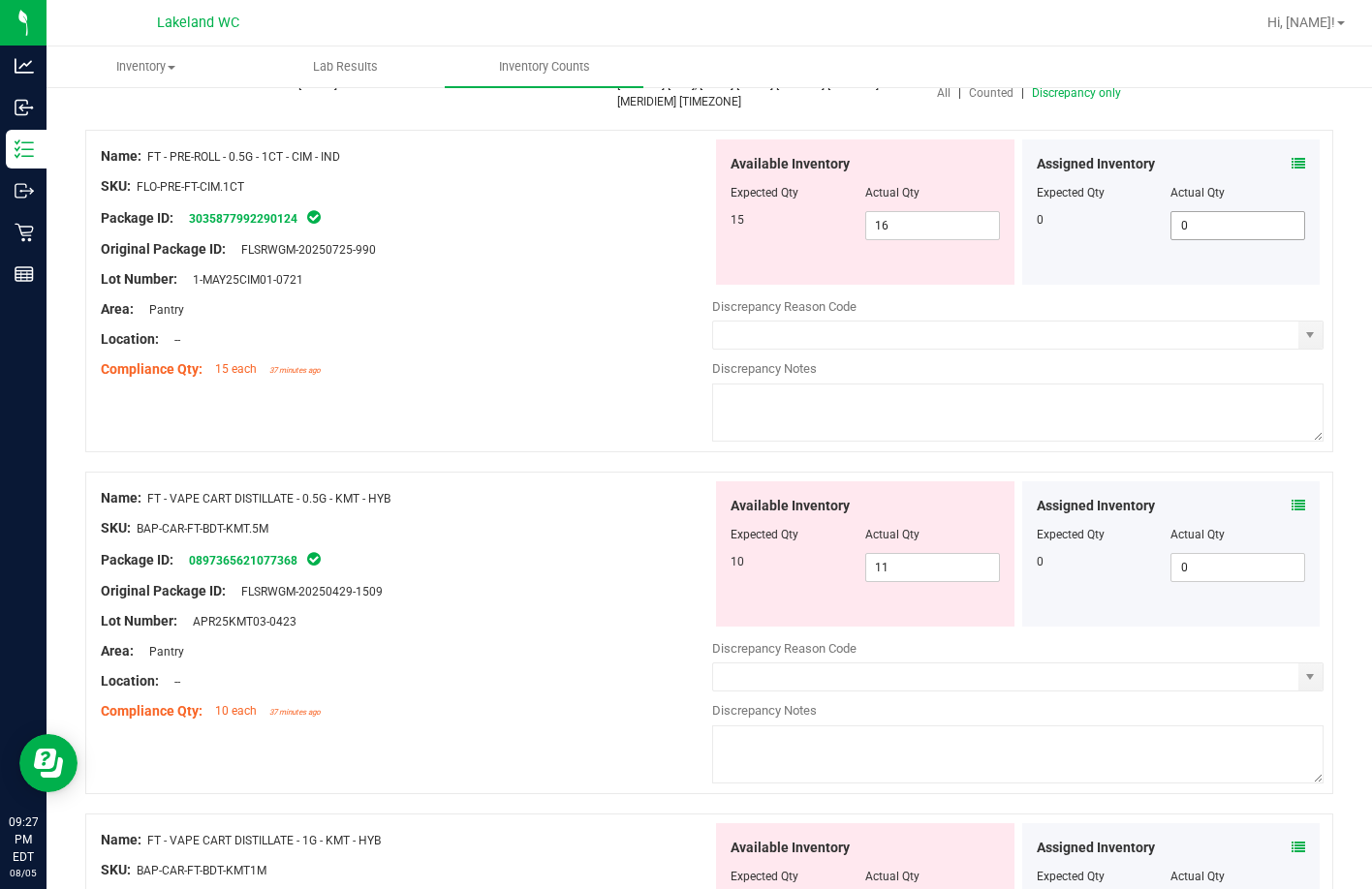 scroll, scrollTop: 0, scrollLeft: 0, axis: both 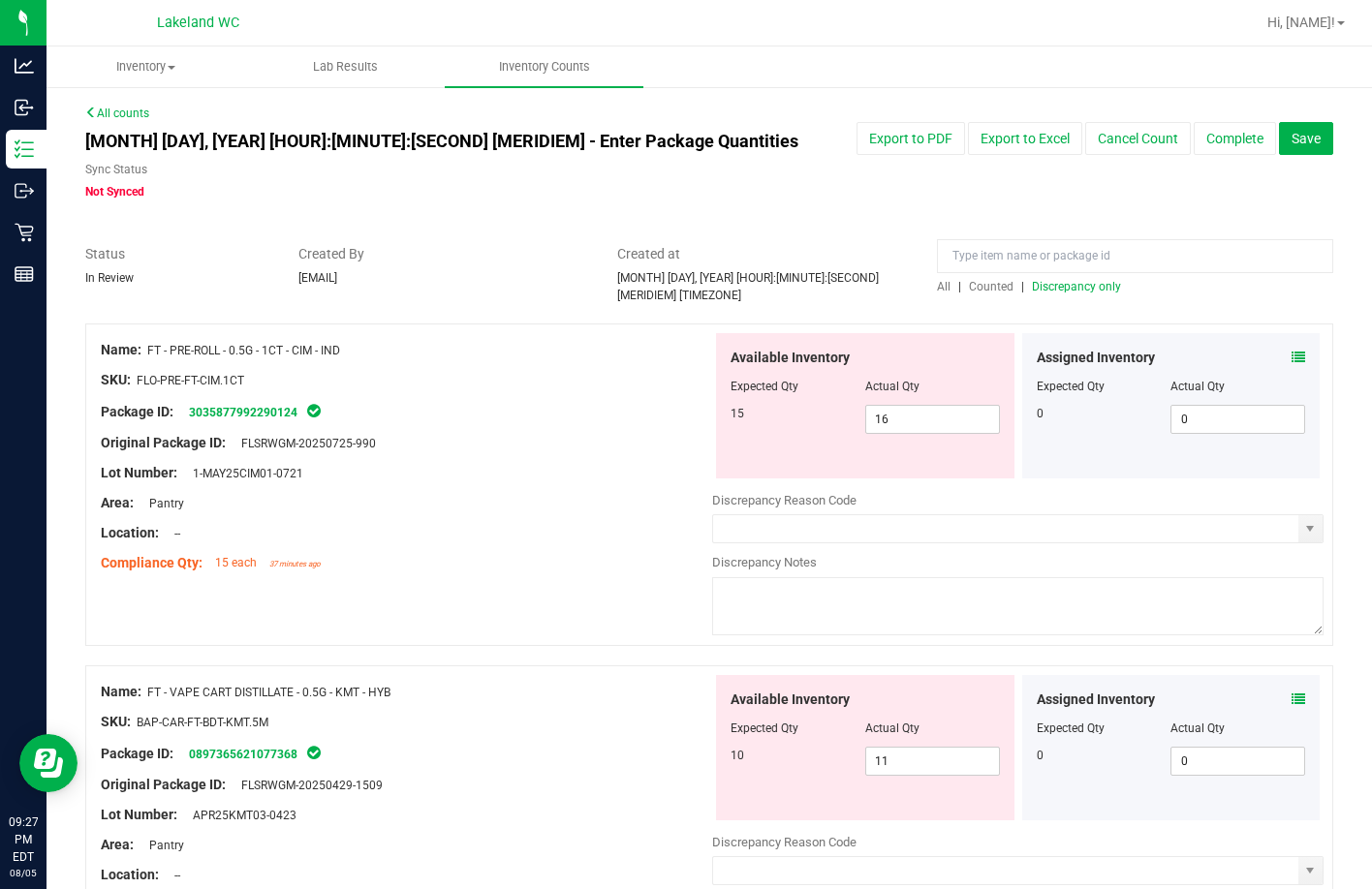 click on "Discrepancy only" at bounding box center (1076, 287) 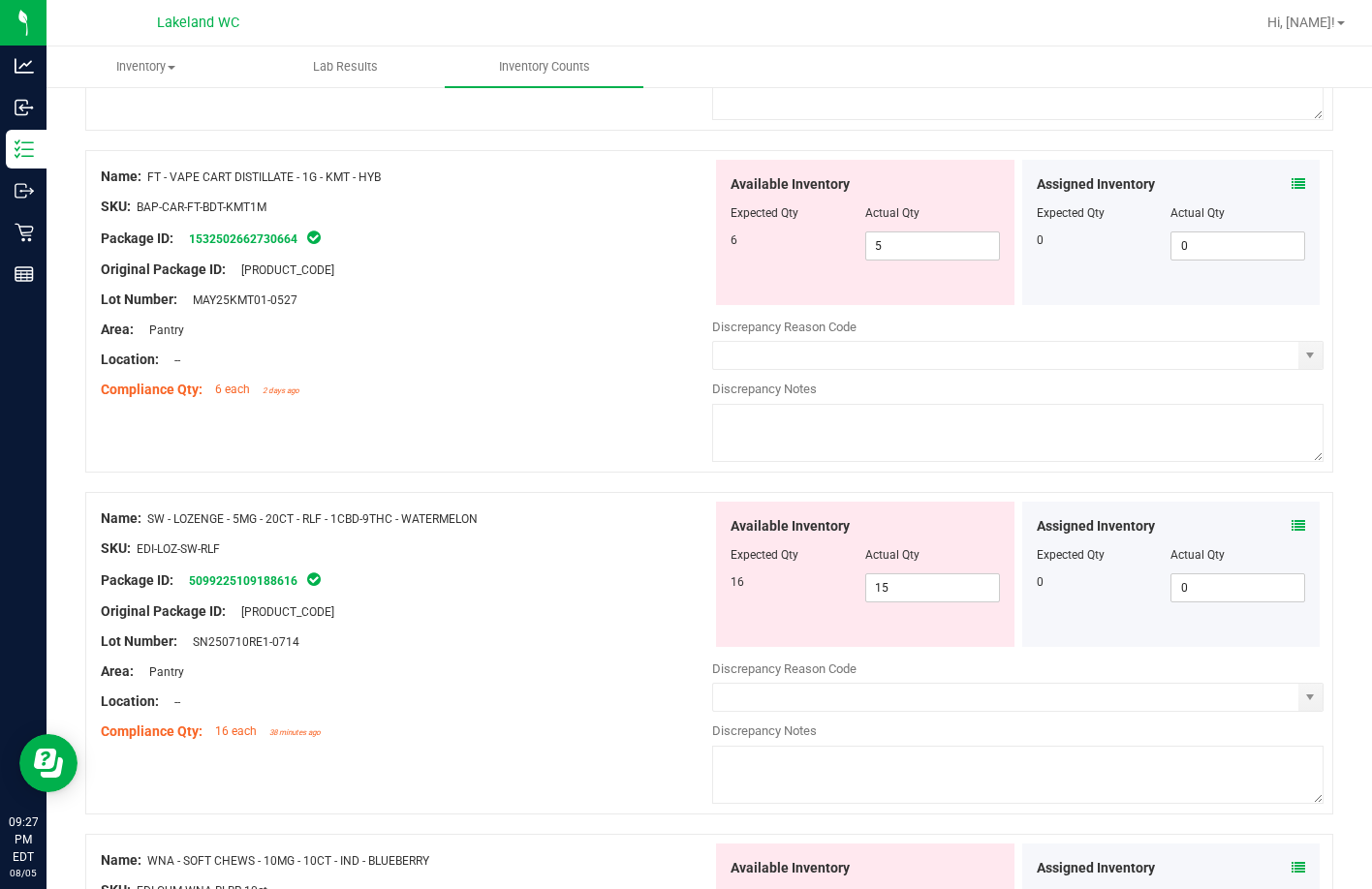 scroll, scrollTop: 872, scrollLeft: 0, axis: vertical 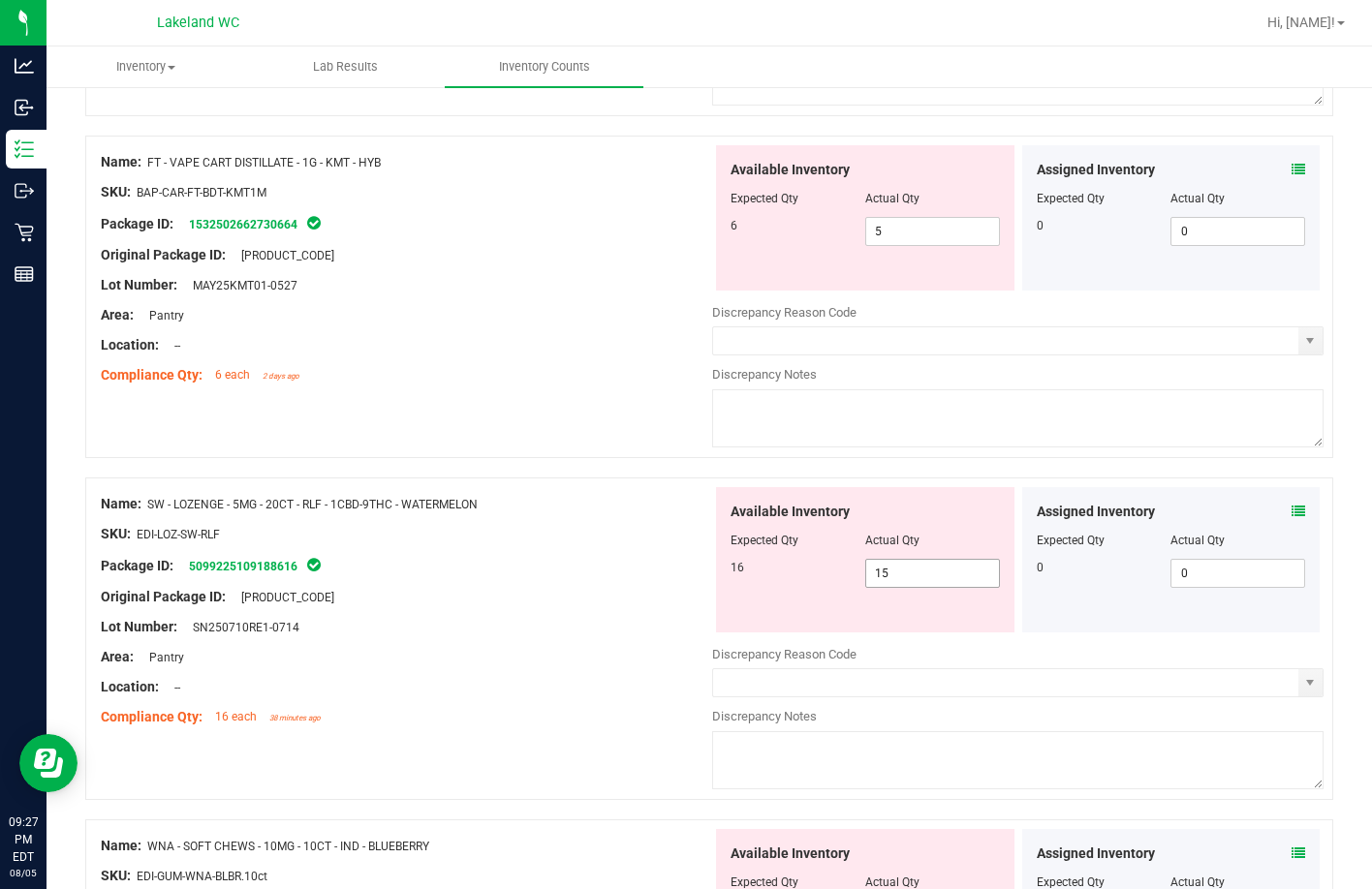 click on "15 15" at bounding box center (932, 573) 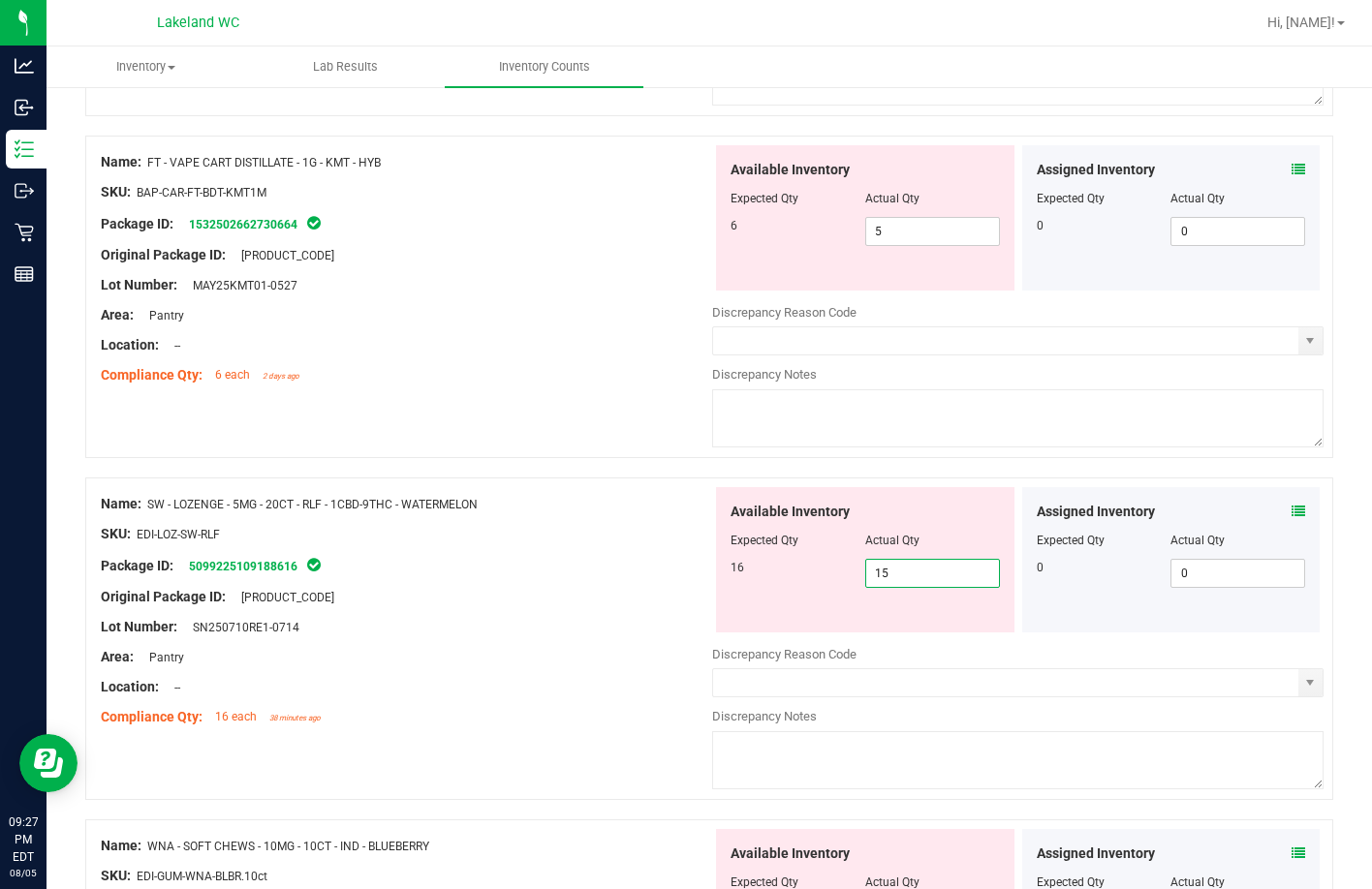 click on "15" at bounding box center (932, 573) 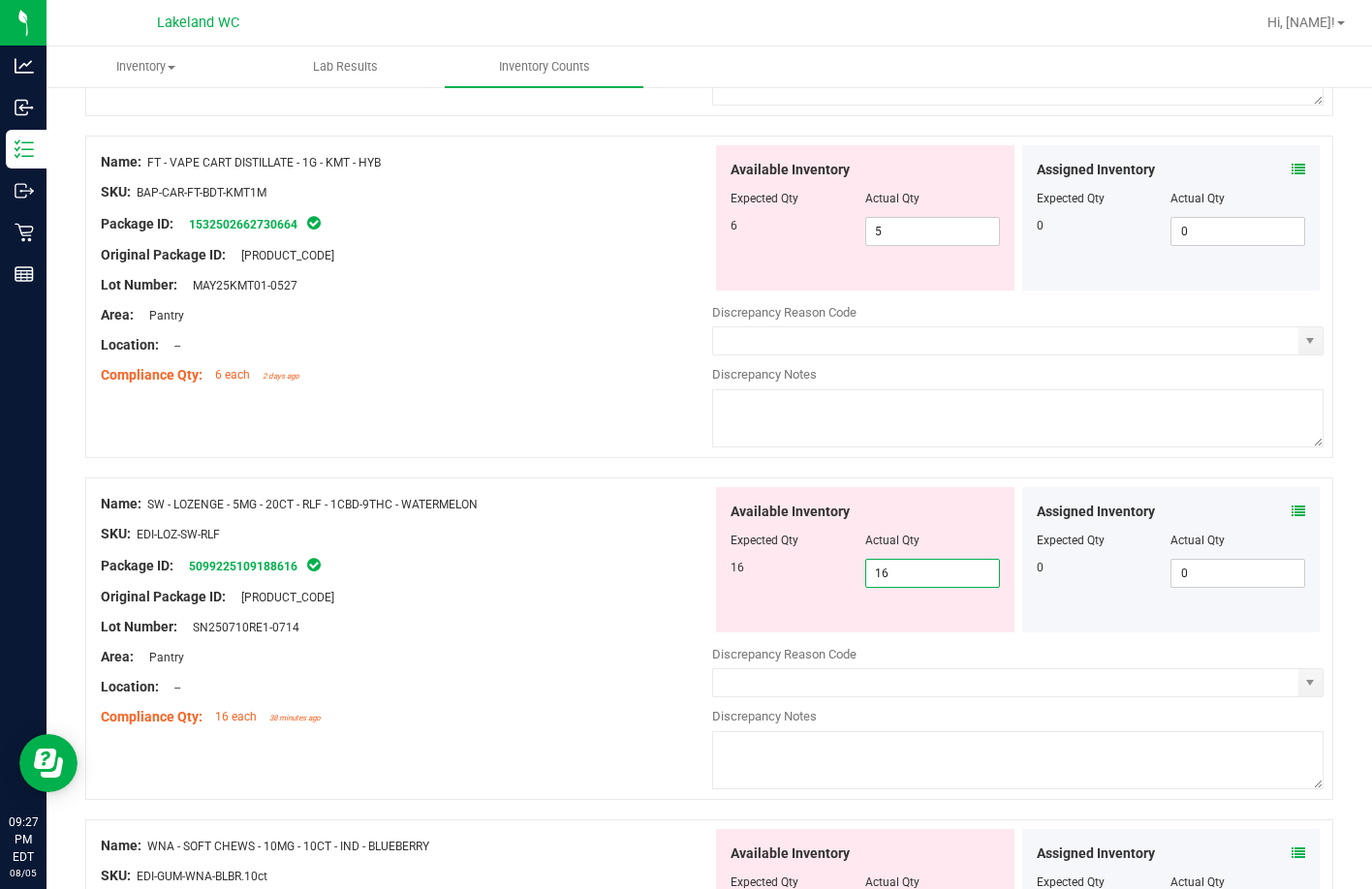 type on "16" 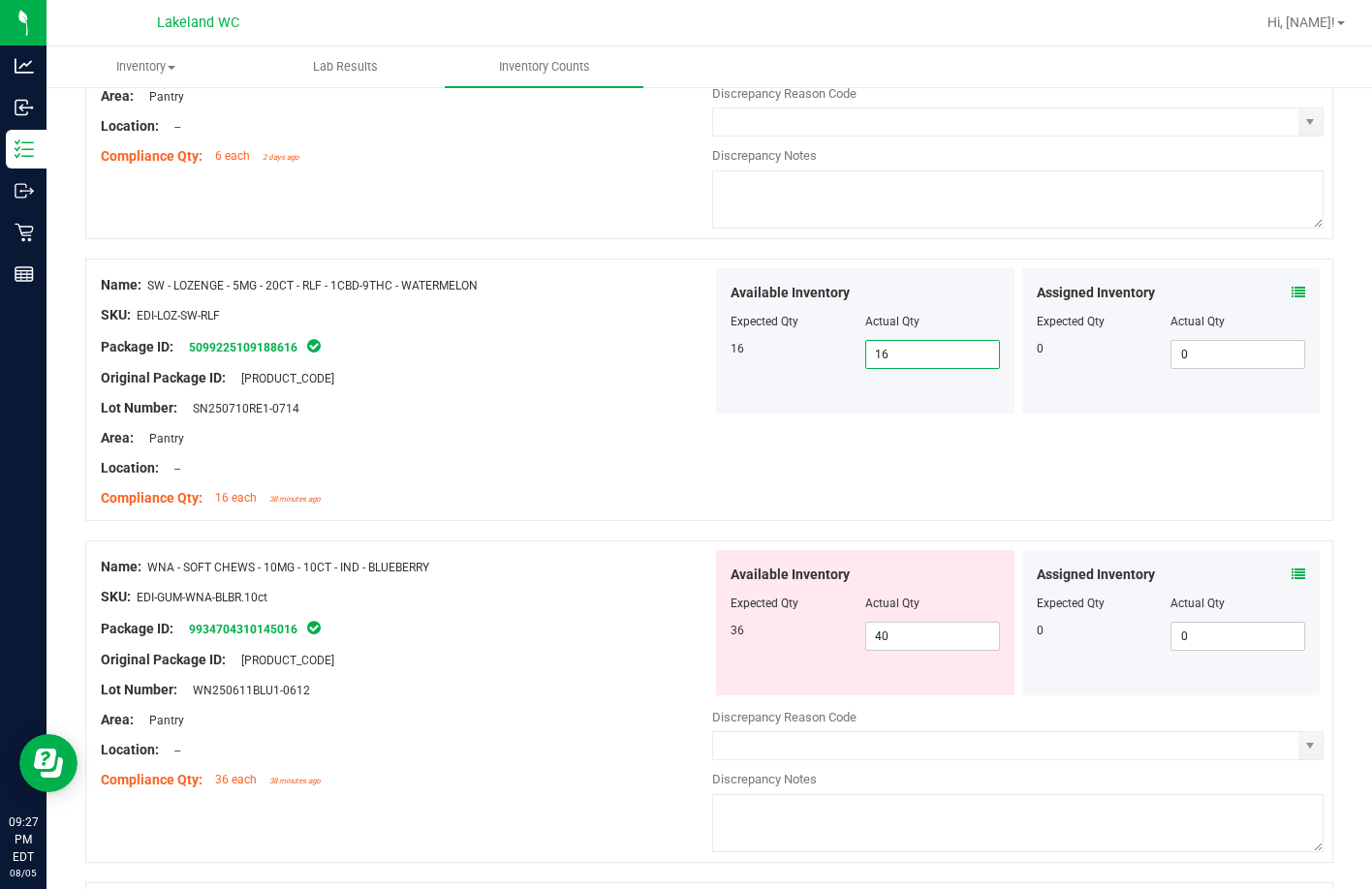 scroll, scrollTop: 1065, scrollLeft: 0, axis: vertical 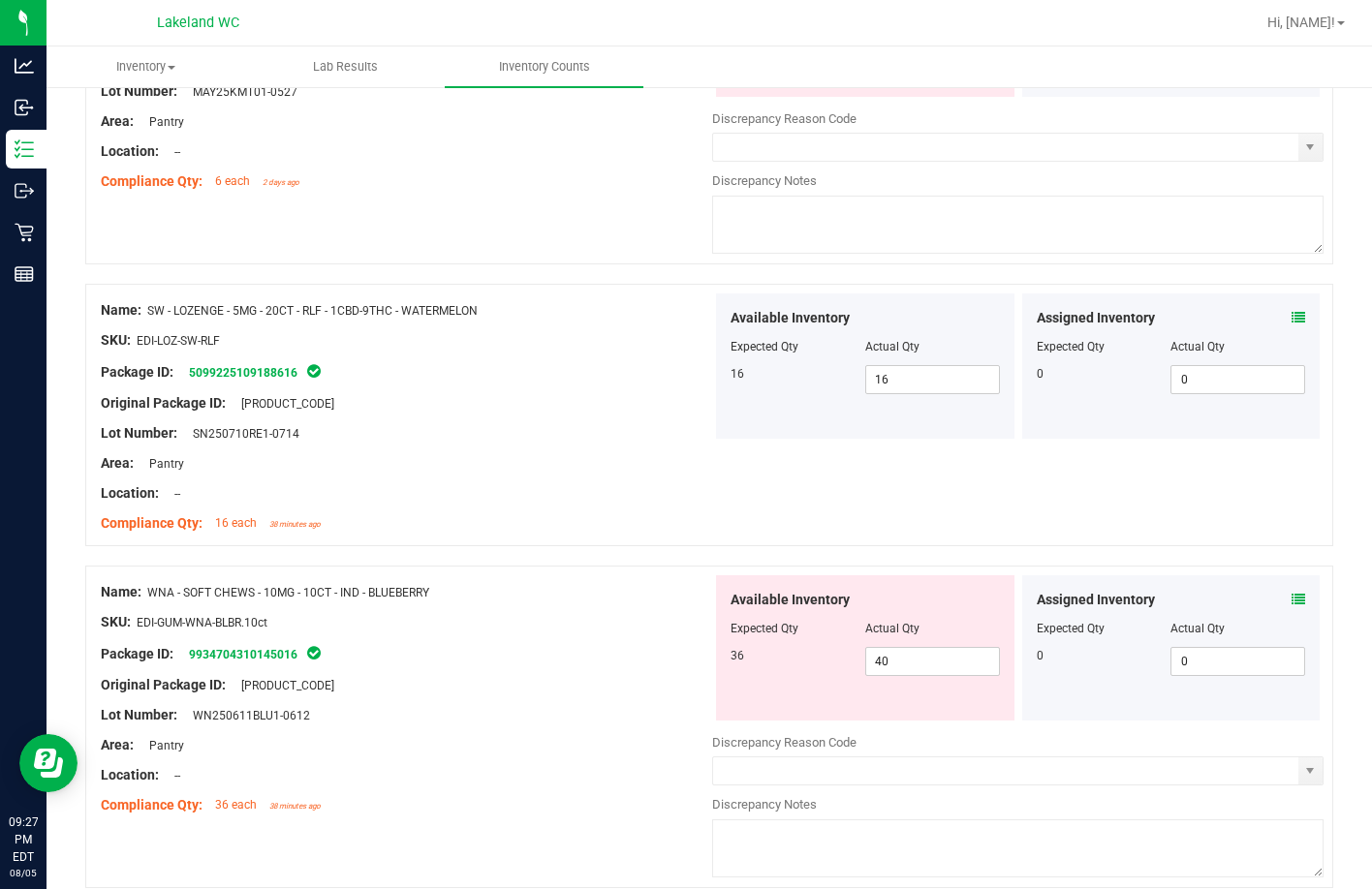 drag, startPoint x: 911, startPoint y: 497, endPoint x: 959, endPoint y: 472, distance: 54.12024 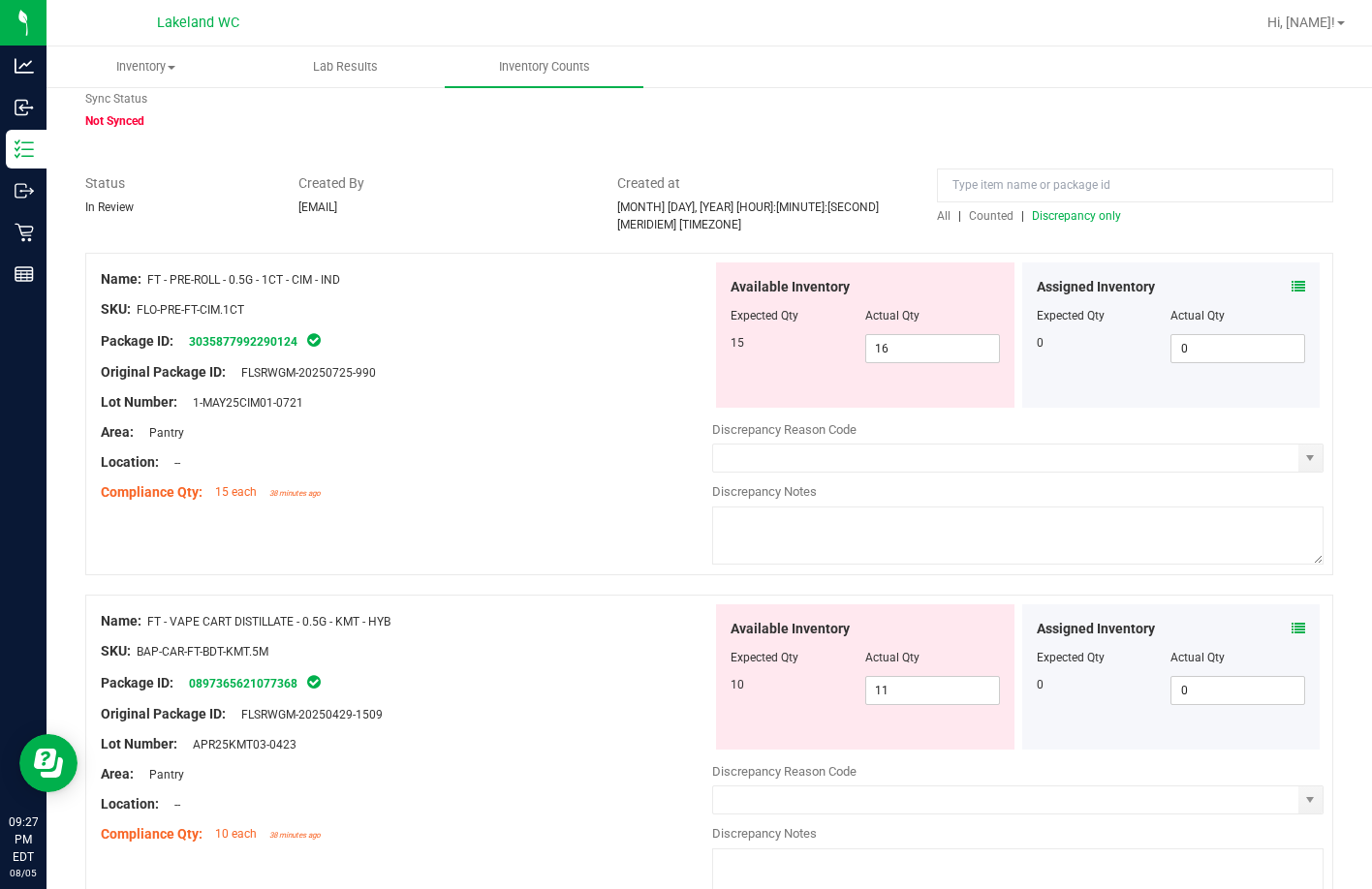 scroll, scrollTop: 0, scrollLeft: 0, axis: both 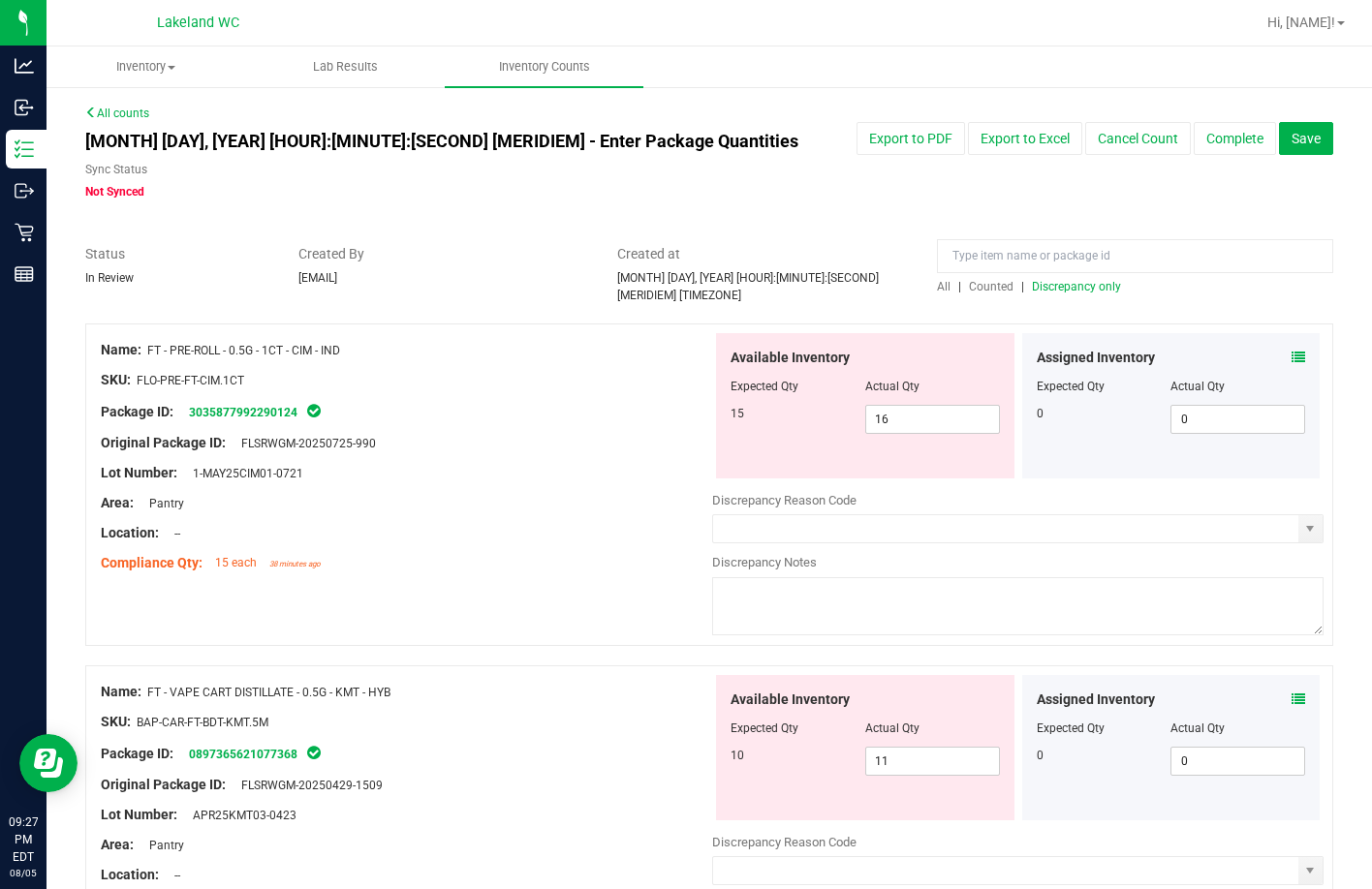 click on "Discrepancy only" at bounding box center [1076, 287] 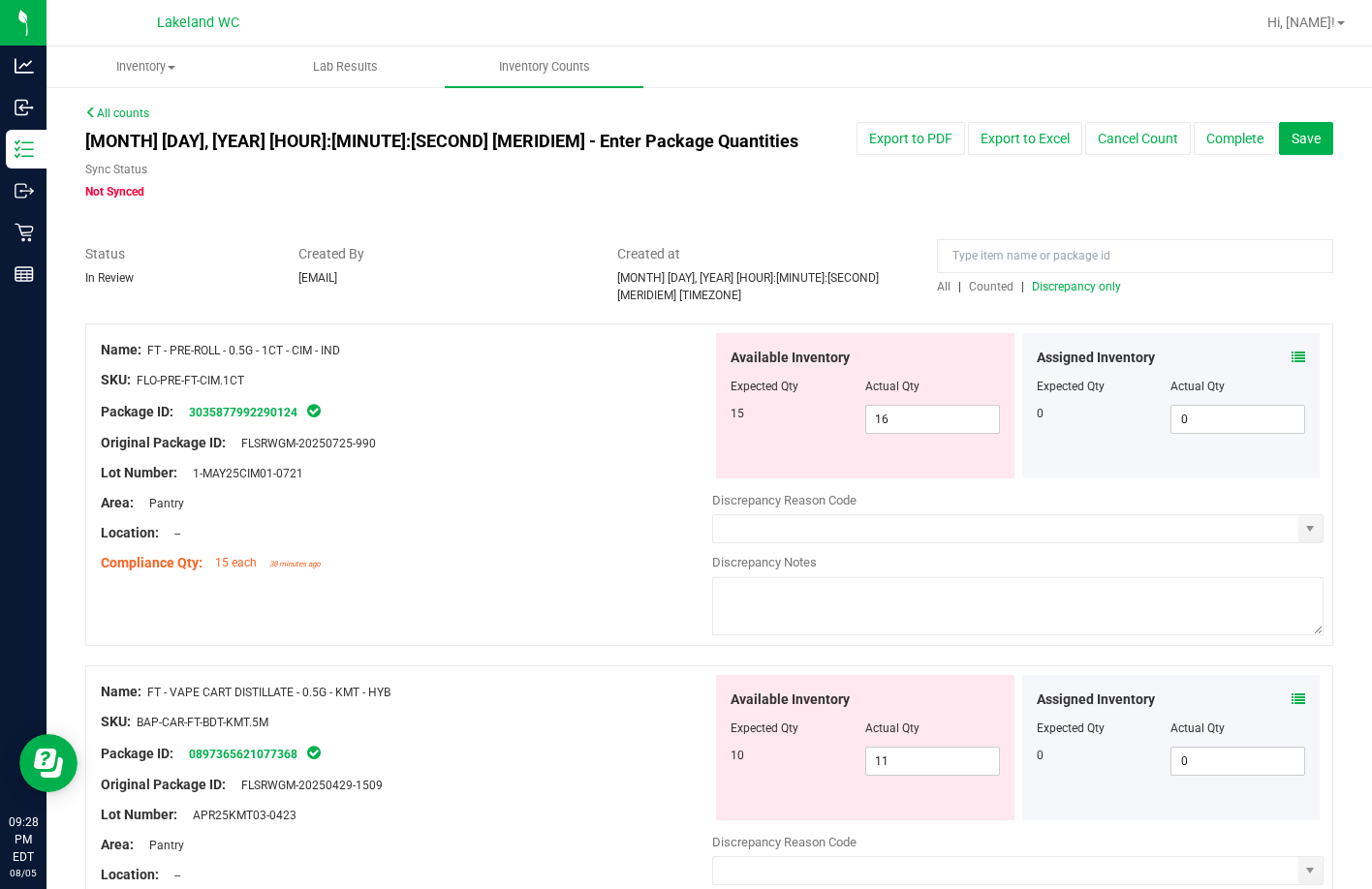 drag, startPoint x: 809, startPoint y: 603, endPoint x: 255, endPoint y: 838, distance: 601.7815 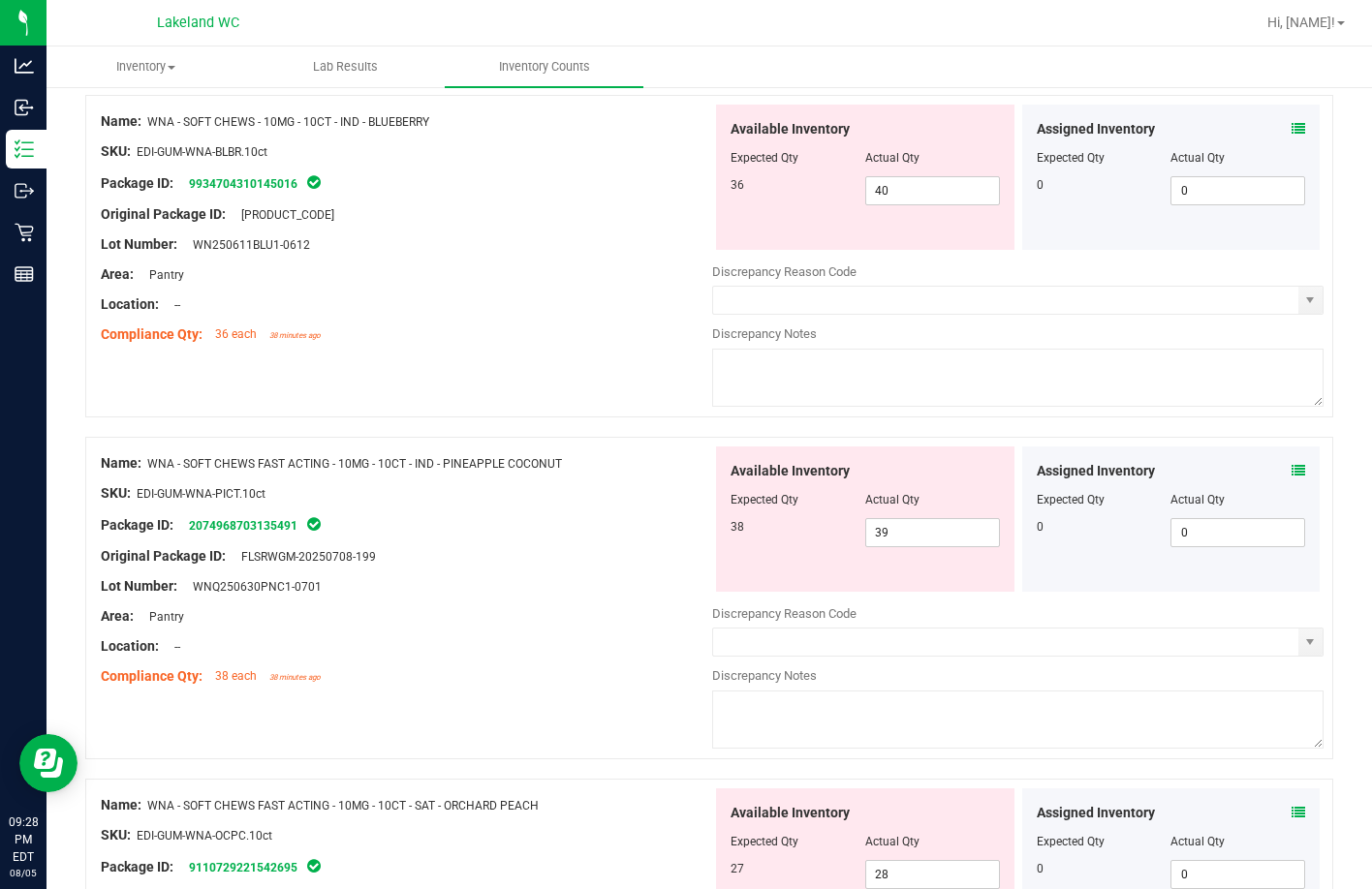 scroll, scrollTop: 1252, scrollLeft: 0, axis: vertical 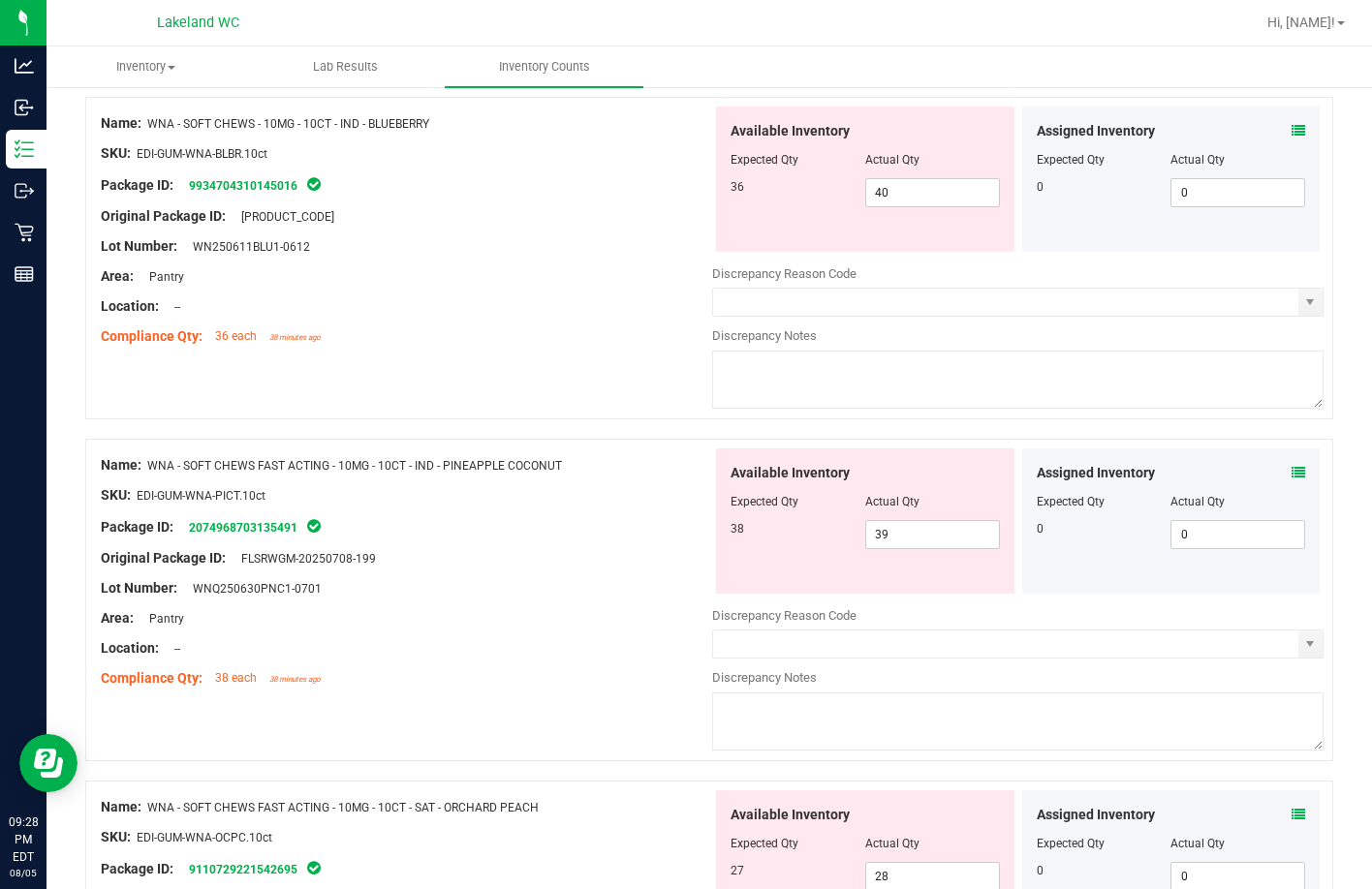click on "Compliance Qty:
[NUMBER] each
[NUMBER] minutes ago" at bounding box center [406, 336] 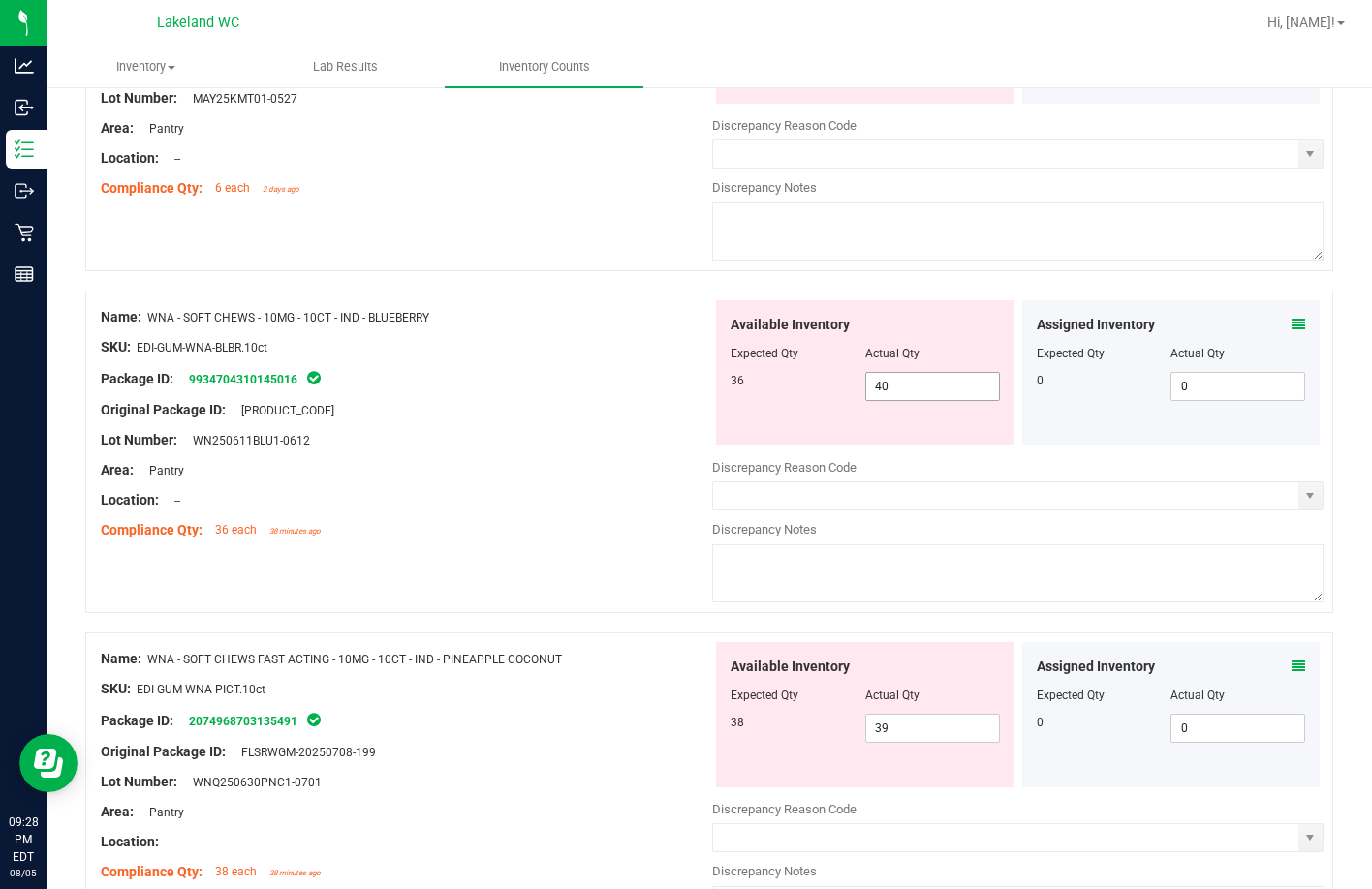 click on "40 40" at bounding box center (932, 386) 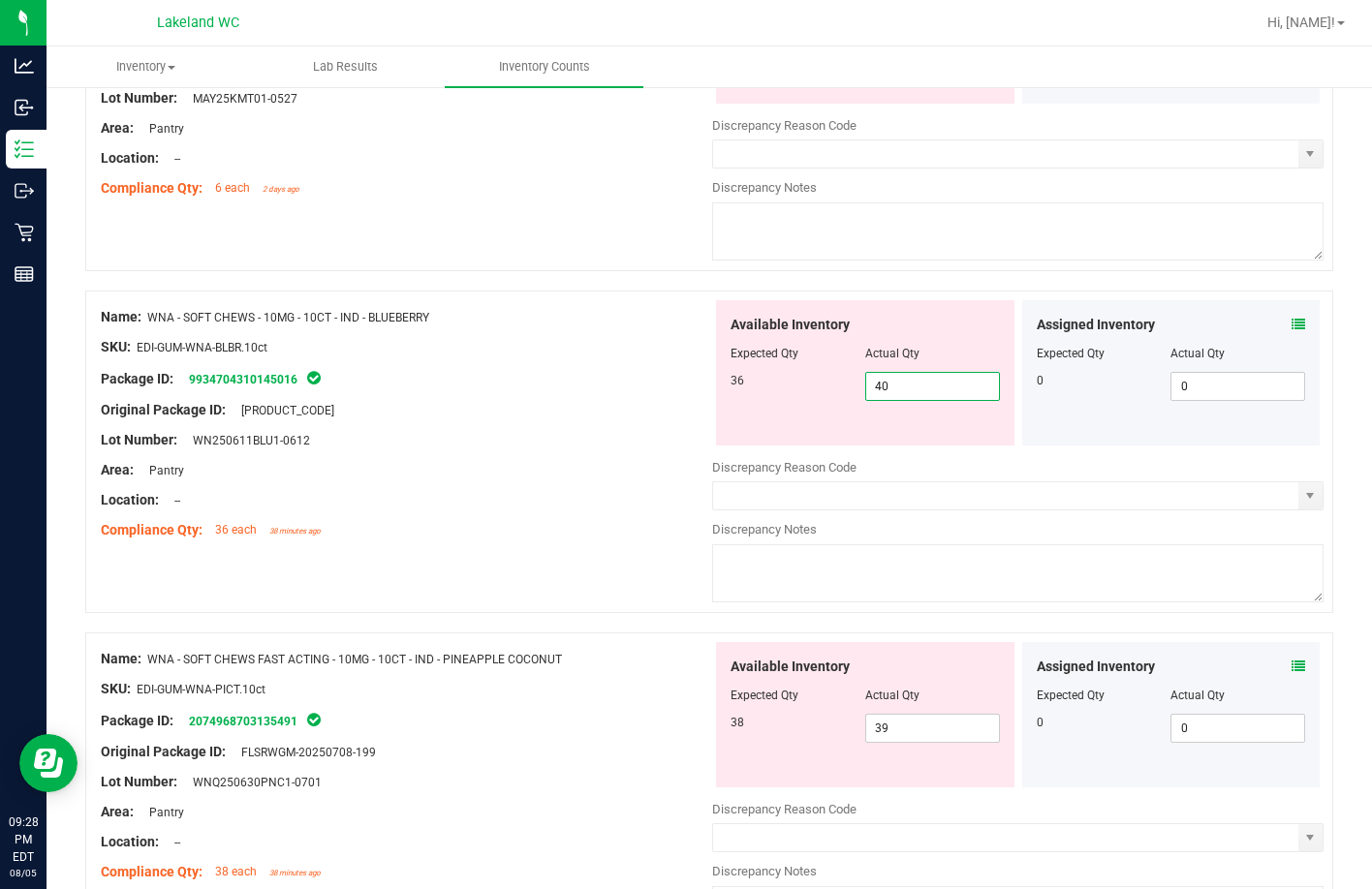 click on "40" at bounding box center (932, 386) 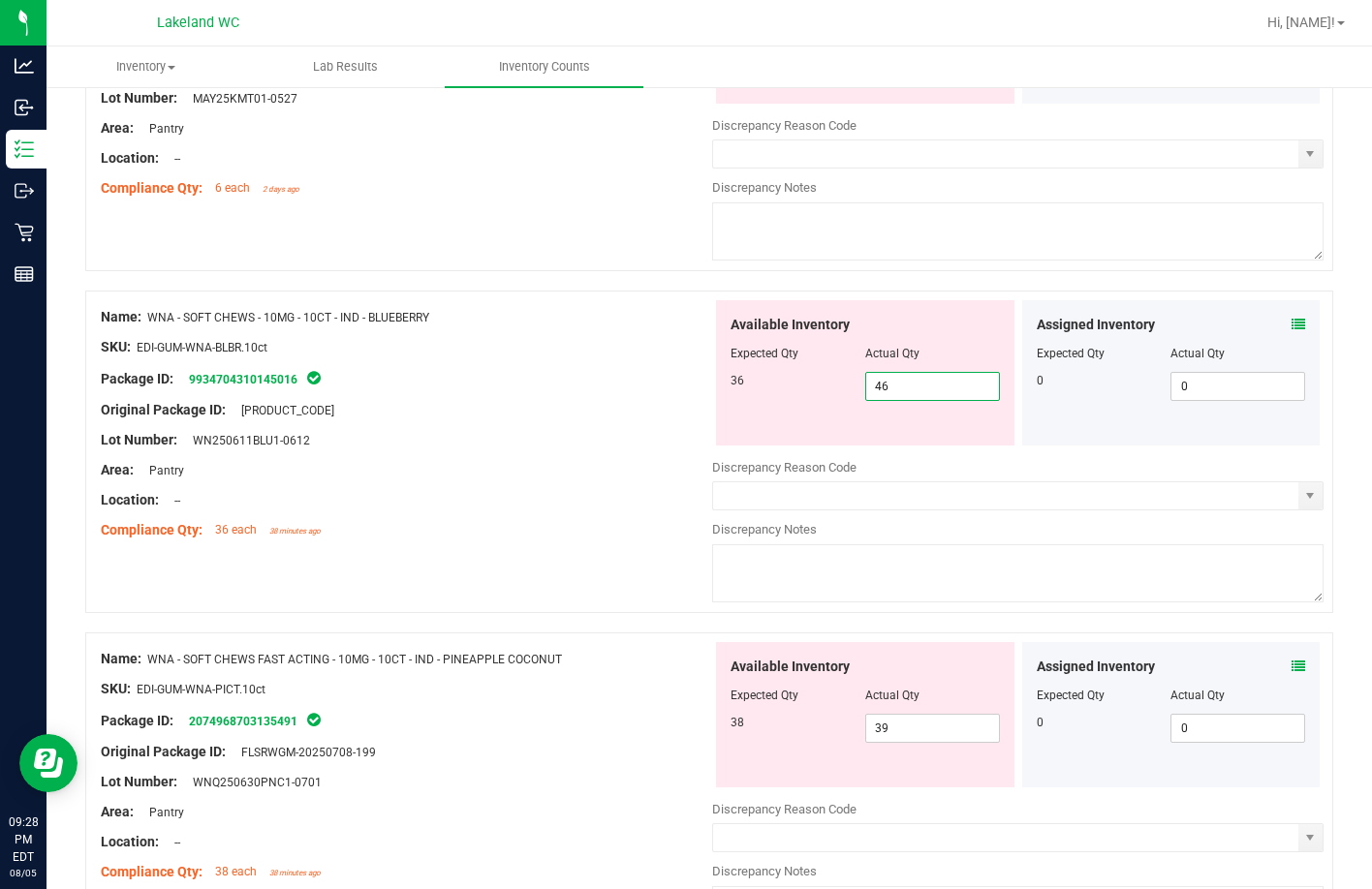type on "4" 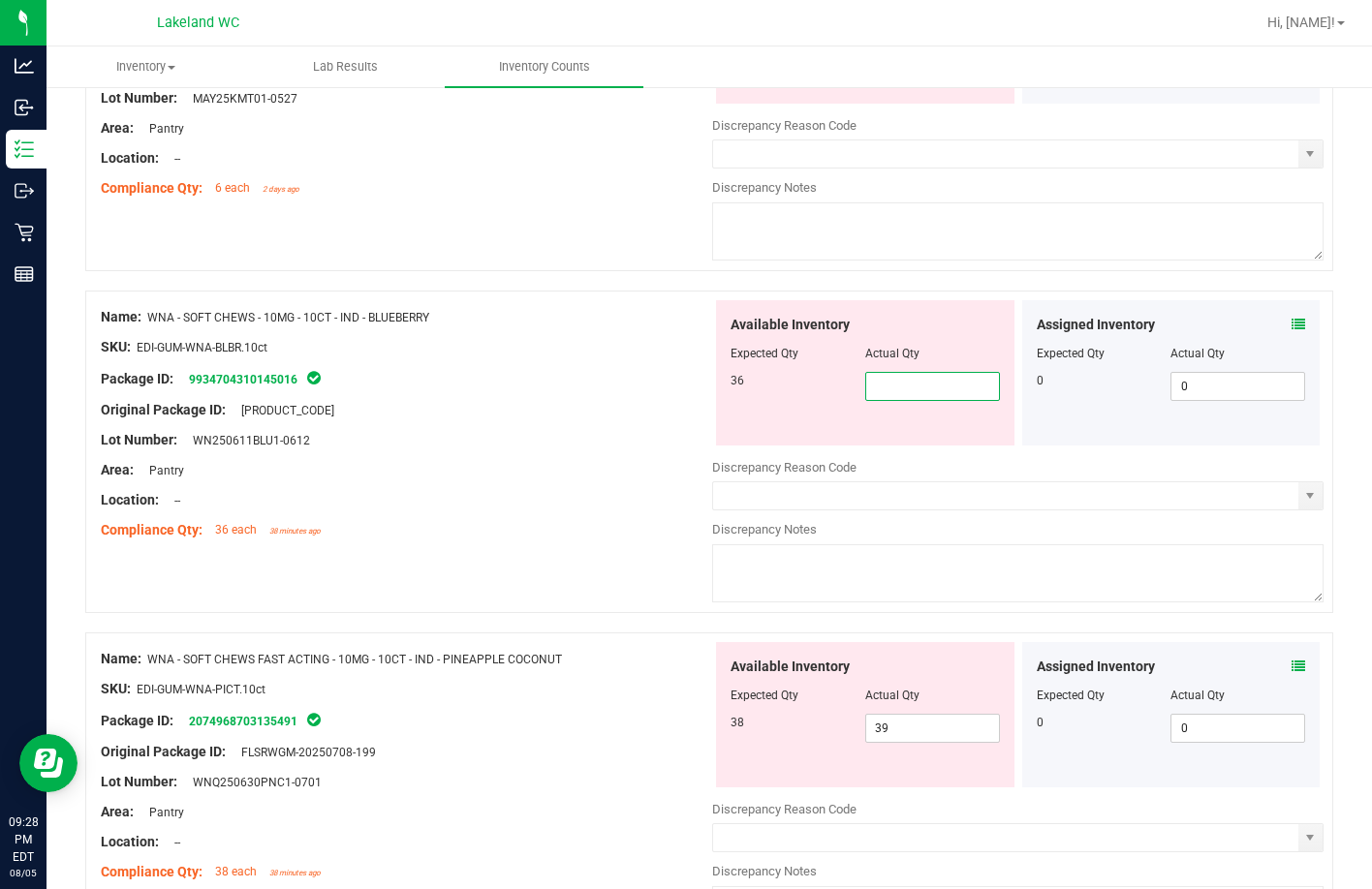 type on "." 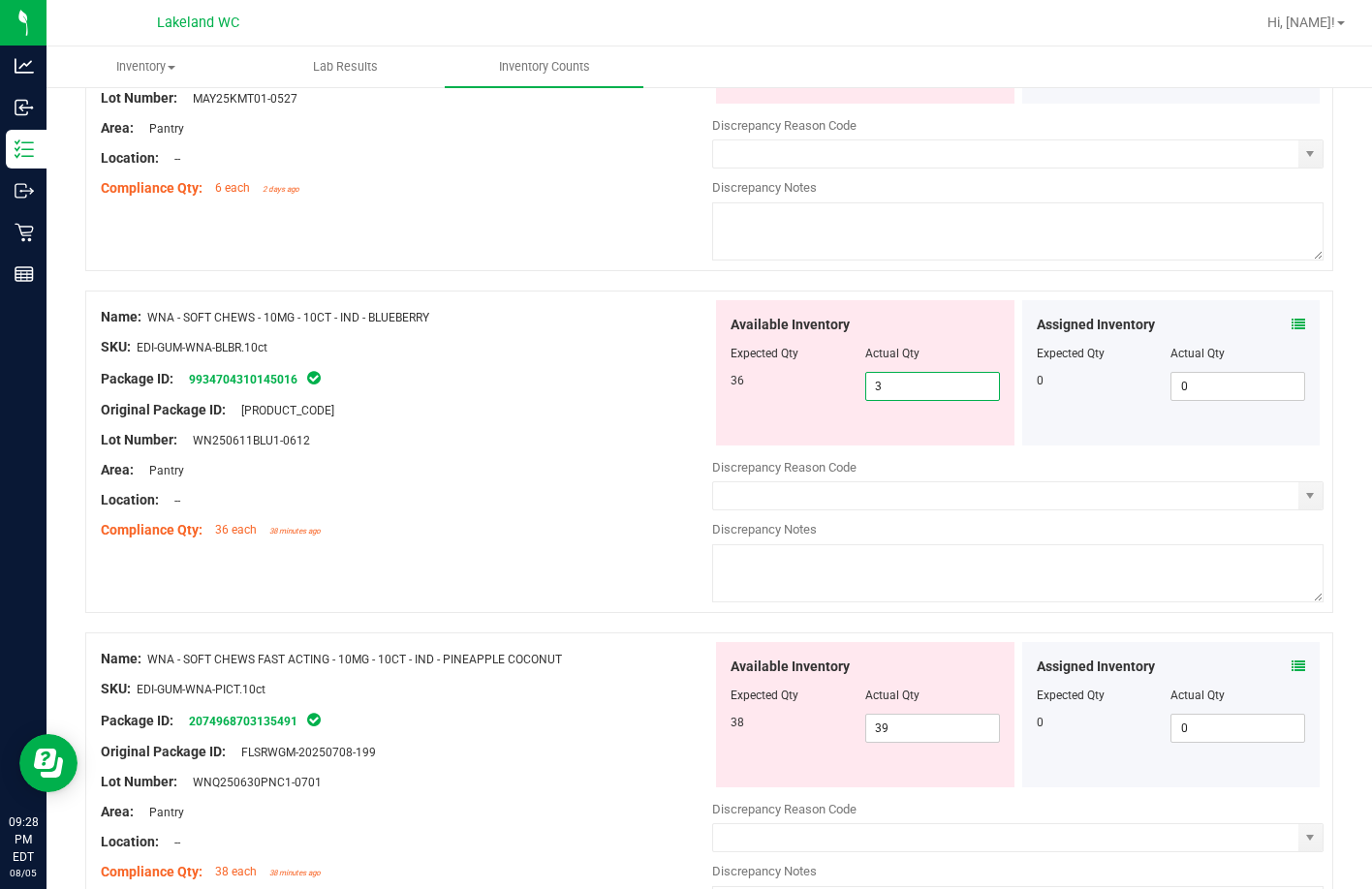 type on "36" 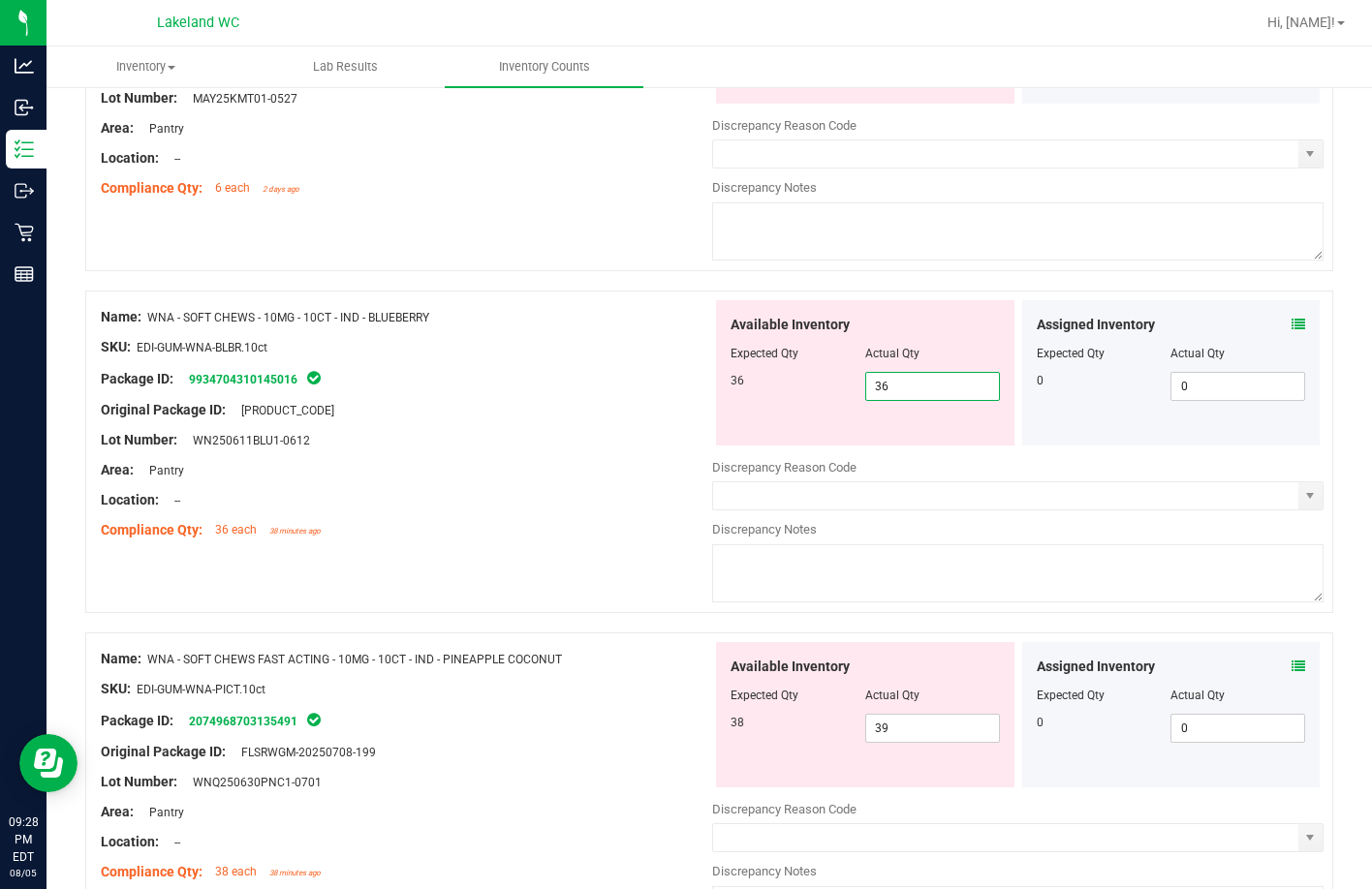 type on "36" 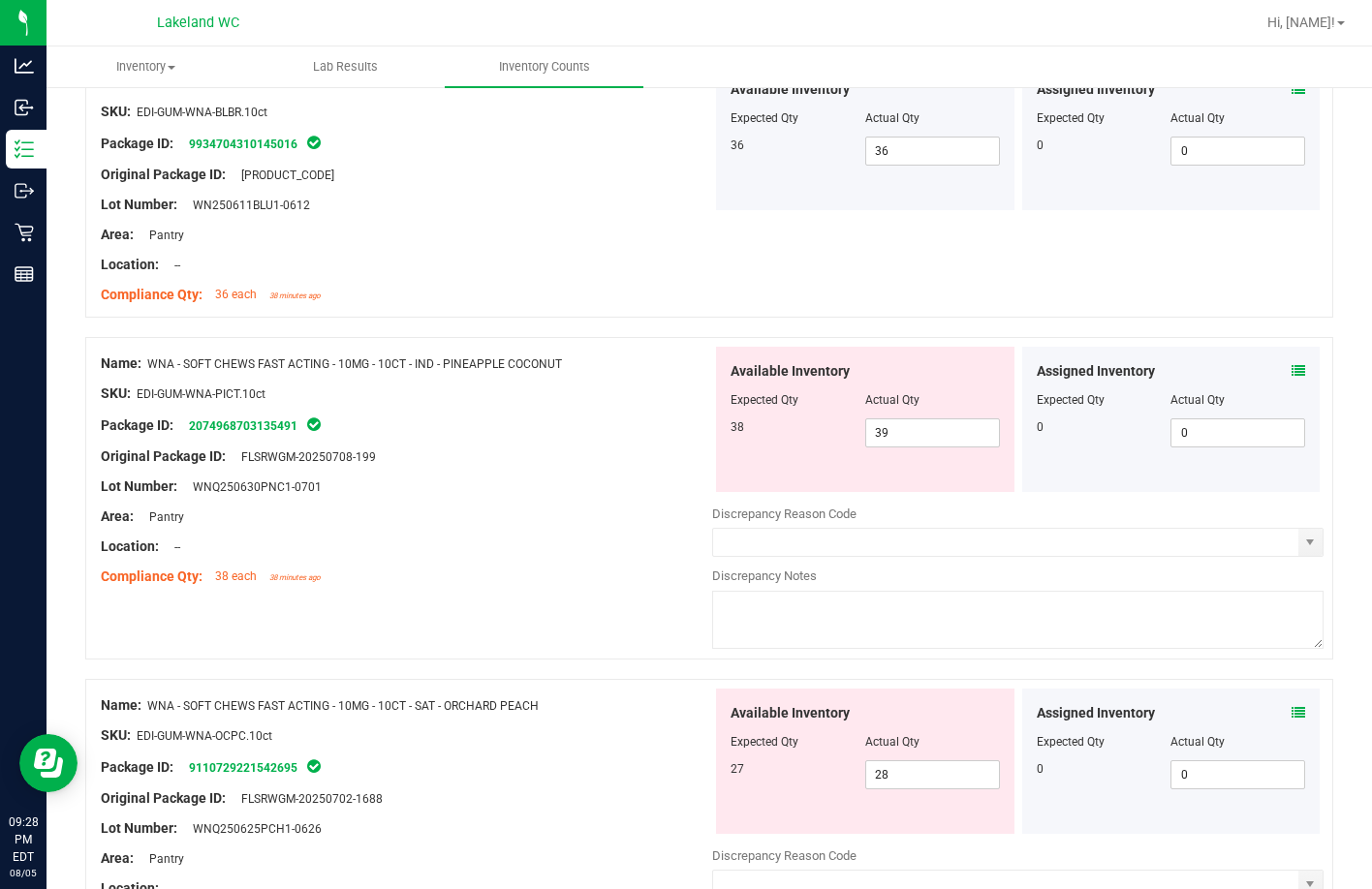 scroll, scrollTop: 1483, scrollLeft: 0, axis: vertical 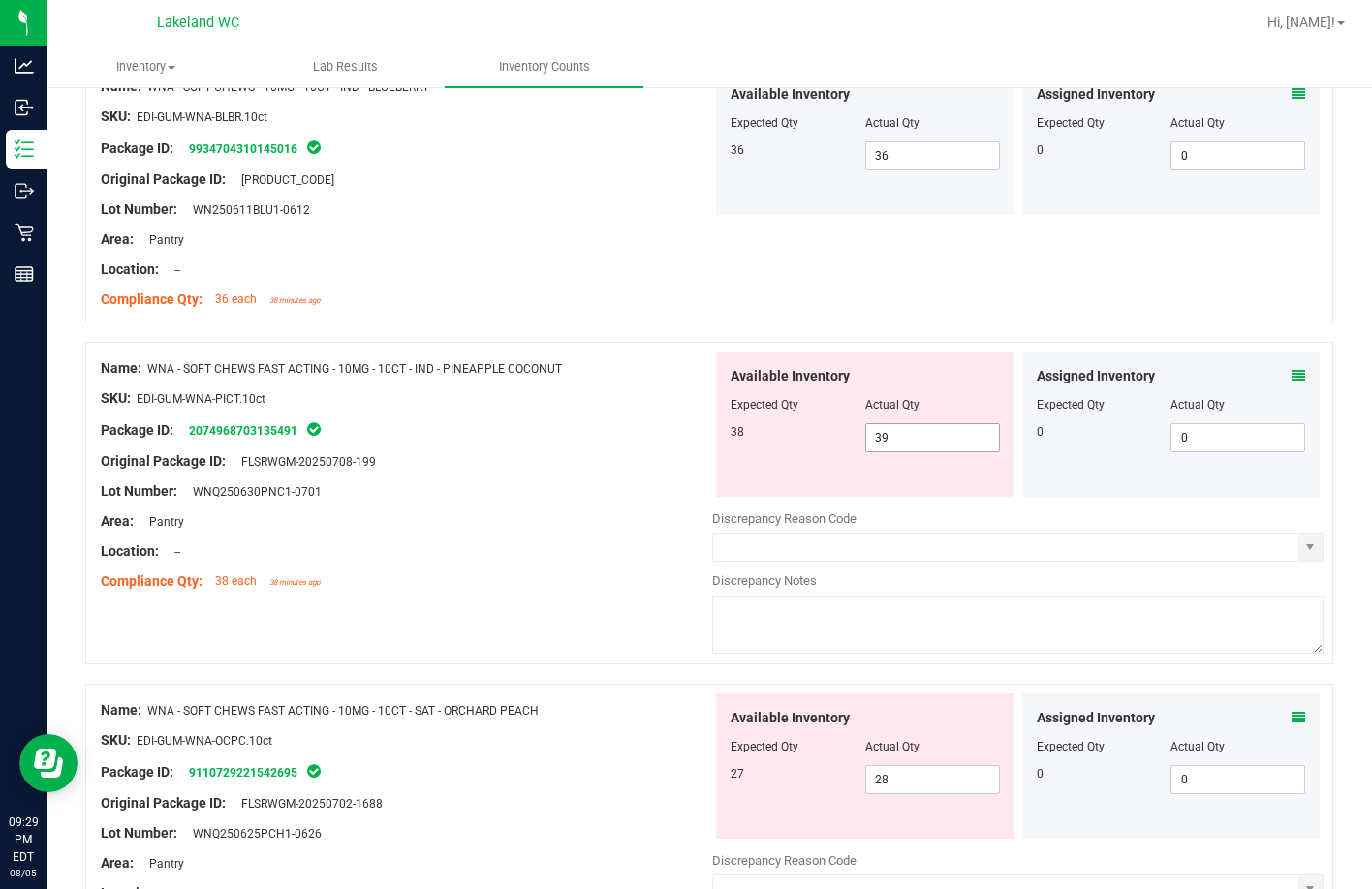 click on "39 39" at bounding box center [932, 438] 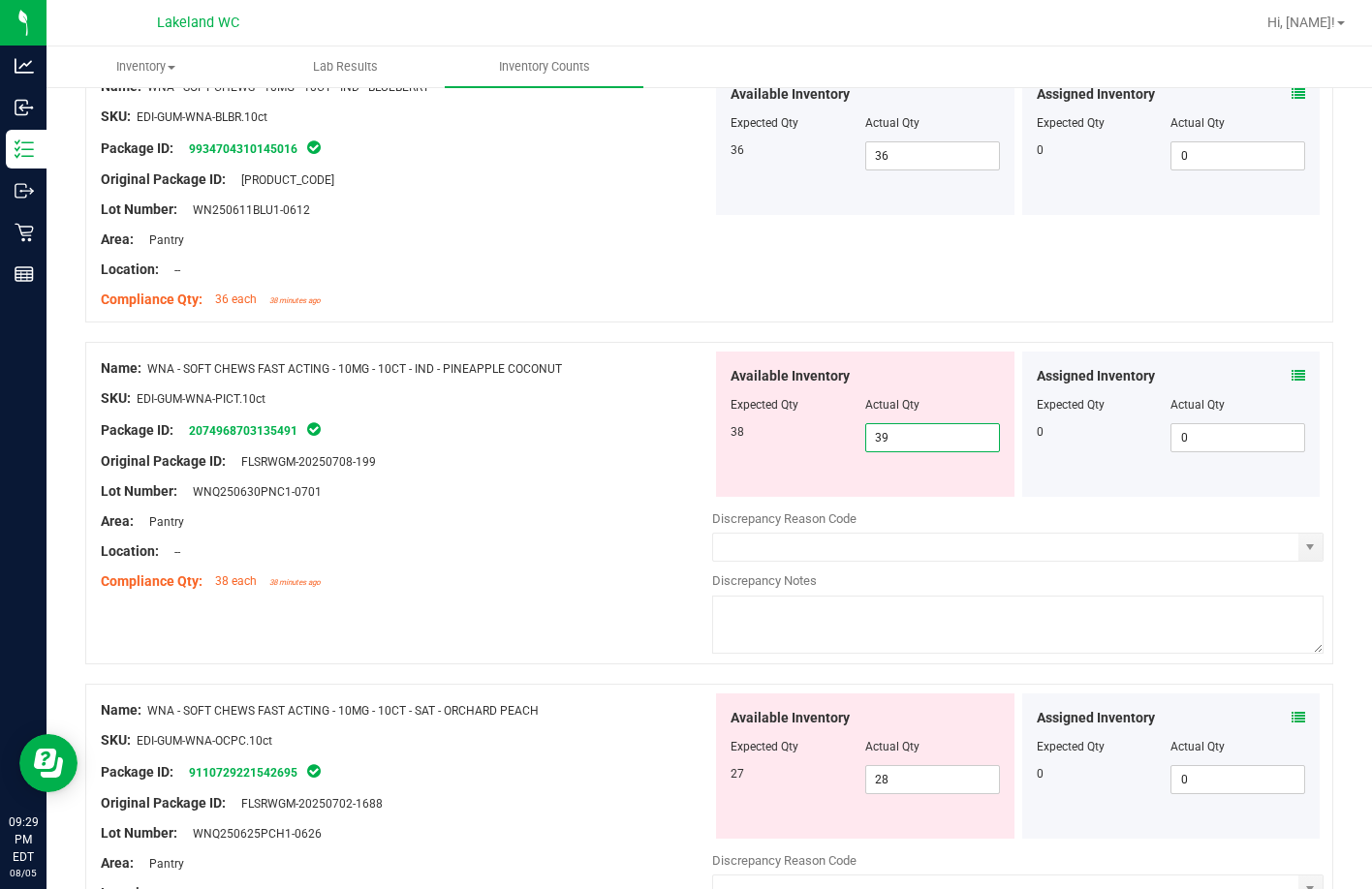 click on "39" at bounding box center (932, 438) 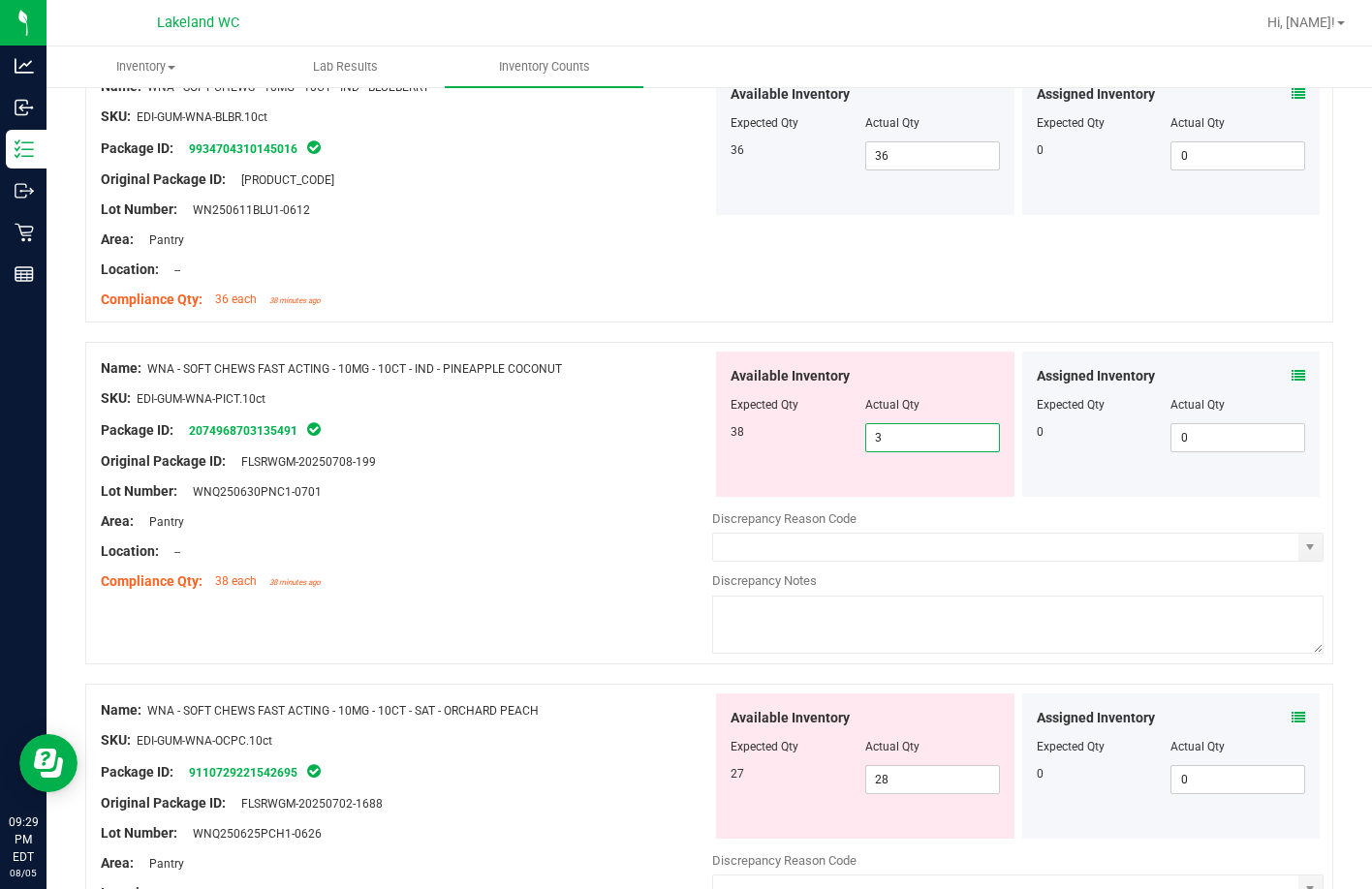type on "38" 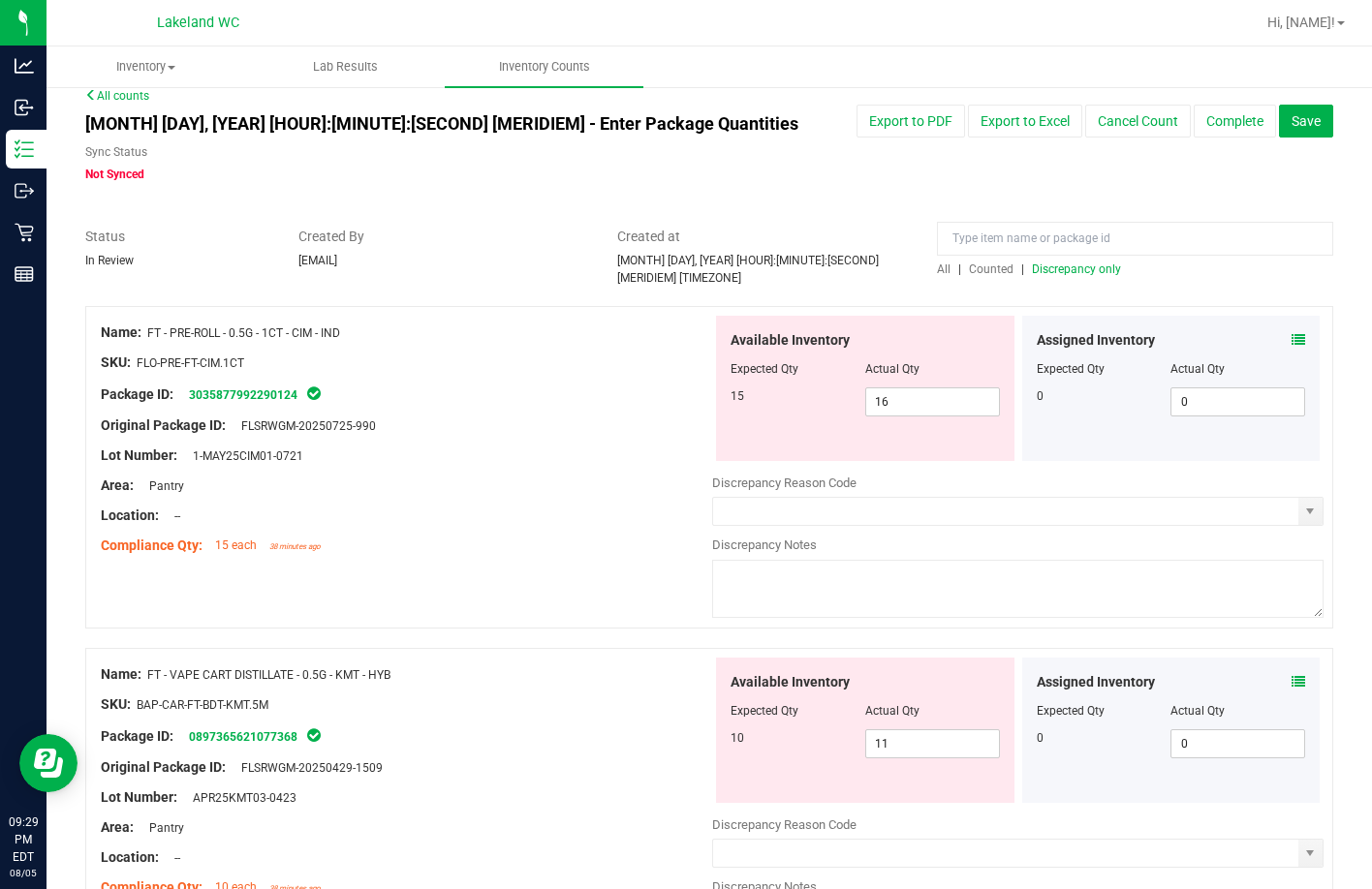 scroll, scrollTop: 0, scrollLeft: 0, axis: both 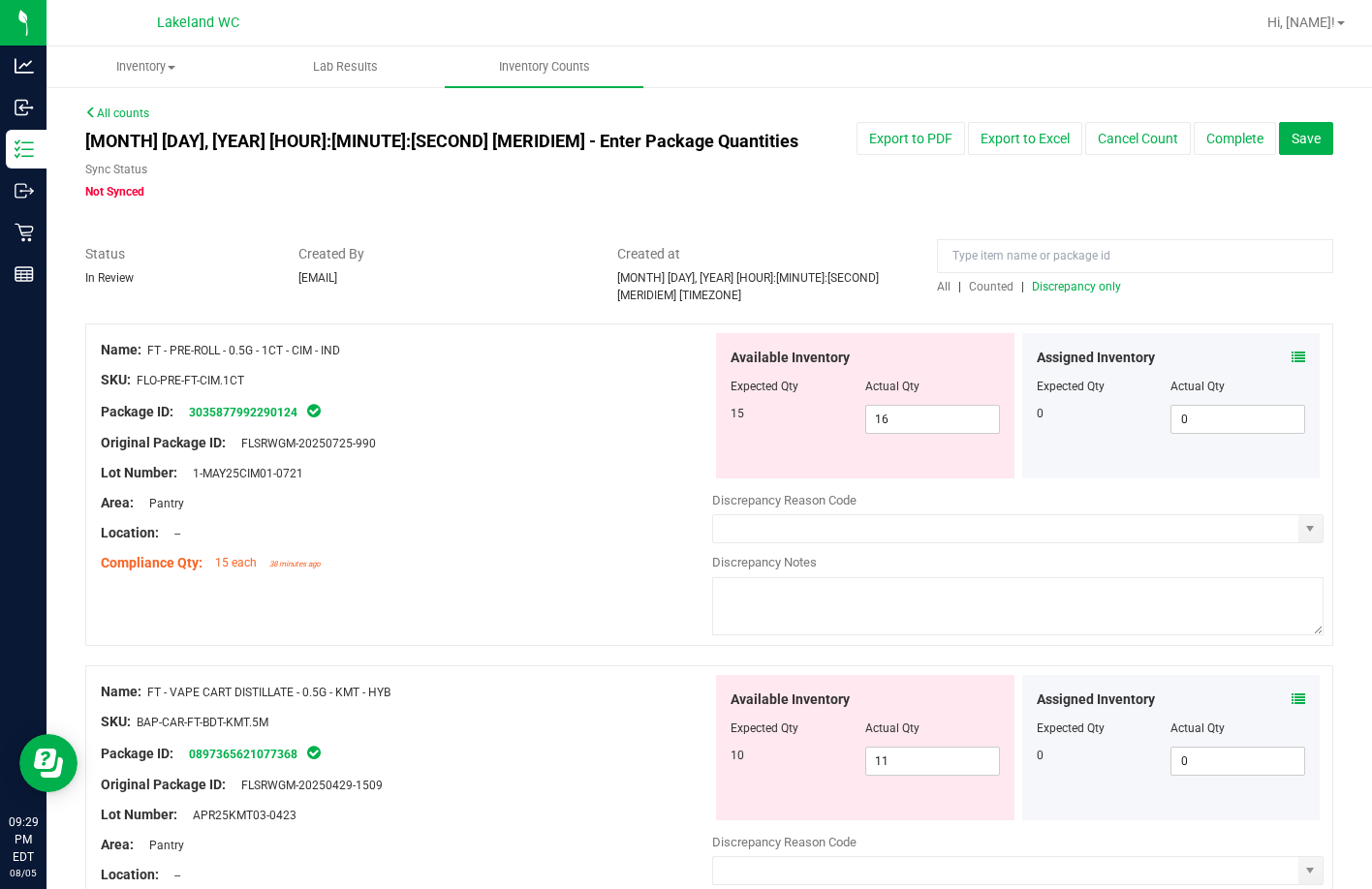 type on "38" 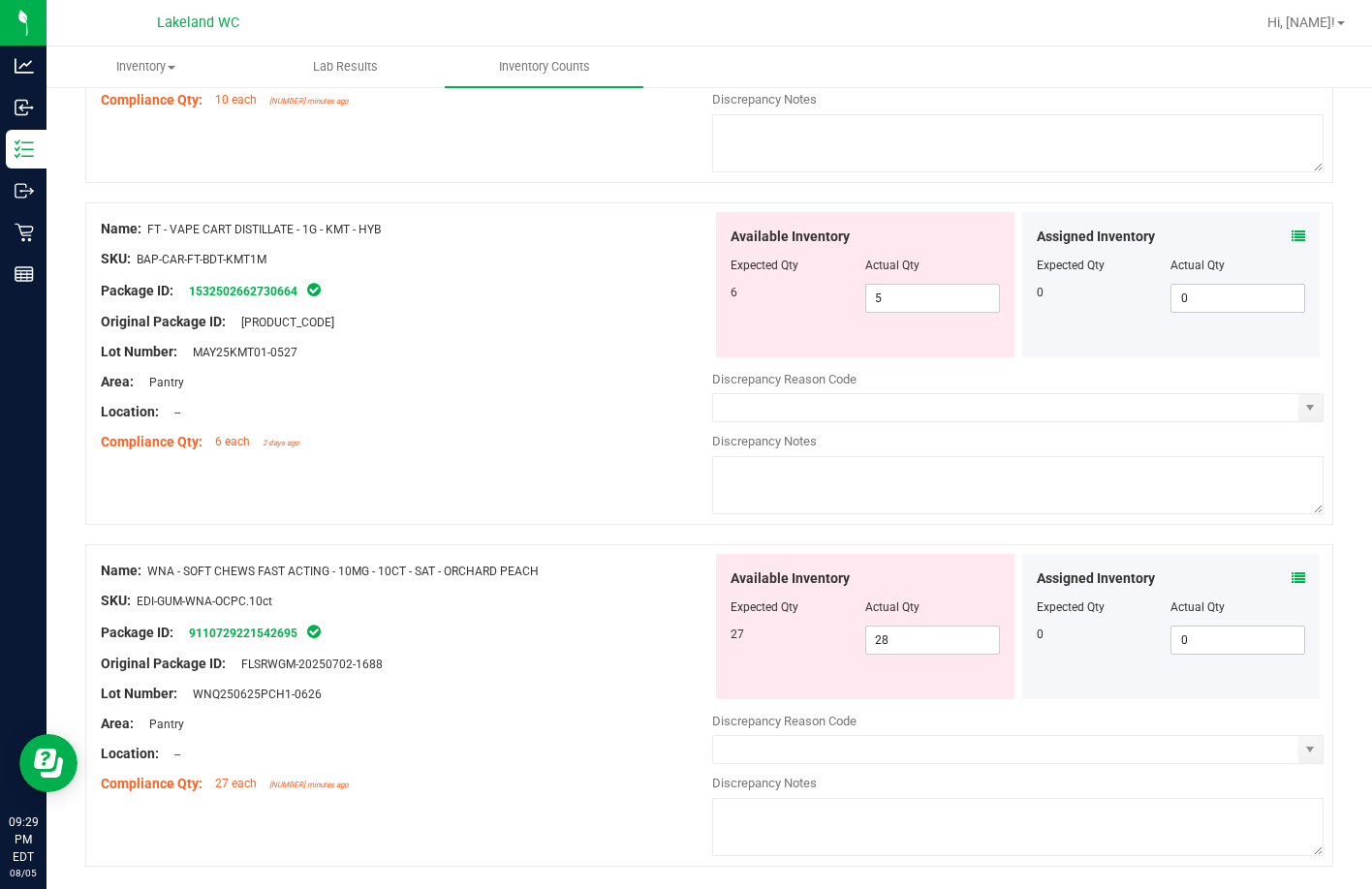 scroll, scrollTop: 859, scrollLeft: 0, axis: vertical 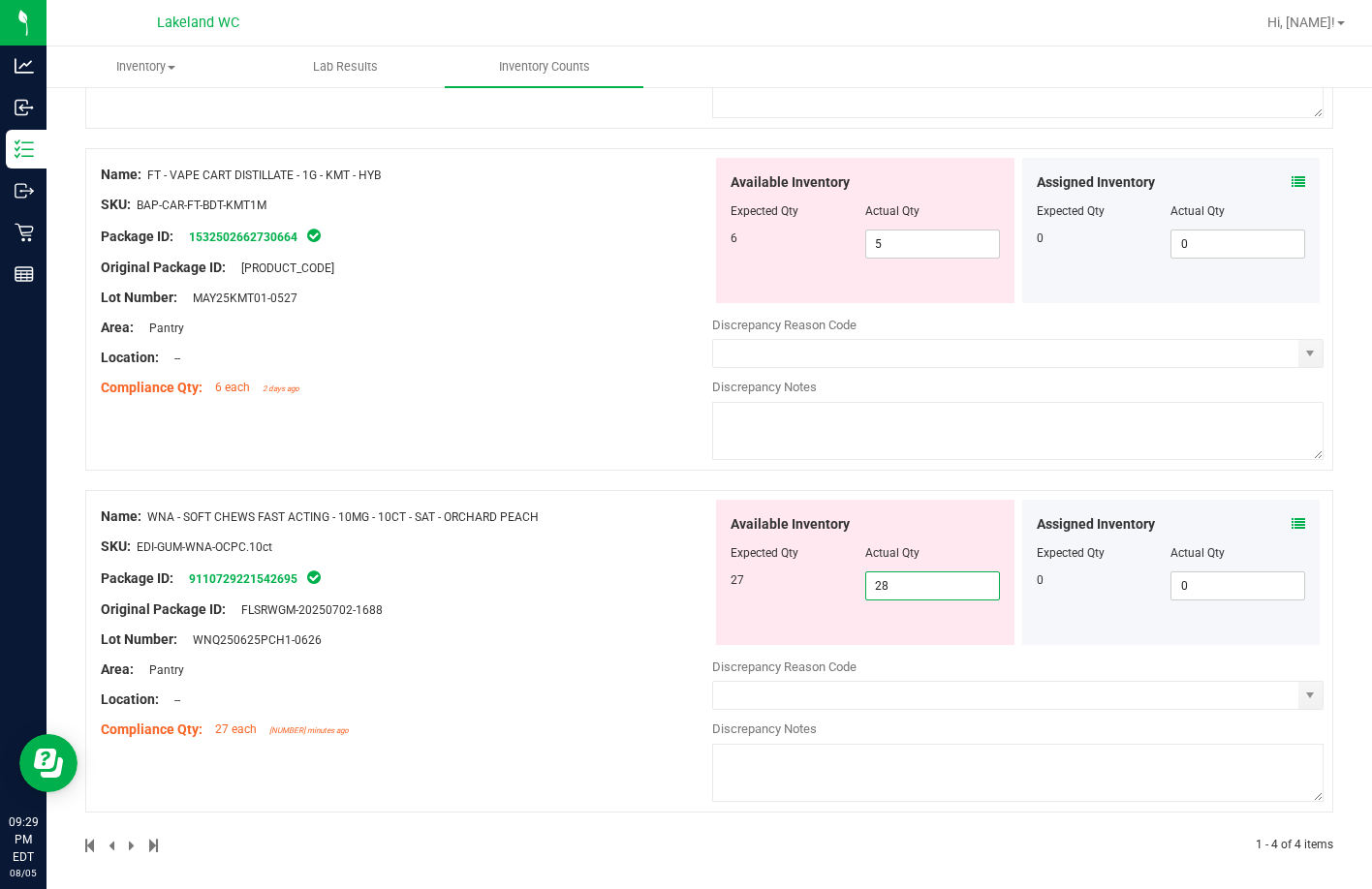 click on "28 28" at bounding box center [932, 586] 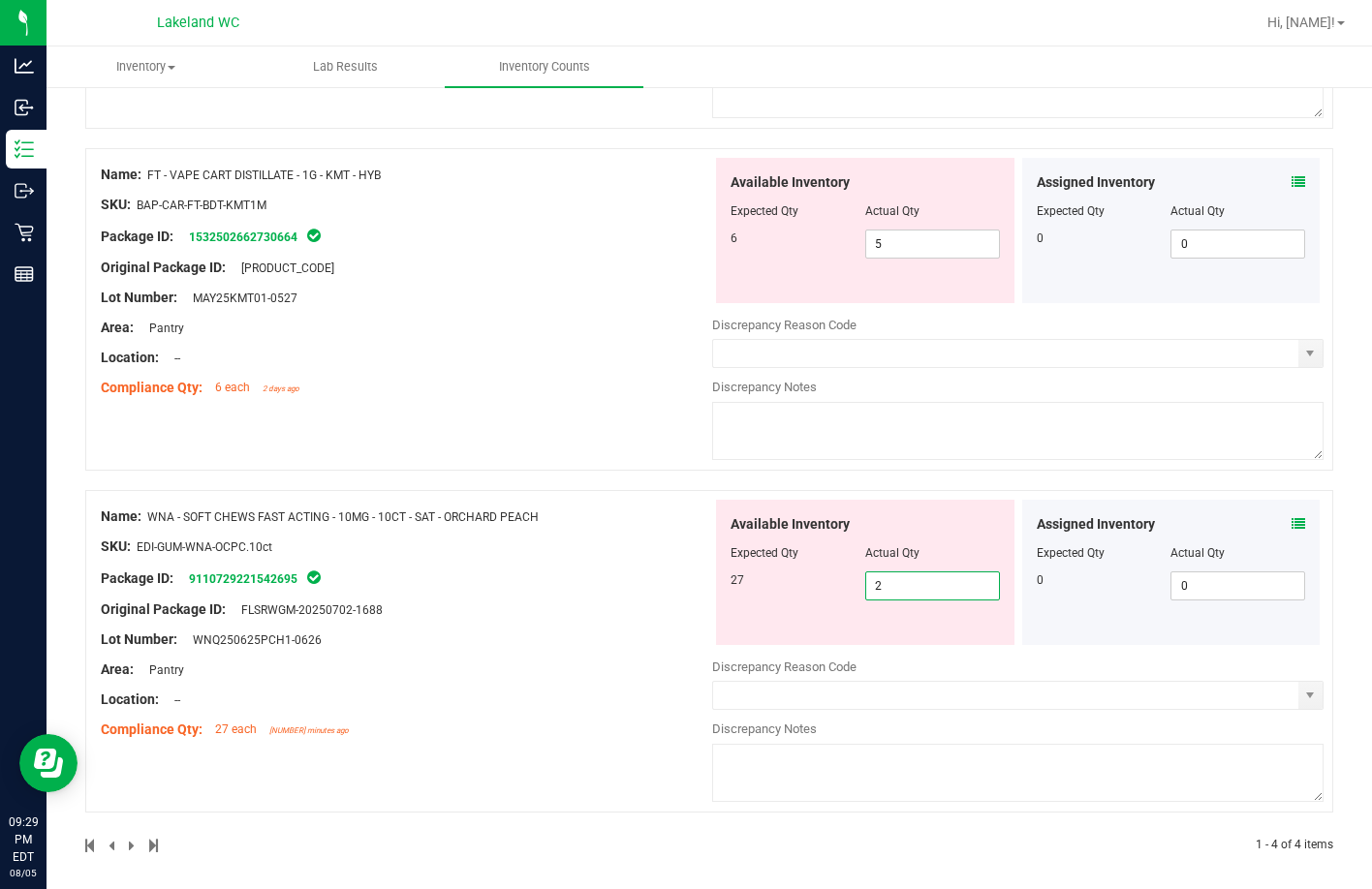 type on "27" 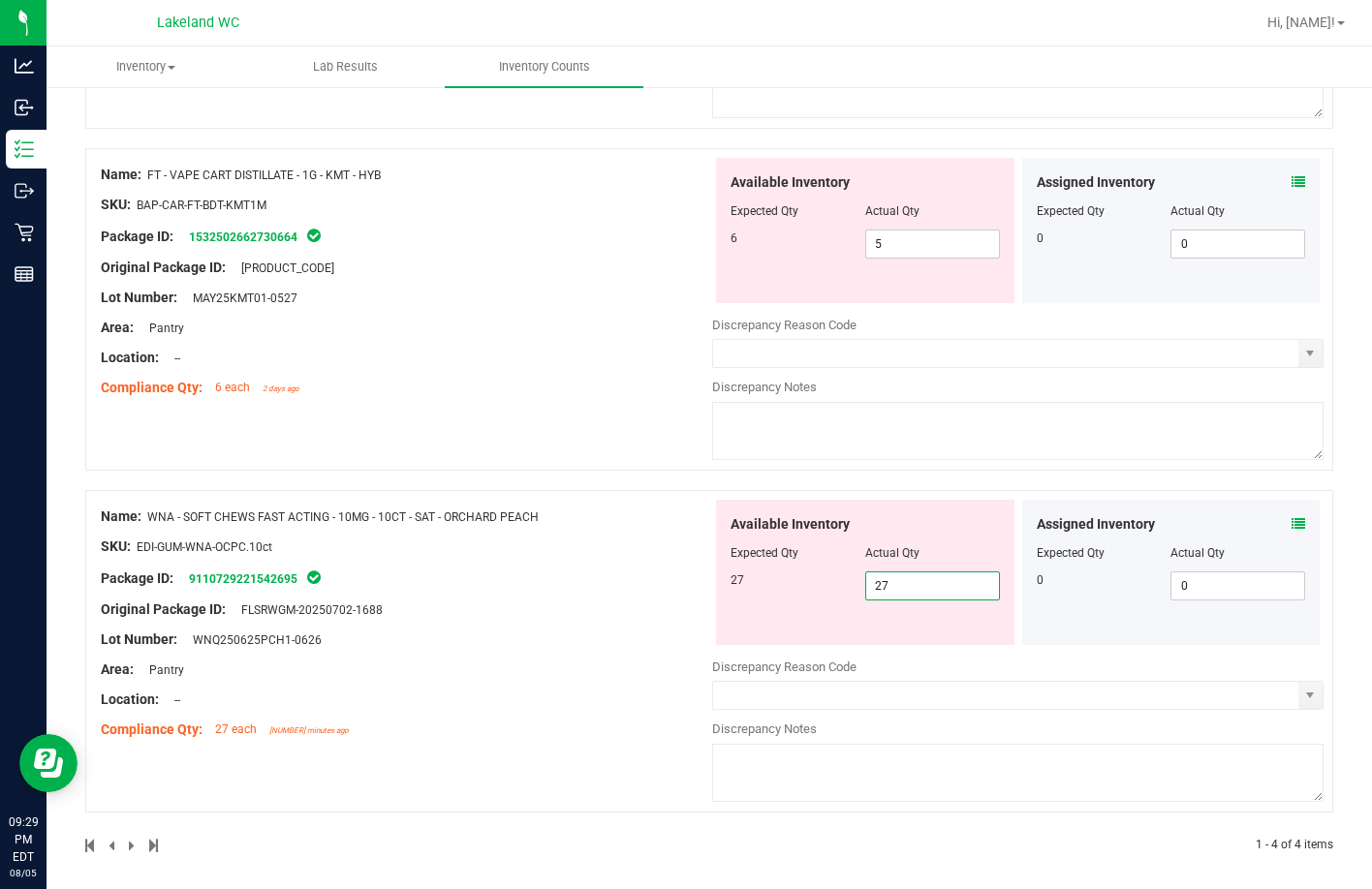 type on "27" 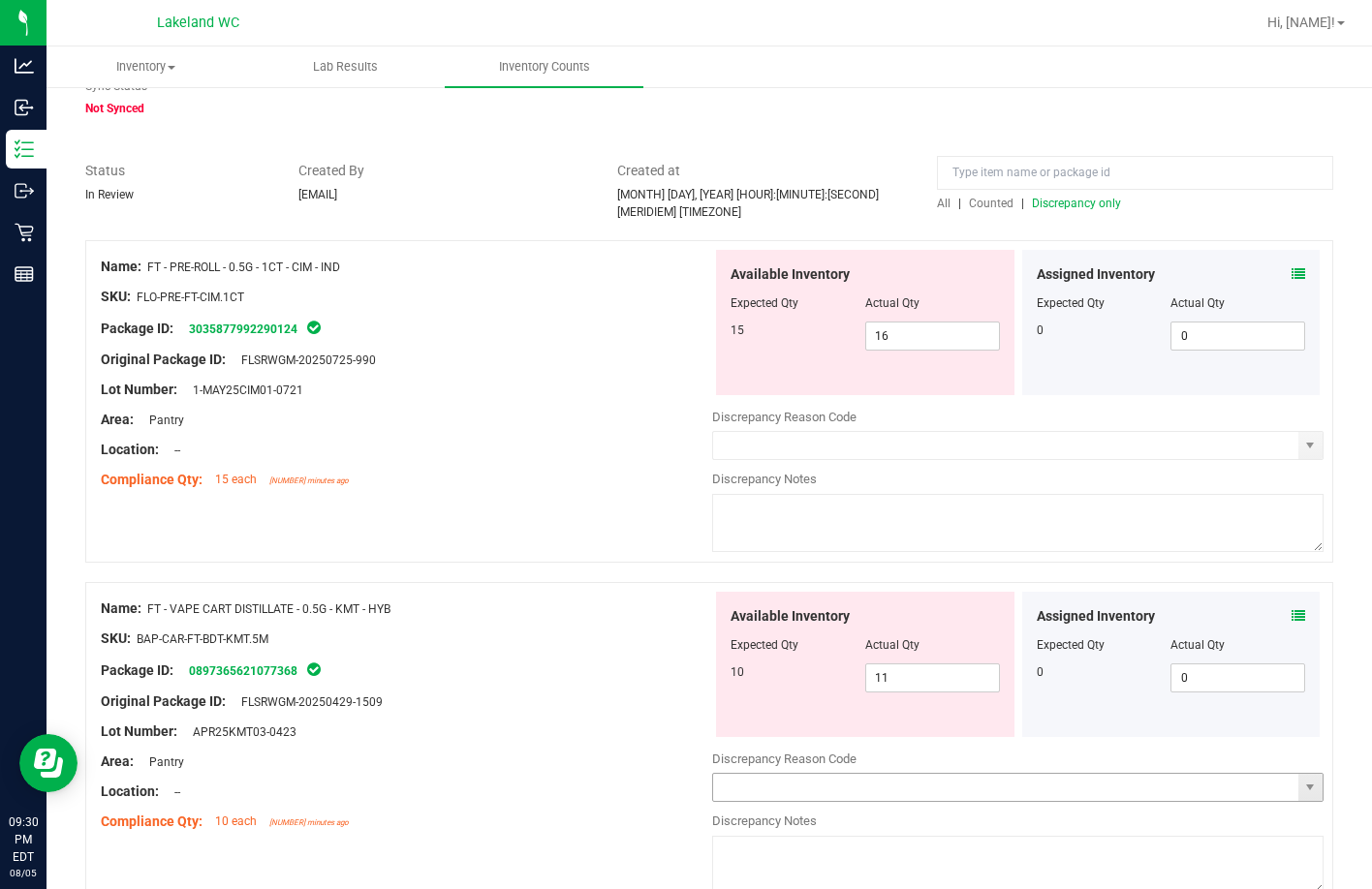 scroll, scrollTop: 194, scrollLeft: 0, axis: vertical 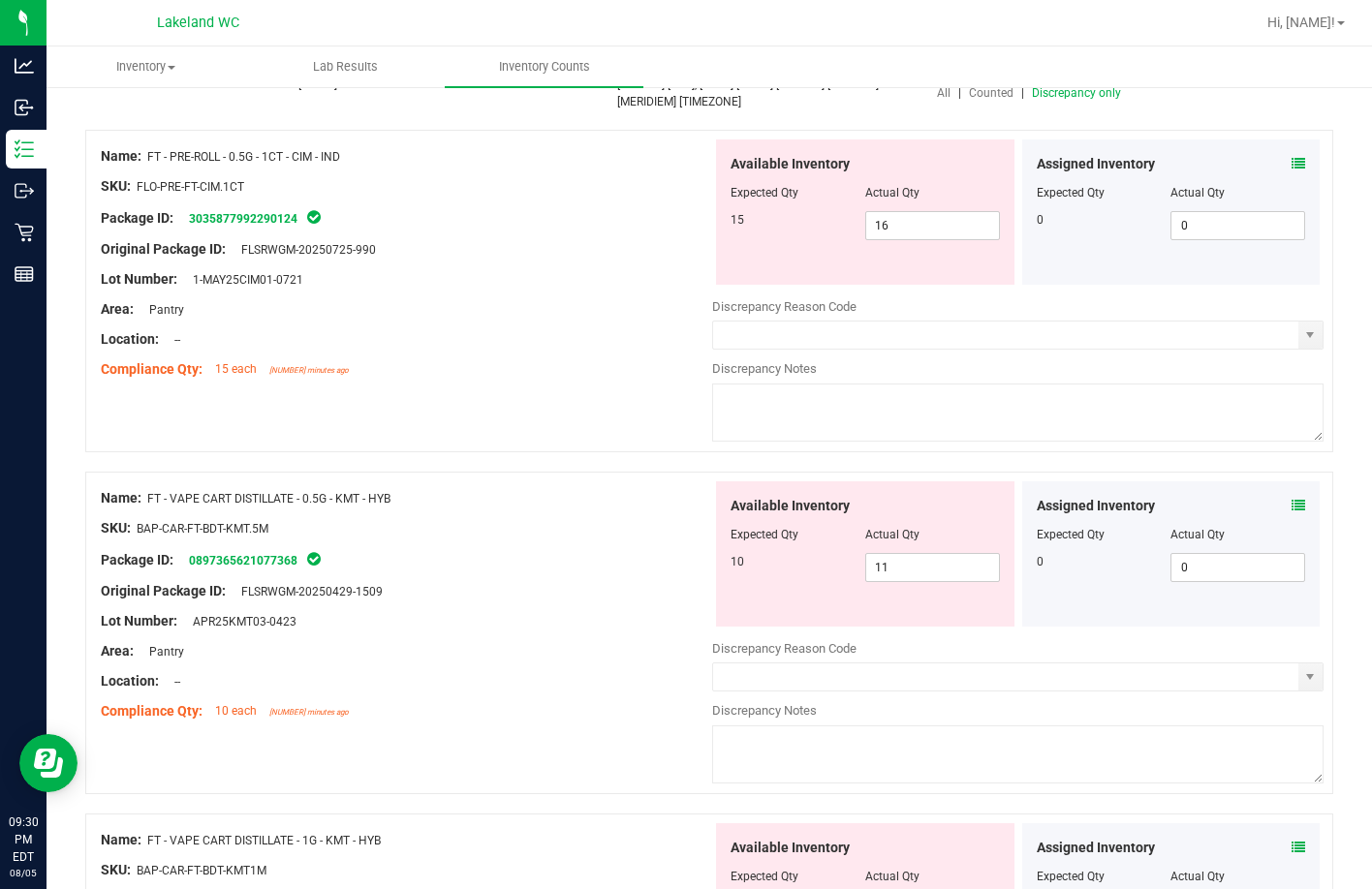 click at bounding box center (1298, 506) 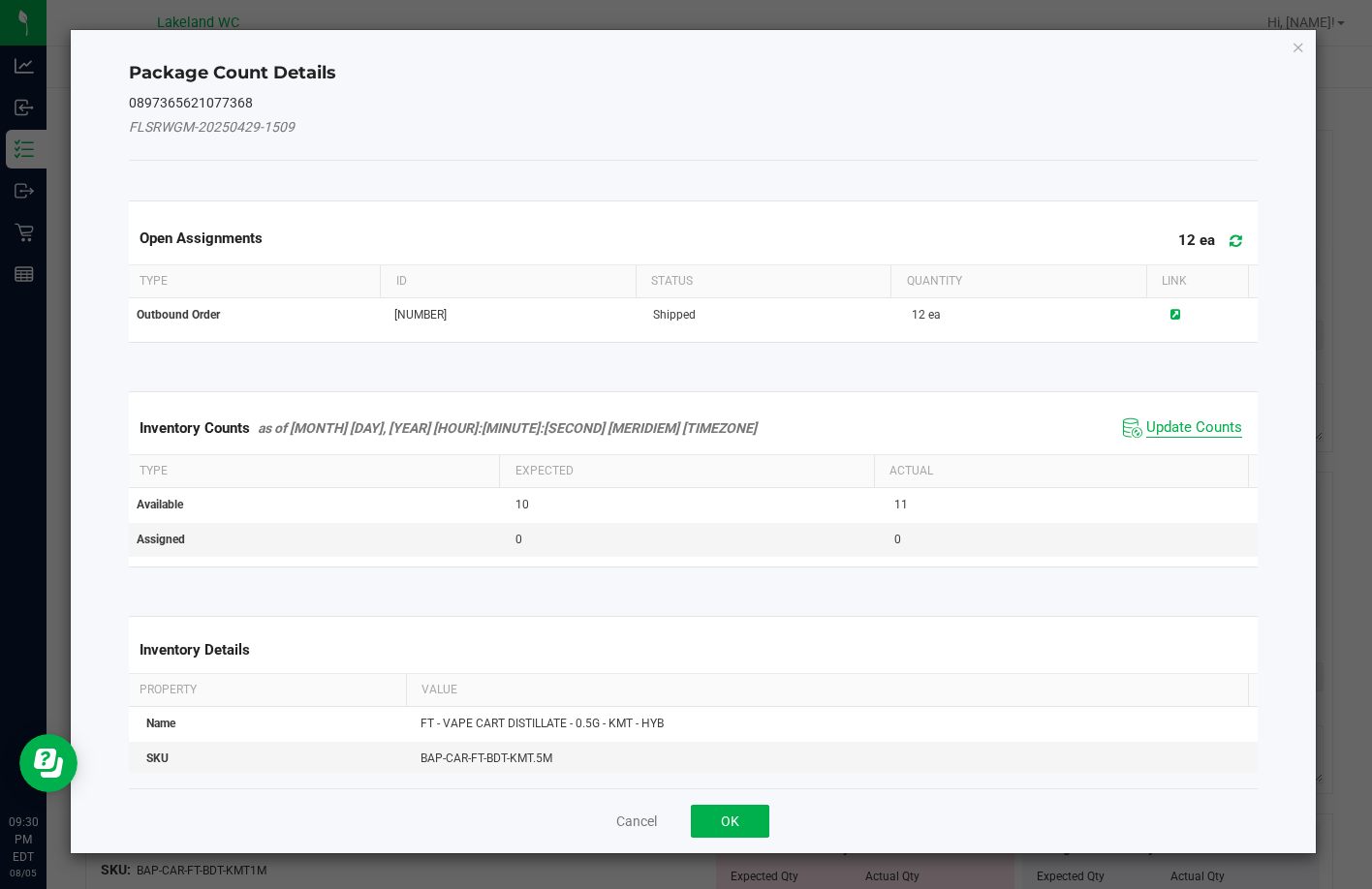 click on "Update Counts" 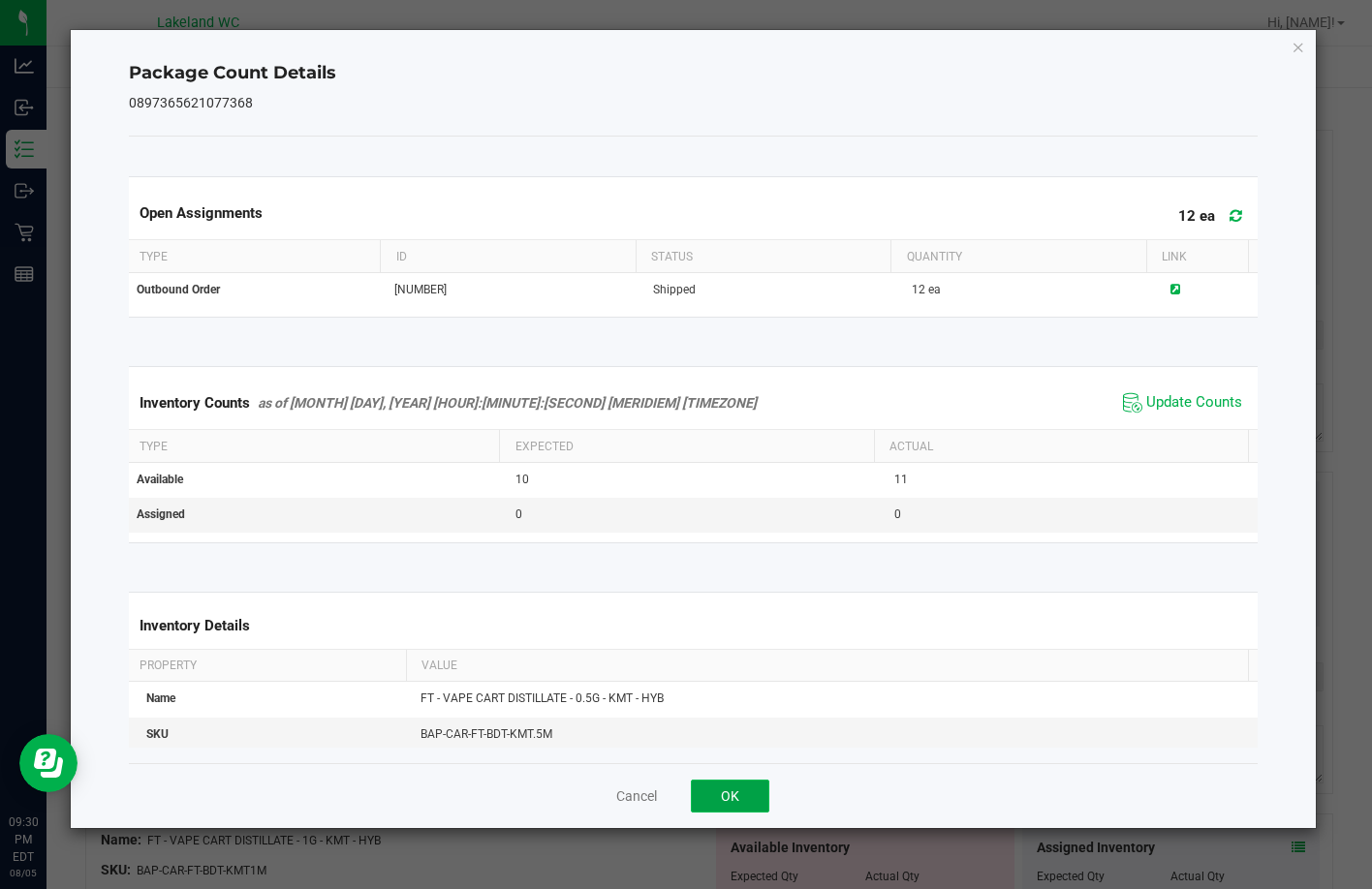 click on "OK" 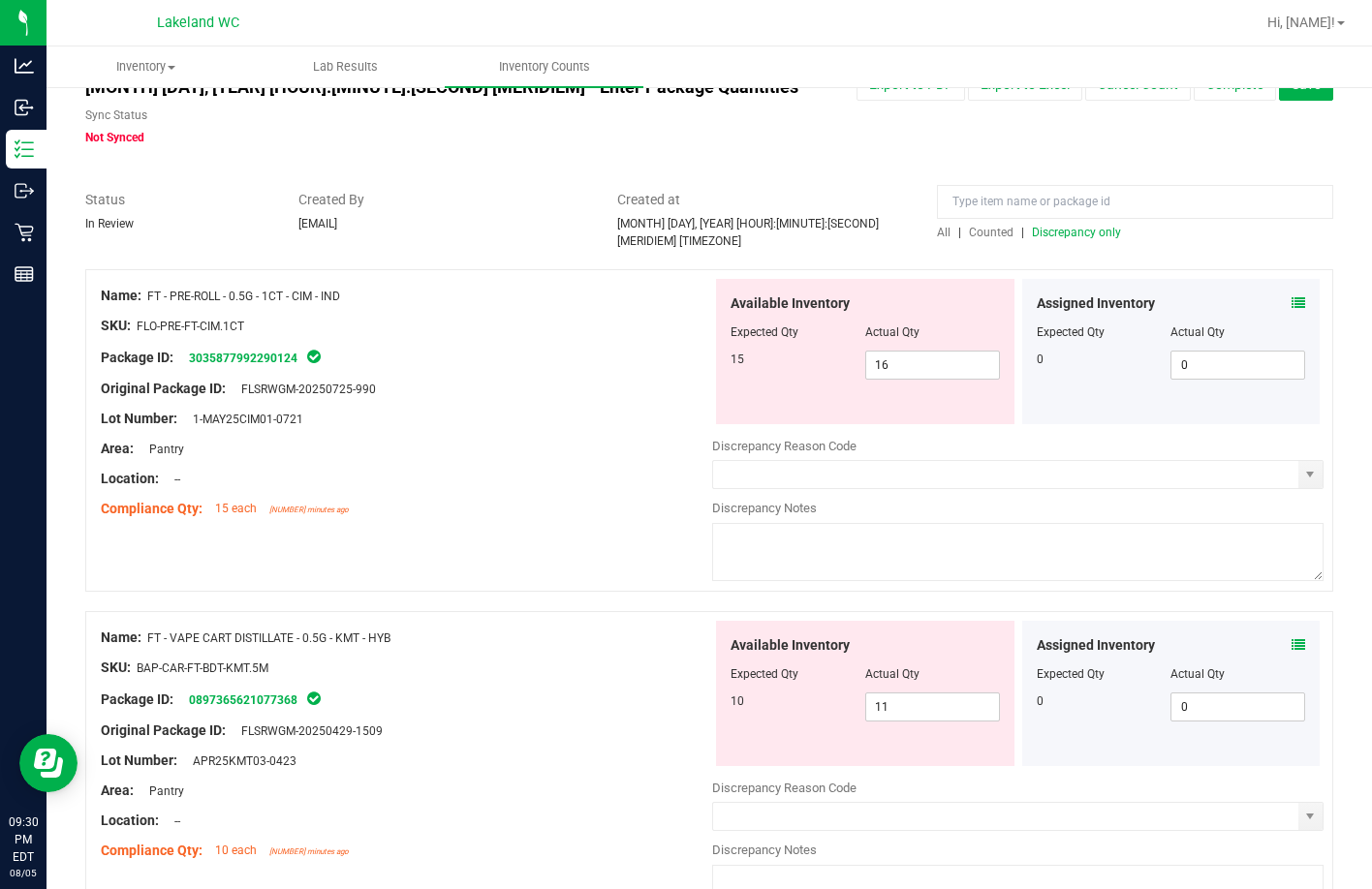 scroll, scrollTop: 0, scrollLeft: 0, axis: both 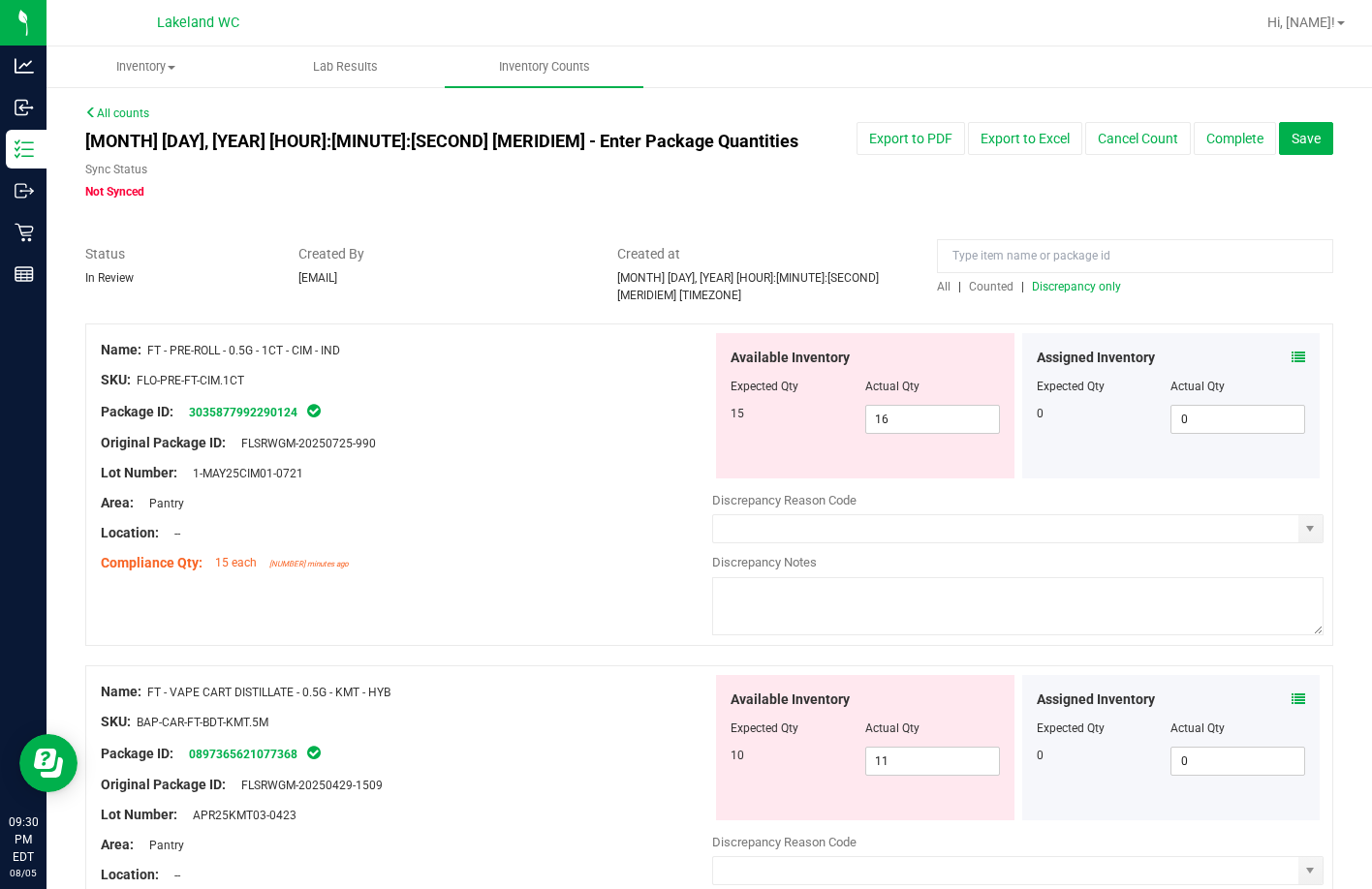 click on "Discrepancy only" at bounding box center (1076, 287) 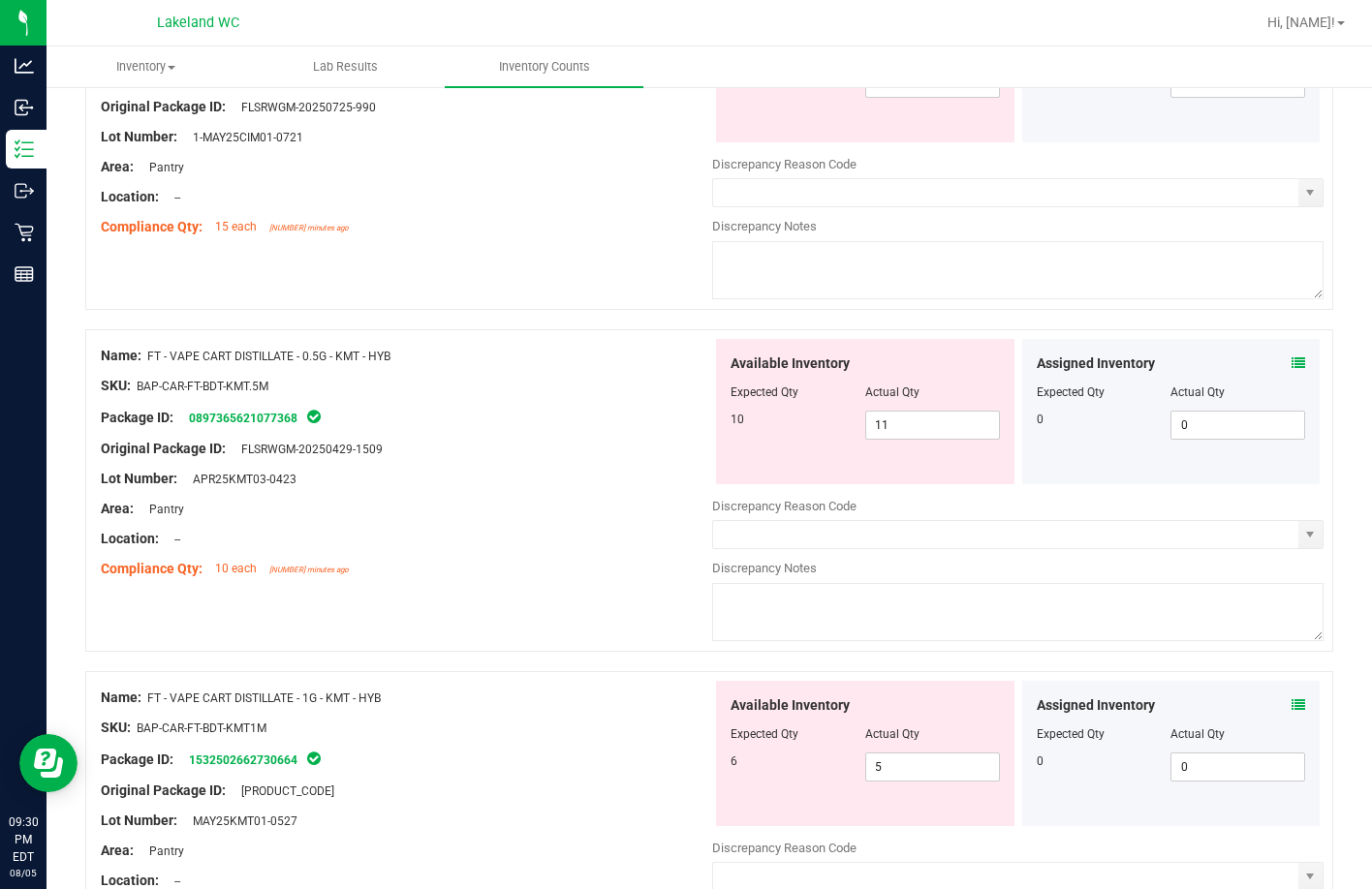 scroll, scrollTop: 97, scrollLeft: 0, axis: vertical 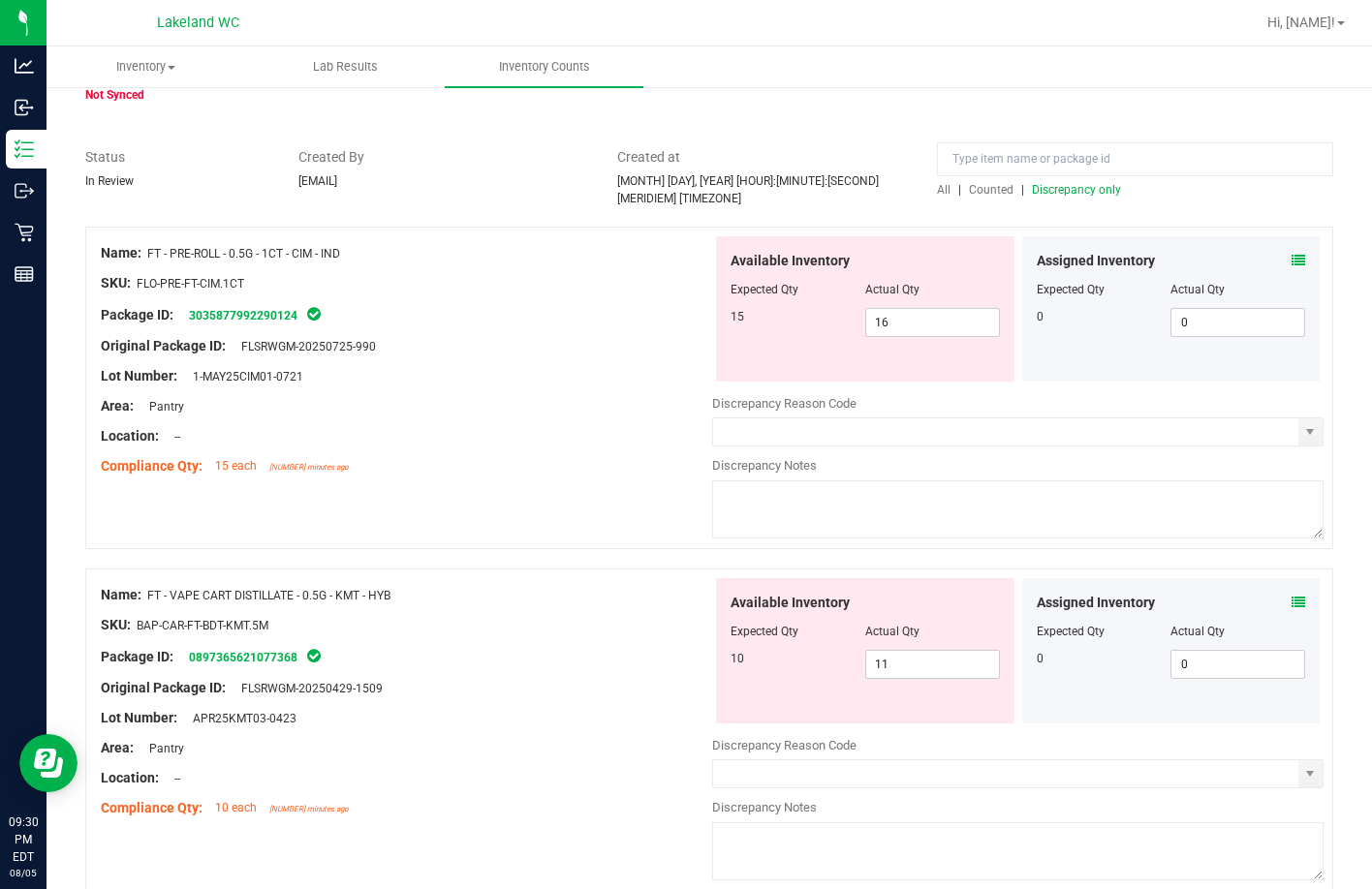 click on "Original Package ID:
[PRODUCT_CODE]" at bounding box center (406, 346) 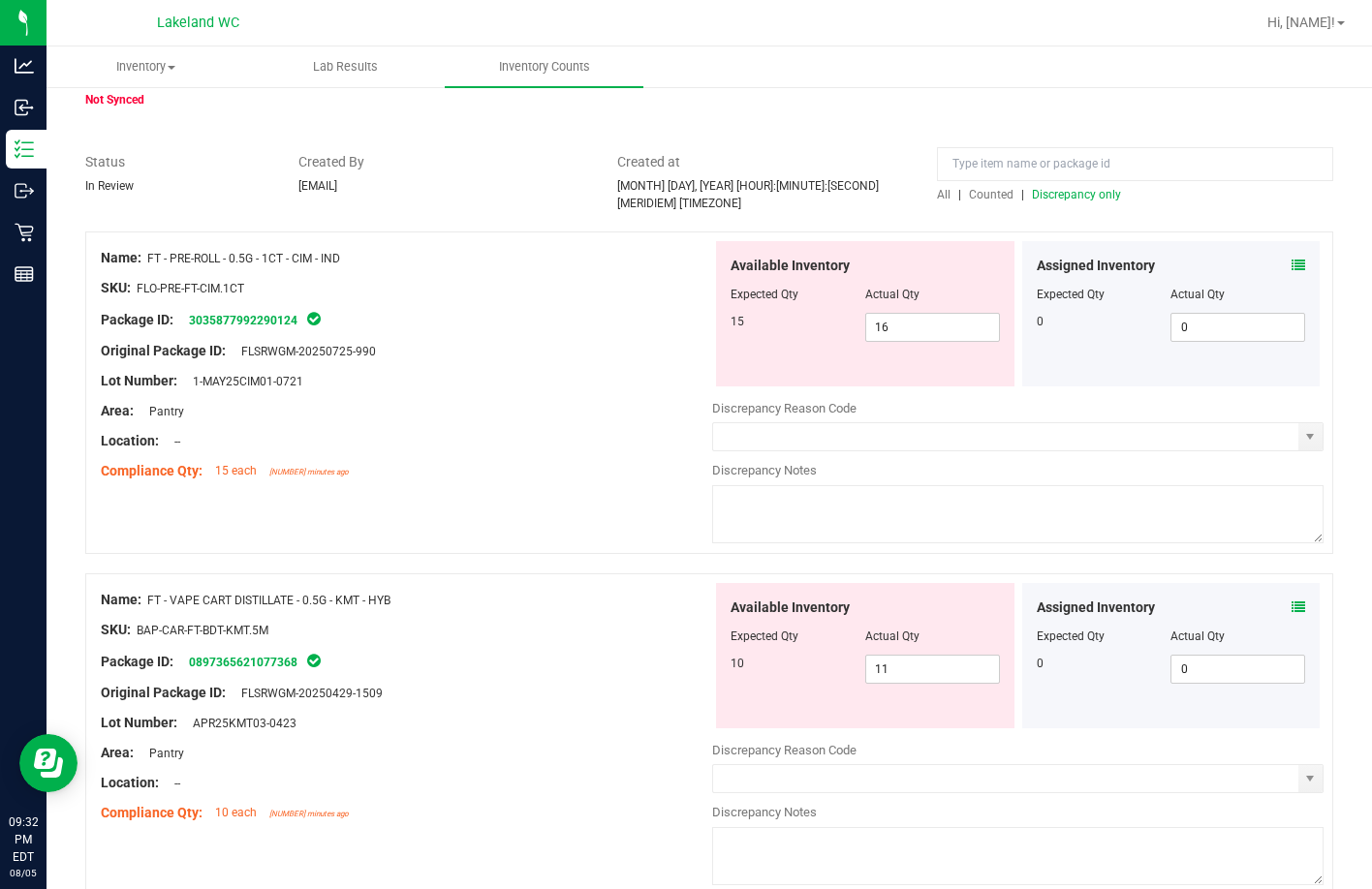 scroll, scrollTop: 33, scrollLeft: 0, axis: vertical 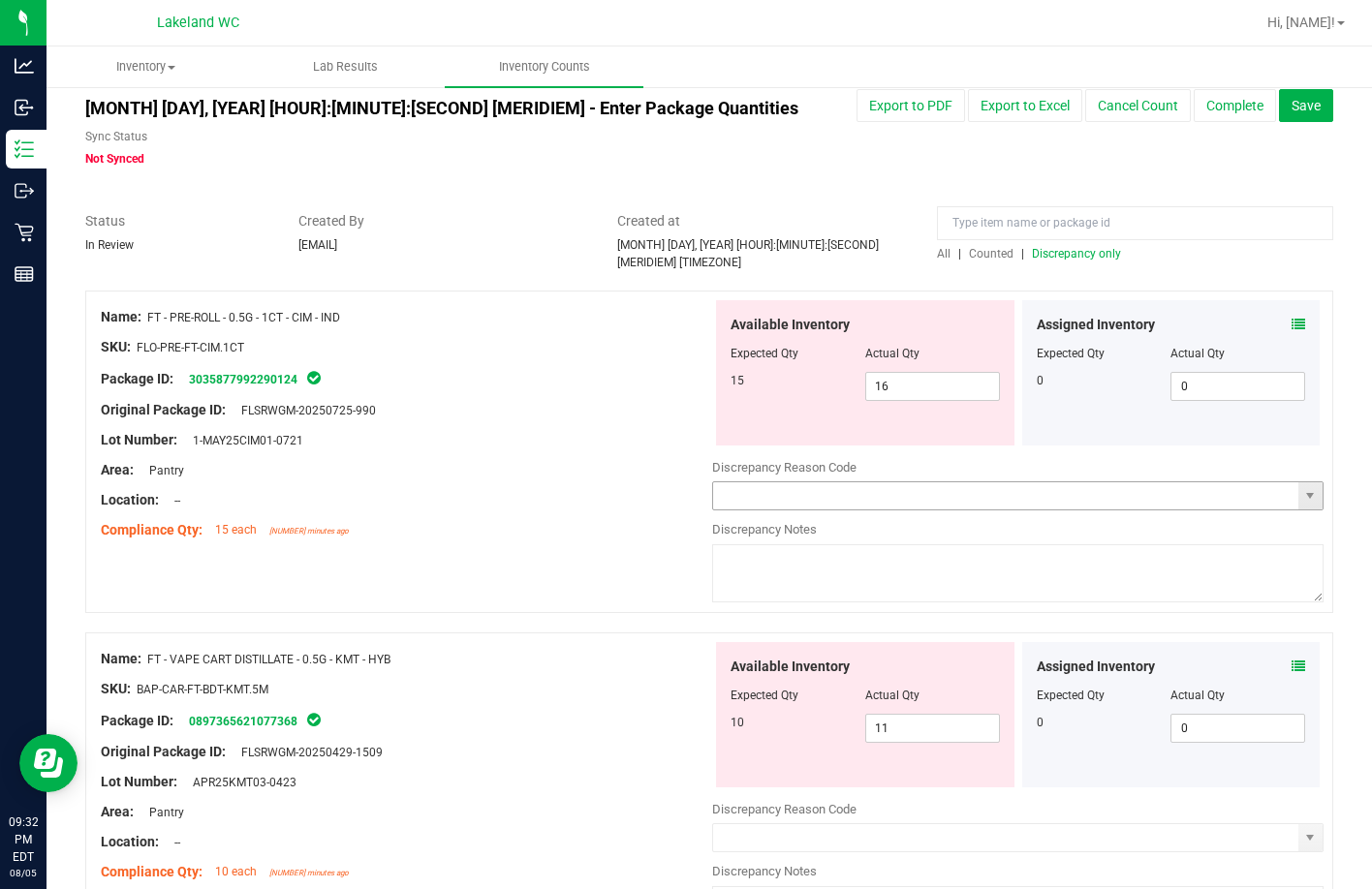 click at bounding box center [1006, 496] 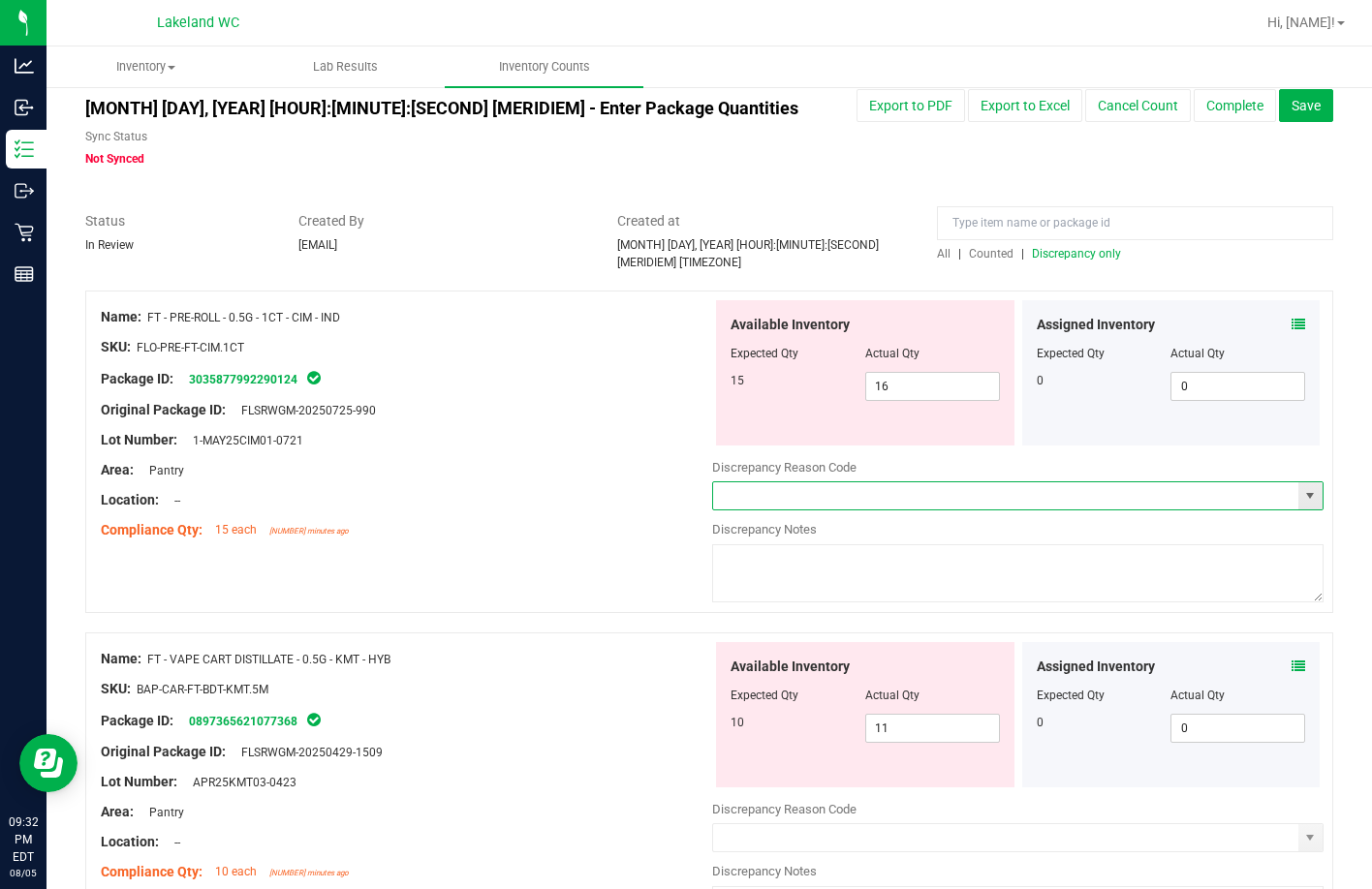 click at bounding box center [1310, 496] 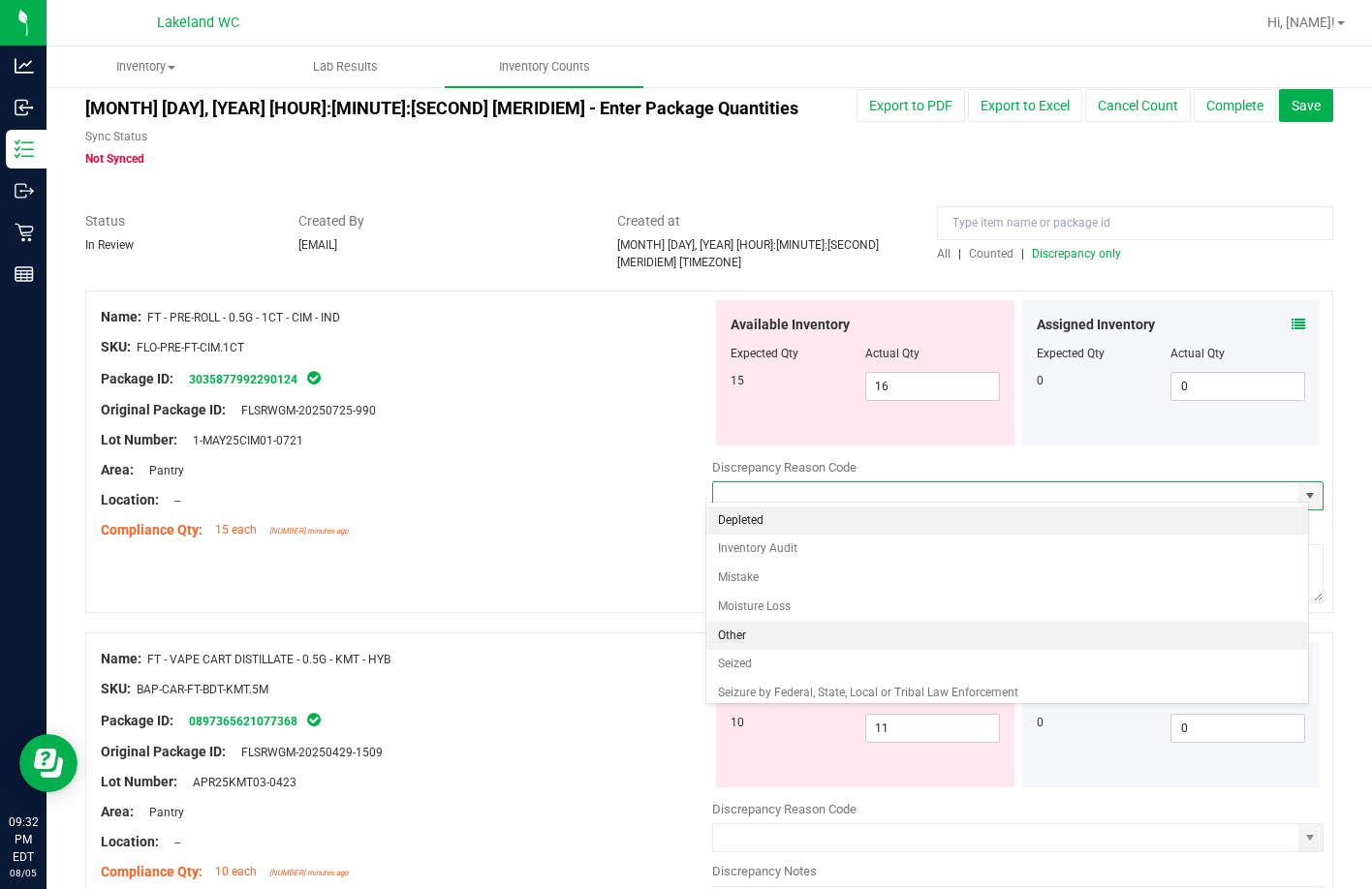 click on "Other" at bounding box center [1008, 636] 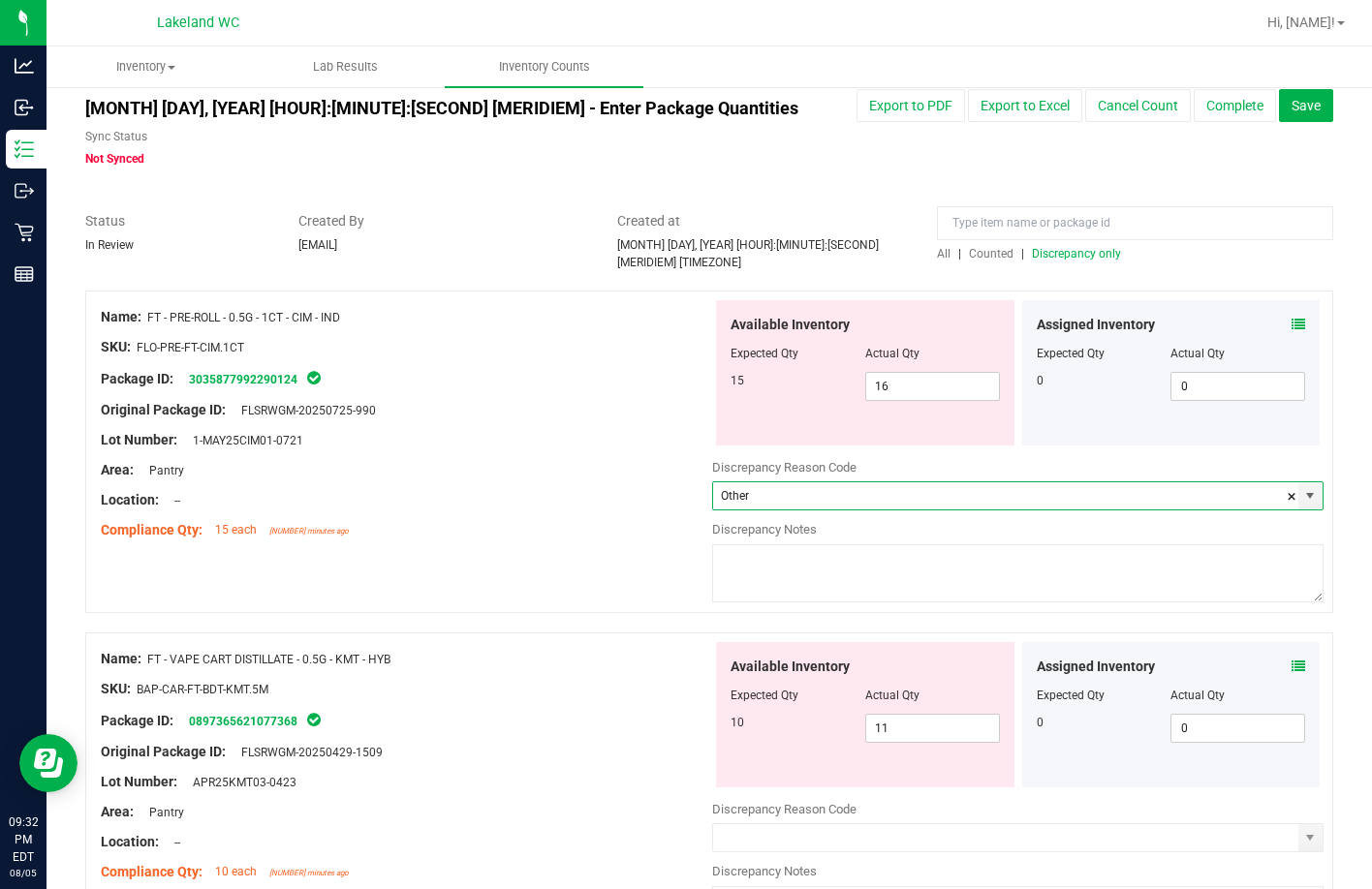 click at bounding box center [1017, 573] 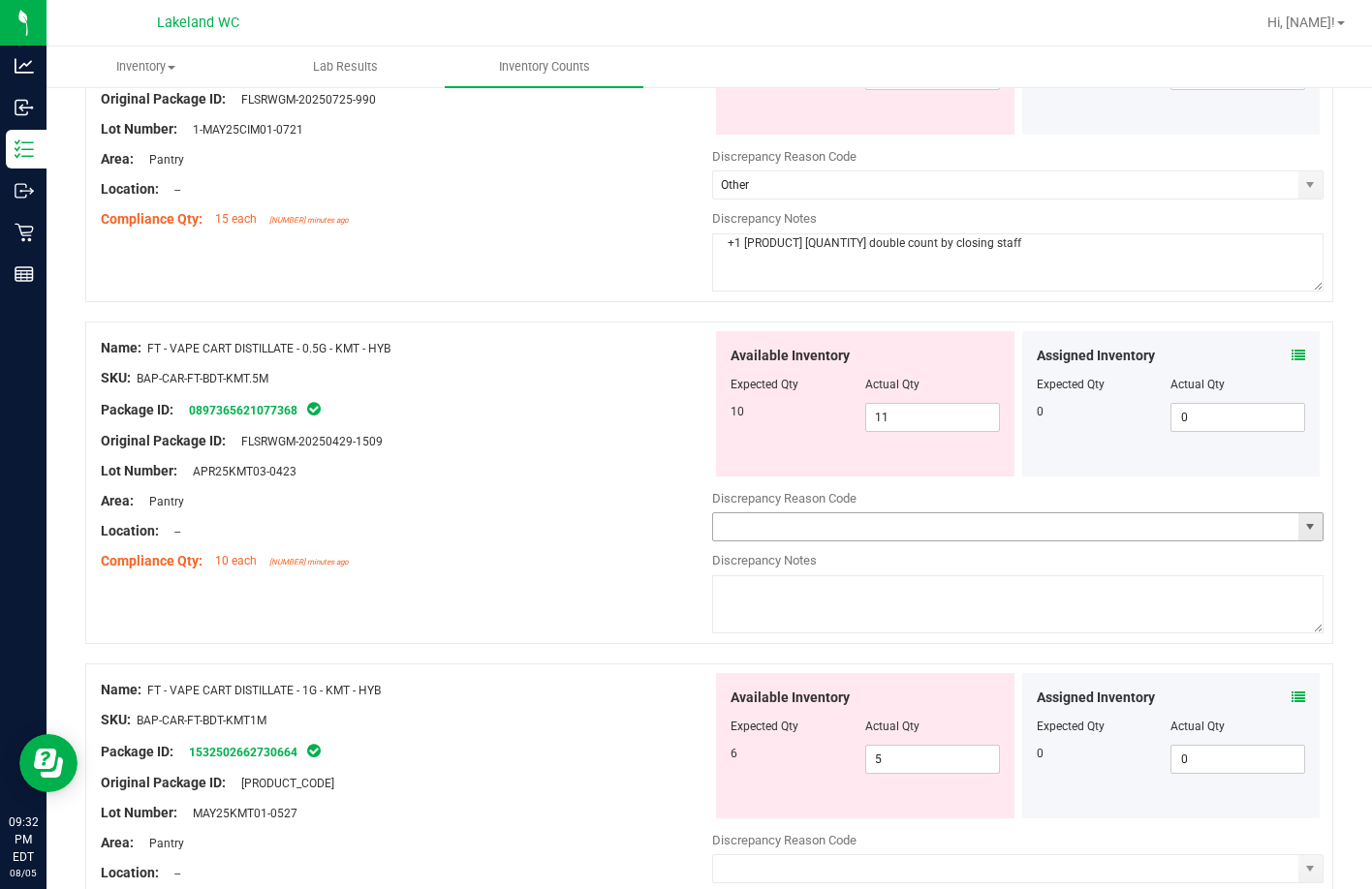 scroll, scrollTop: 387, scrollLeft: 0, axis: vertical 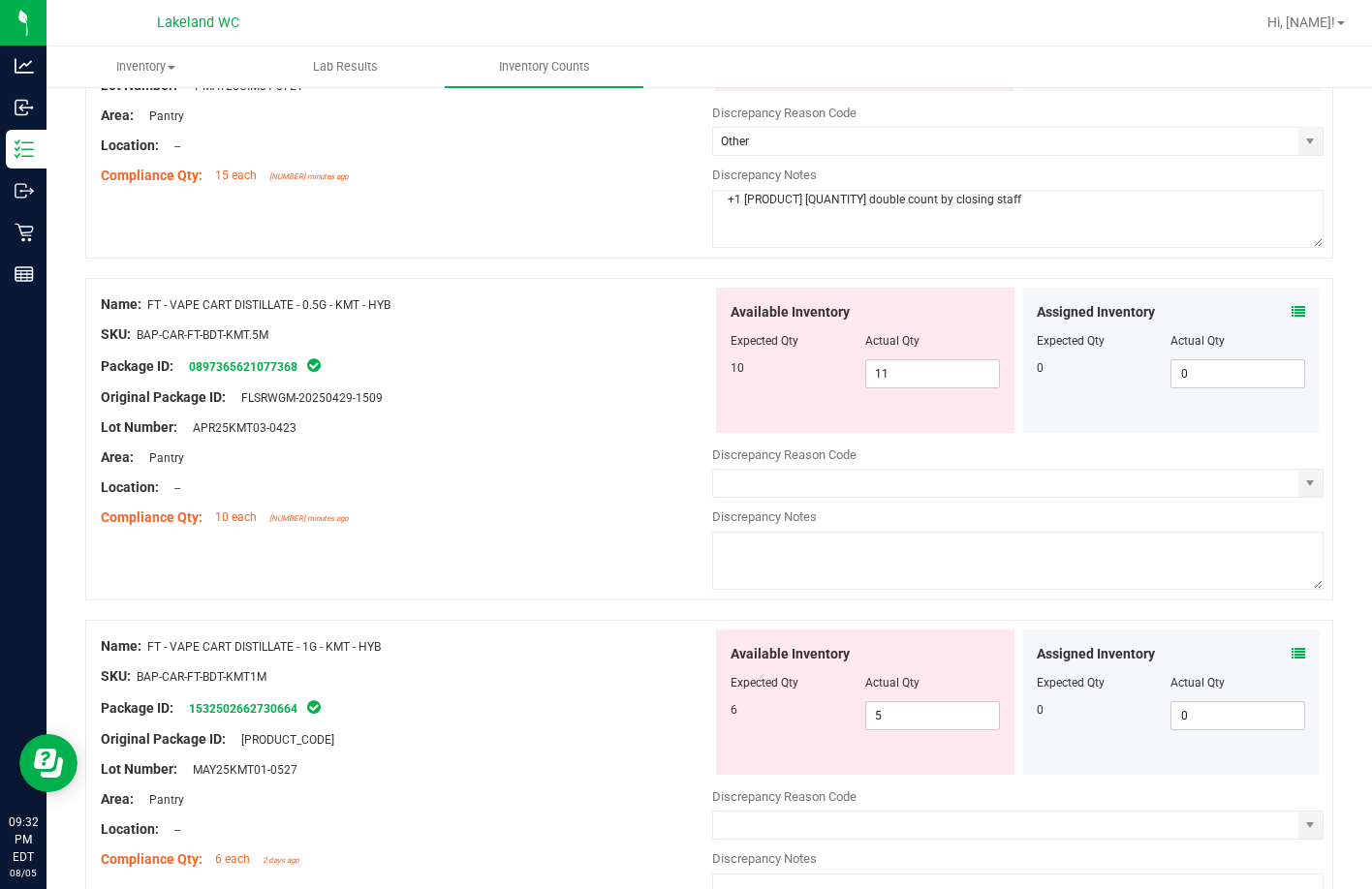 type on "+1 [PRODUCT] [QUANTITY] double count by closing staff" 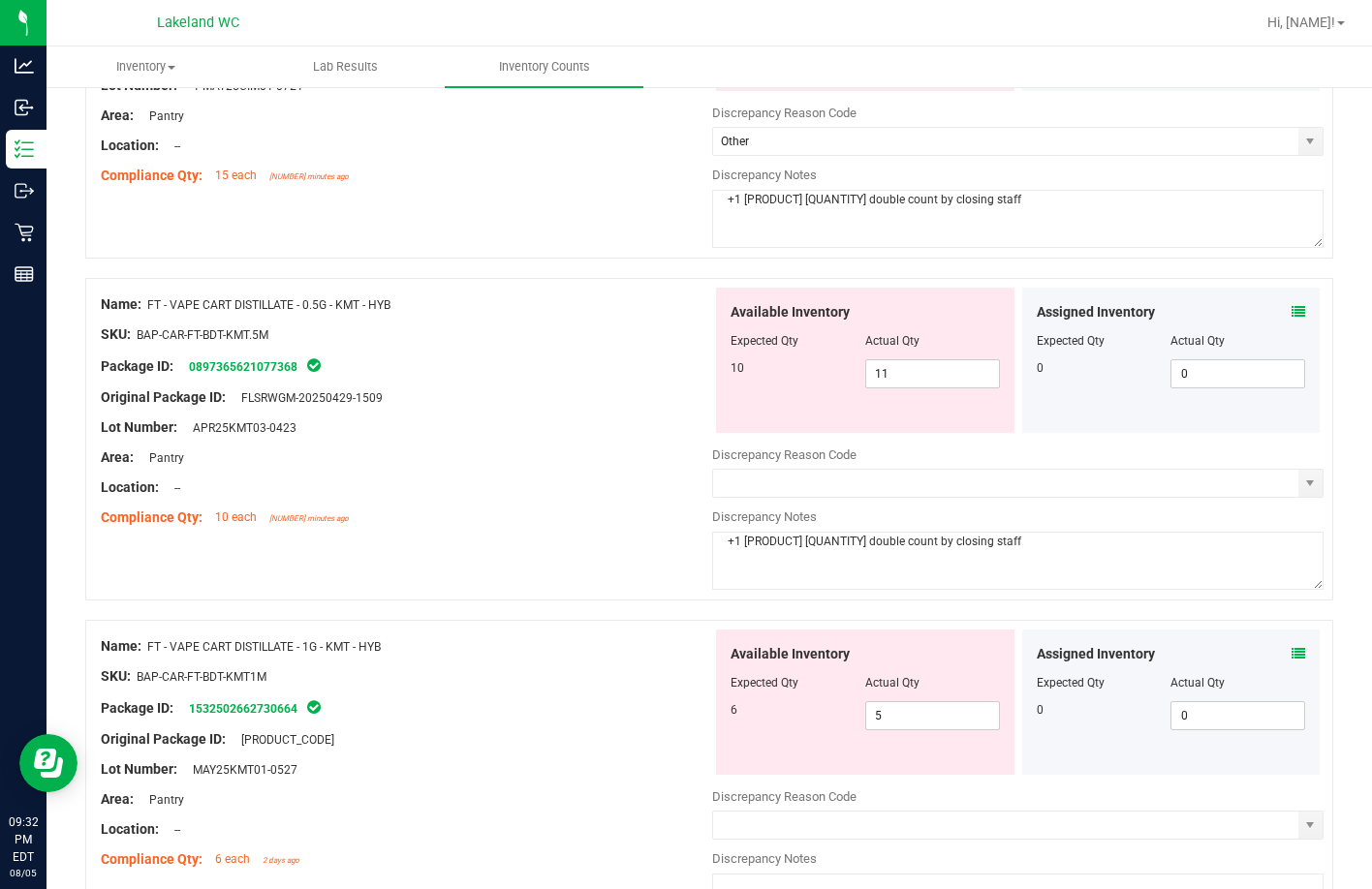 click on "+1 [PRODUCT] [QUANTITY] double count by closing staff" at bounding box center (1017, 561) 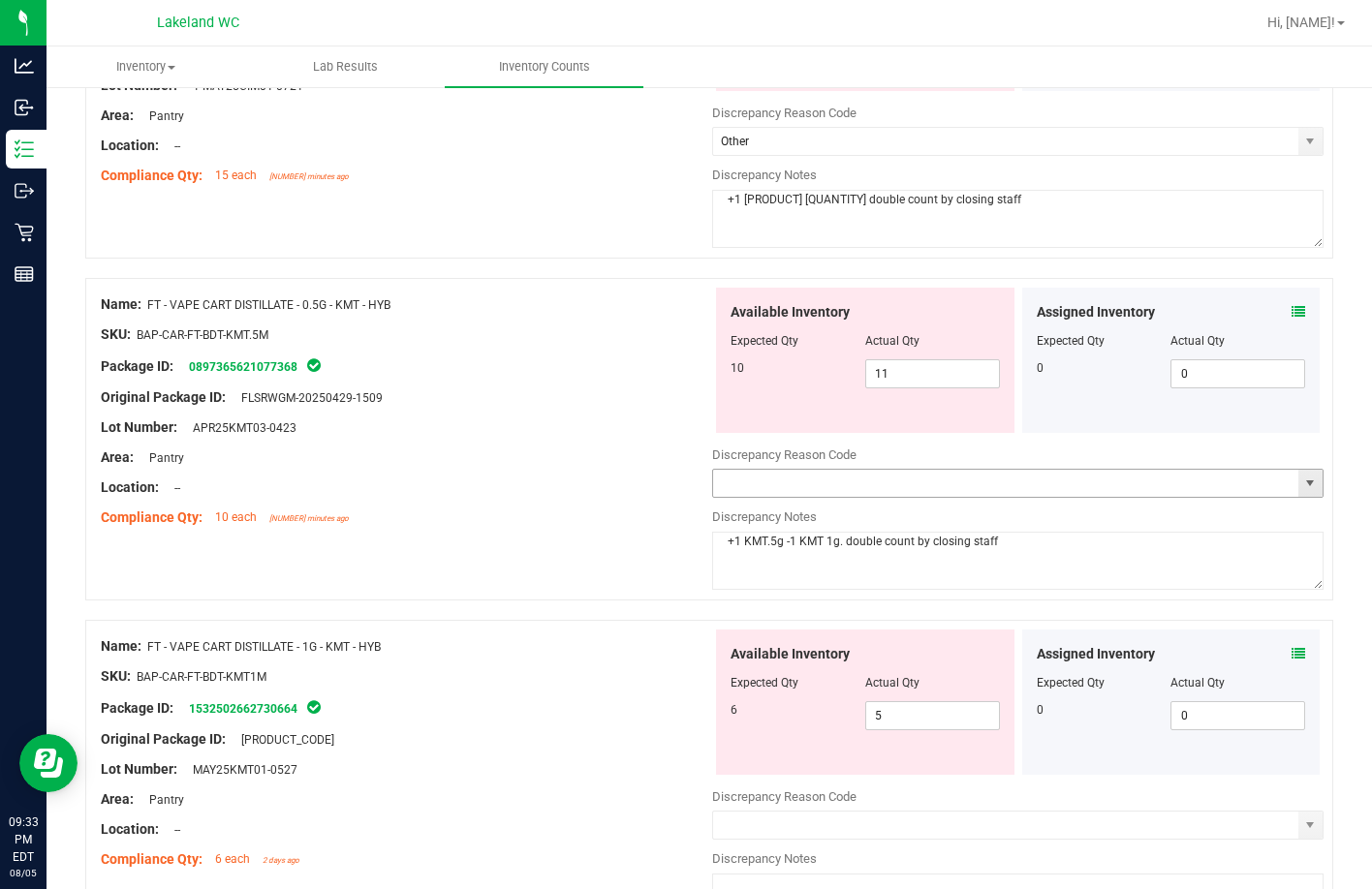 type on "+1 KMT.5g -1 KMT 1g. double count by closing staff" 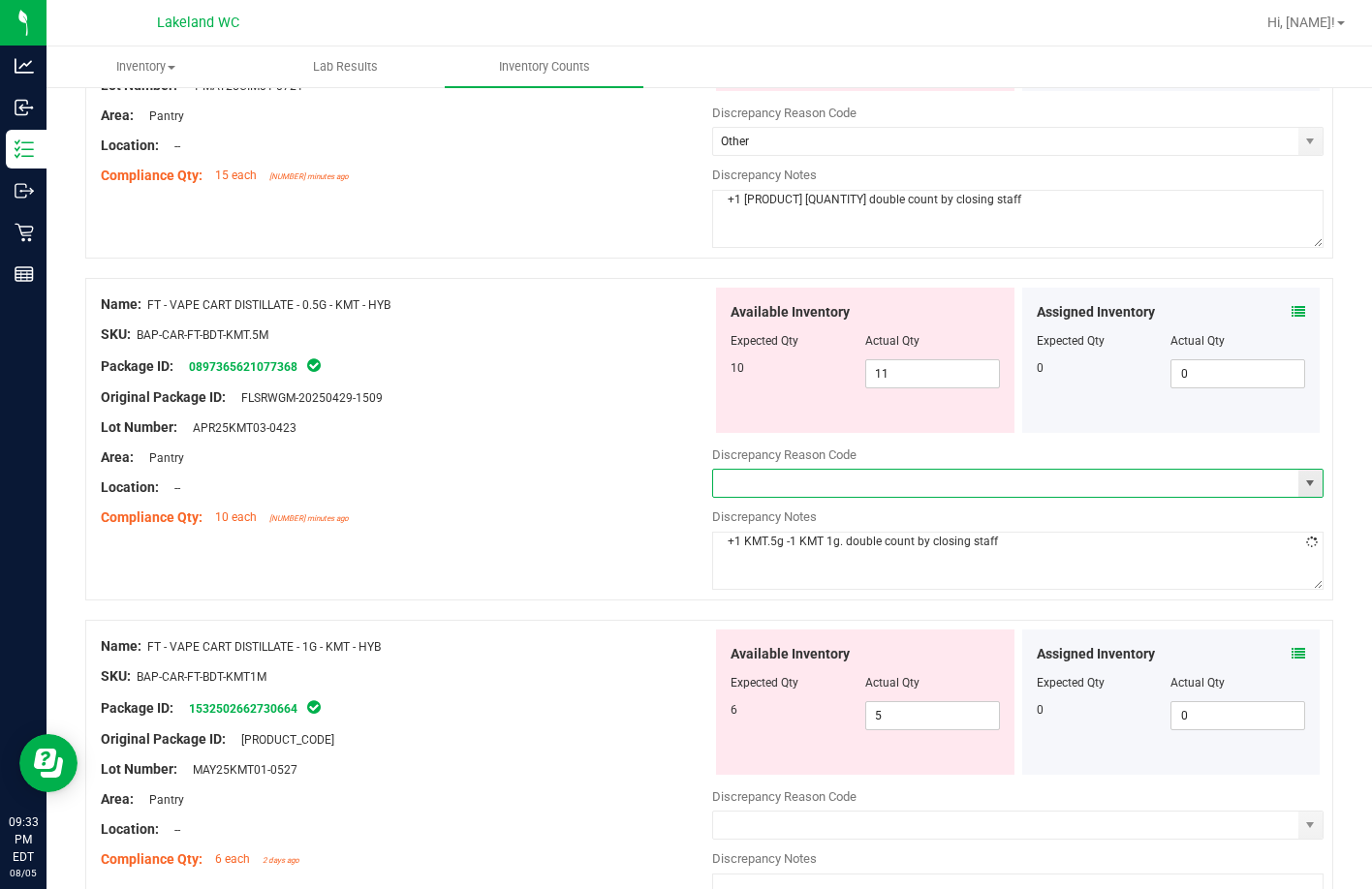 click at bounding box center [1006, 483] 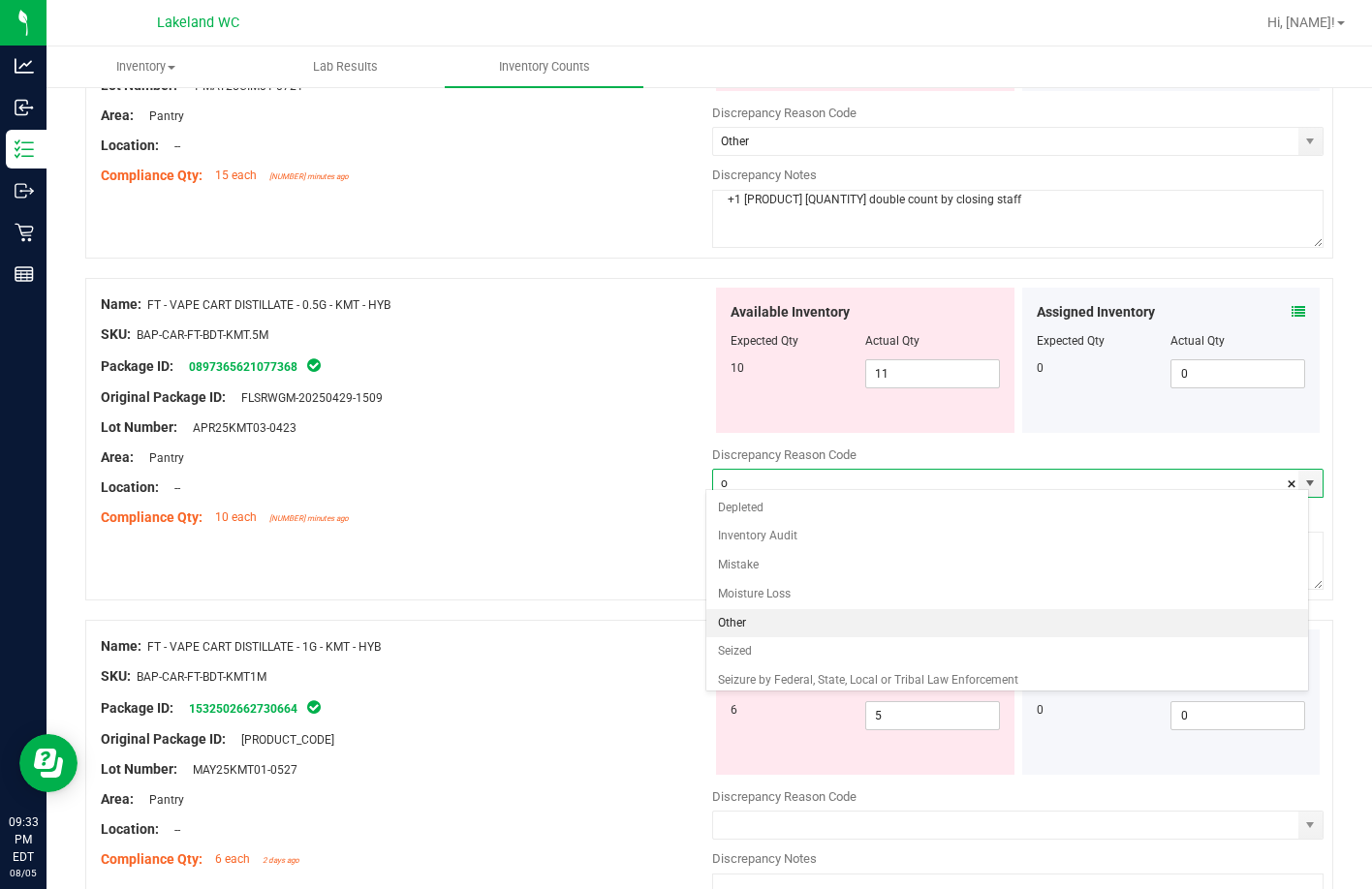 click on "Other" at bounding box center [1008, 624] 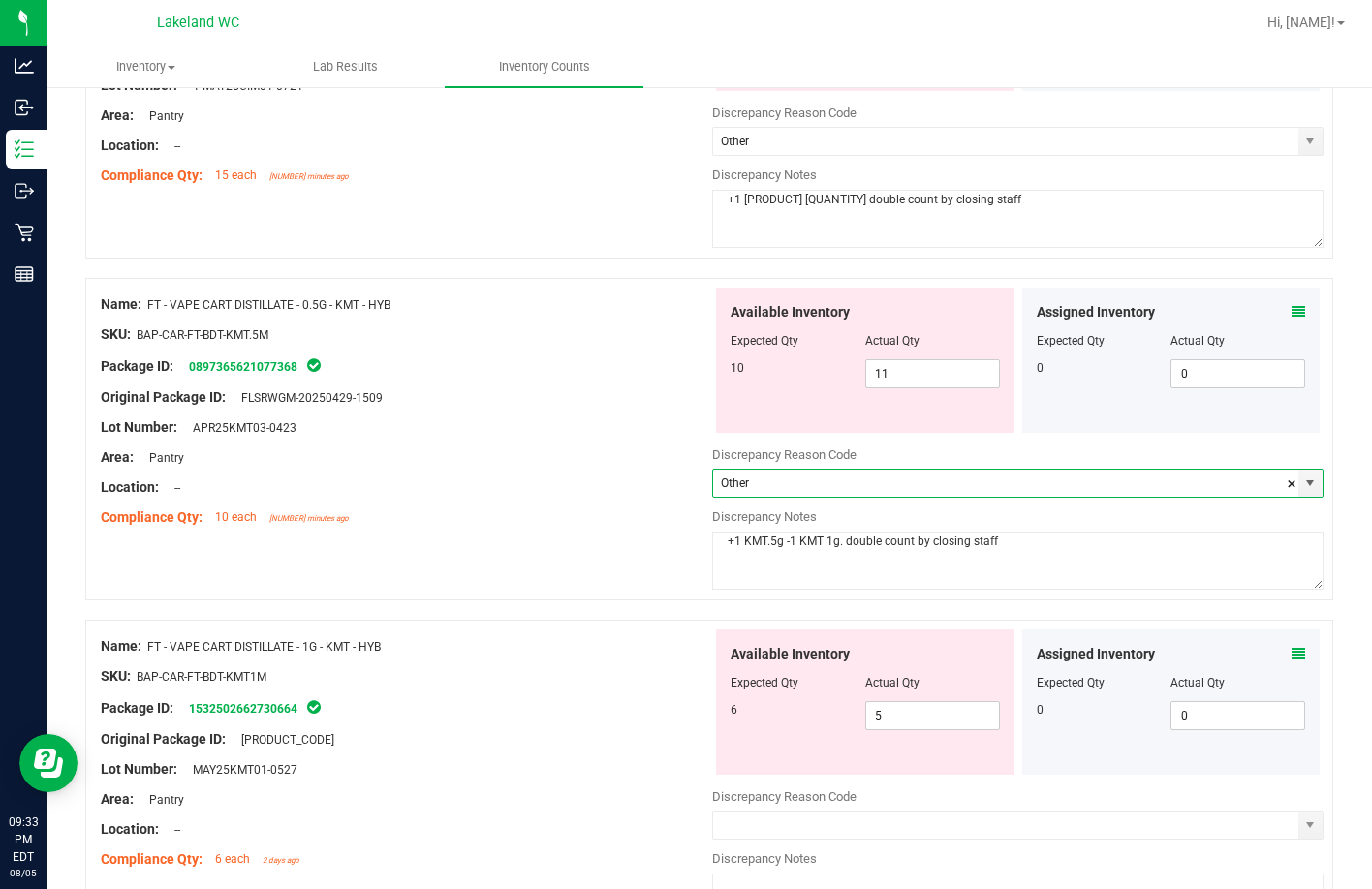 scroll, scrollTop: 517, scrollLeft: 0, axis: vertical 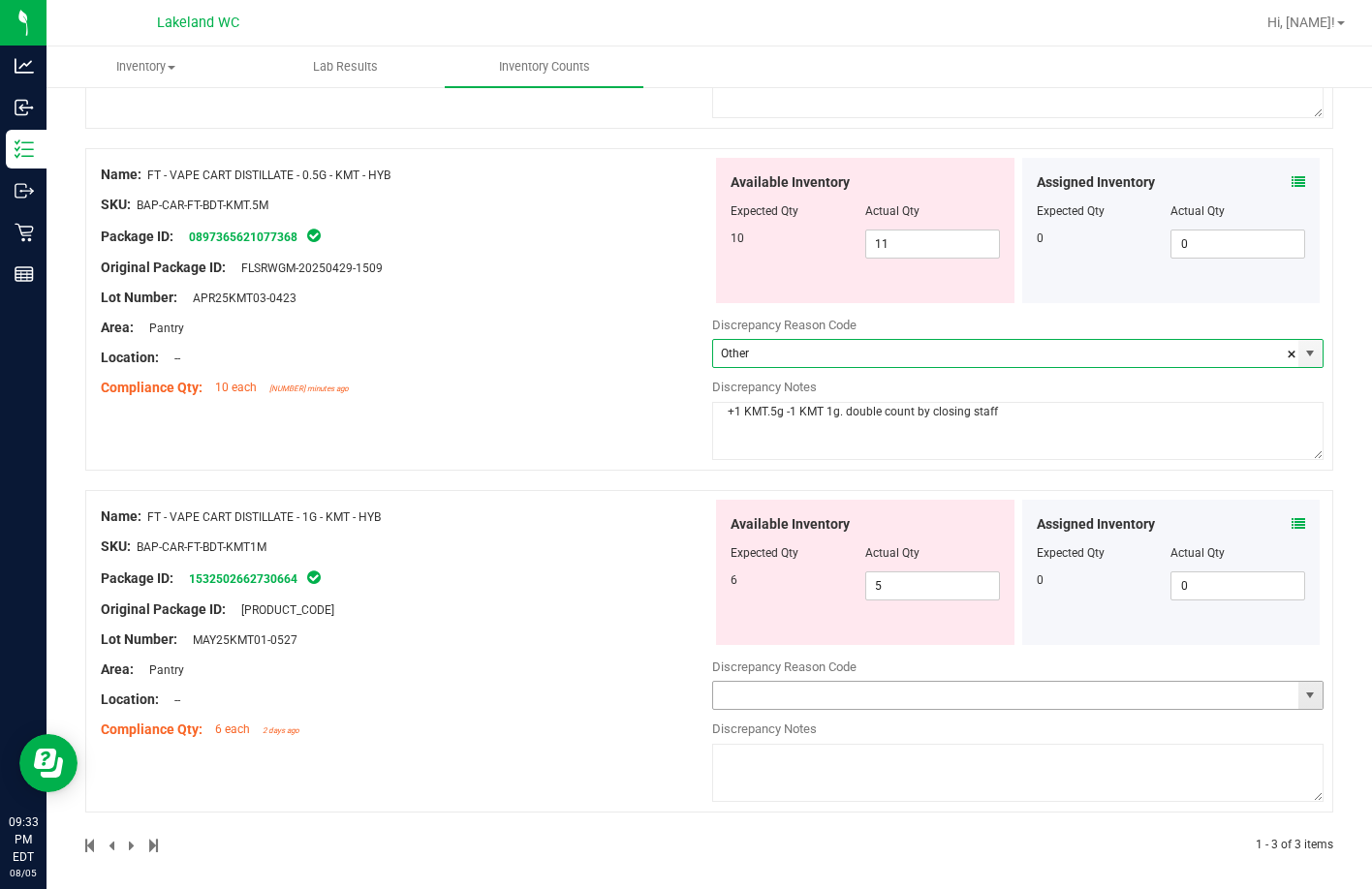 type on "Other" 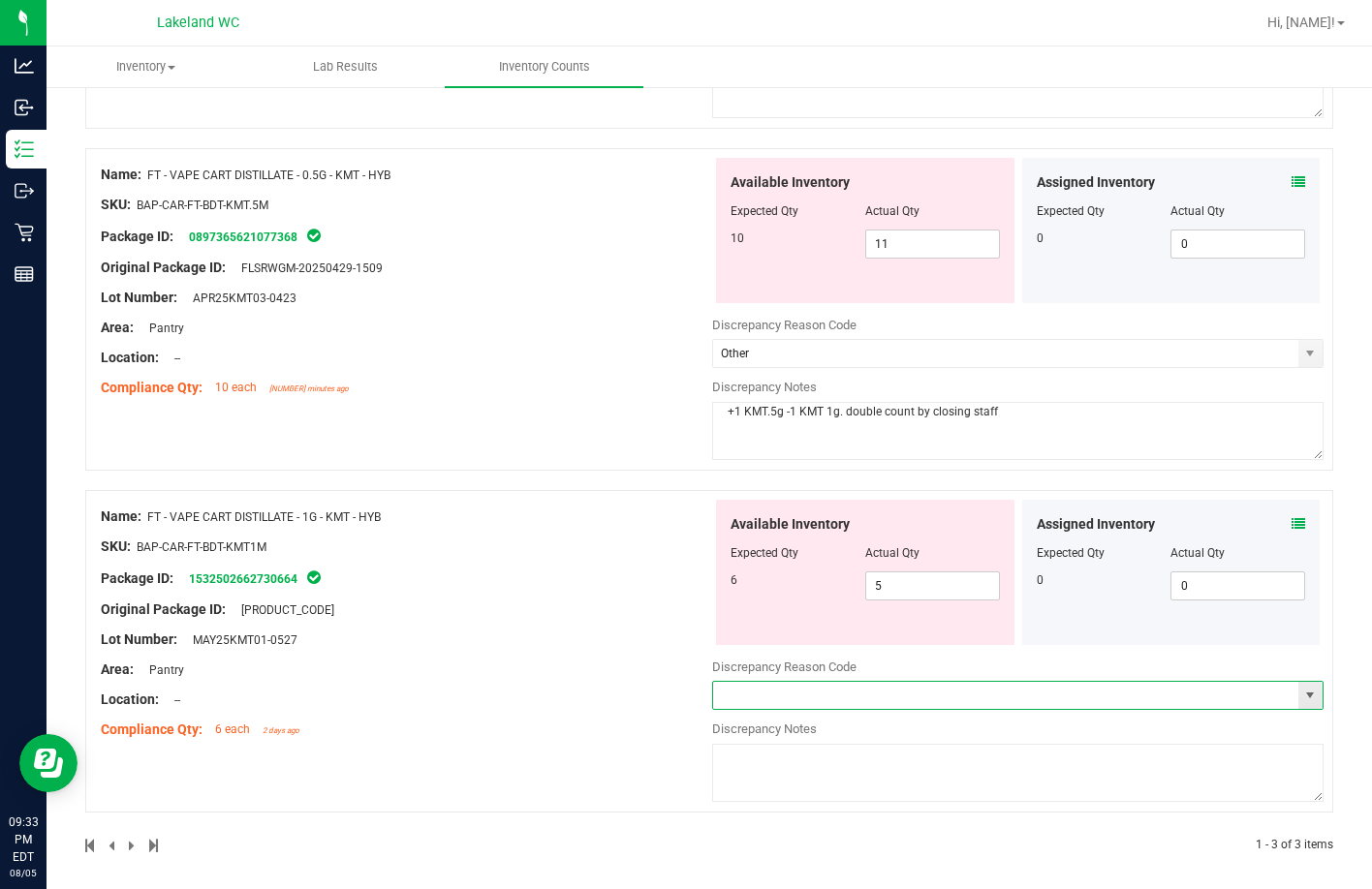 click at bounding box center (1006, 695) 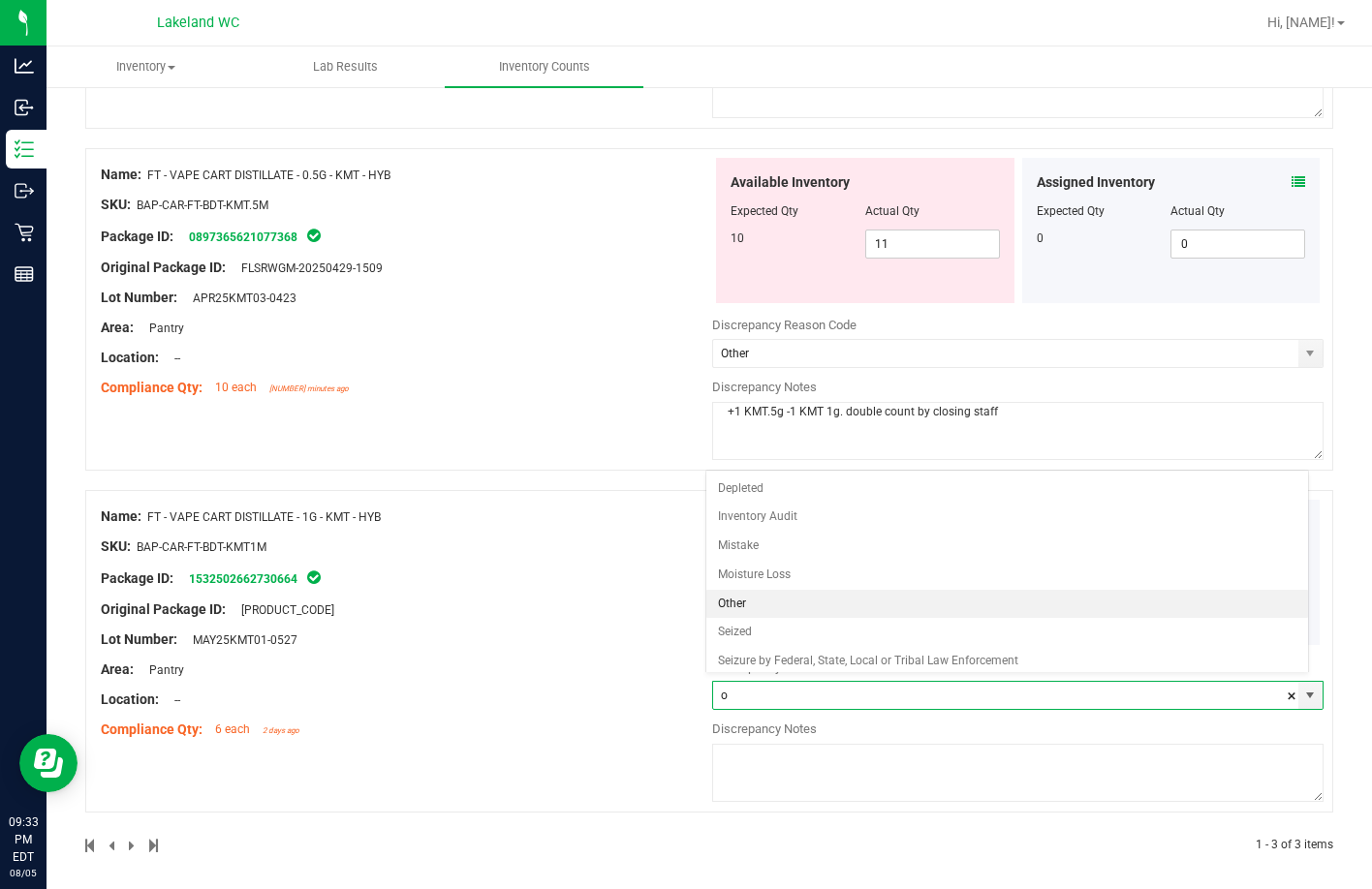click on "Other" at bounding box center [1008, 604] 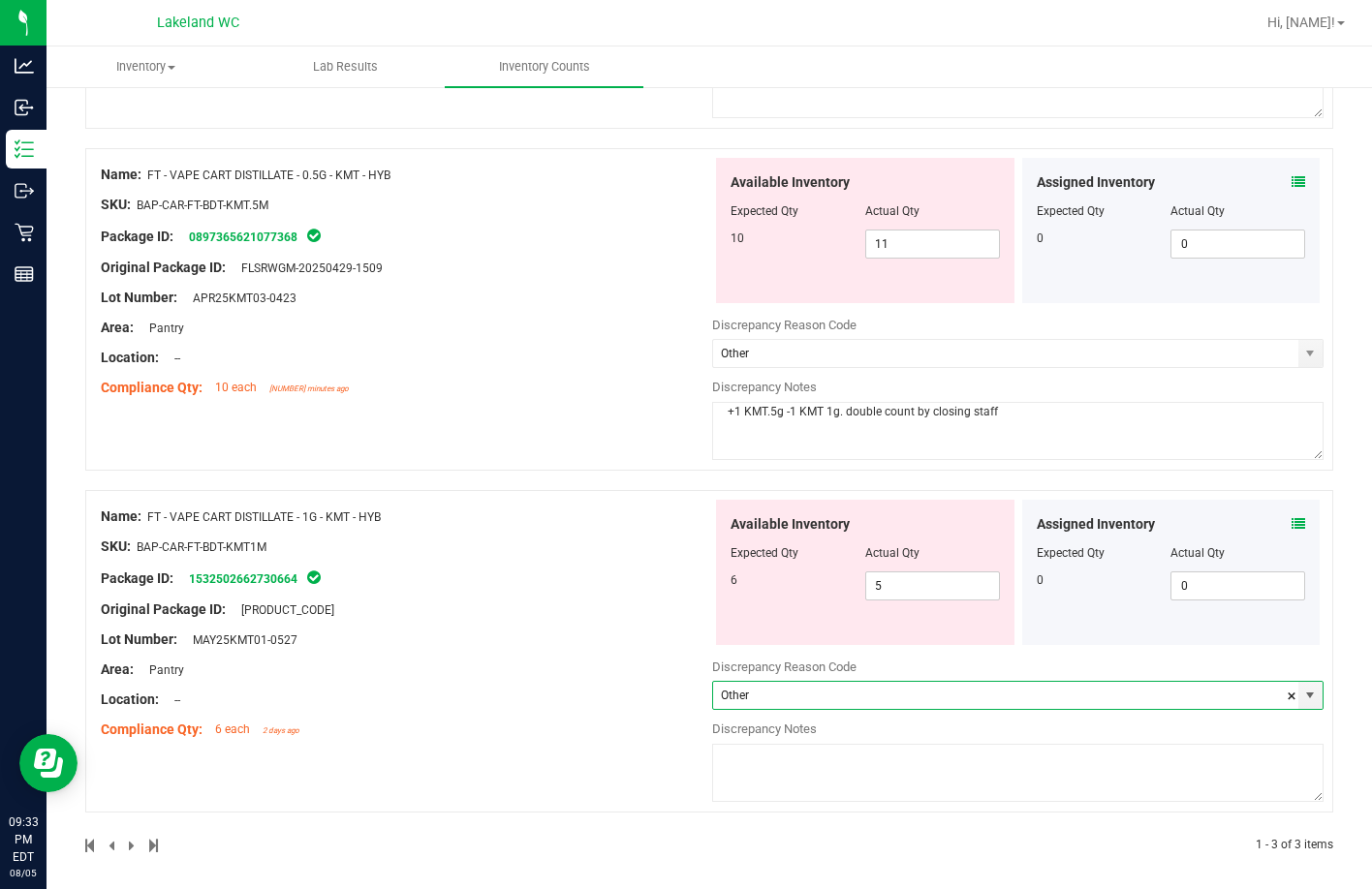 type on "Other" 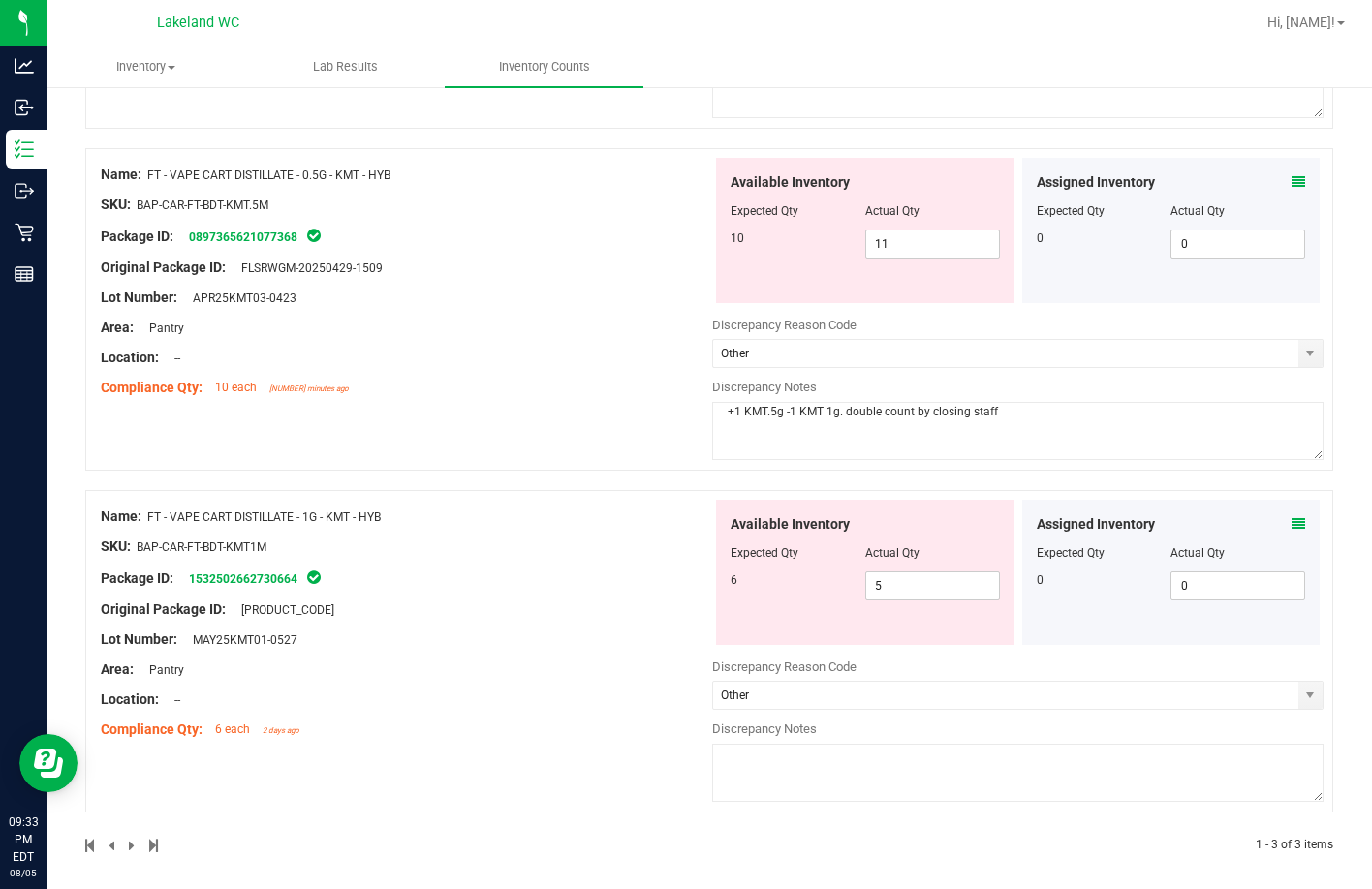 click at bounding box center [1017, 773] 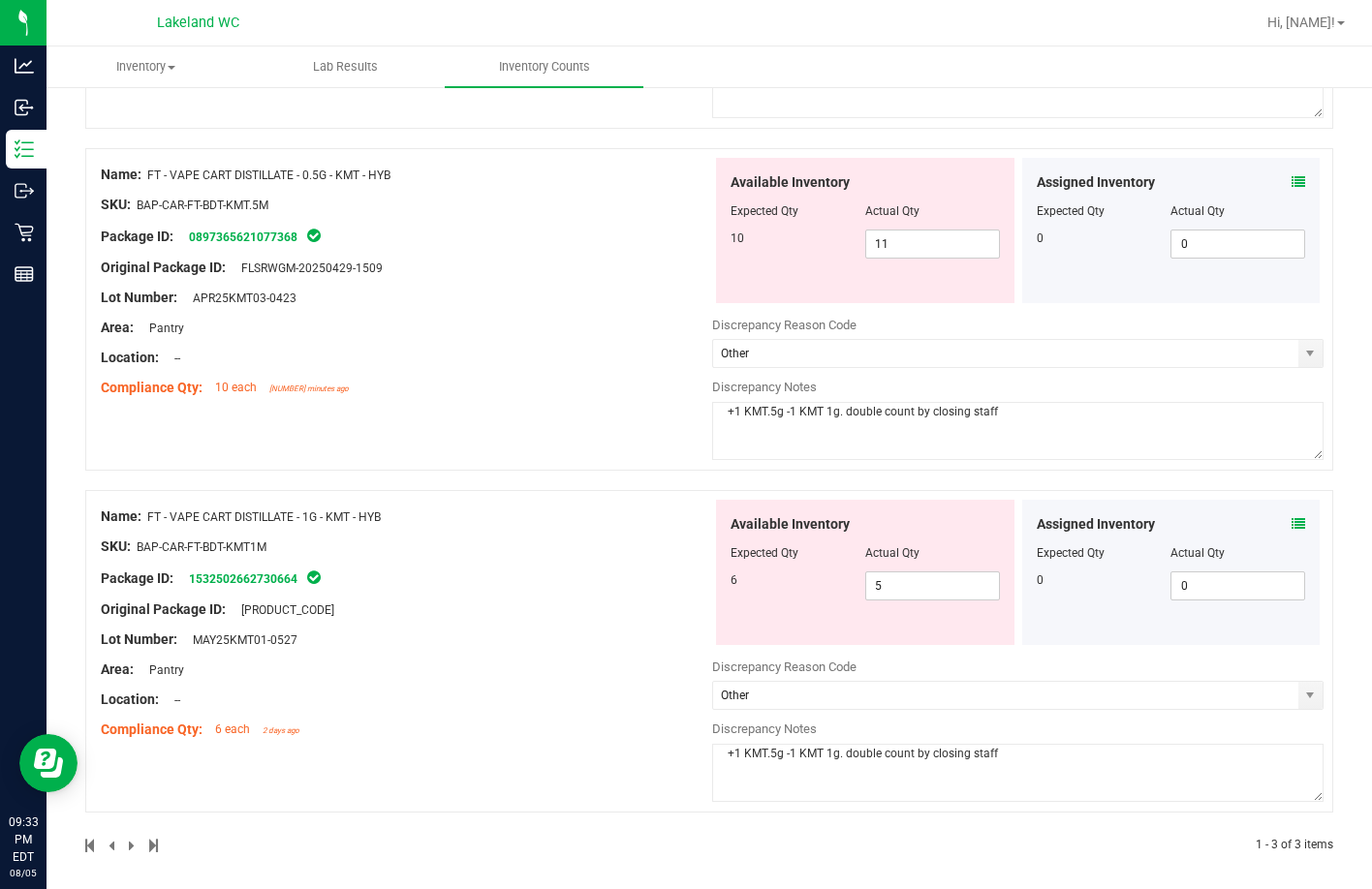 type on "+1 KMT.5g -1 KMT 1g. double count by closing staff" 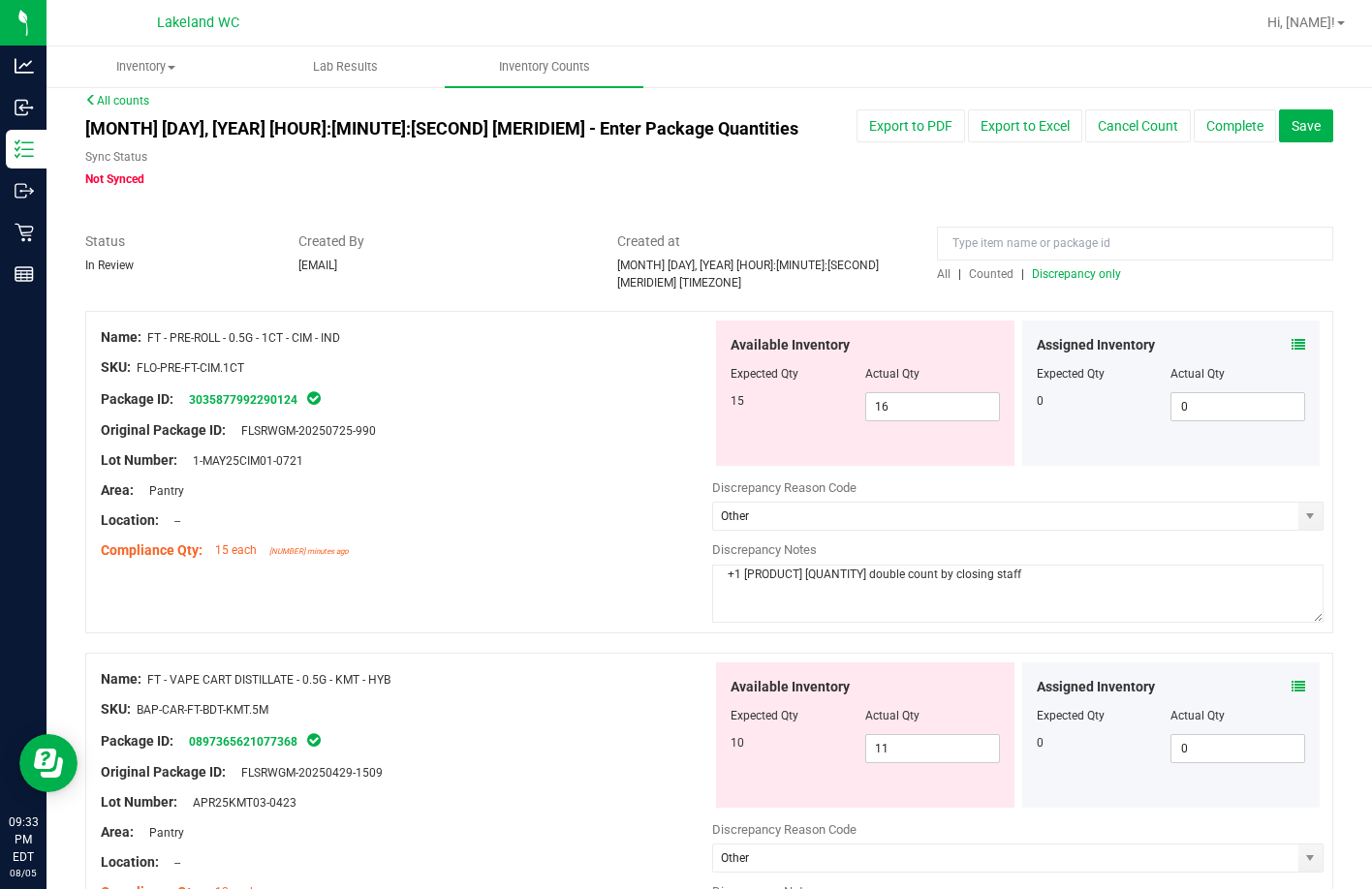 scroll, scrollTop: 0, scrollLeft: 0, axis: both 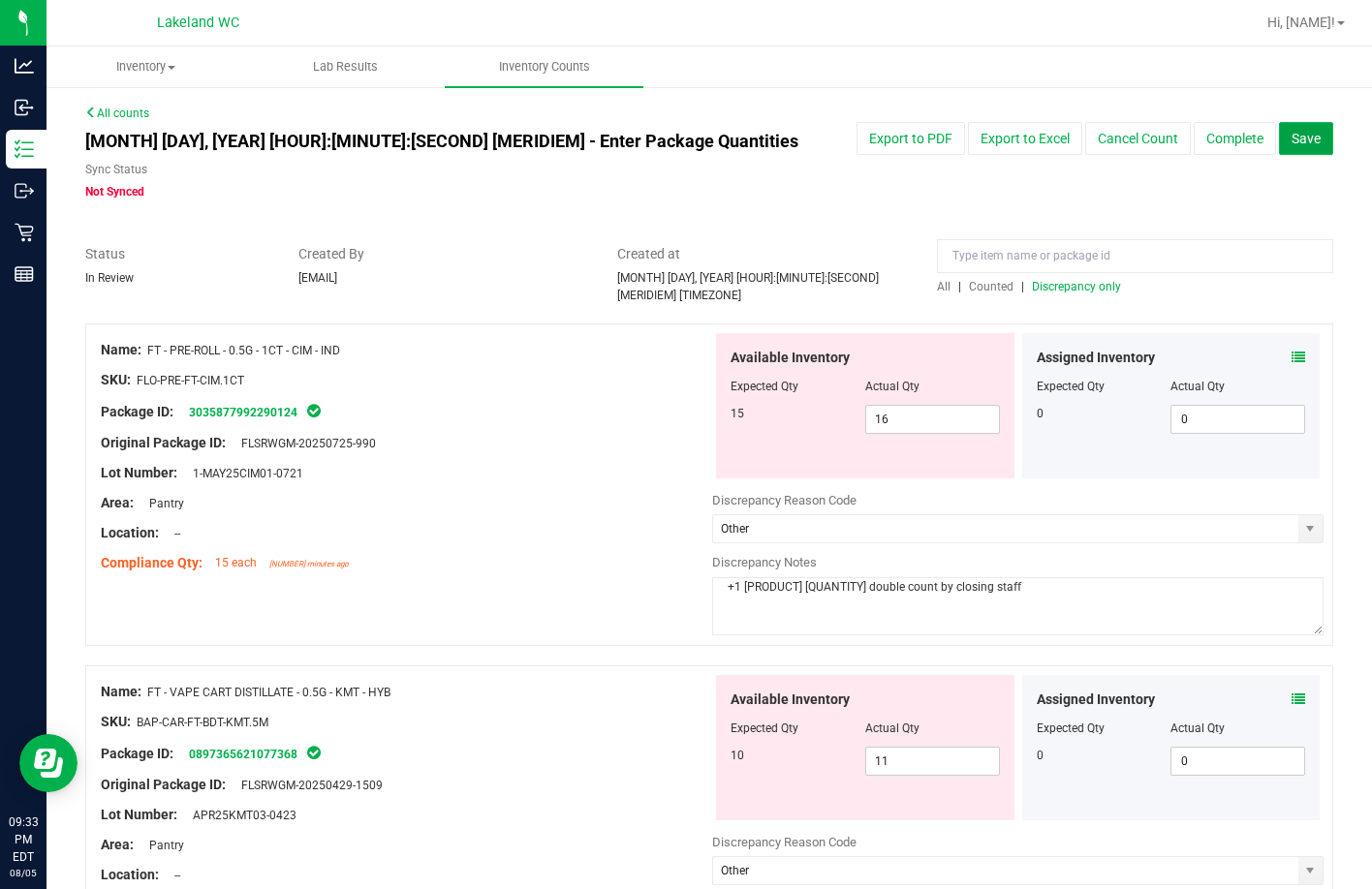 click on "Save" at bounding box center (1306, 138) 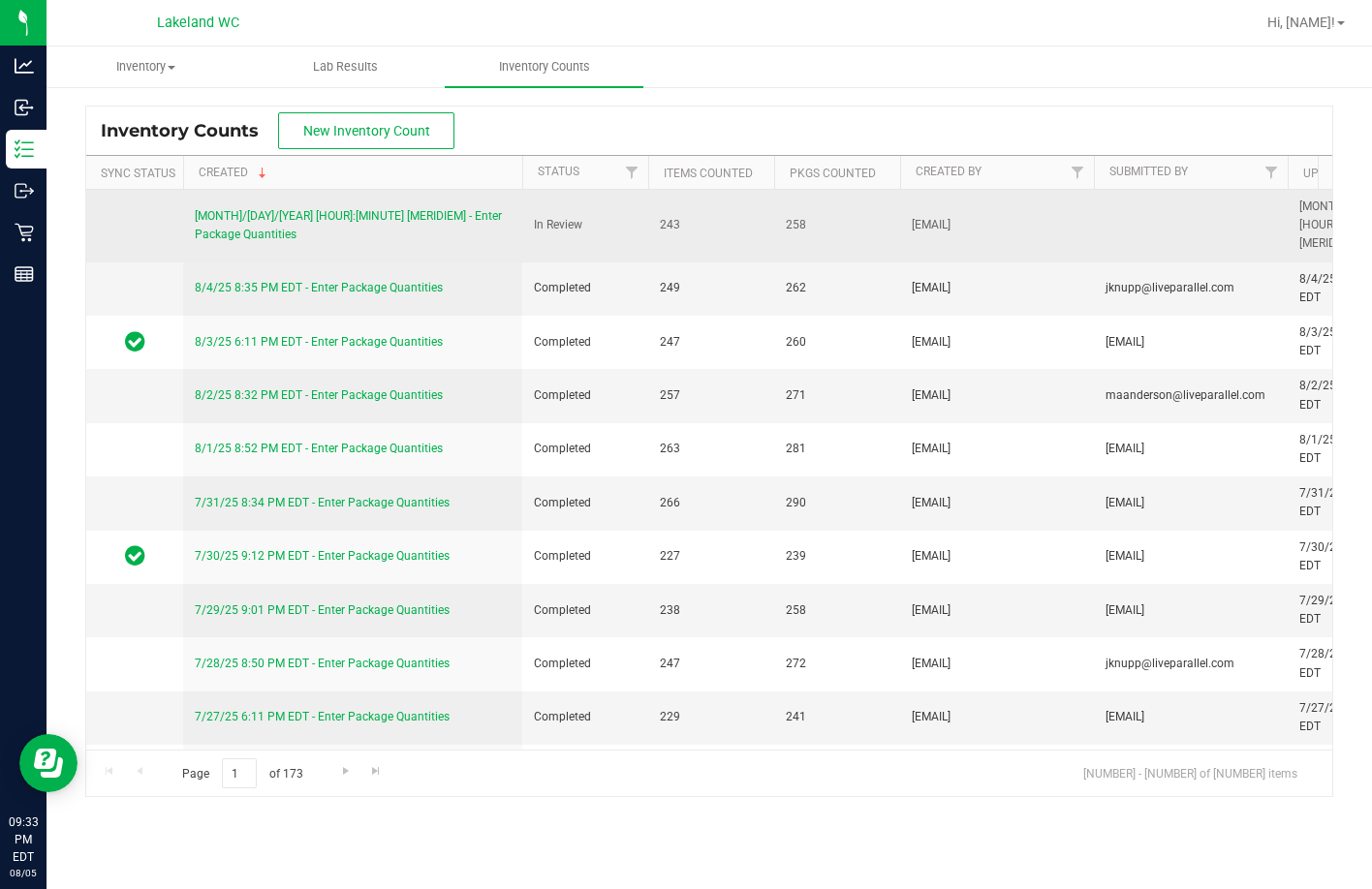click on "[MONTH]/[DAY]/[YEAR] [HOUR]:[MINUTE] [MERIDIEM] - Enter Package Quantities" at bounding box center (348, 225) 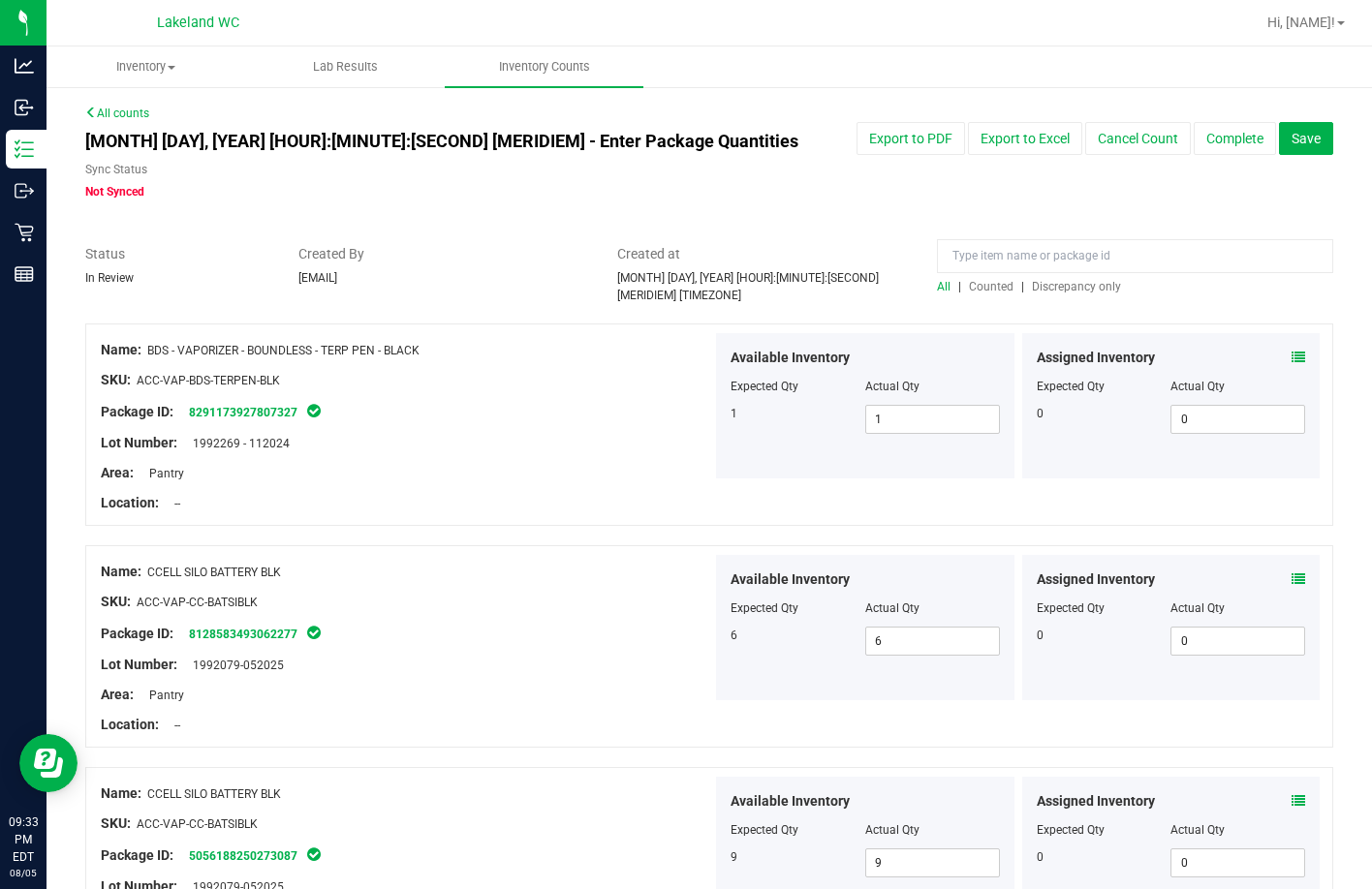 click on "Discrepancy only" at bounding box center (1076, 287) 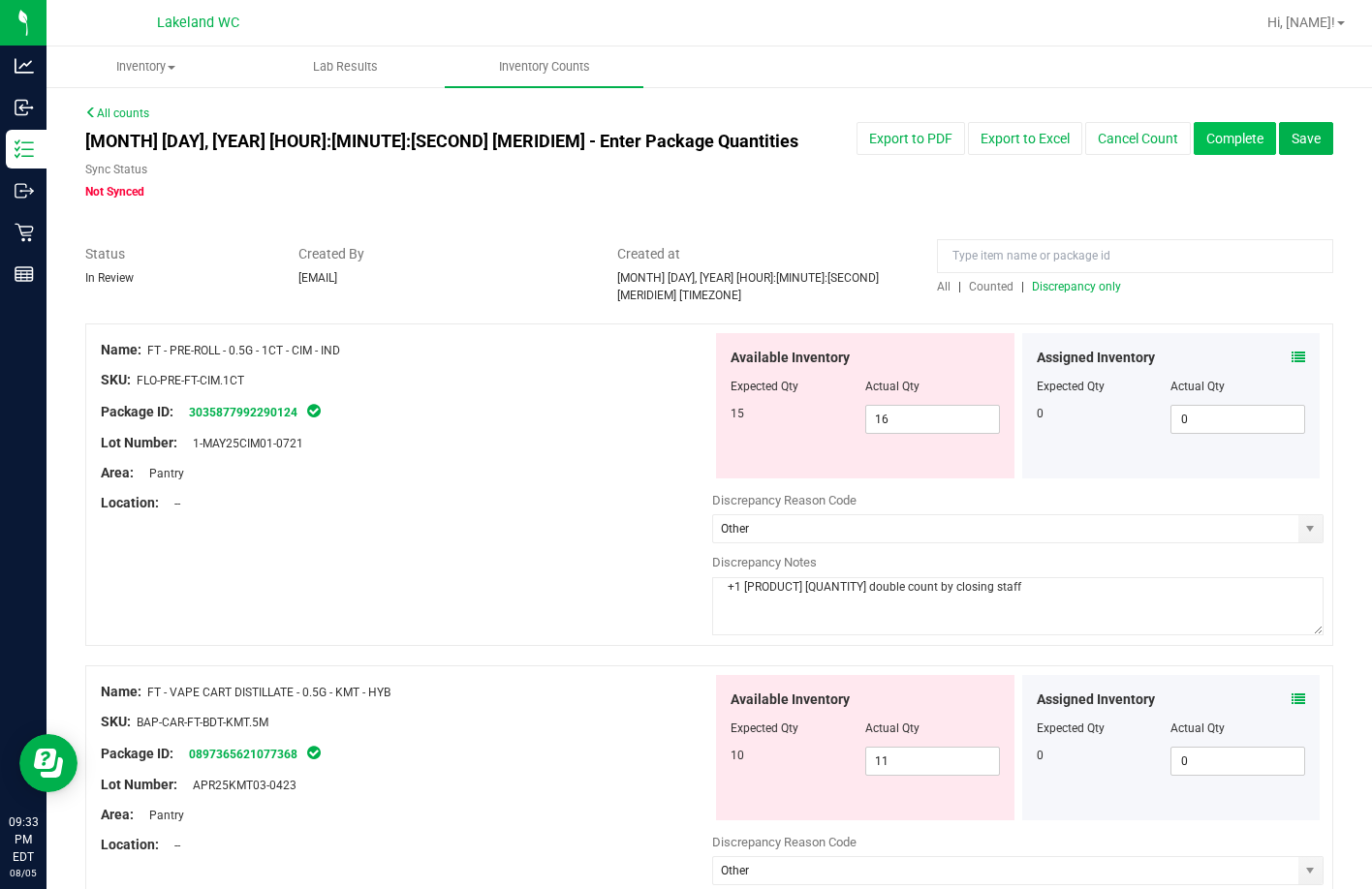 click on "Complete" at bounding box center [1234, 138] 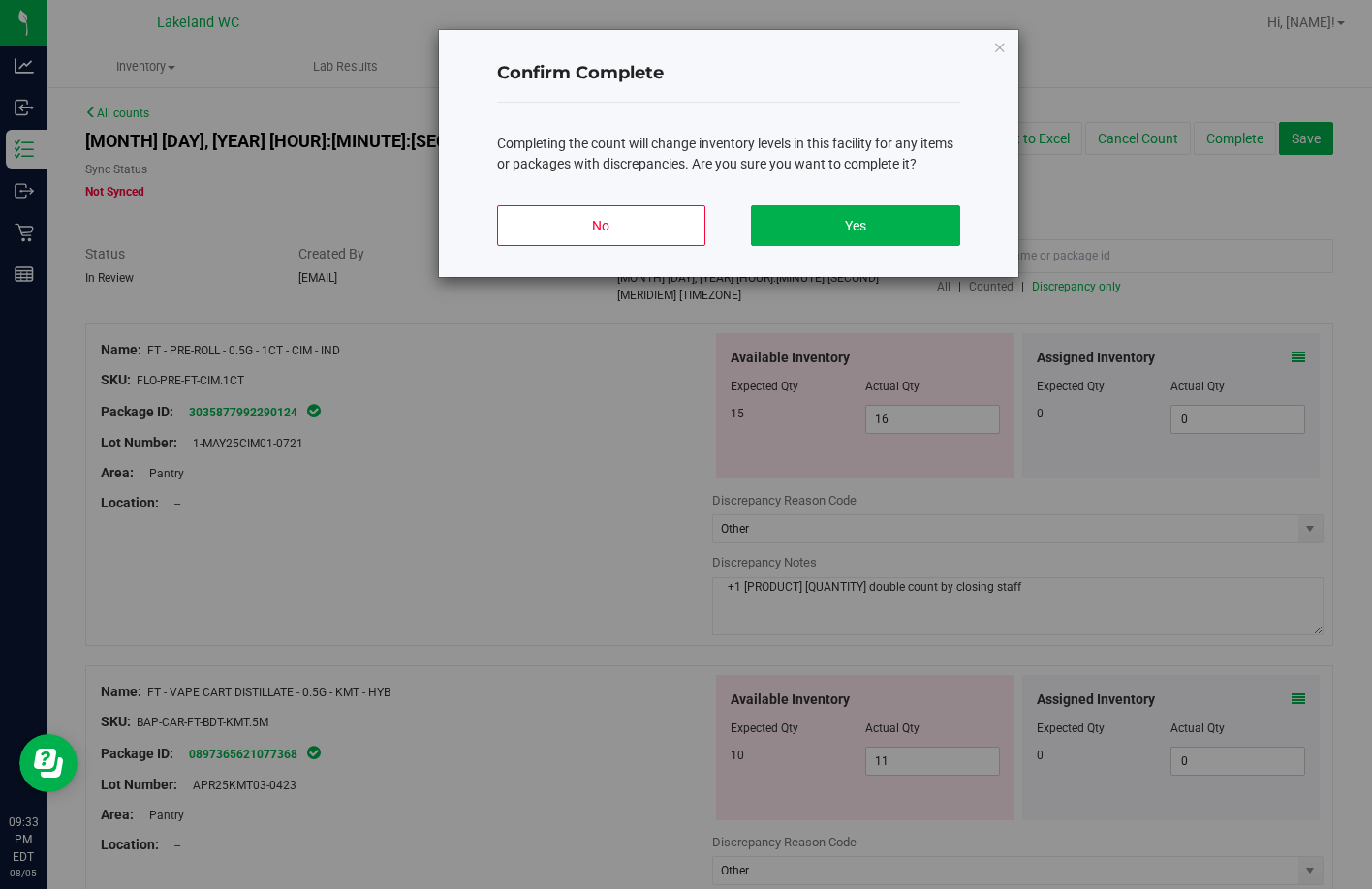 click on "No
Yes" at bounding box center [729, 233] 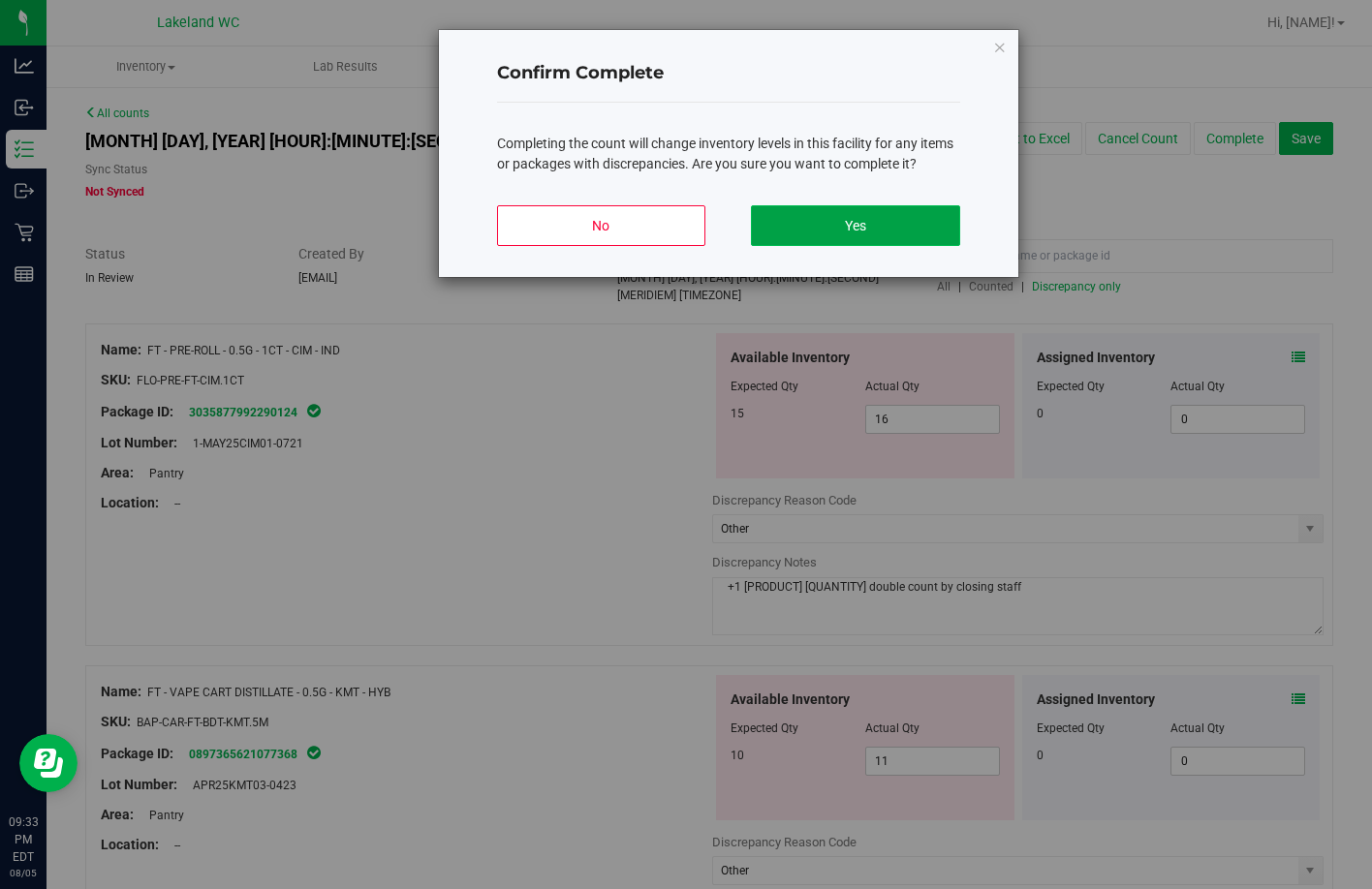 click on "Yes" at bounding box center (855, 226) 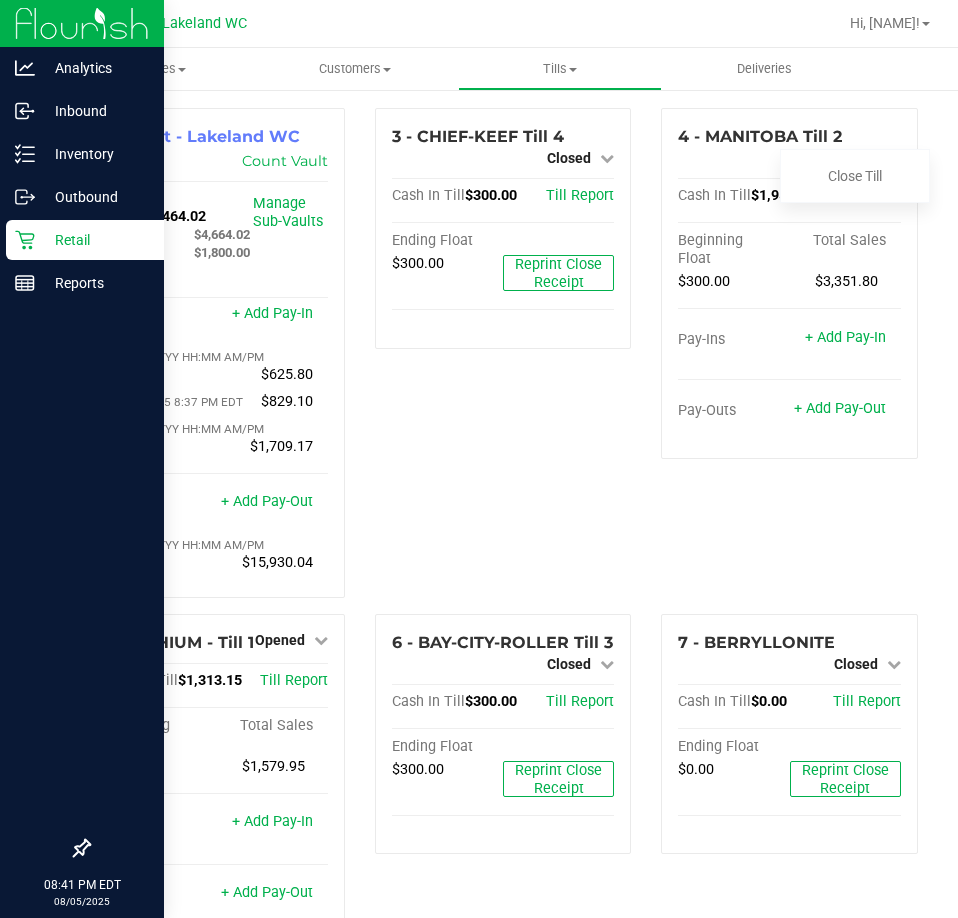 scroll, scrollTop: 0, scrollLeft: 0, axis: both 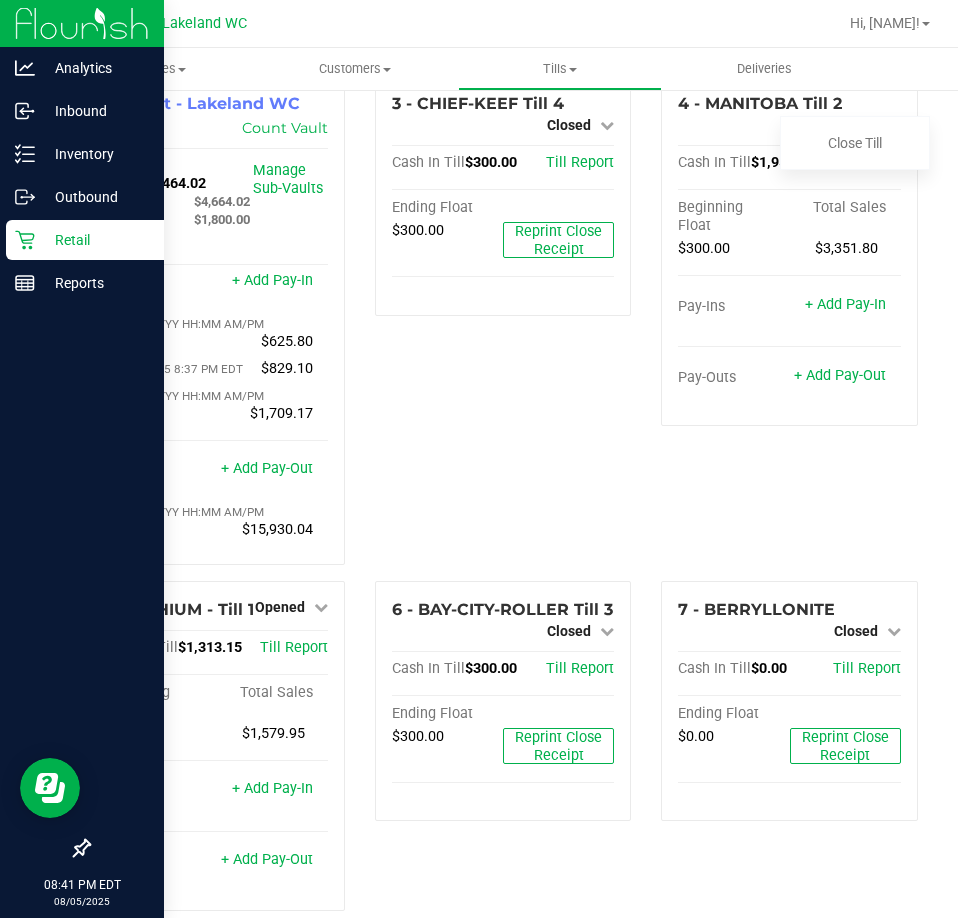 click on "Retail" at bounding box center (95, 240) 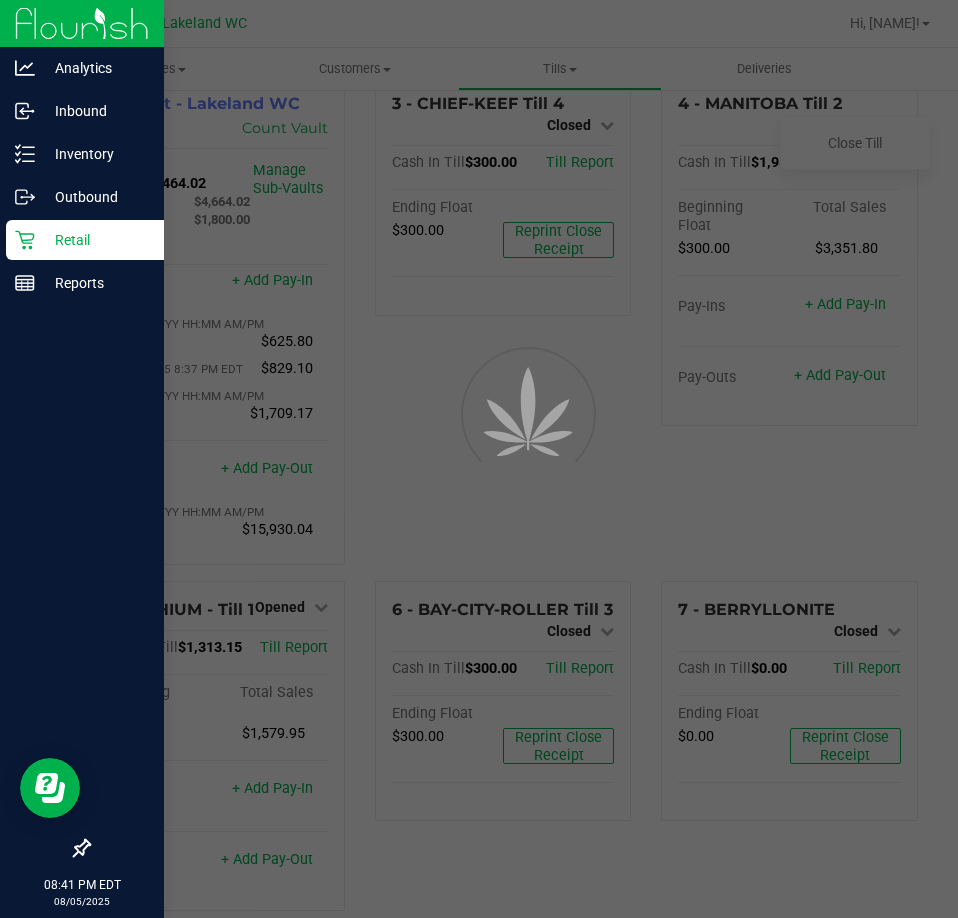 scroll, scrollTop: 0, scrollLeft: 0, axis: both 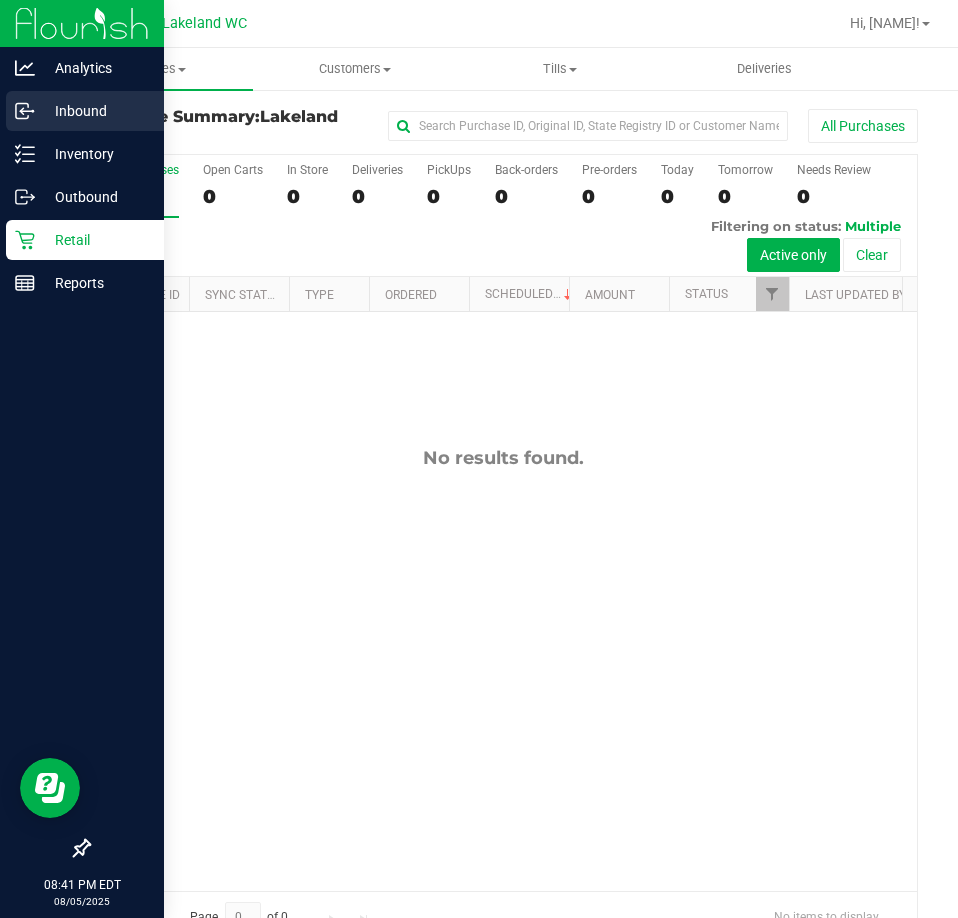 click on "Inbound" at bounding box center [95, 111] 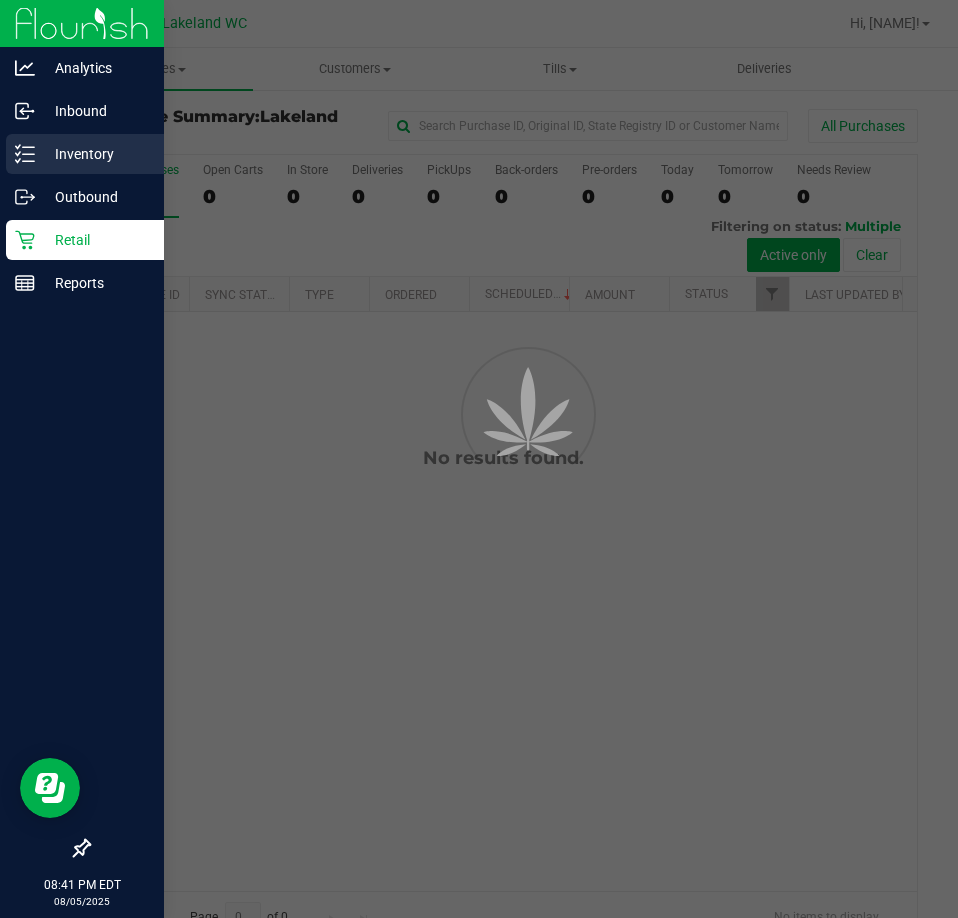 click on "Inventory" at bounding box center (95, 154) 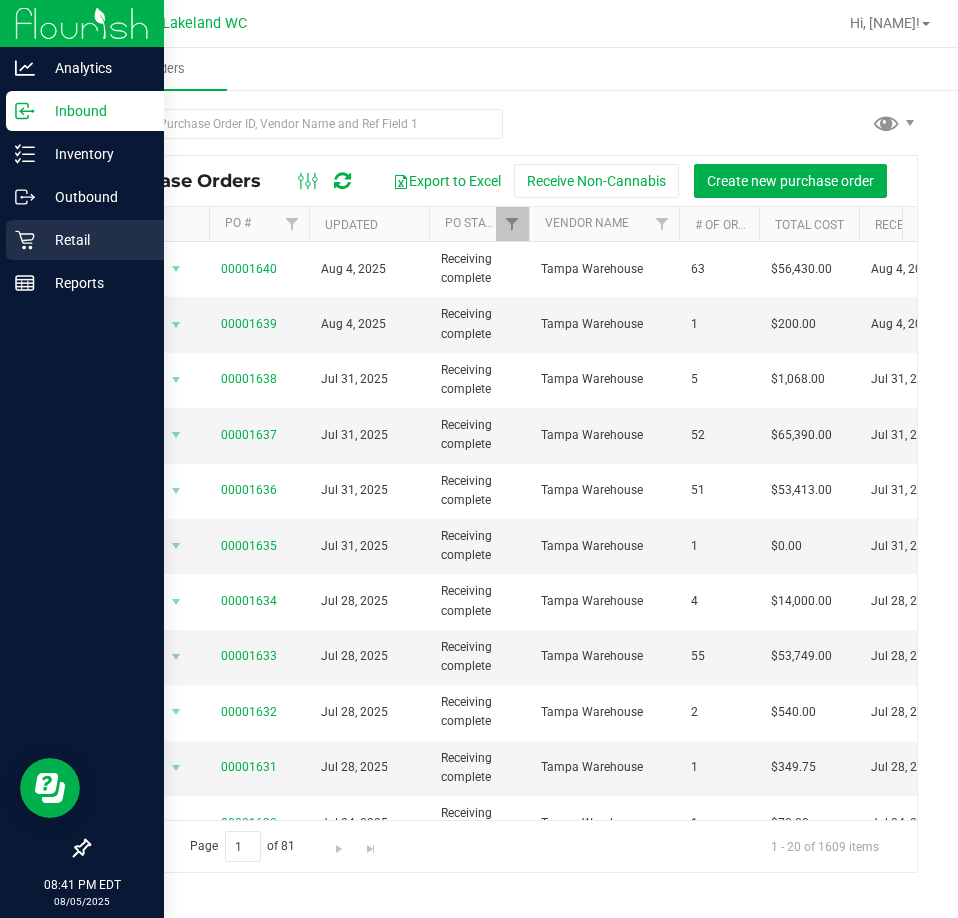 click 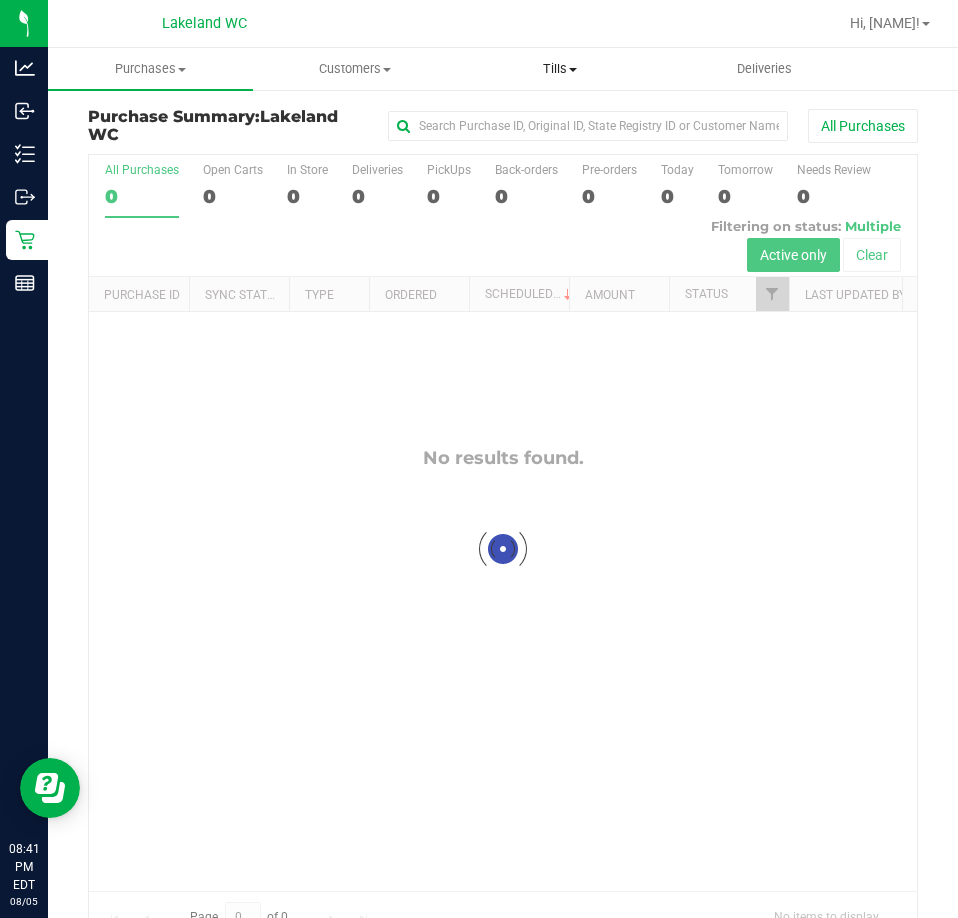 click on "Tills" at bounding box center (560, 69) 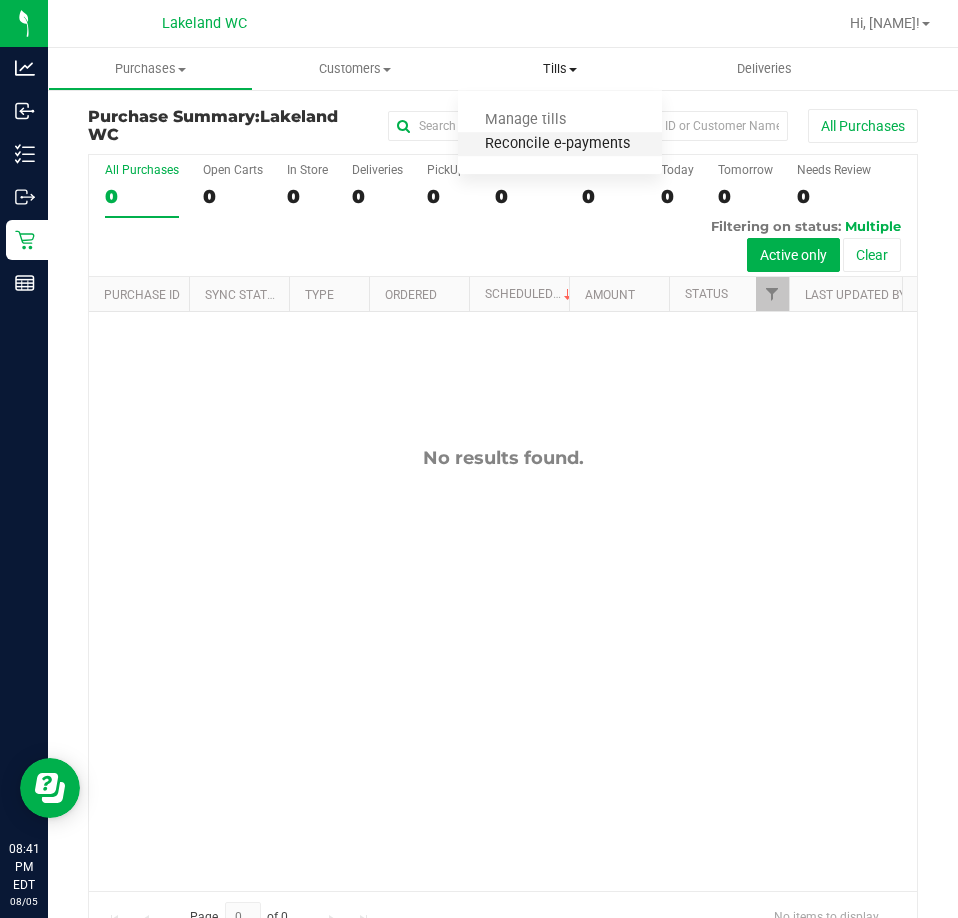 click on "Reconcile e-payments" at bounding box center [557, 144] 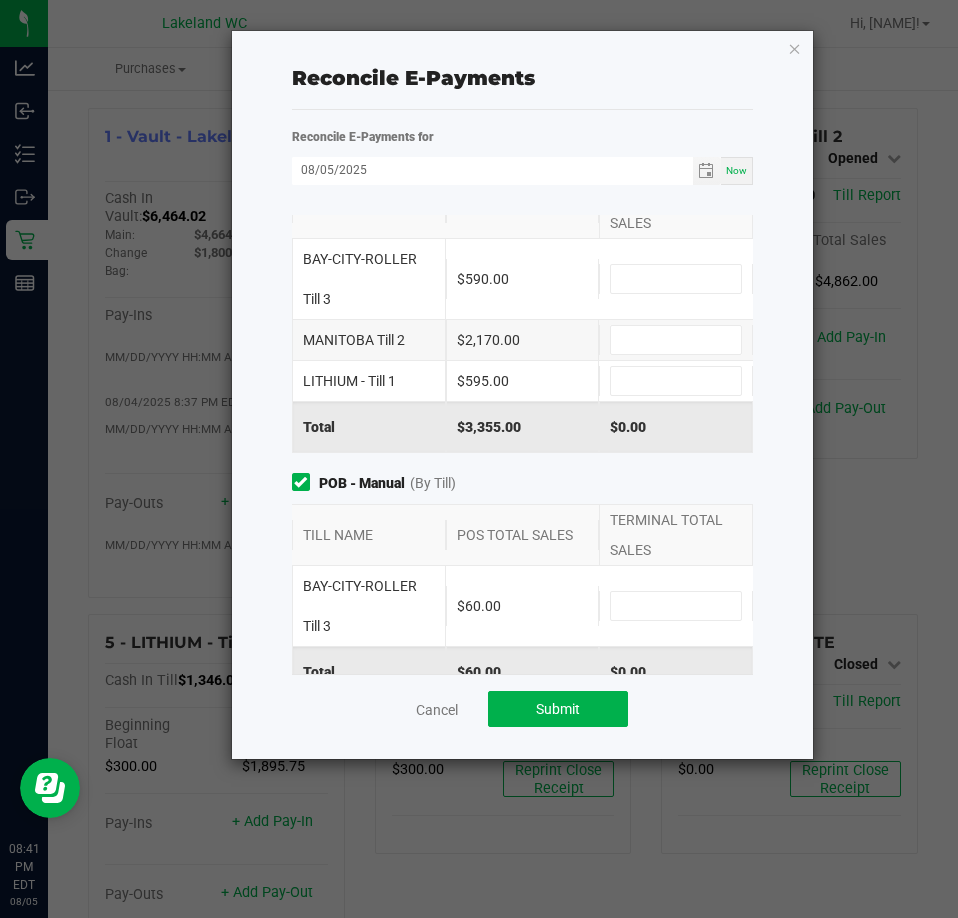 scroll, scrollTop: 100, scrollLeft: 0, axis: vertical 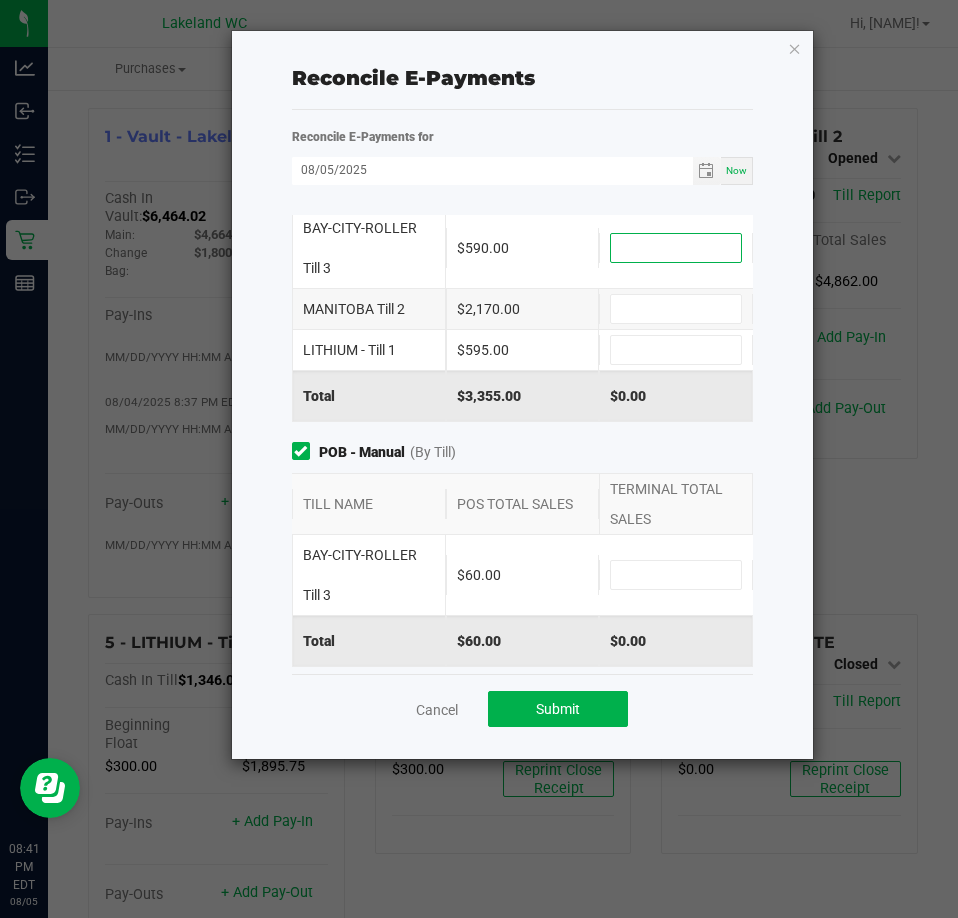 click at bounding box center (676, 248) 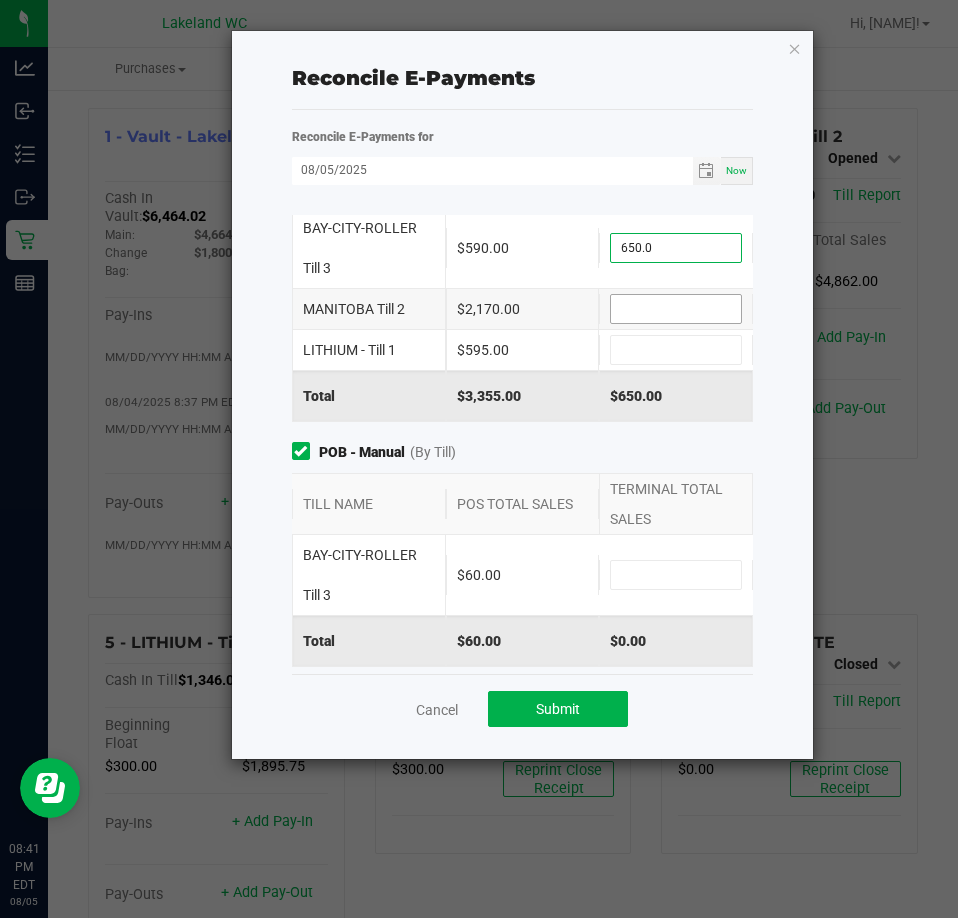 type on "$650.00" 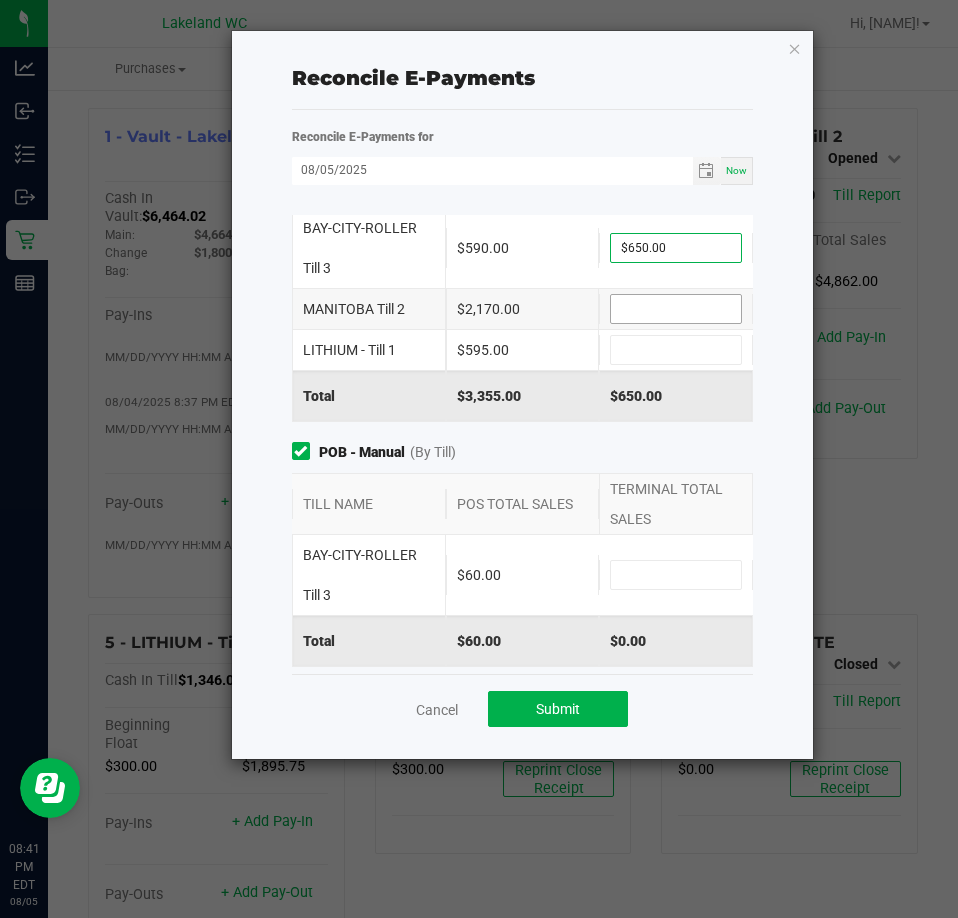 click 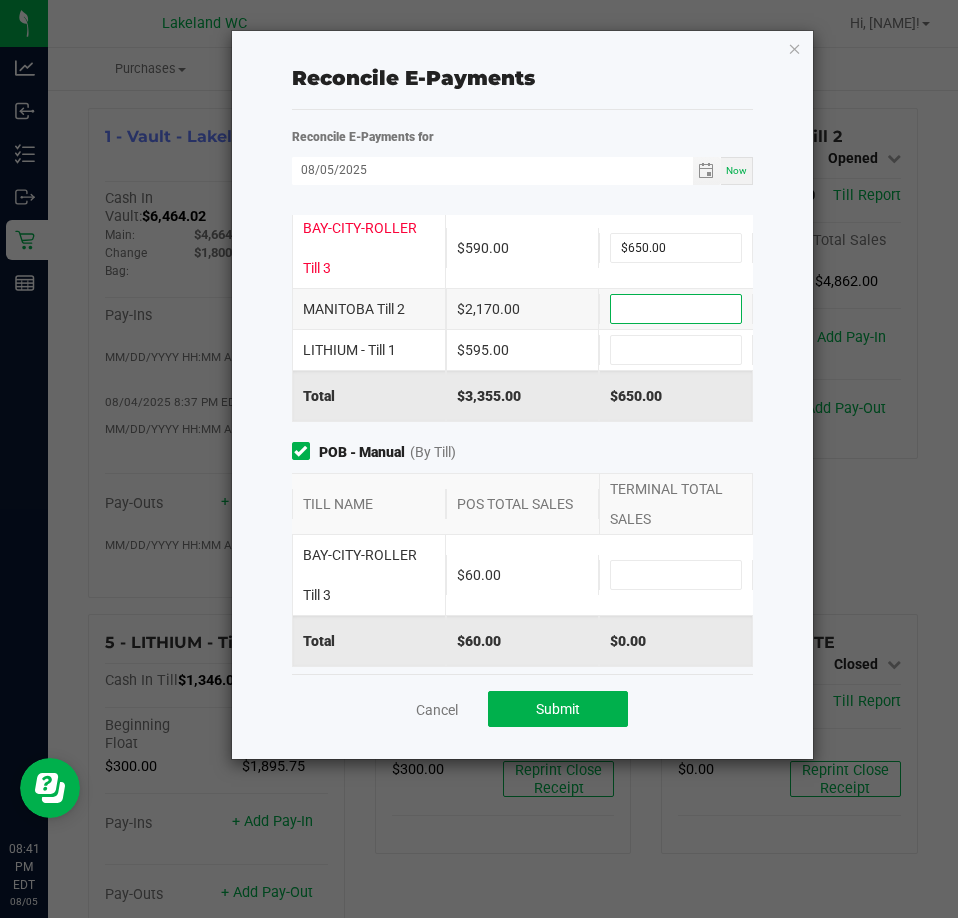 click at bounding box center [676, 309] 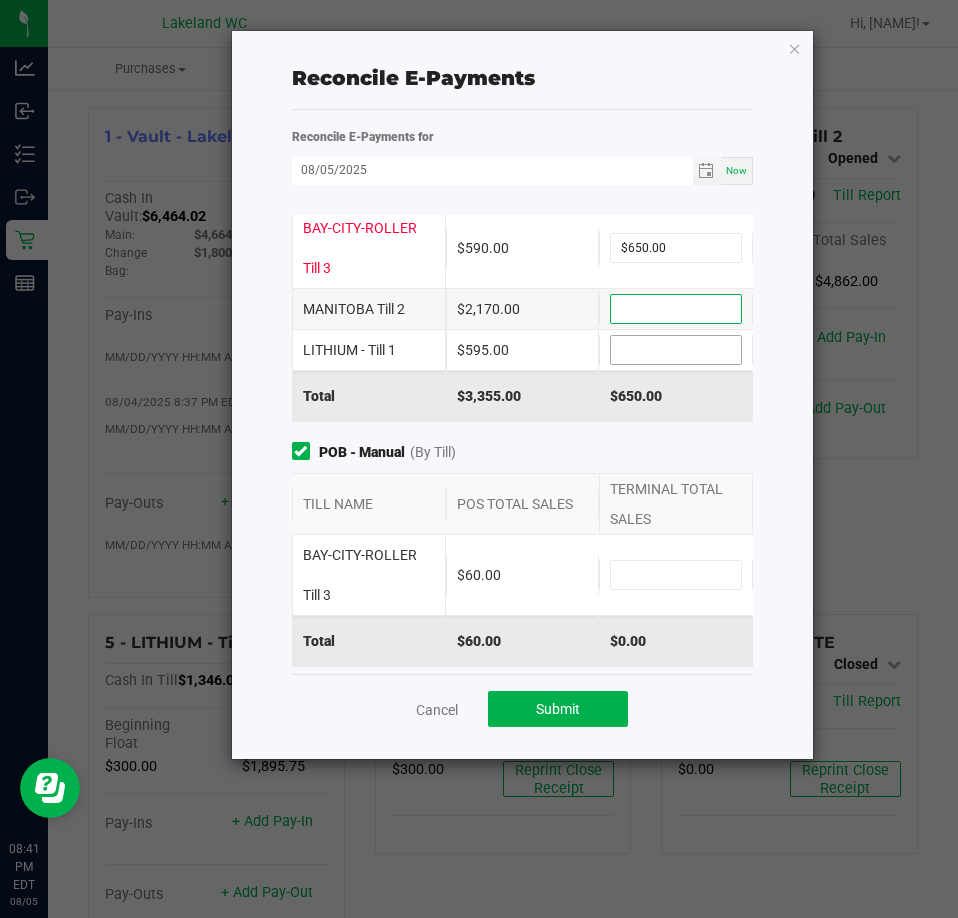 click at bounding box center [676, 350] 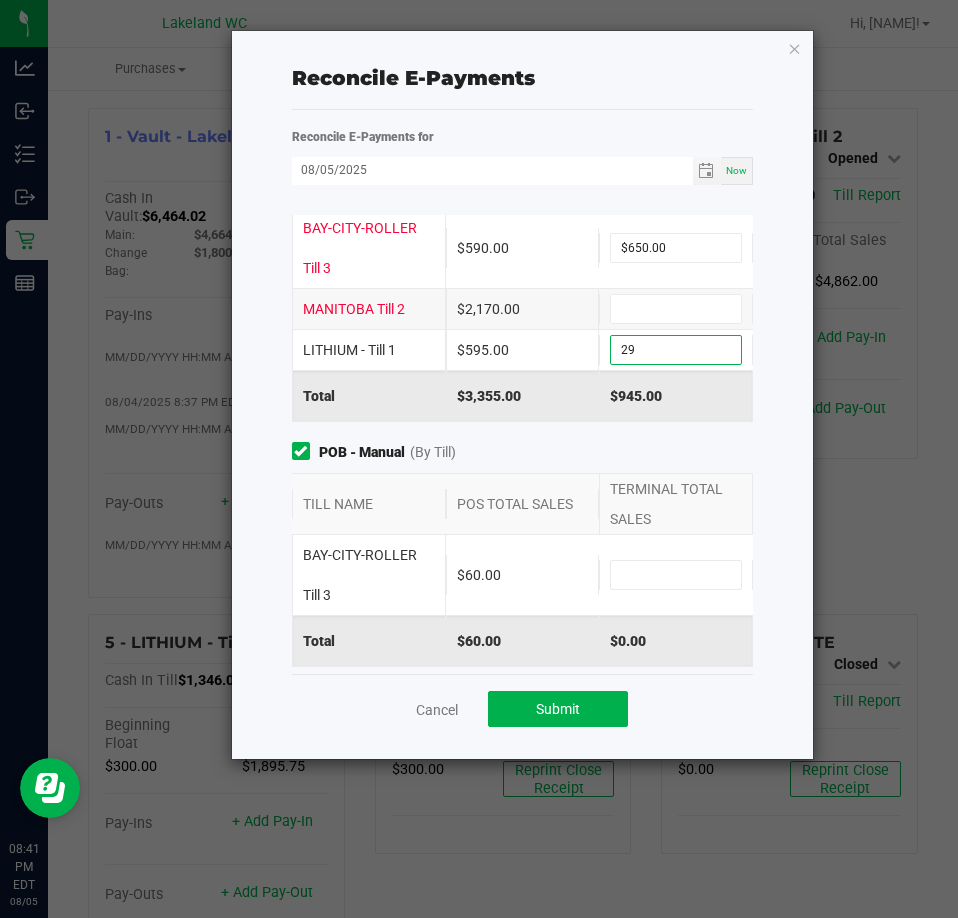 type on "2" 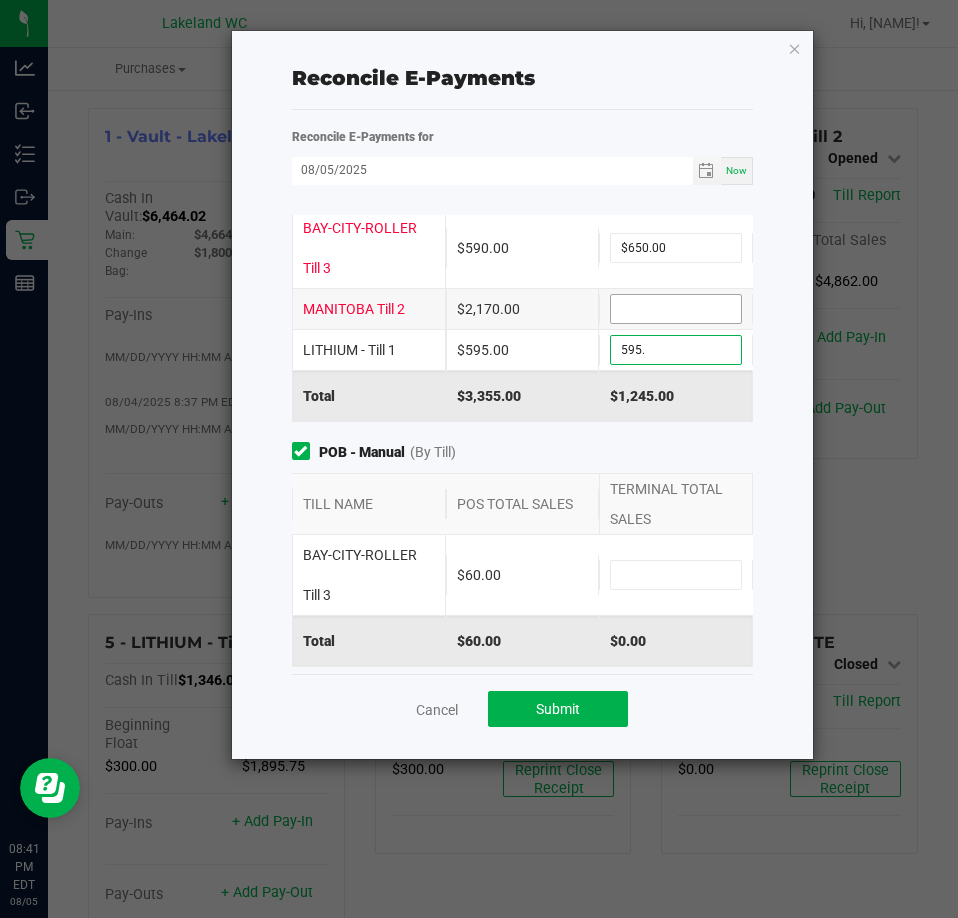 type on "$595.00" 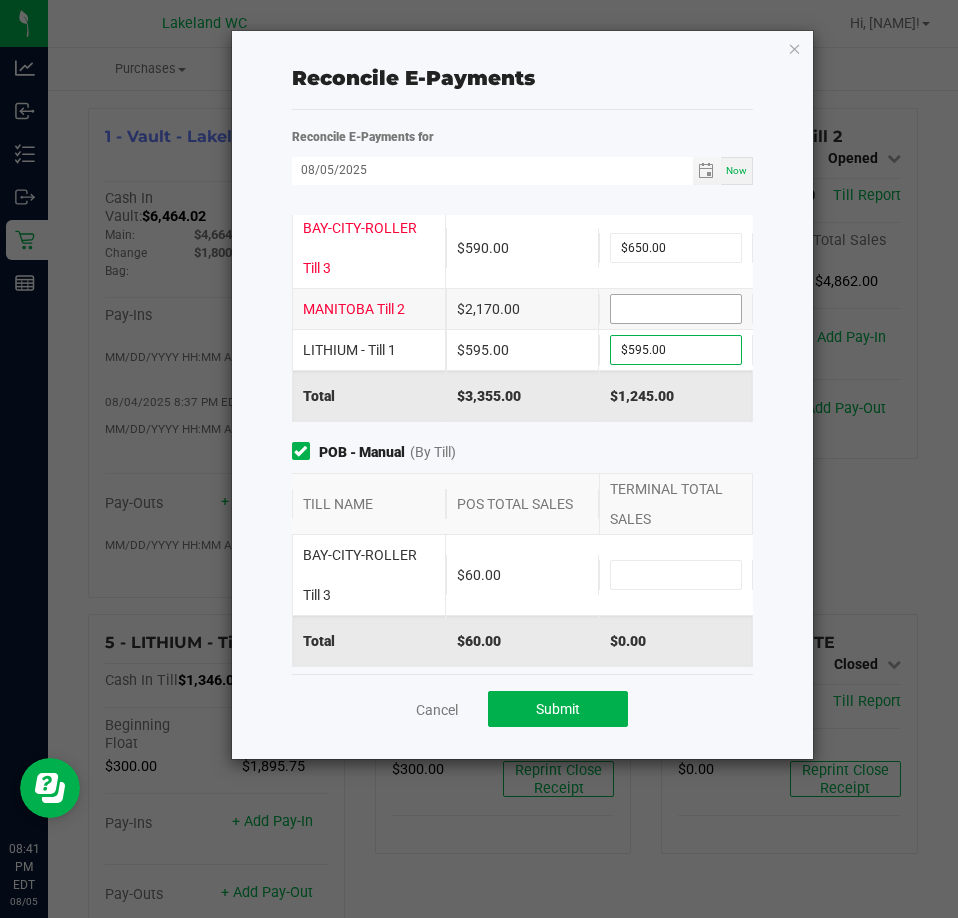 click at bounding box center [676, 309] 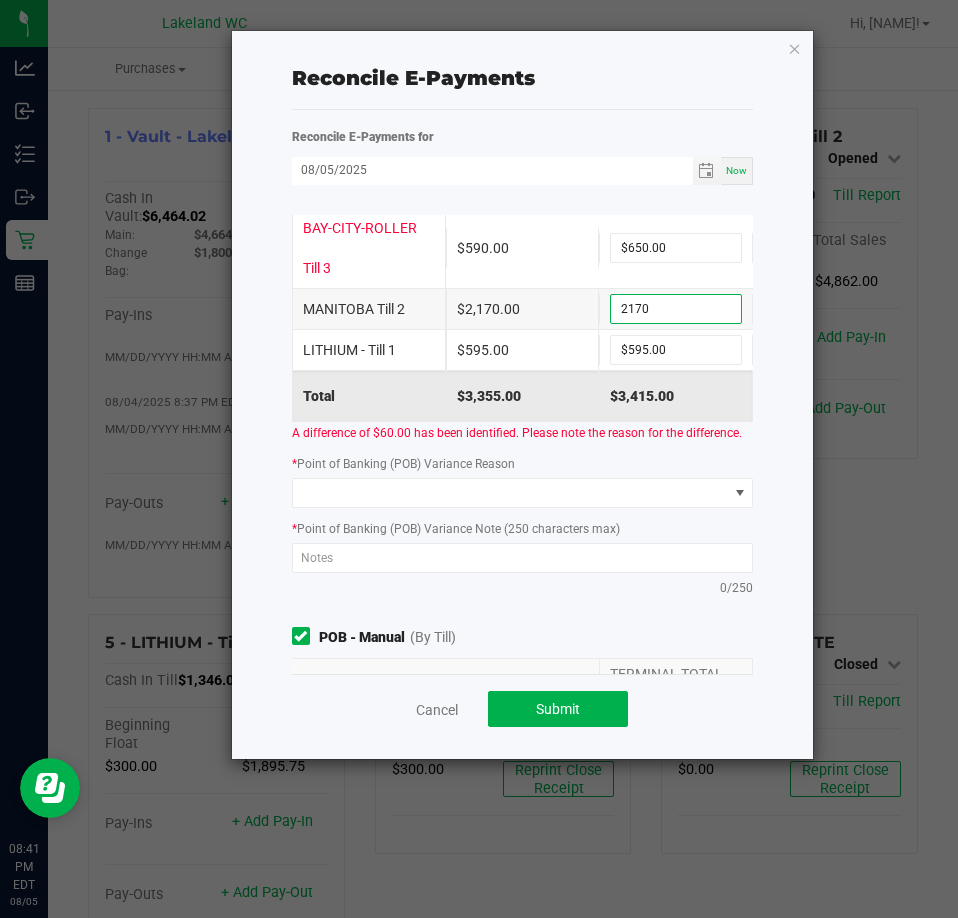 type on "2170" 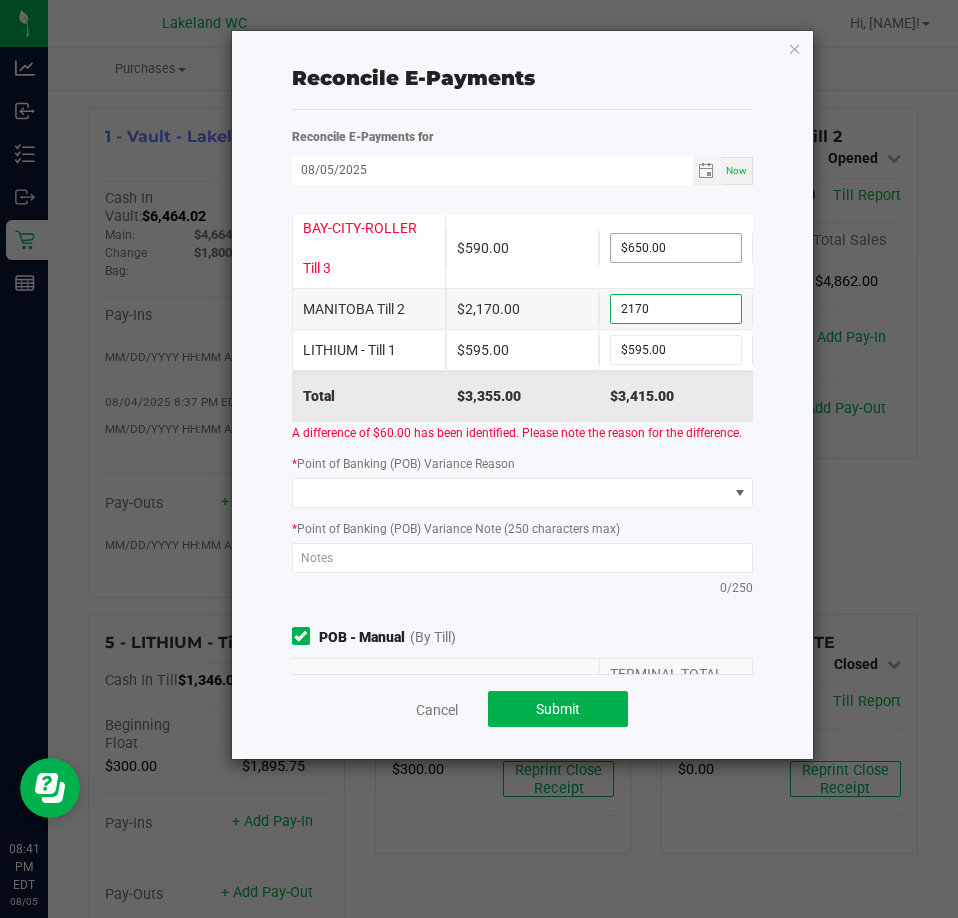 type on "650" 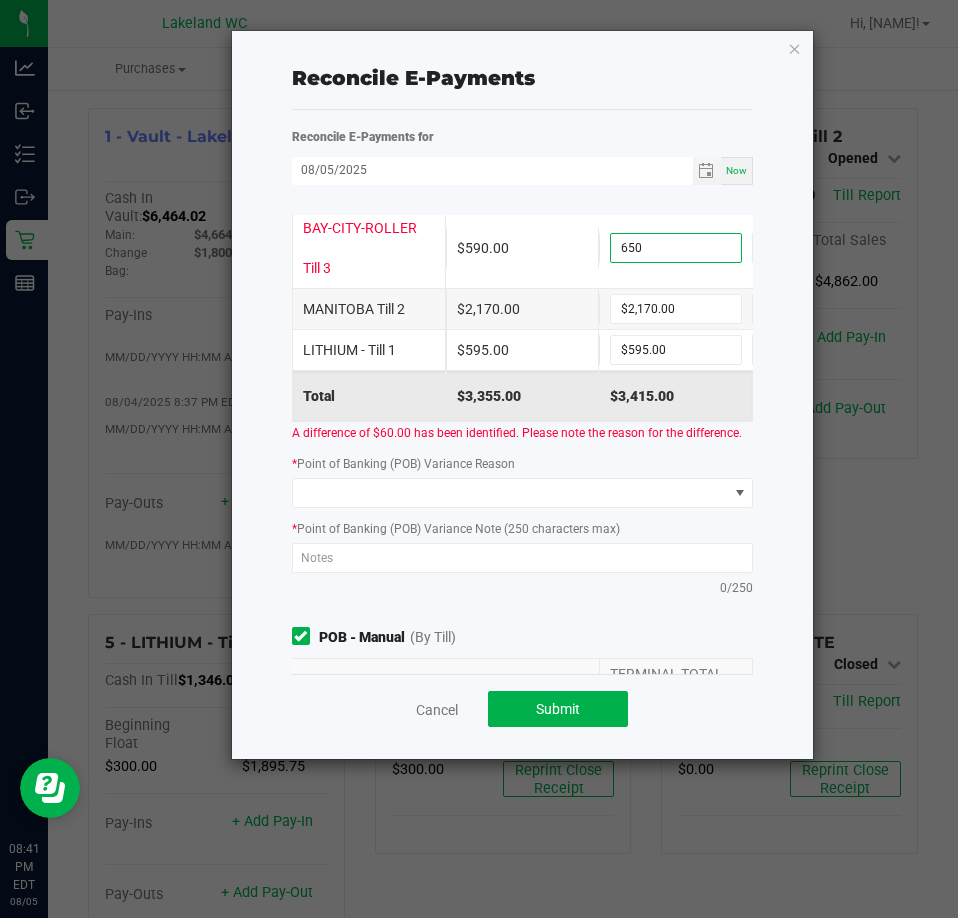 click on "650" at bounding box center (676, 248) 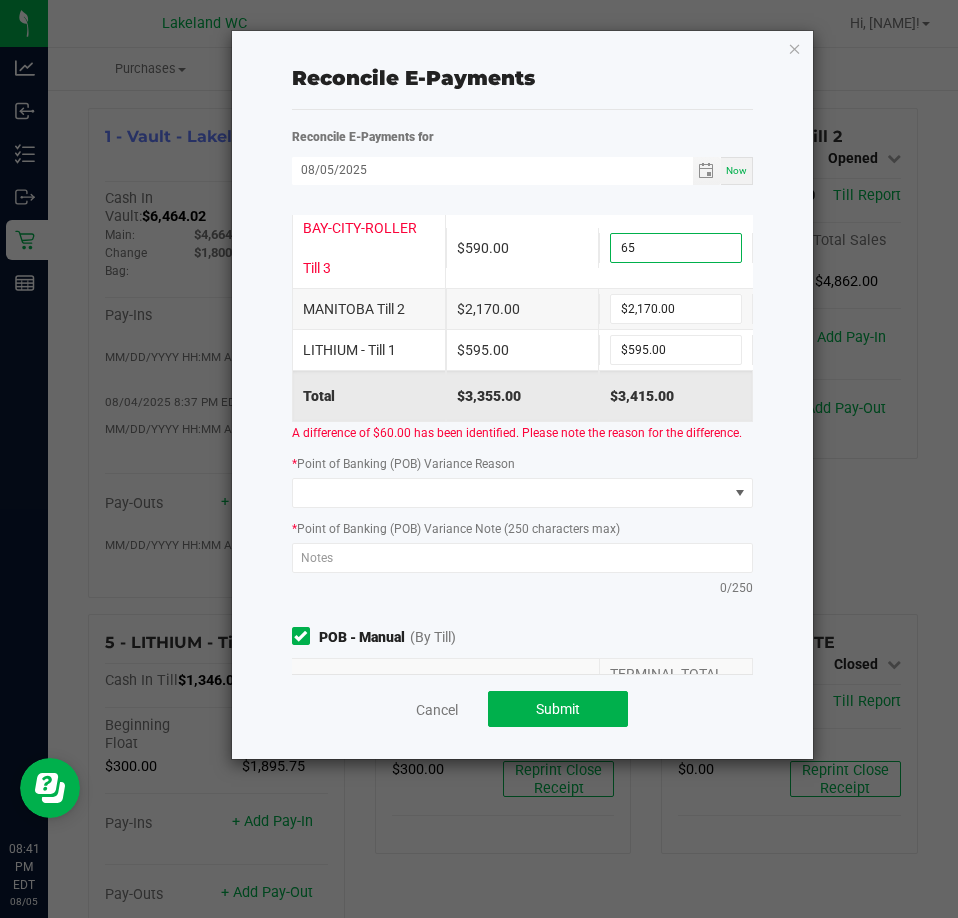 type on "6" 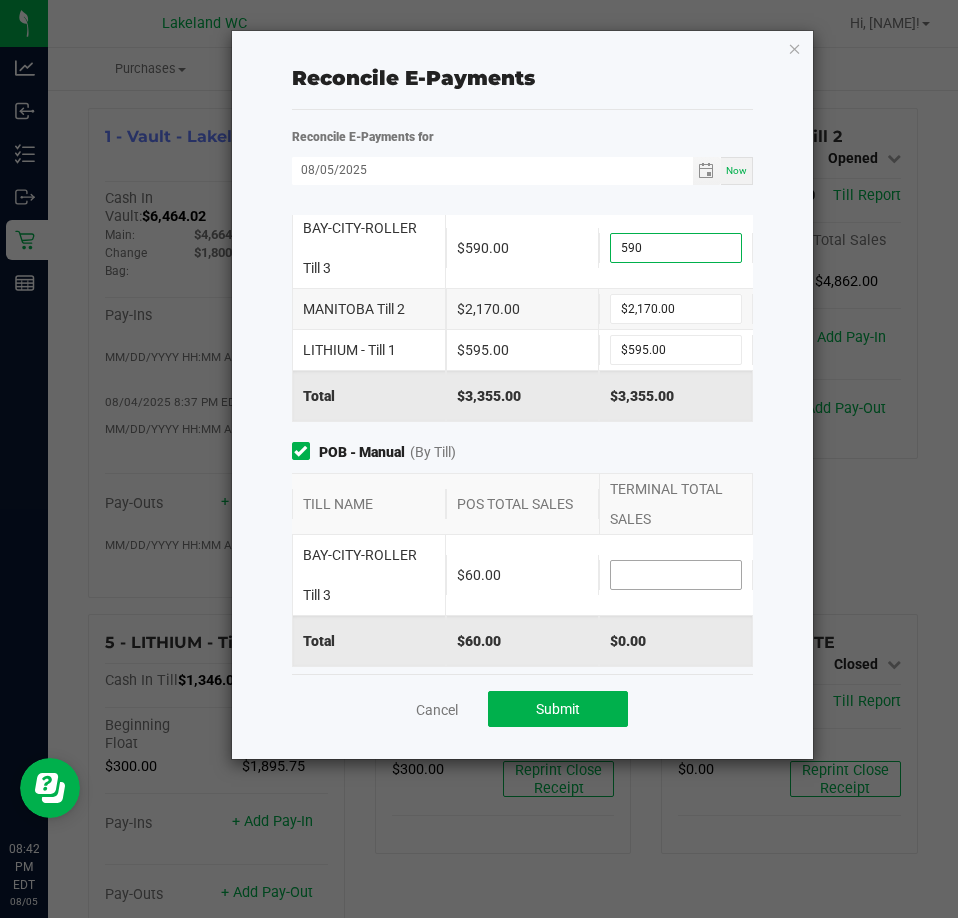 type on "$590.00" 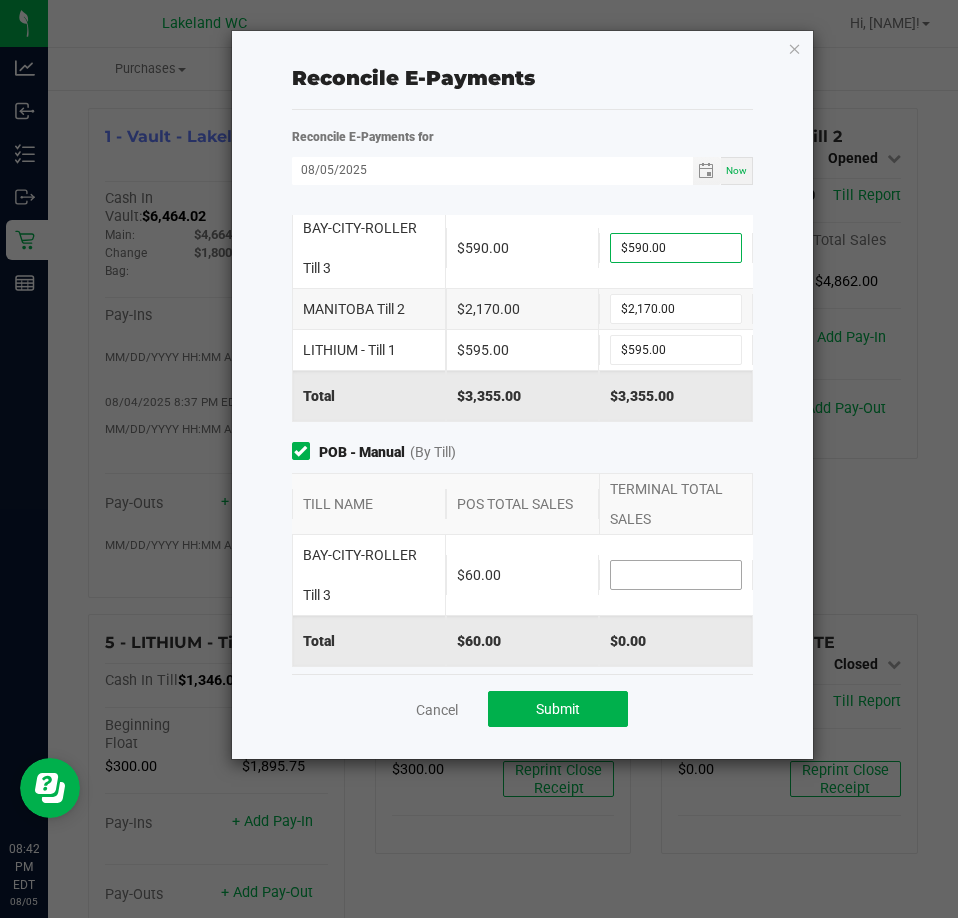 click 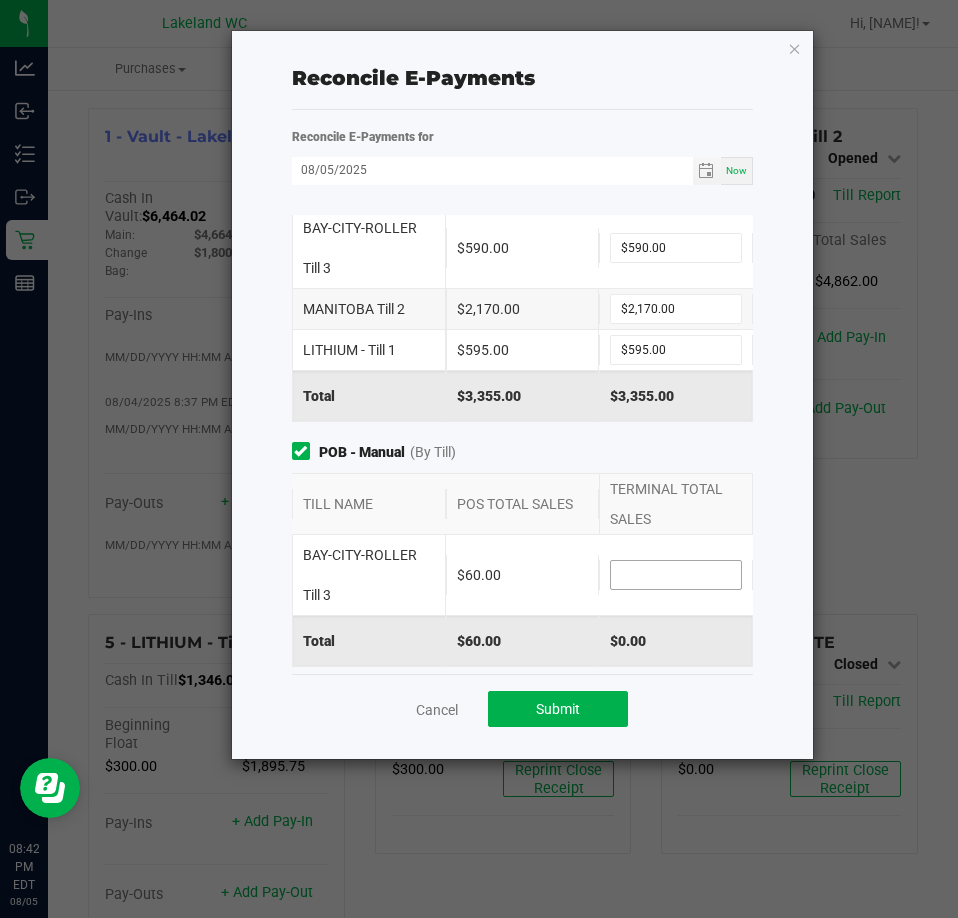 click at bounding box center [676, 575] 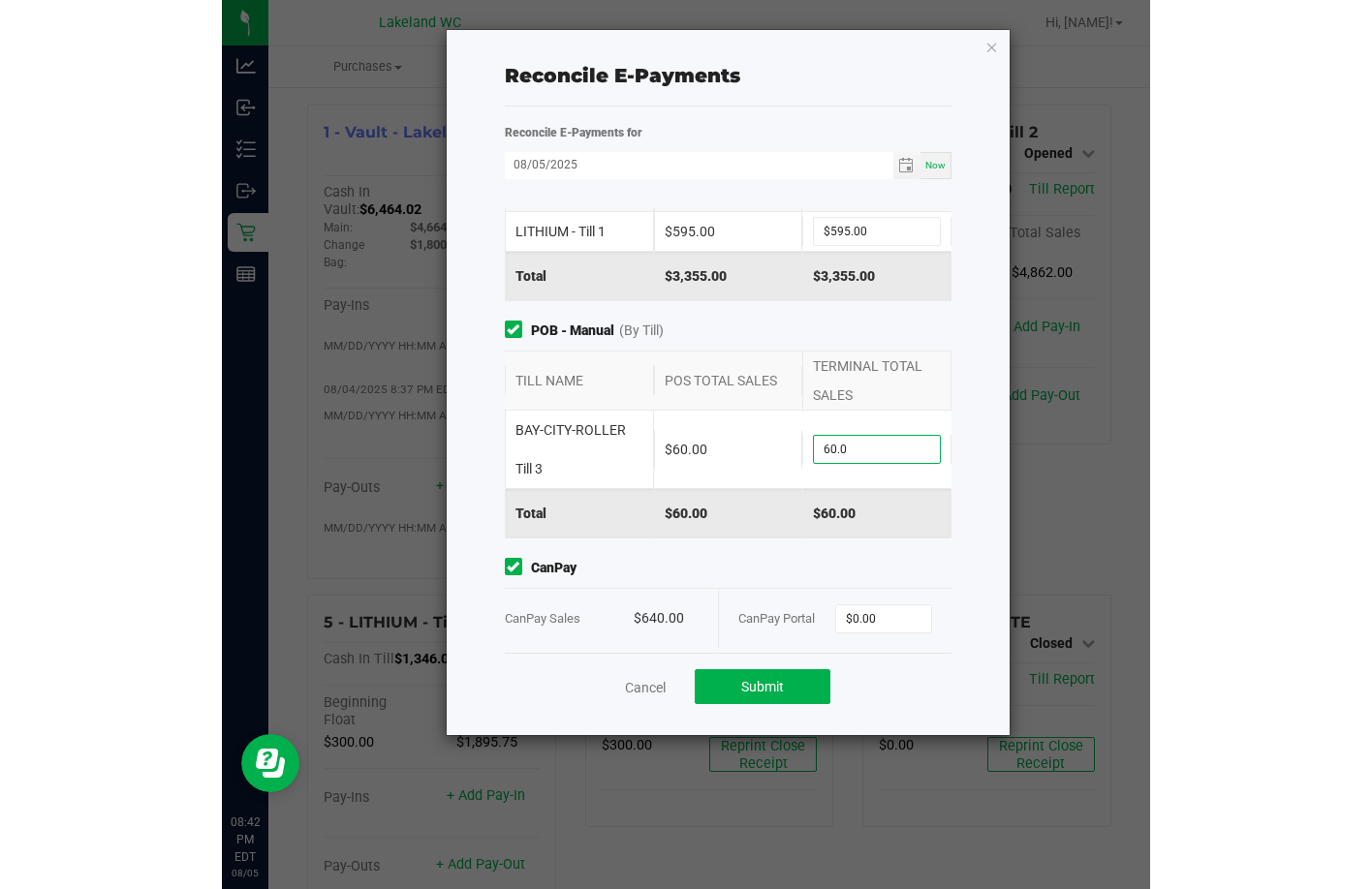scroll, scrollTop: 384, scrollLeft: 0, axis: vertical 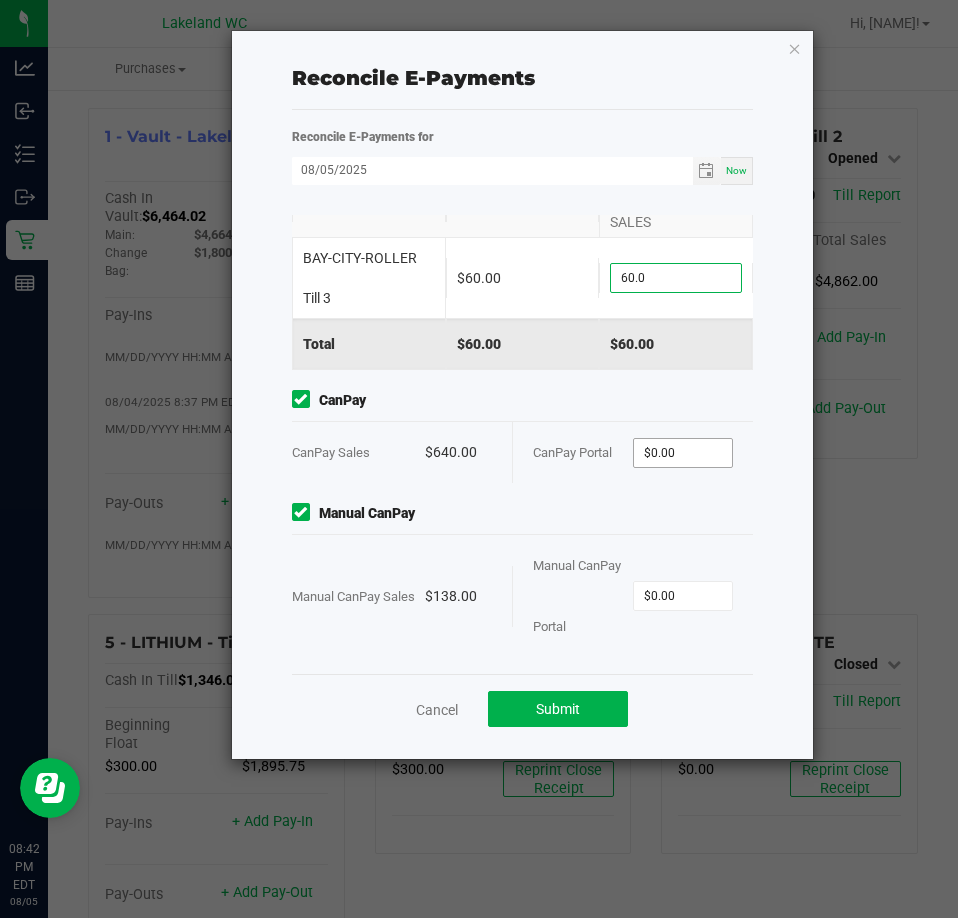 type on "$60.00" 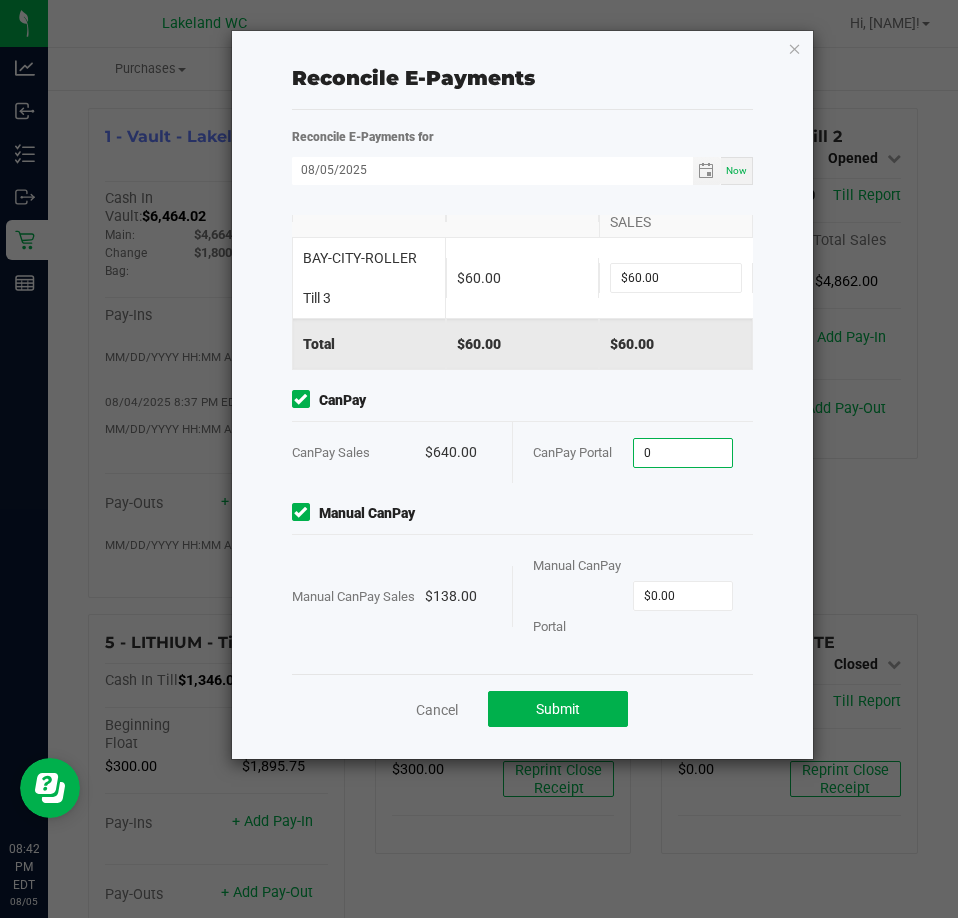 click on "0" at bounding box center [683, 453] 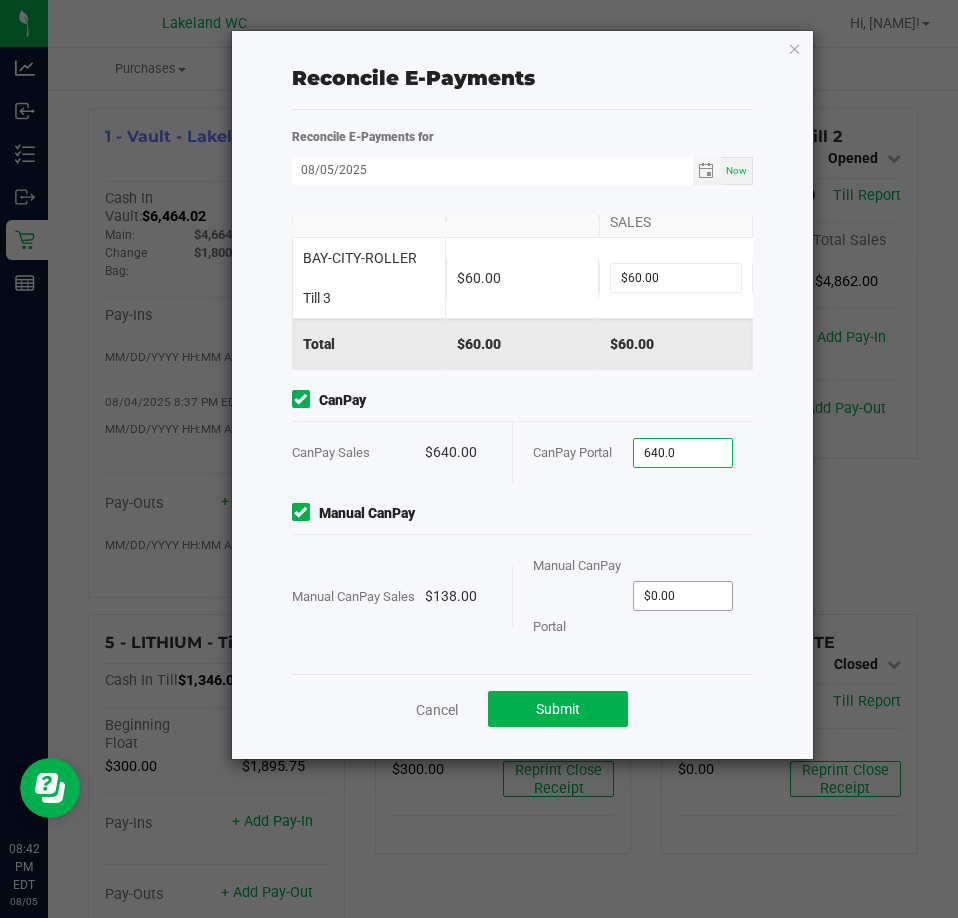 type on "$640.00" 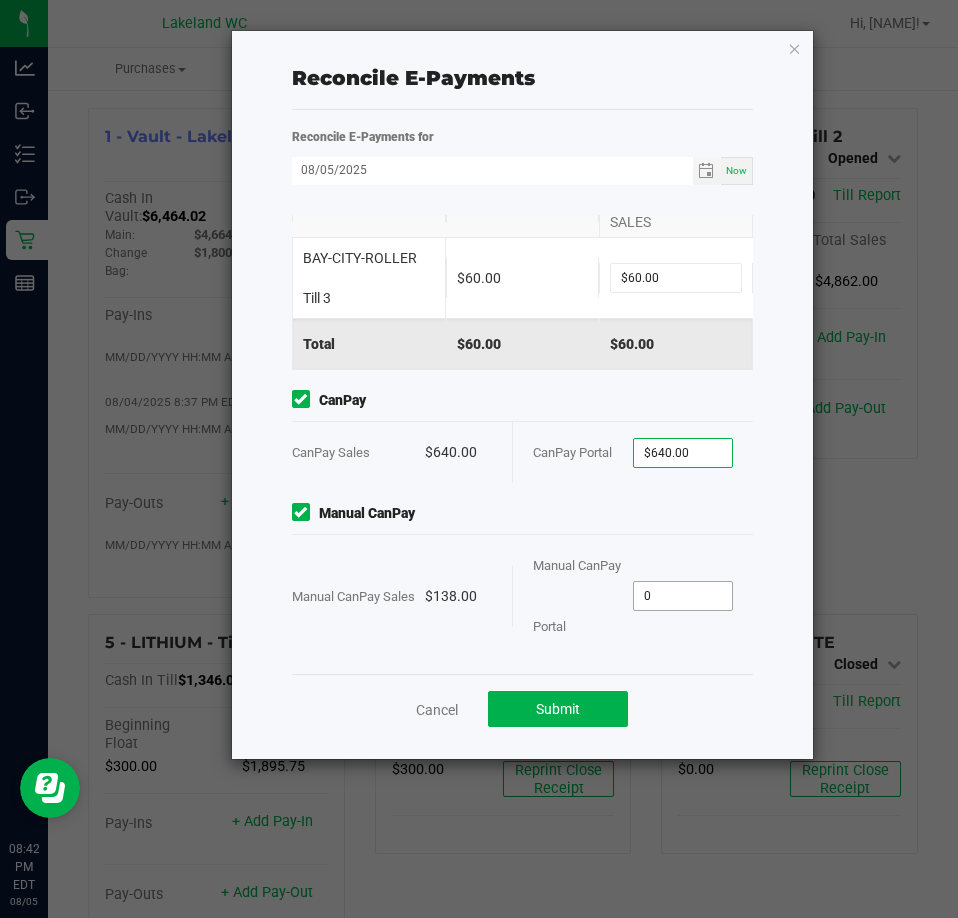 click on "0" at bounding box center [683, 596] 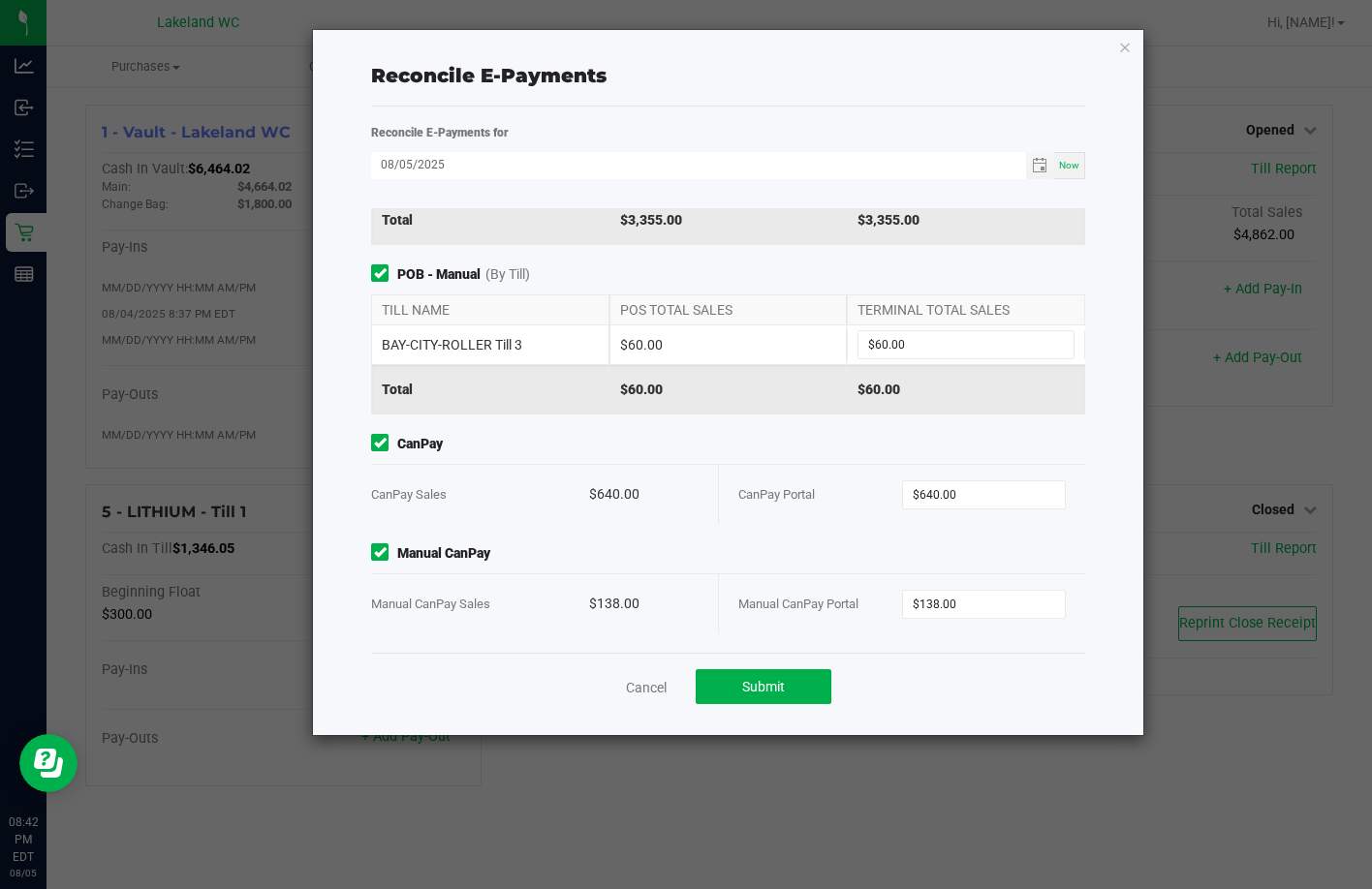 scroll, scrollTop: 191, scrollLeft: 0, axis: vertical 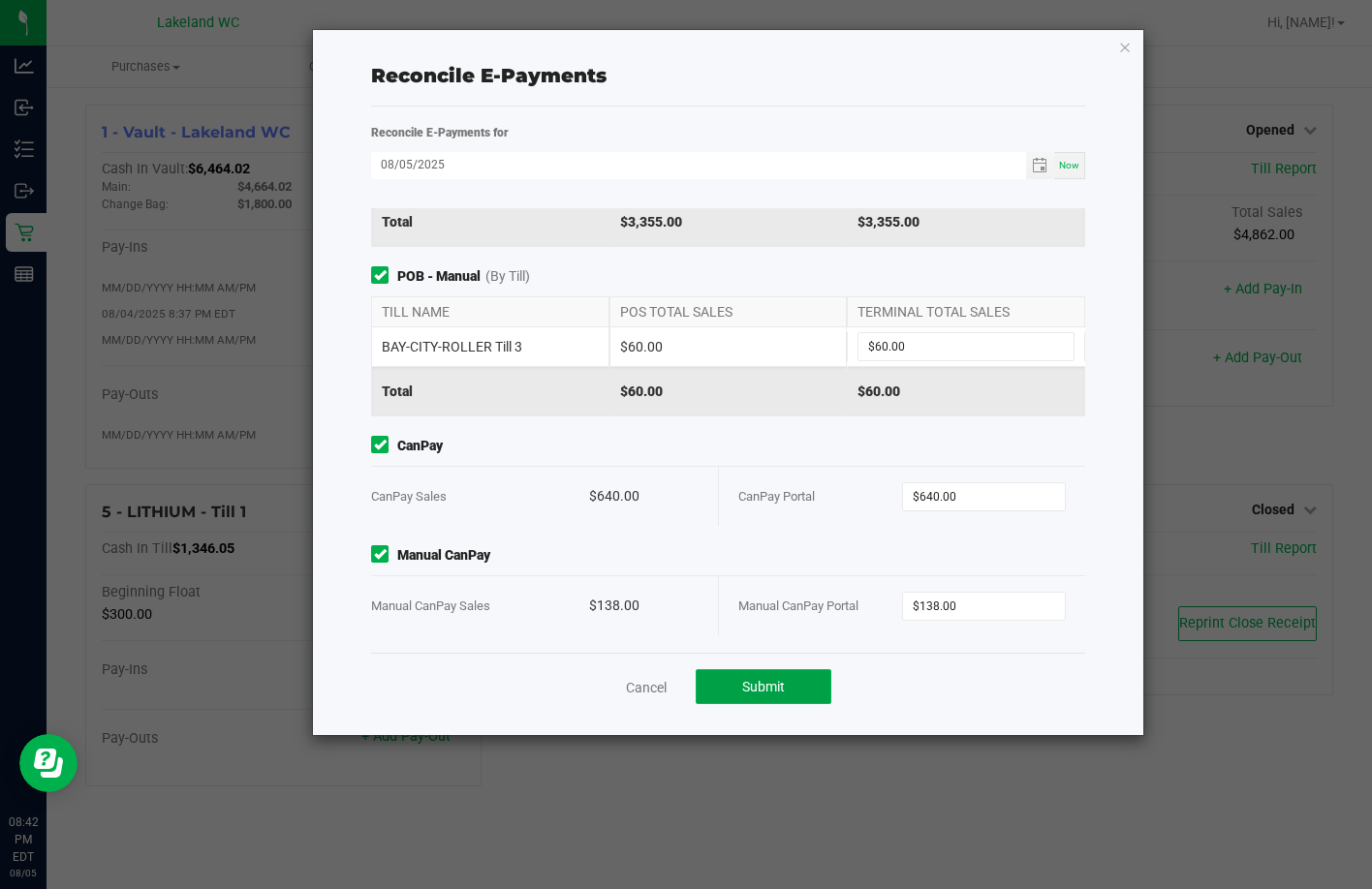 type on "$138.00" 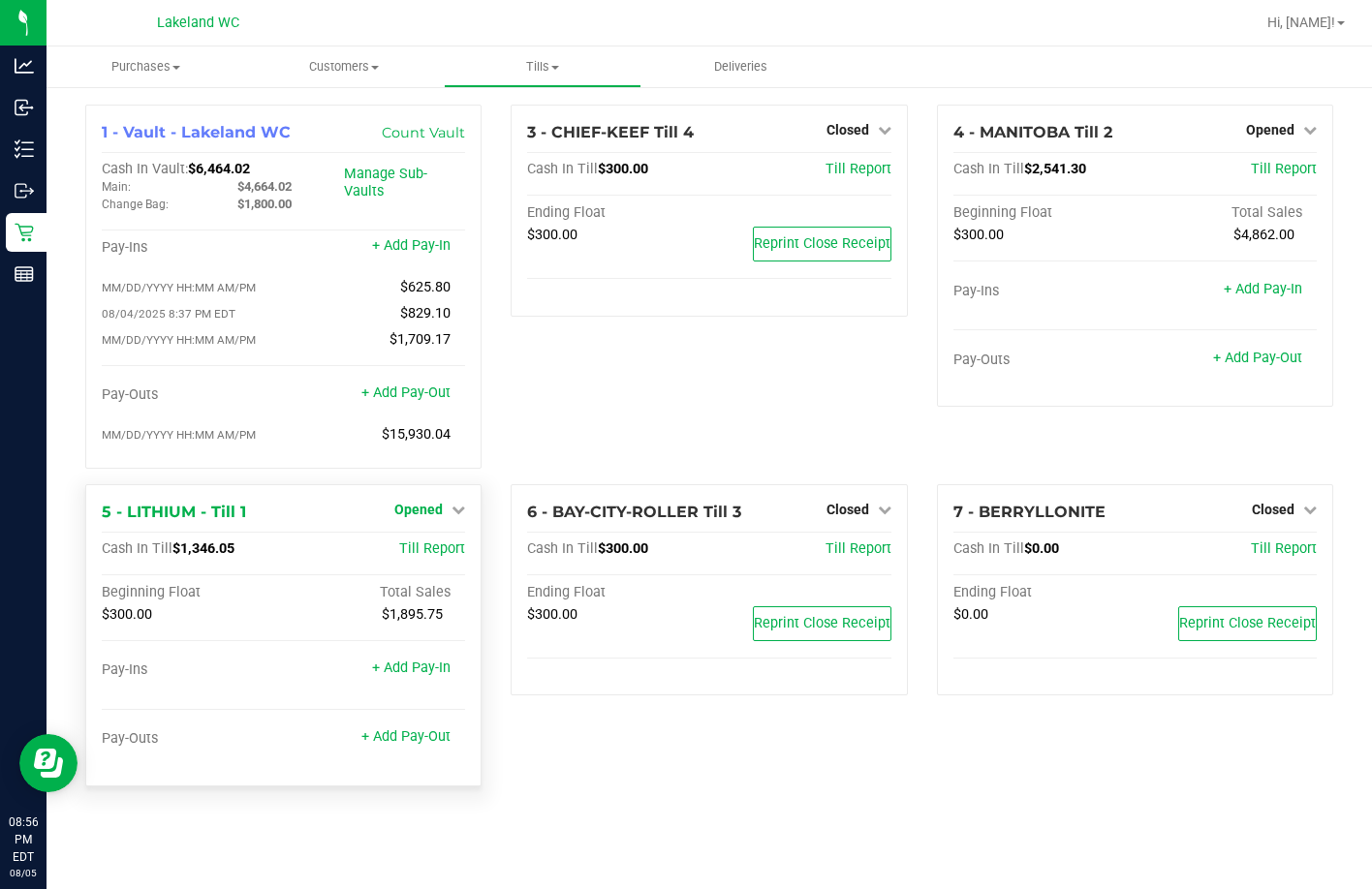 click on "Opened" at bounding box center [419, 509] 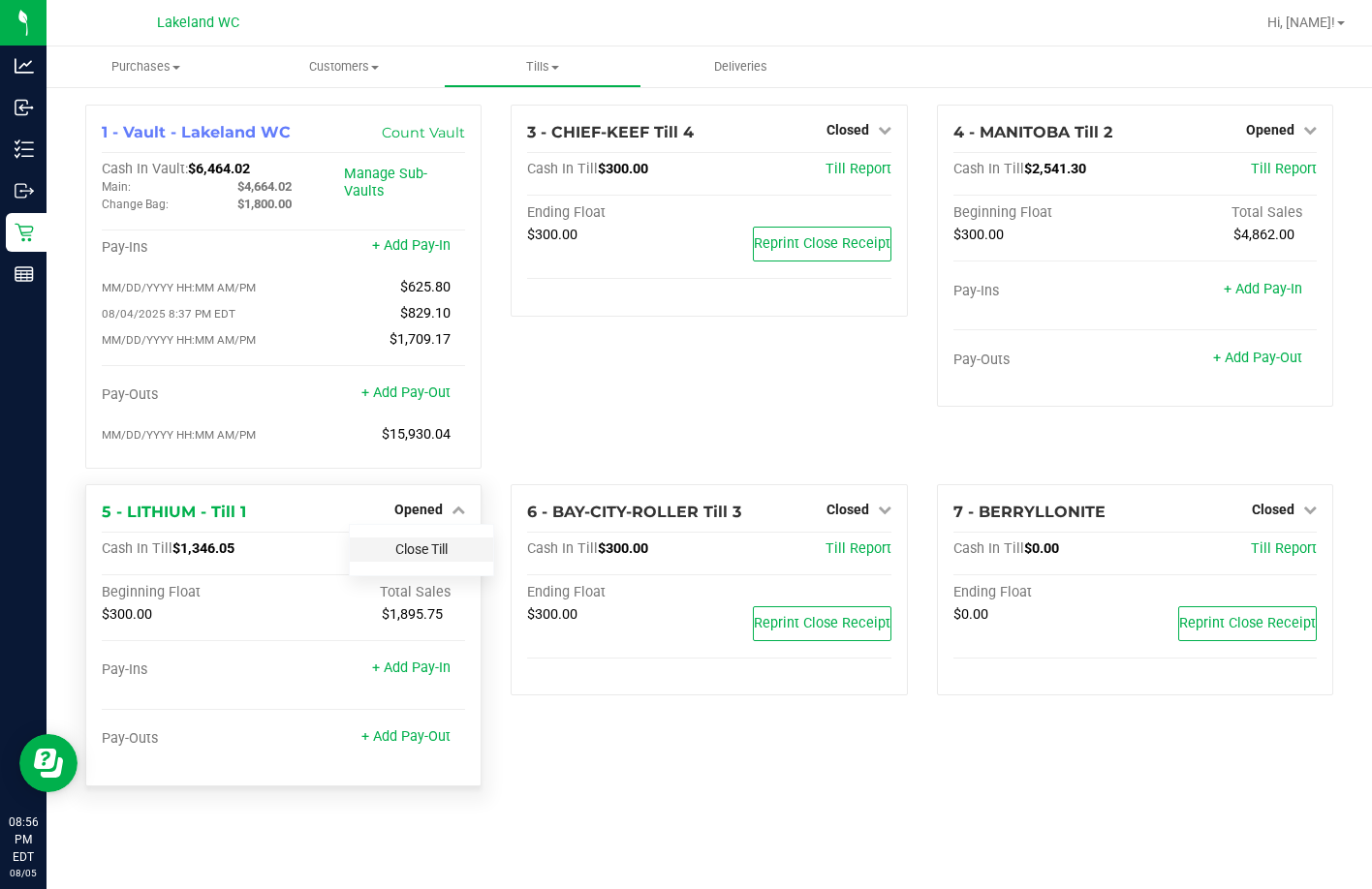 click on "Close Till" at bounding box center [421, 549] 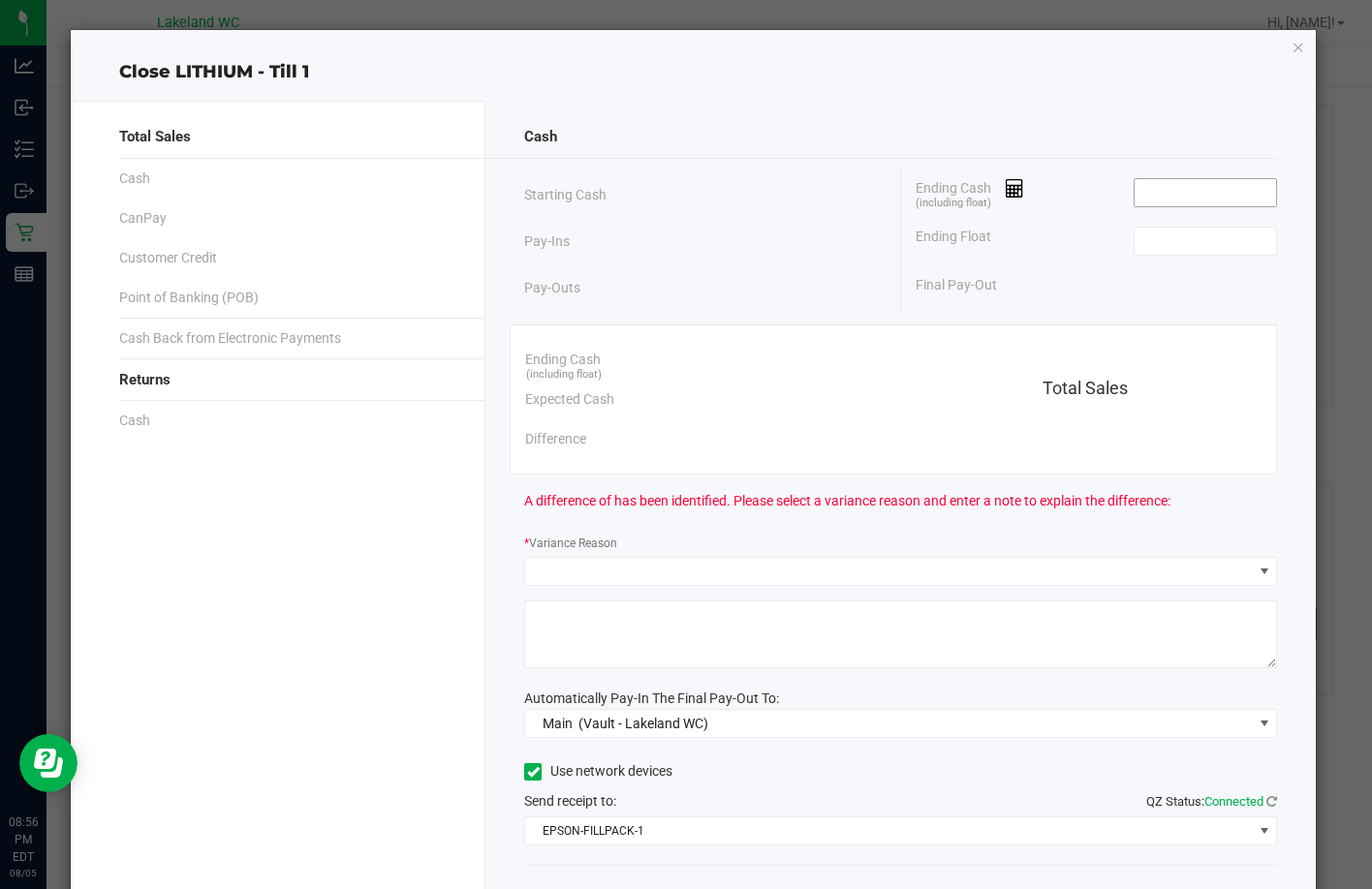 click at bounding box center [1205, 193] 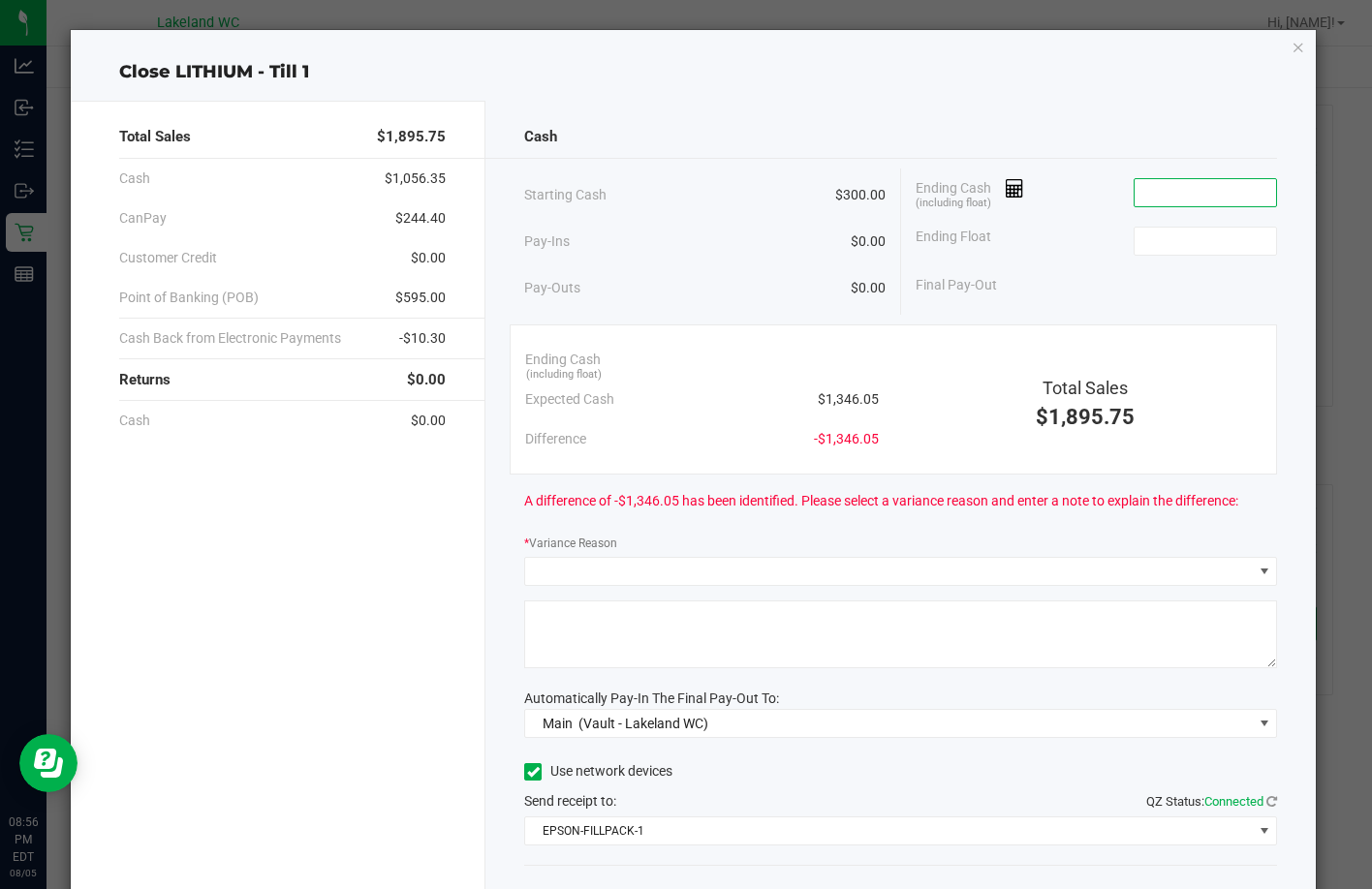 type on "3" 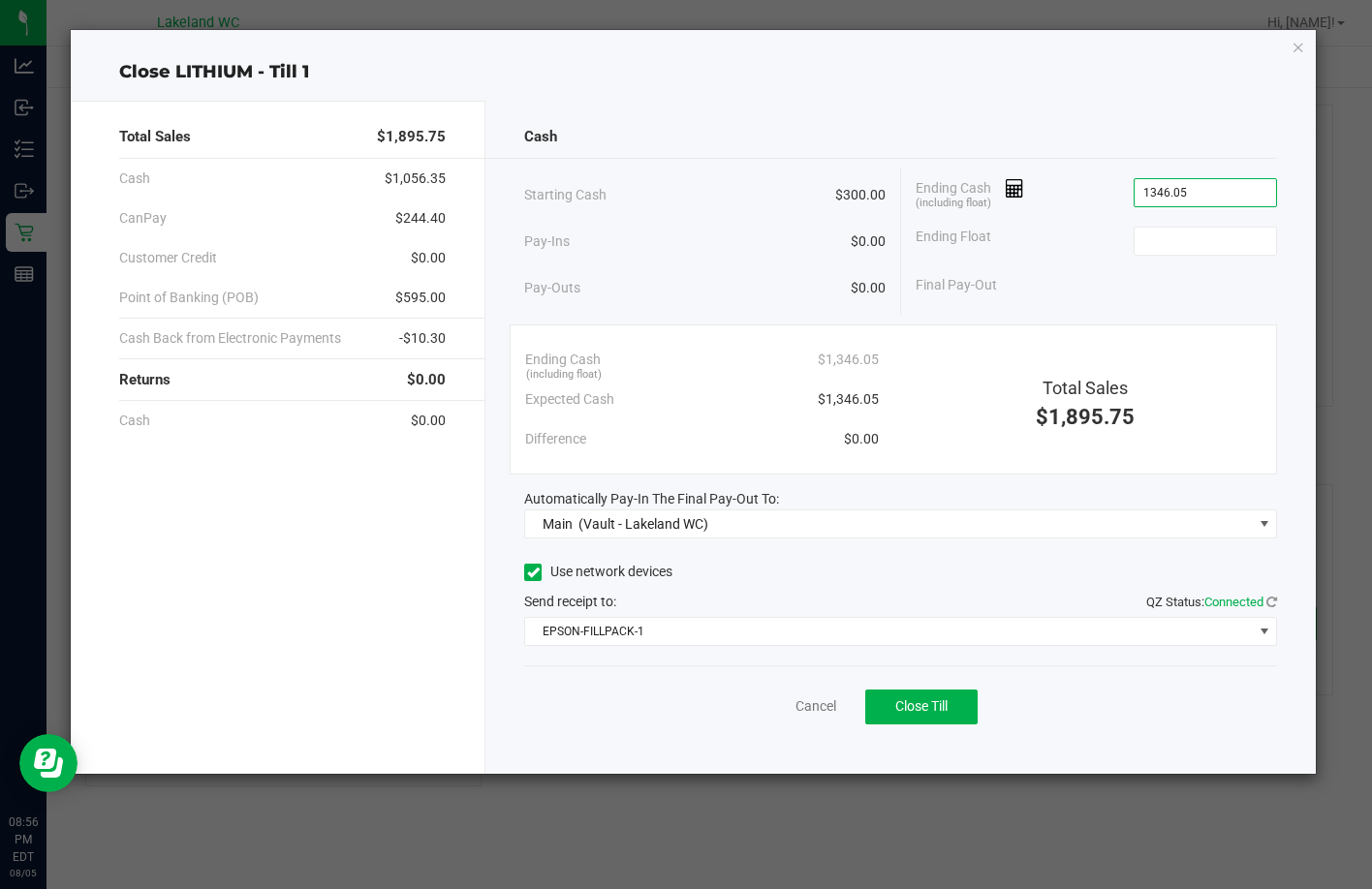 type on "$1,346.05" 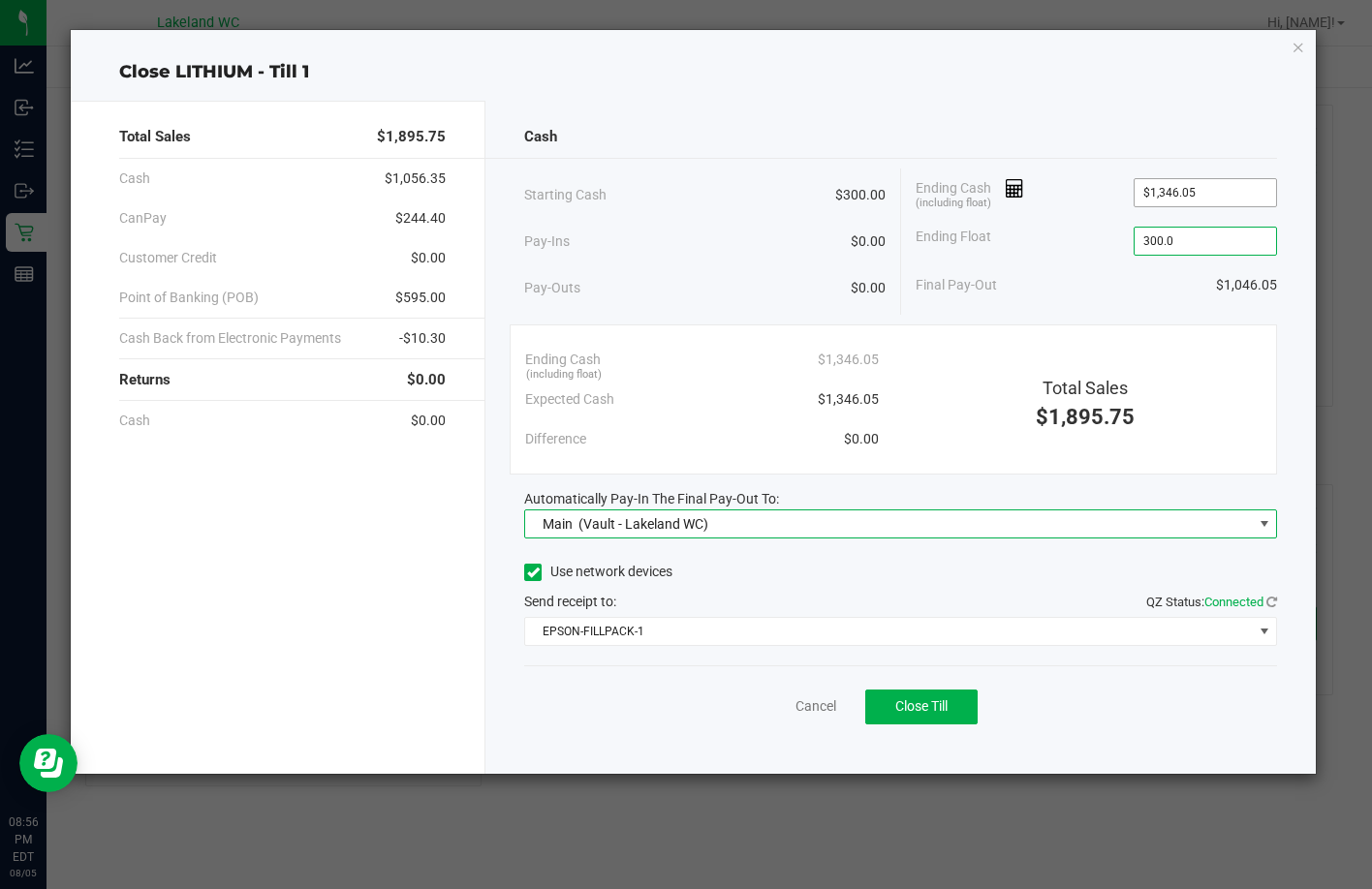 type on "$300.00" 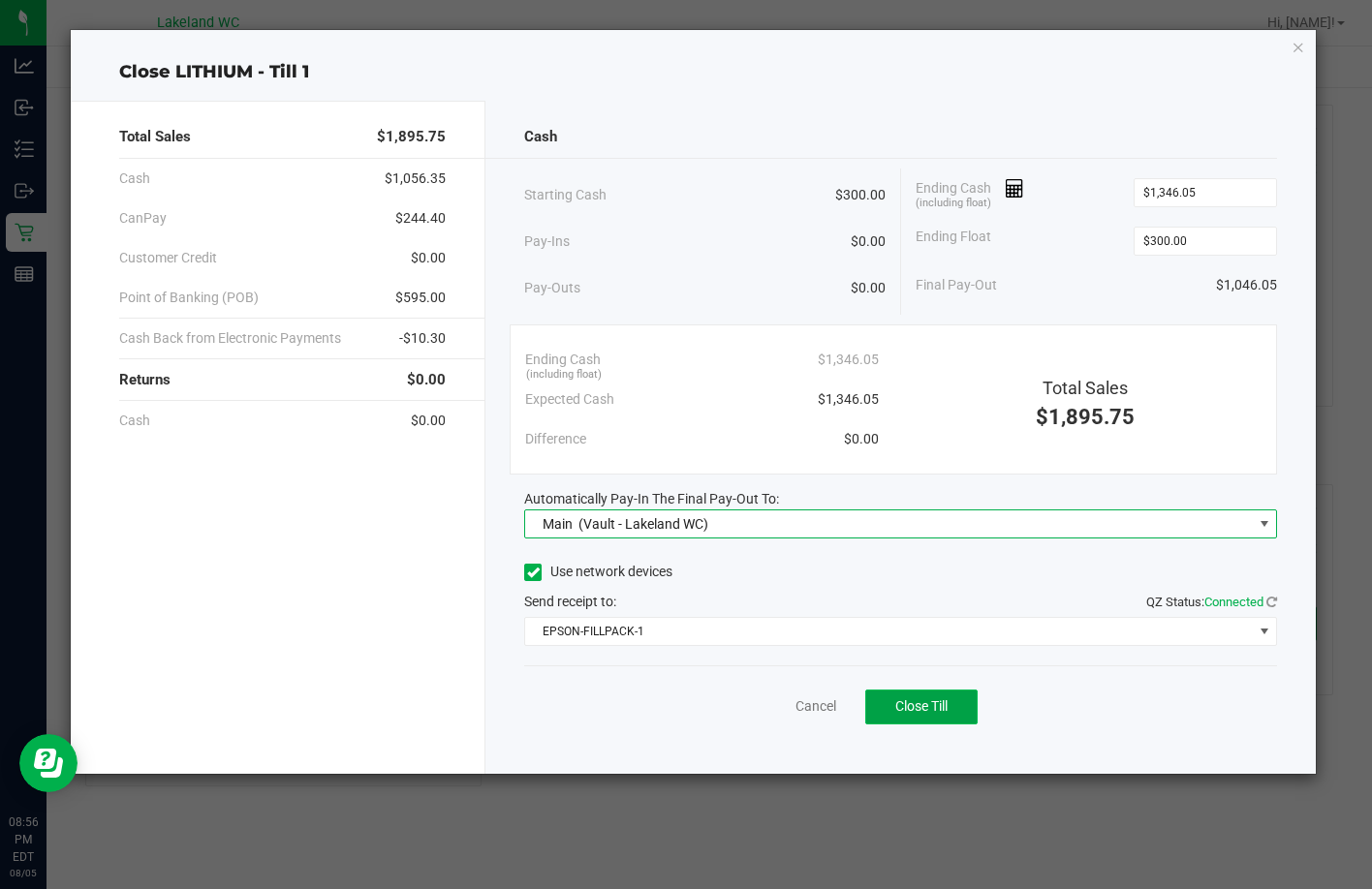 click on "Close Till" 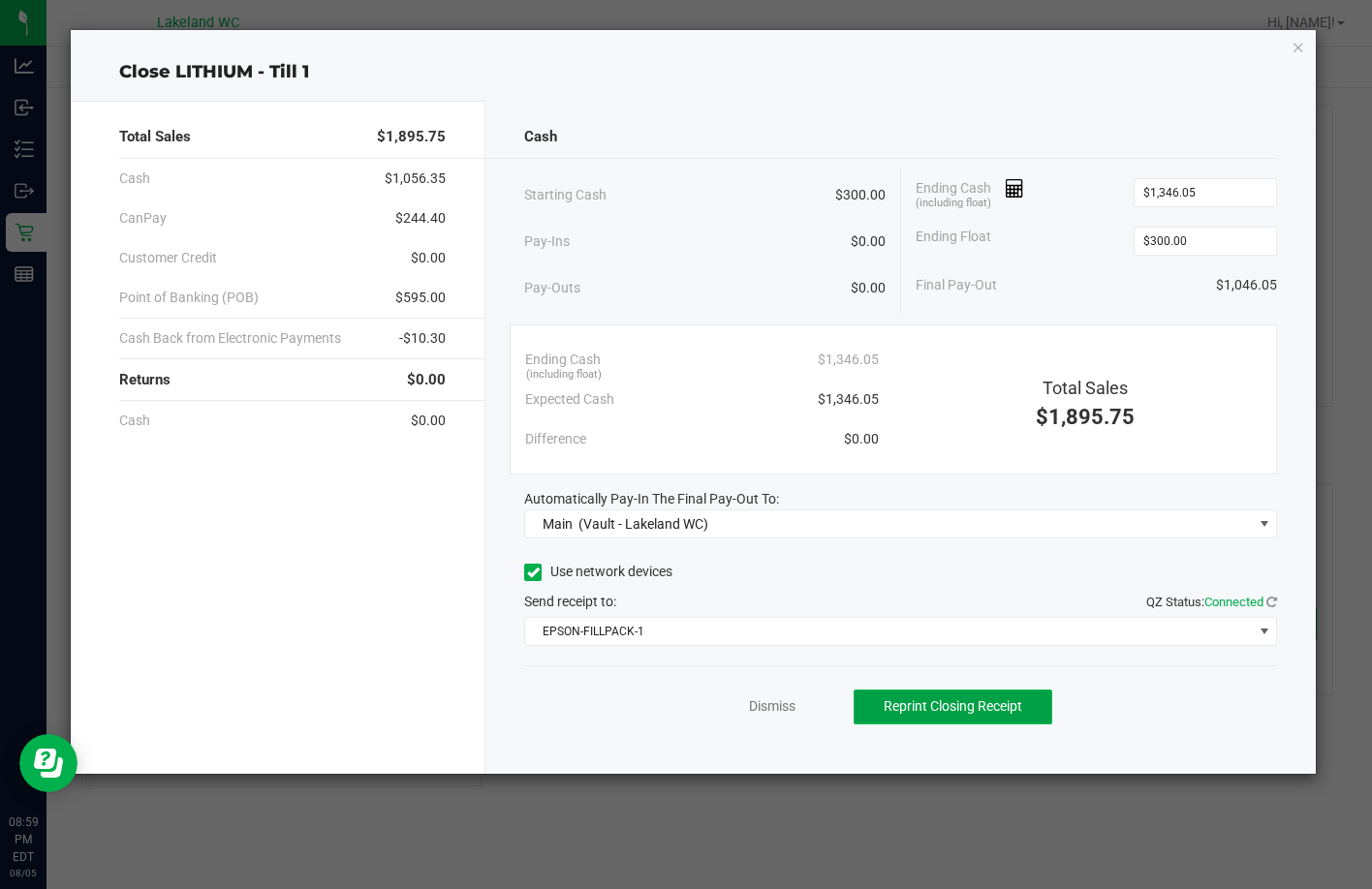 click on "Reprint Closing Receipt" 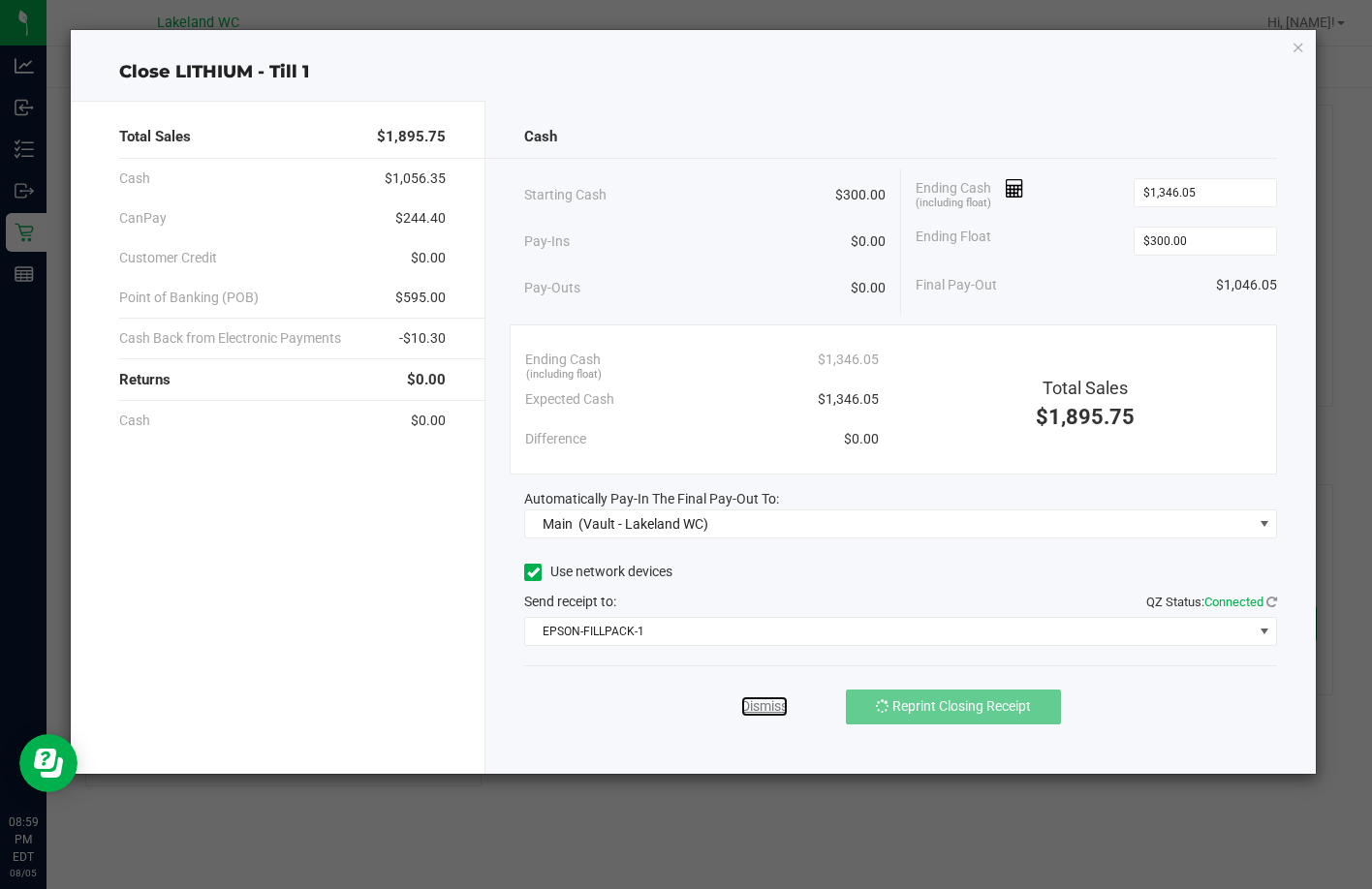 click on "Dismiss   Reprint Closing Receipt" 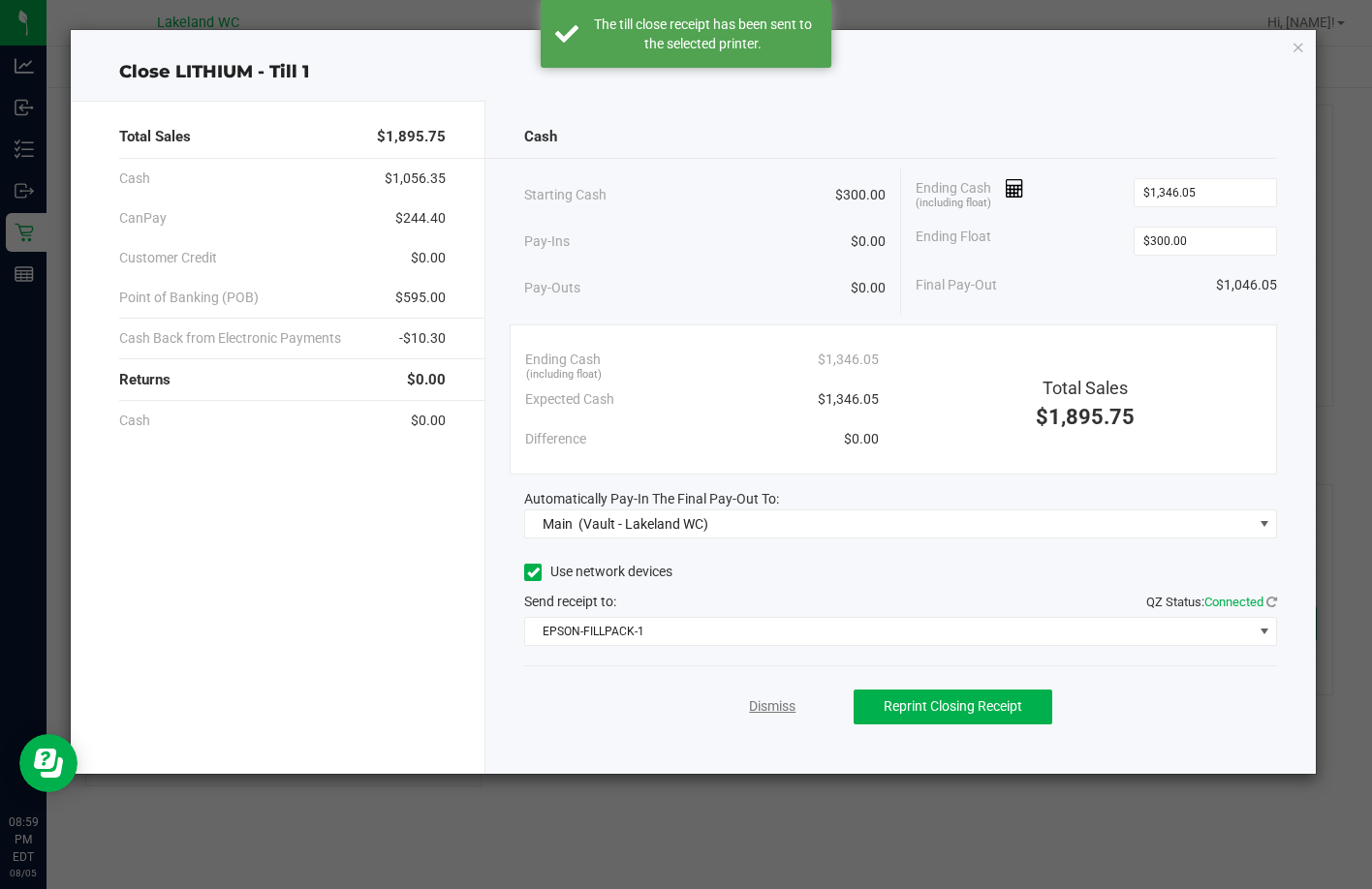 click on "Dismiss" 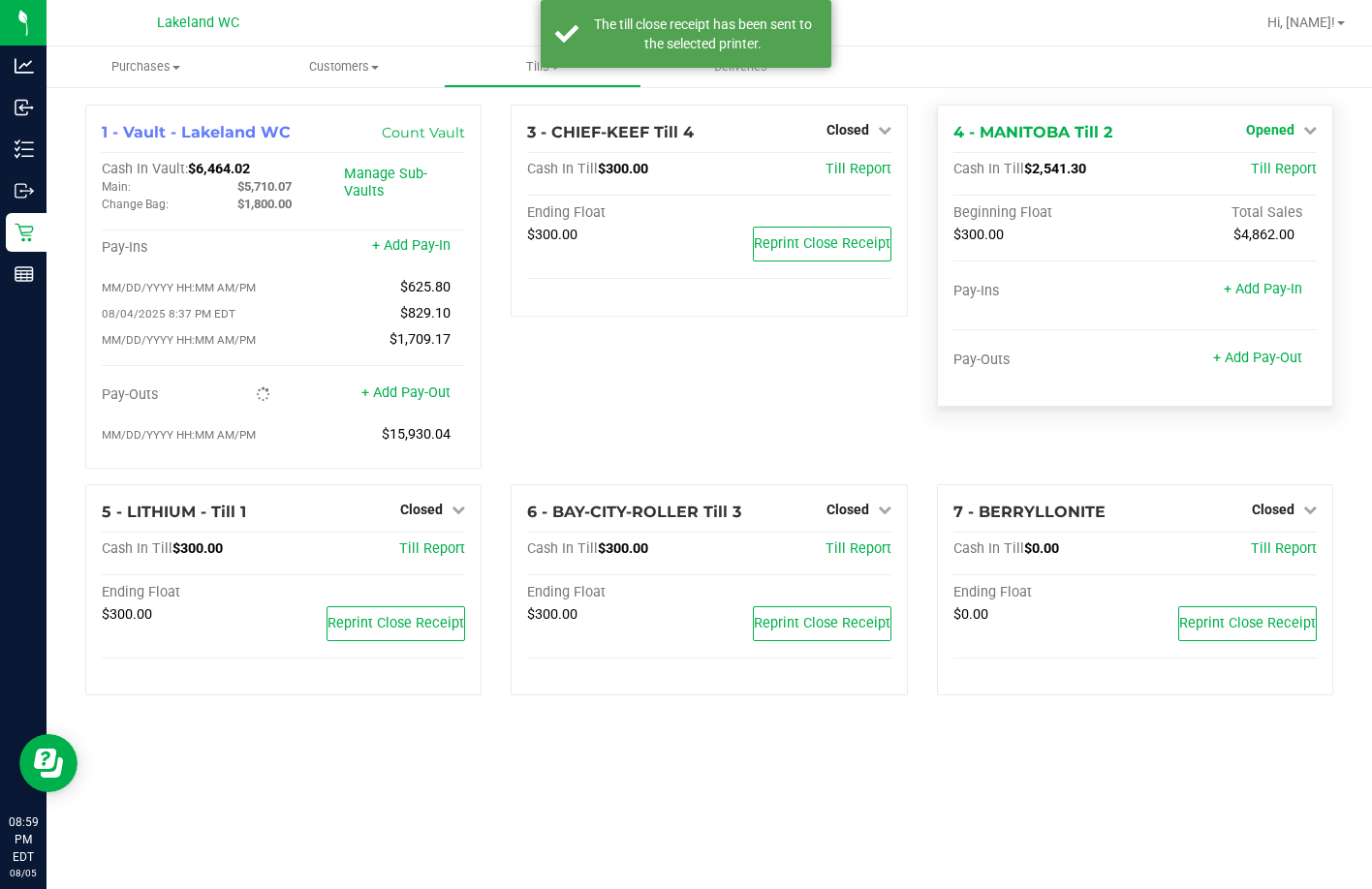 click on "Opened" at bounding box center (1281, 130) 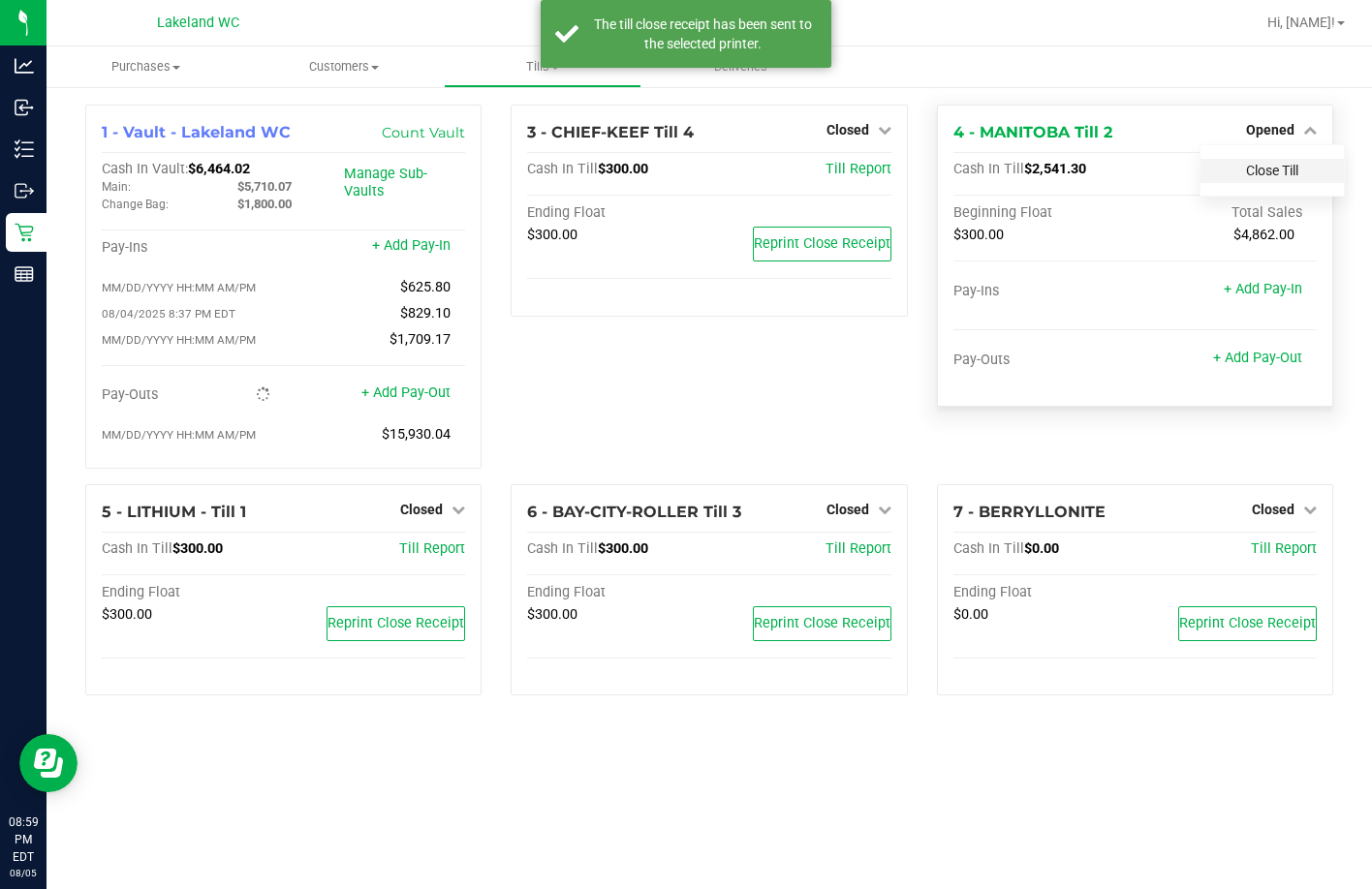 click on "Close Till" at bounding box center (1272, 170) 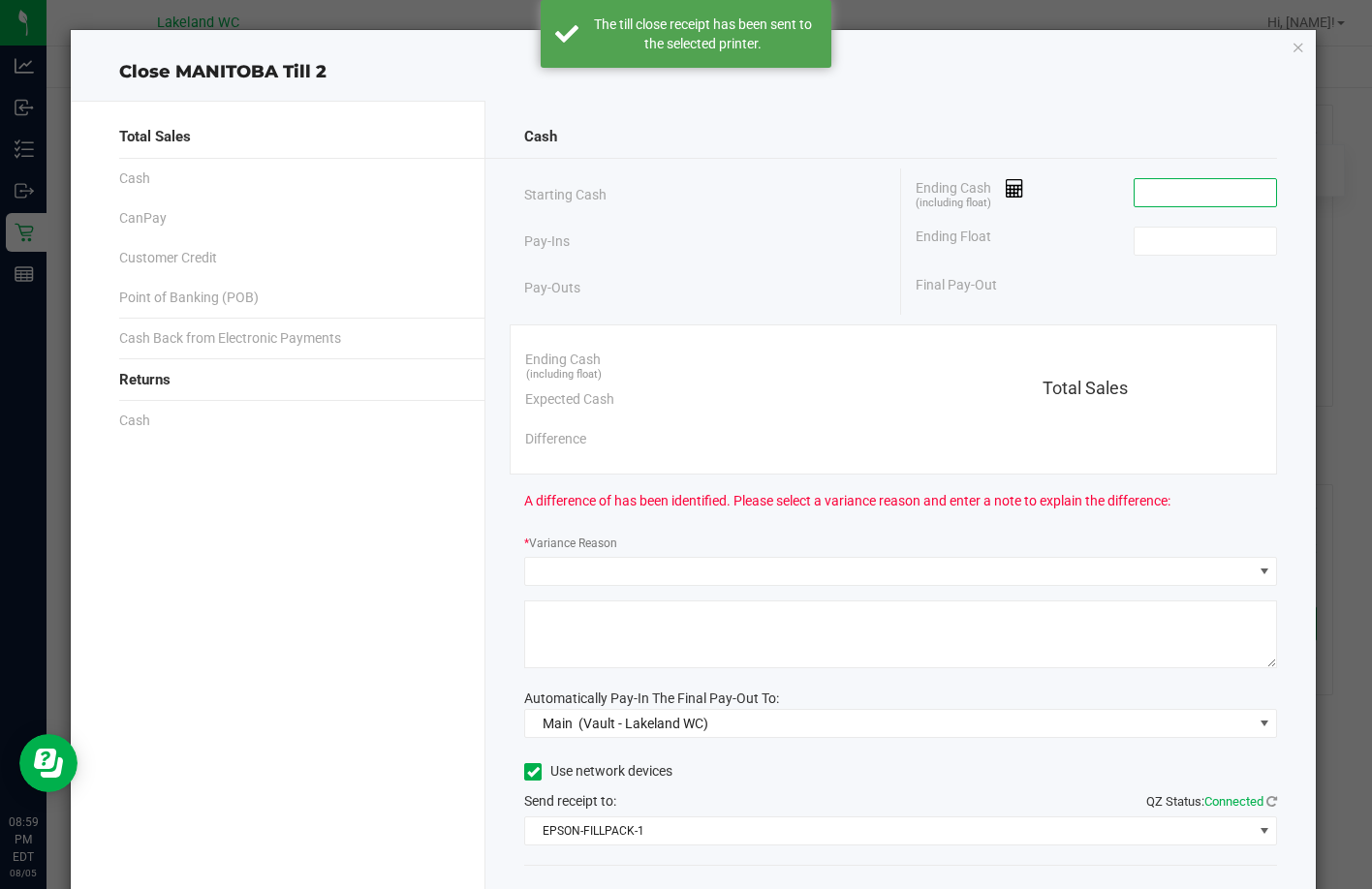 click at bounding box center [1205, 193] 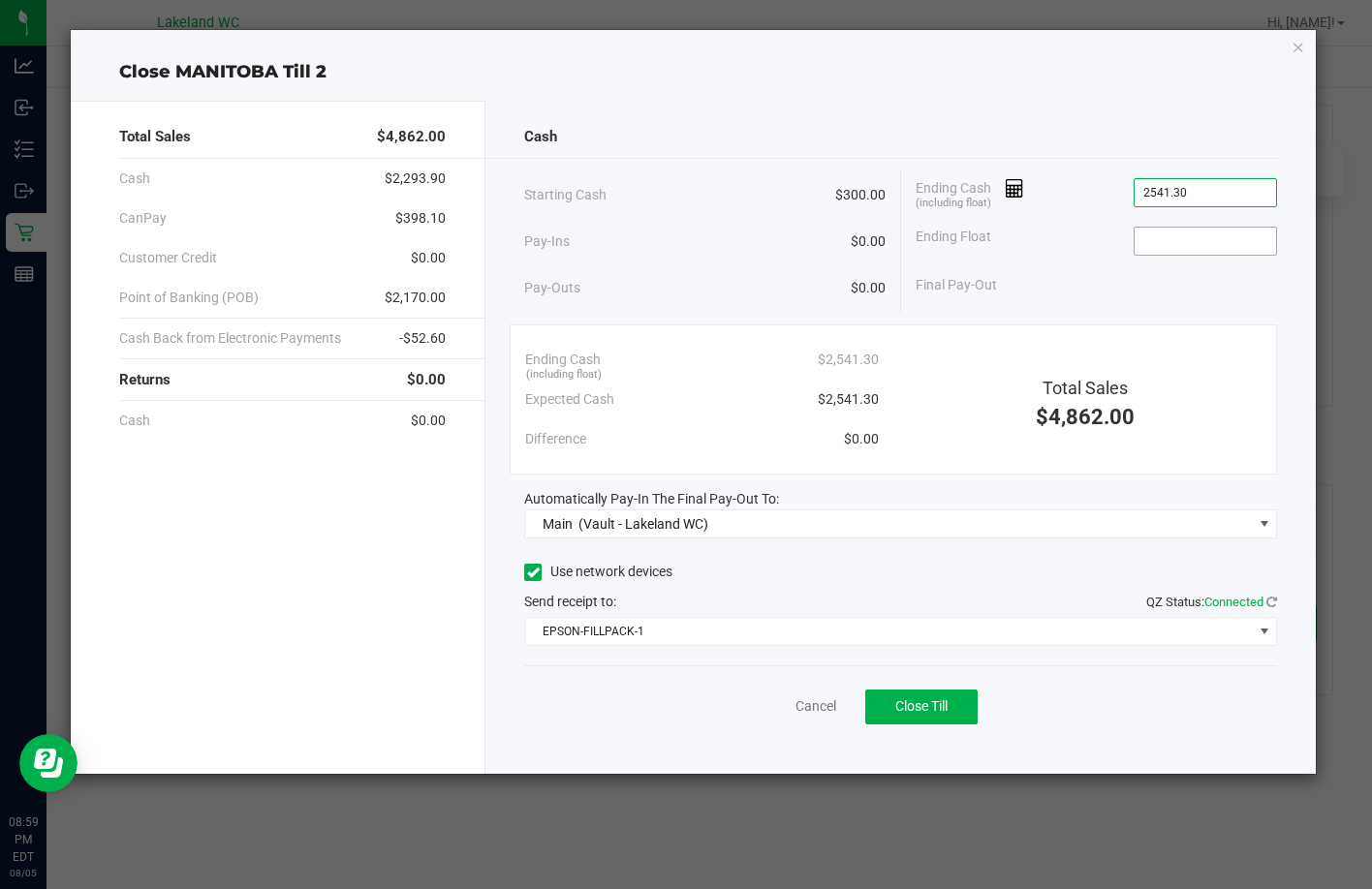 type on "$2,541.30" 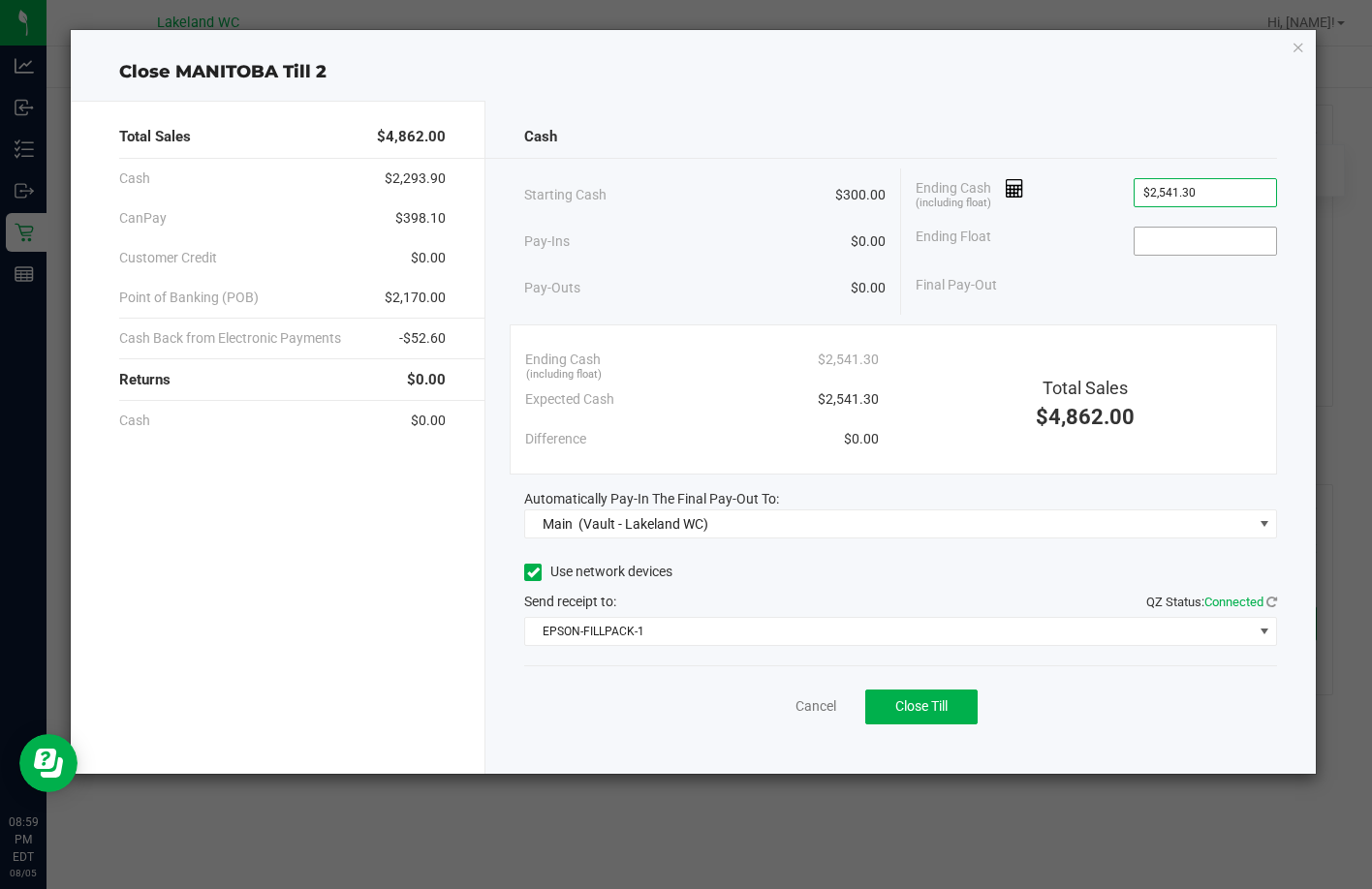 click at bounding box center [1205, 241] 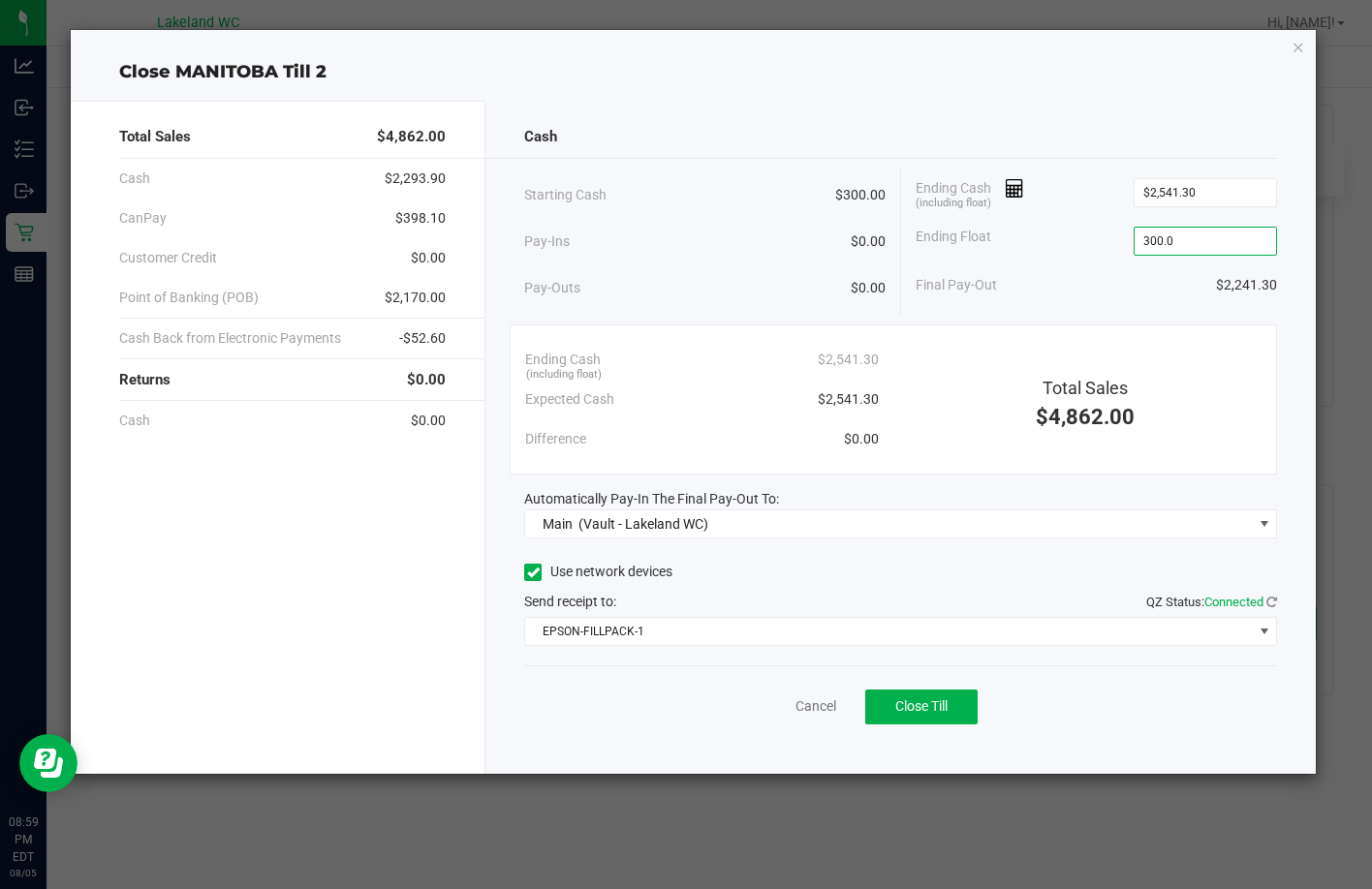 type on "$300.00" 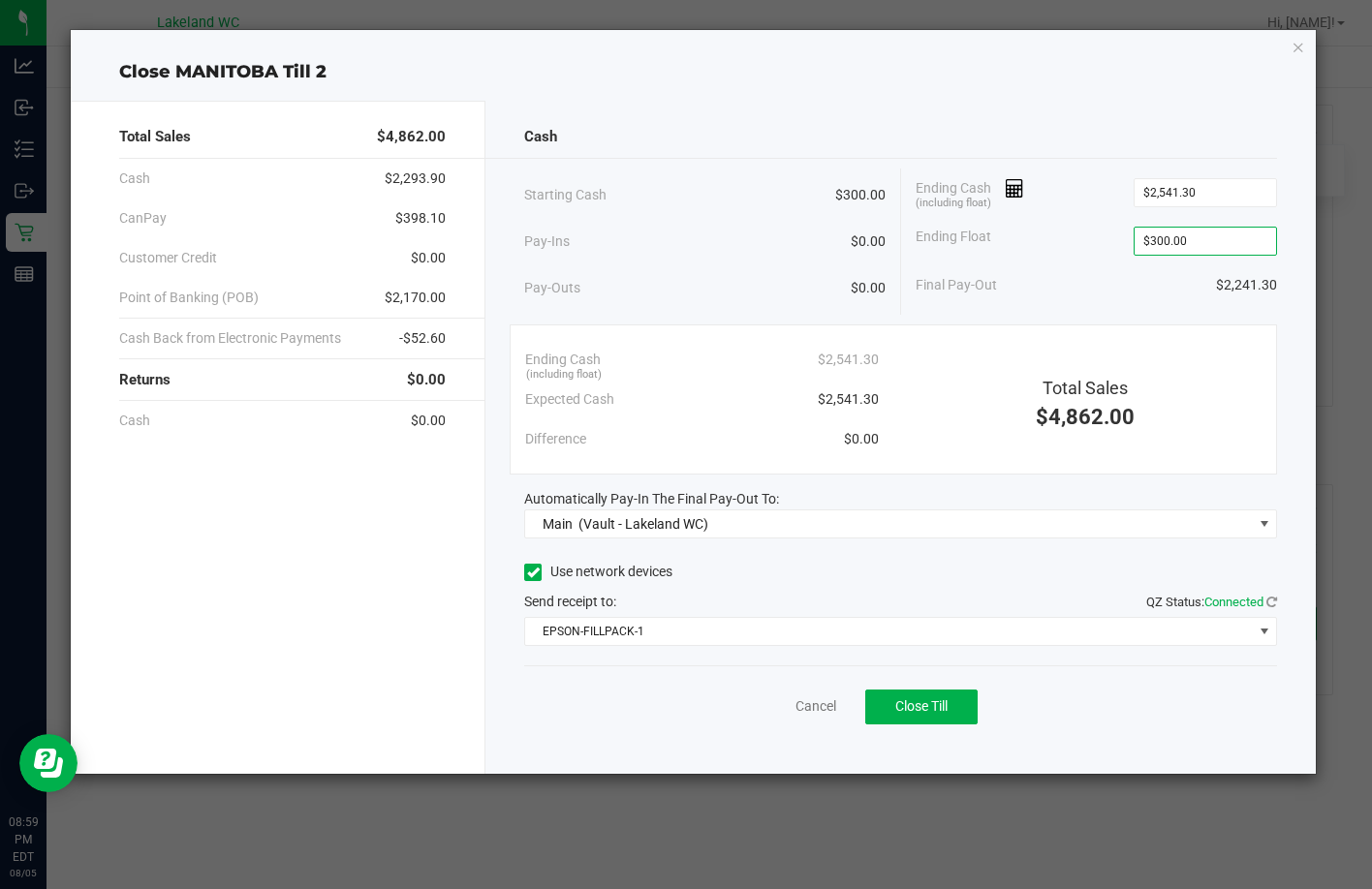 click on "Starting Cash   $300.00   Pay-Ins   $0.00   Pay-Outs   $0.00   Ending Cash  (including float) $2,541.30  Ending Float  $300.00  Final Pay-Out   $2,241.30" 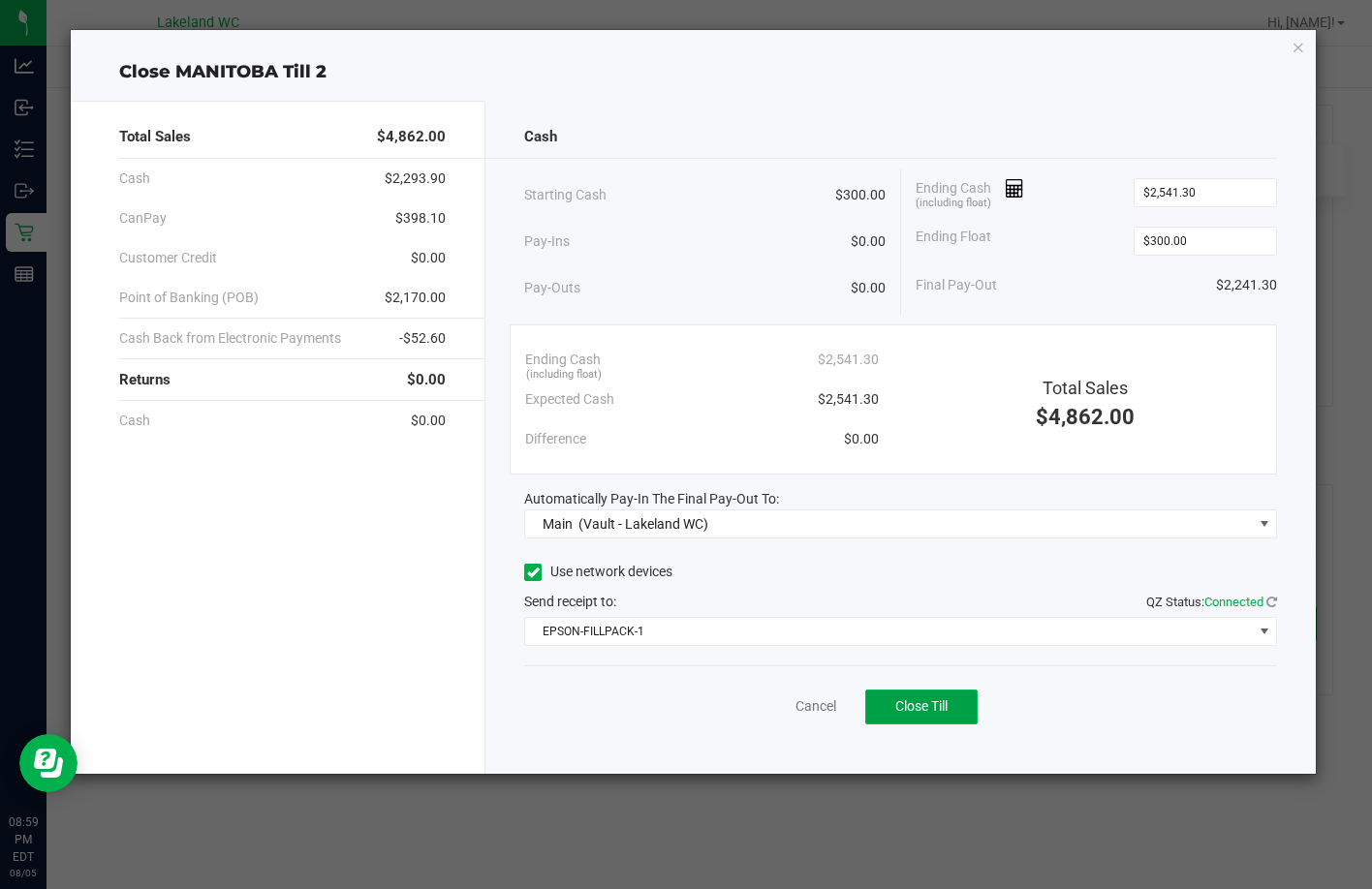 click on "Close Till" 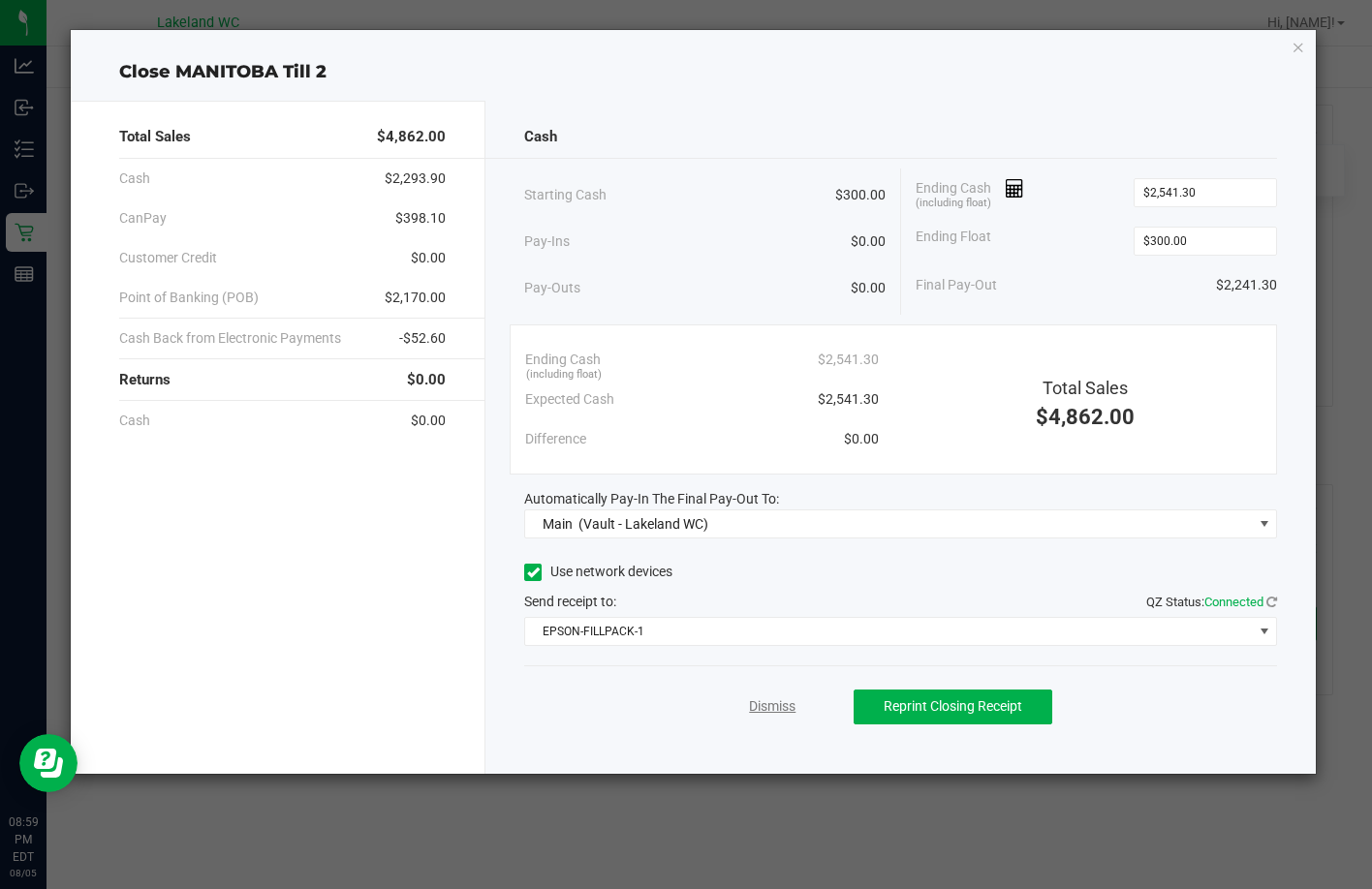 click on "Dismiss" 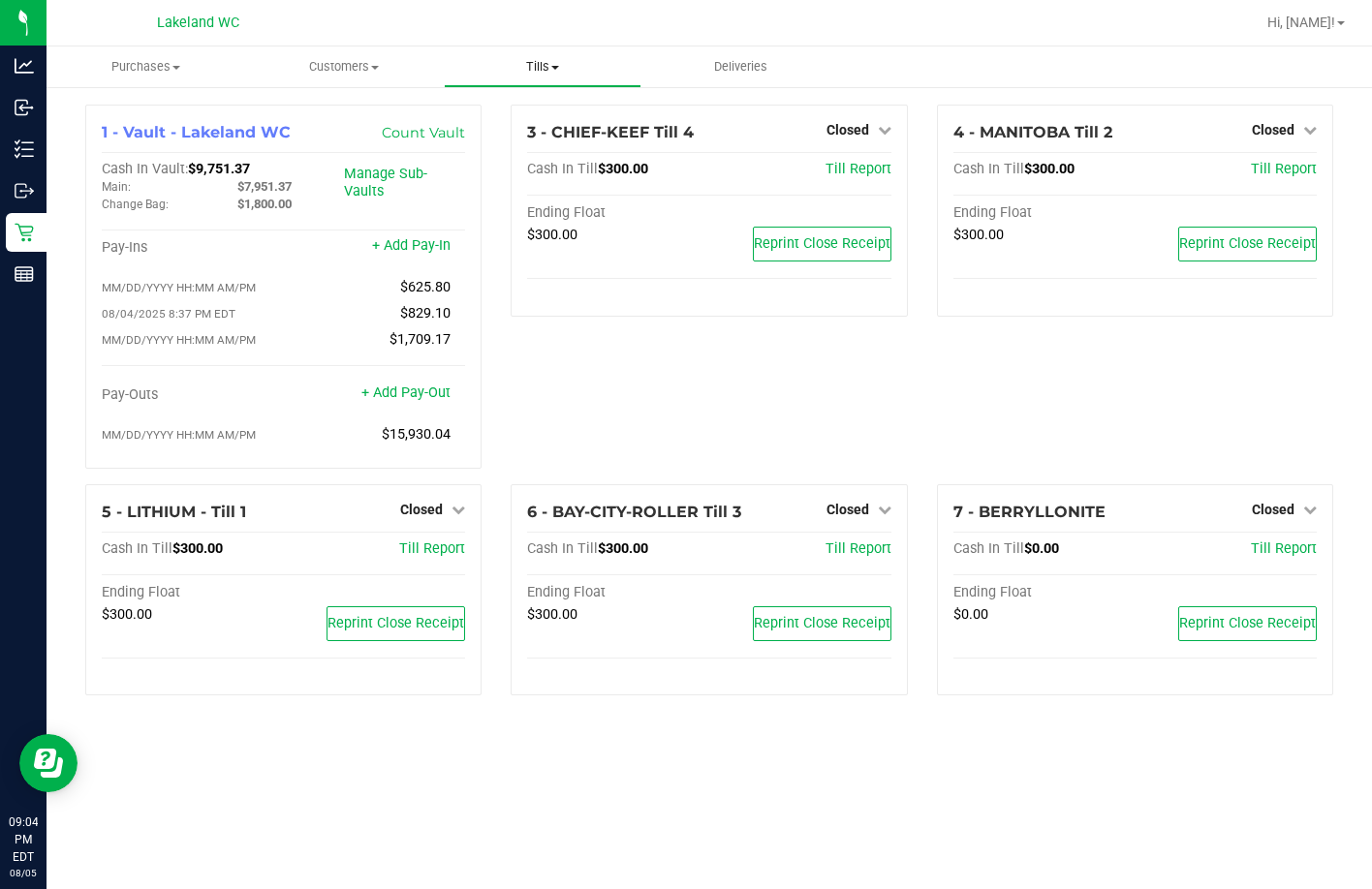 click on "Tills" at bounding box center (543, 67) 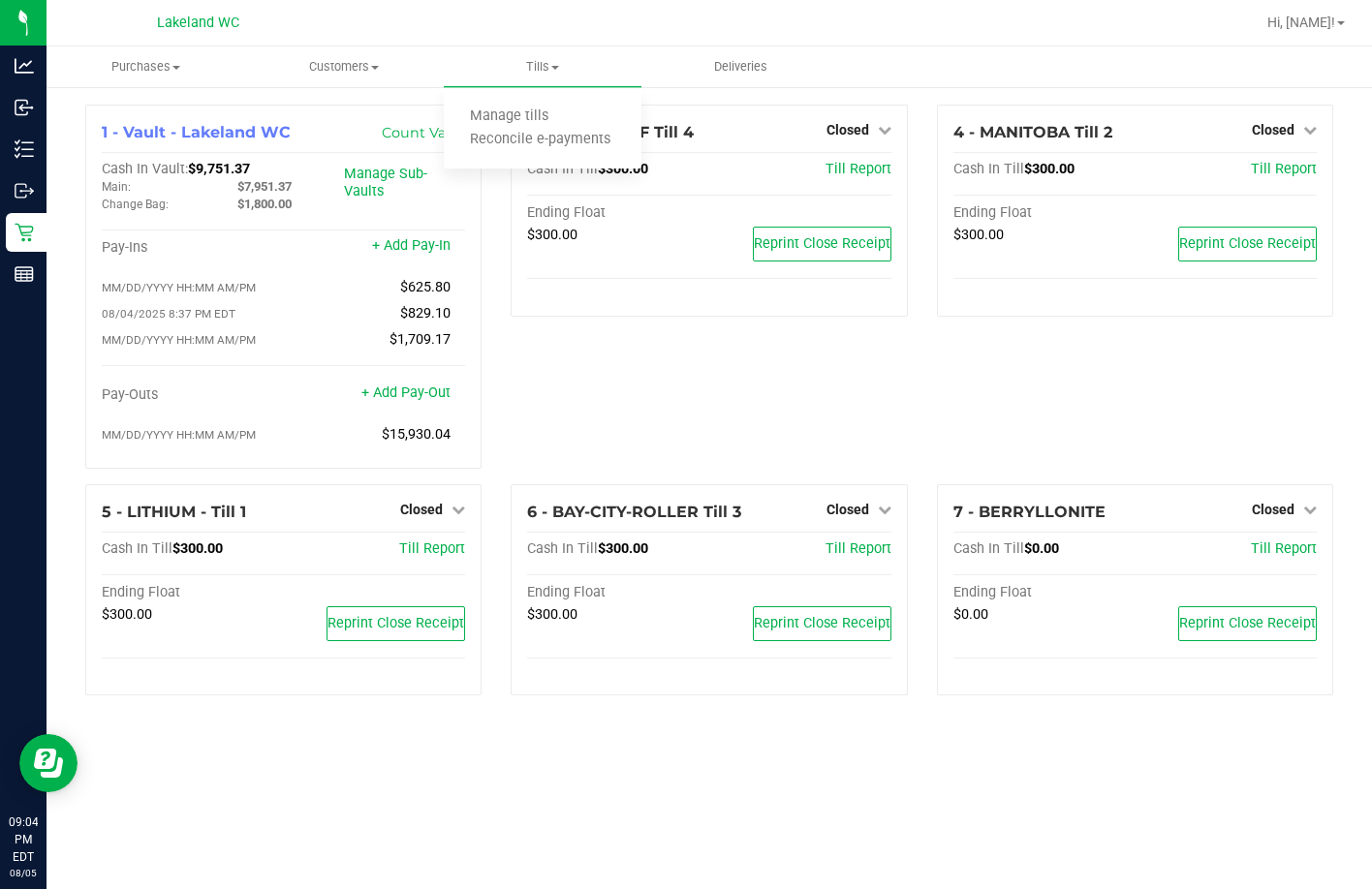 click on "3 - CHIEF-KEEF Till 4  Closed  Open Till   Cash In Till   $300.00   Till Report   Ending Float   $300.00       Reprint Close Receipt" at bounding box center (708, 294) 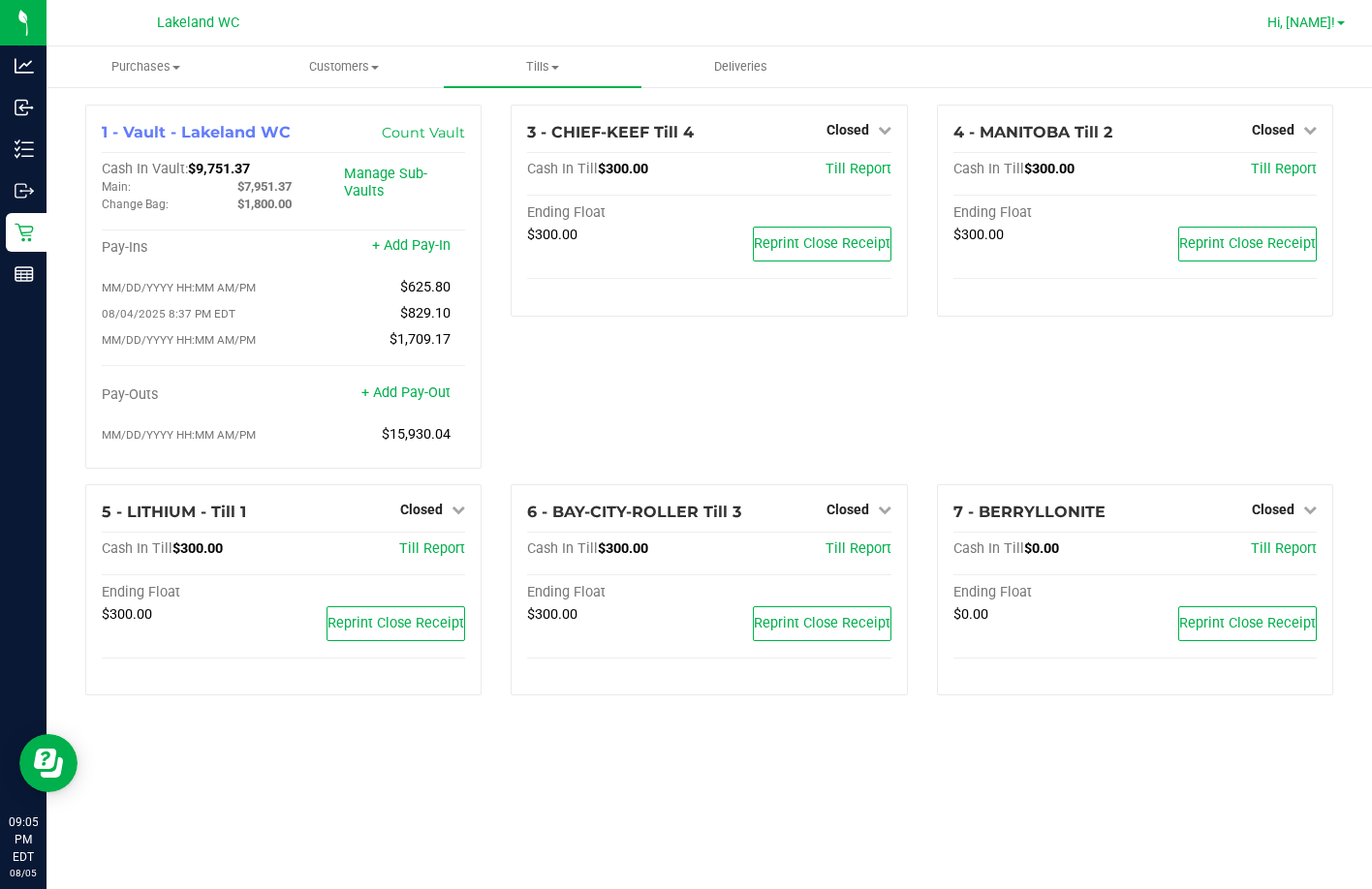click on "Hi, [NAME]!" at bounding box center [1306, 22] 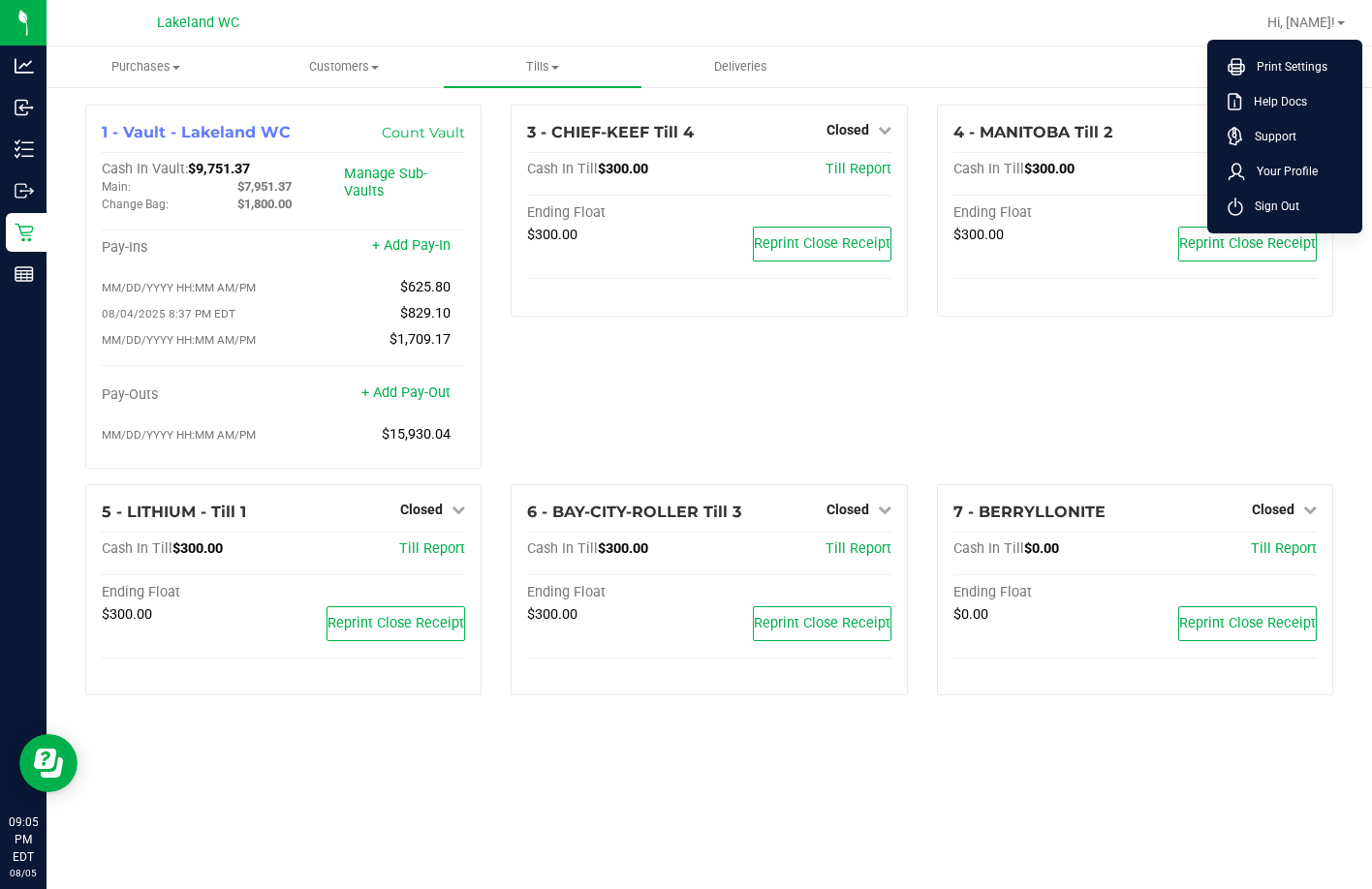 click on "4 - MANITOBA Till 2  Closed  Open Till   Cash In Till   $300.00   Till Report   Ending Float   $300.00       Reprint Close Receipt" at bounding box center [1135, 294] 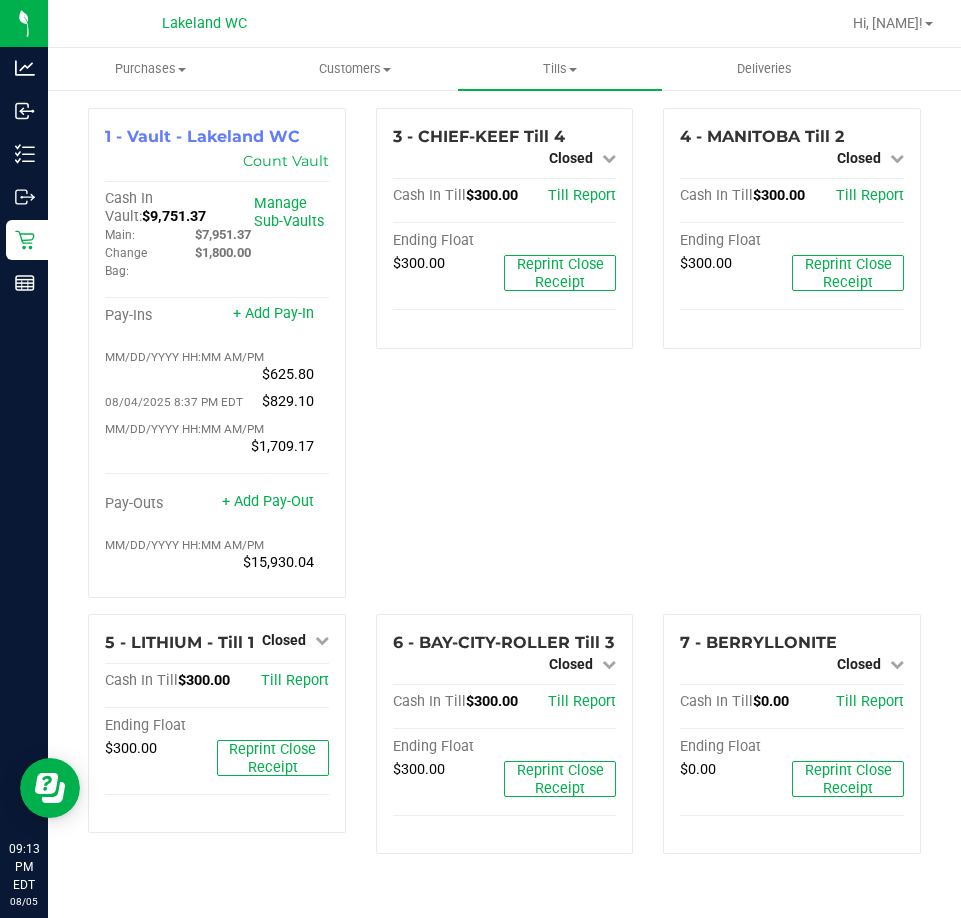 drag, startPoint x: 703, startPoint y: 408, endPoint x: 704, endPoint y: 389, distance: 19.026299 